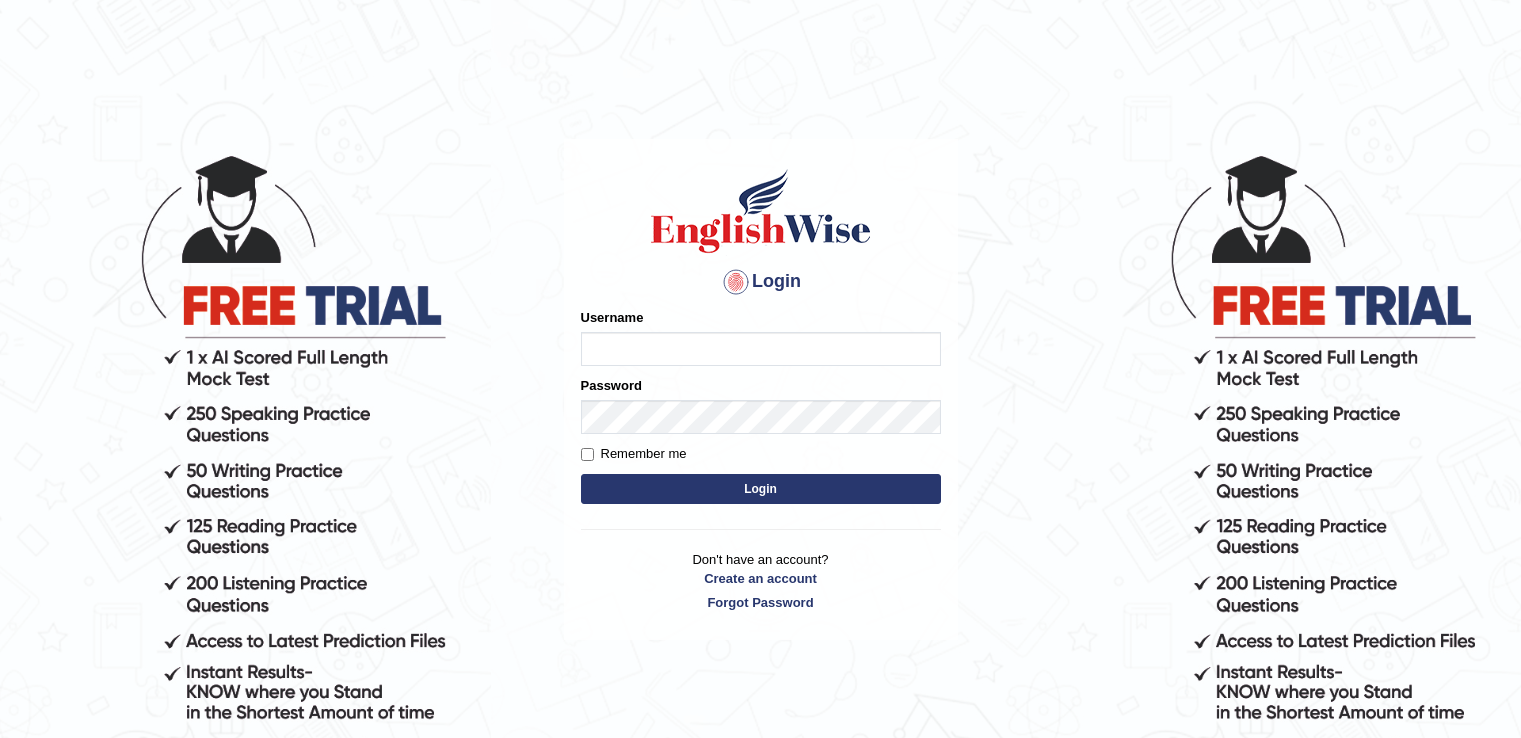 scroll, scrollTop: 0, scrollLeft: 0, axis: both 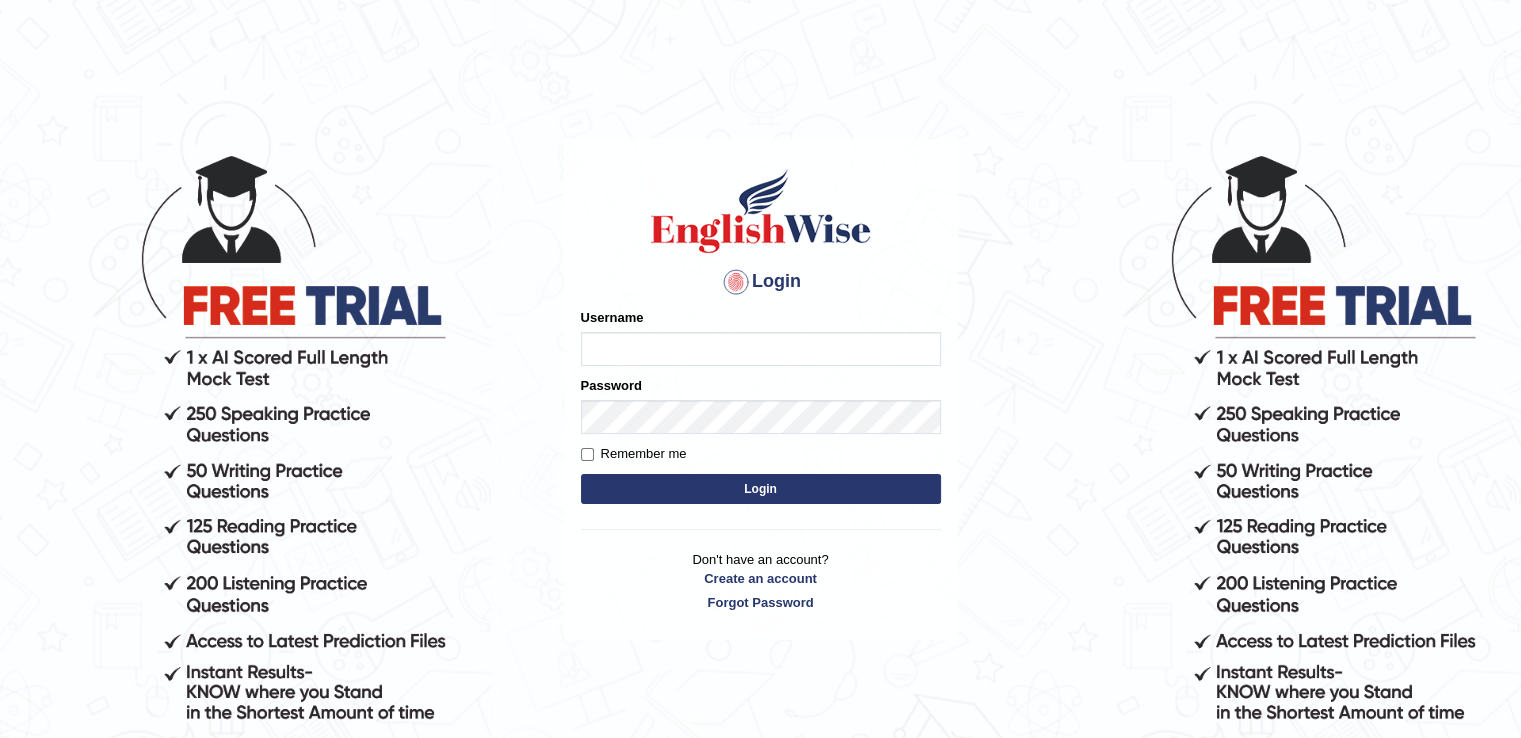 click on "Username" at bounding box center (761, 349) 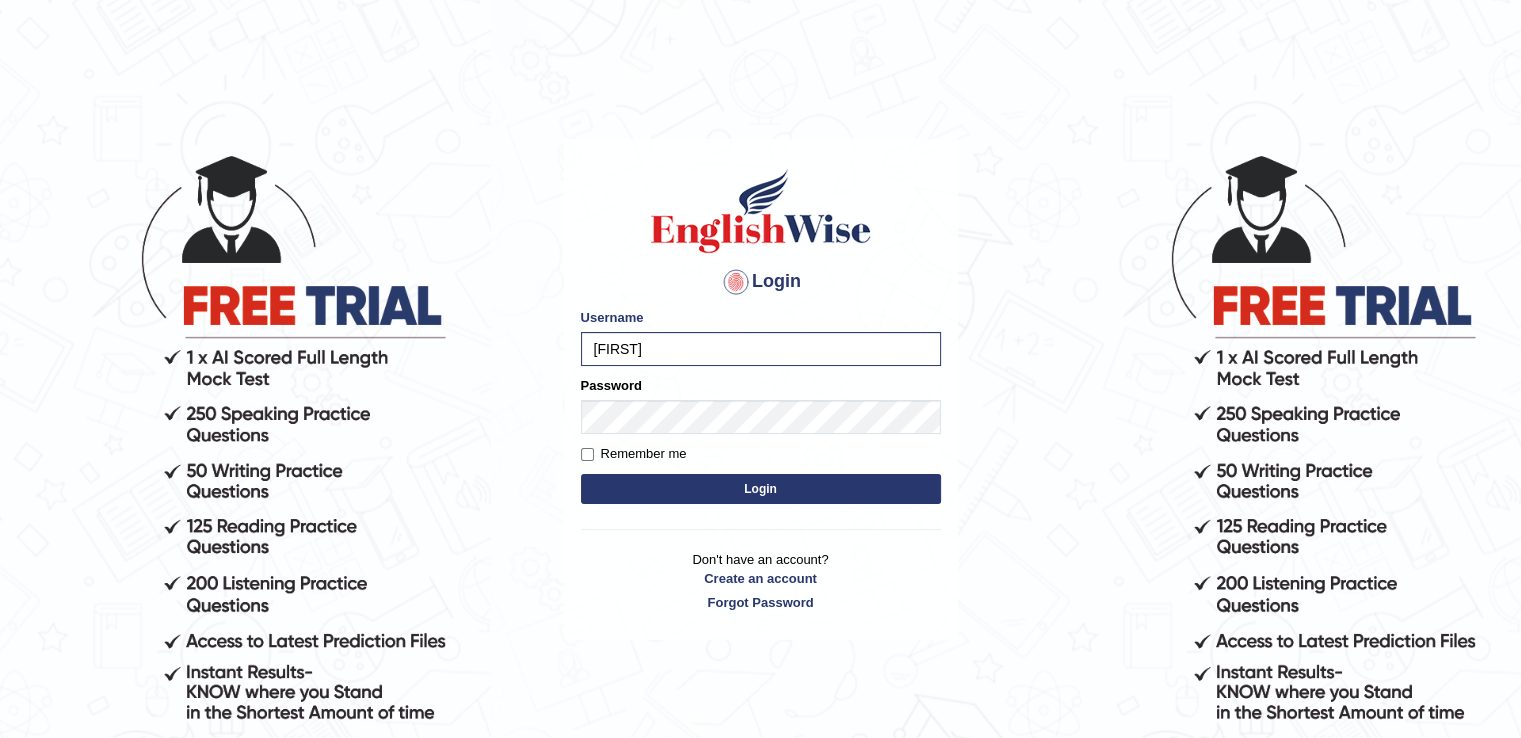 click on "Login" at bounding box center (761, 489) 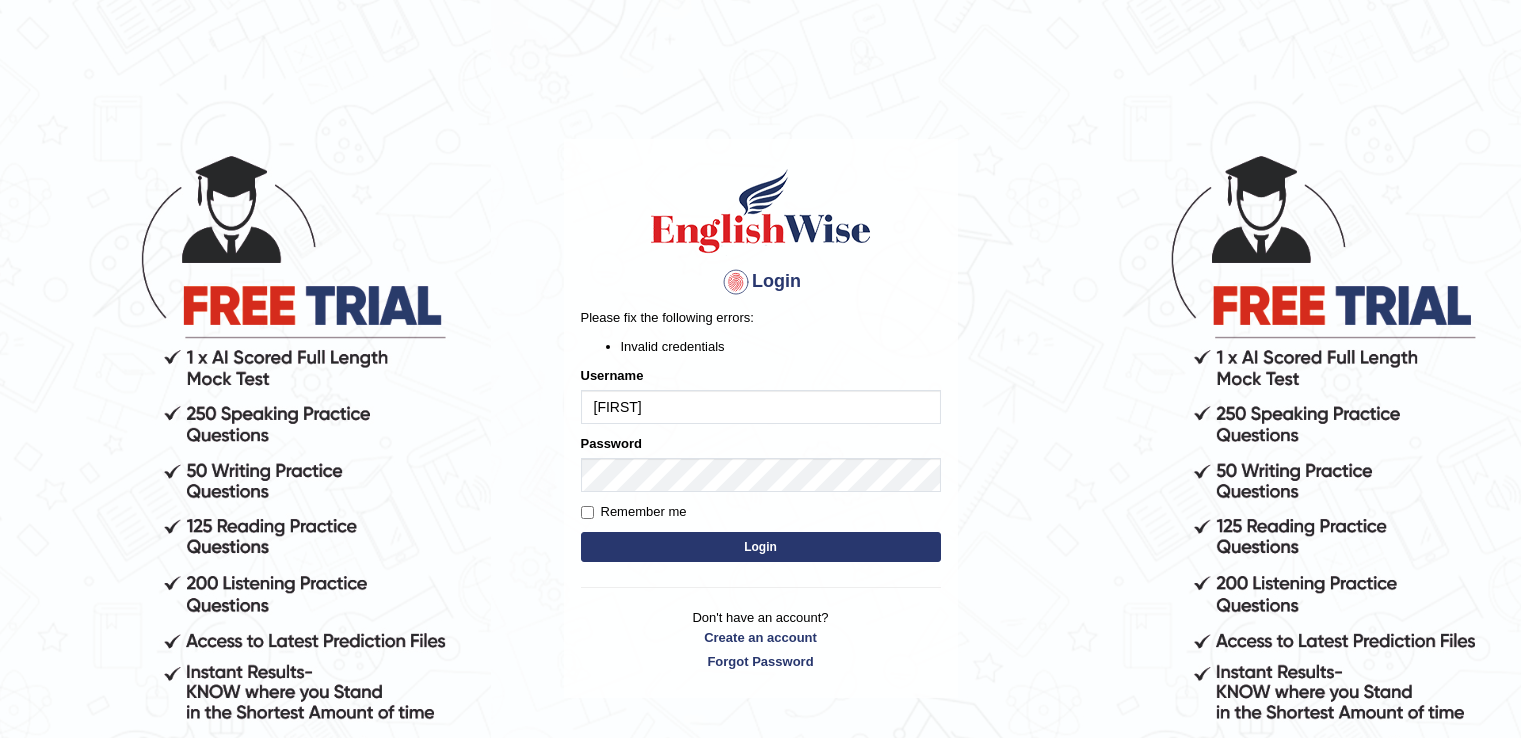 scroll, scrollTop: 0, scrollLeft: 0, axis: both 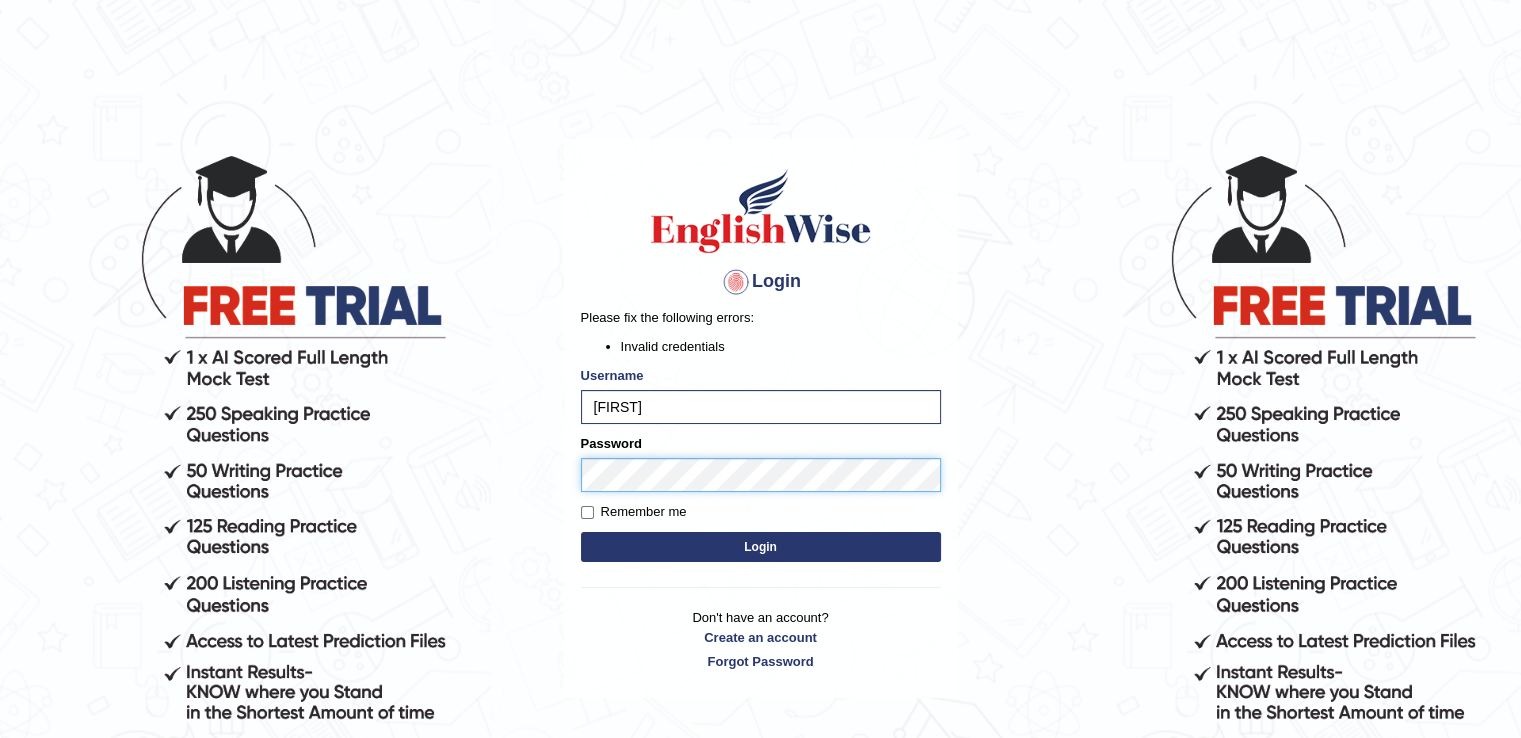 click on "Login" at bounding box center [761, 547] 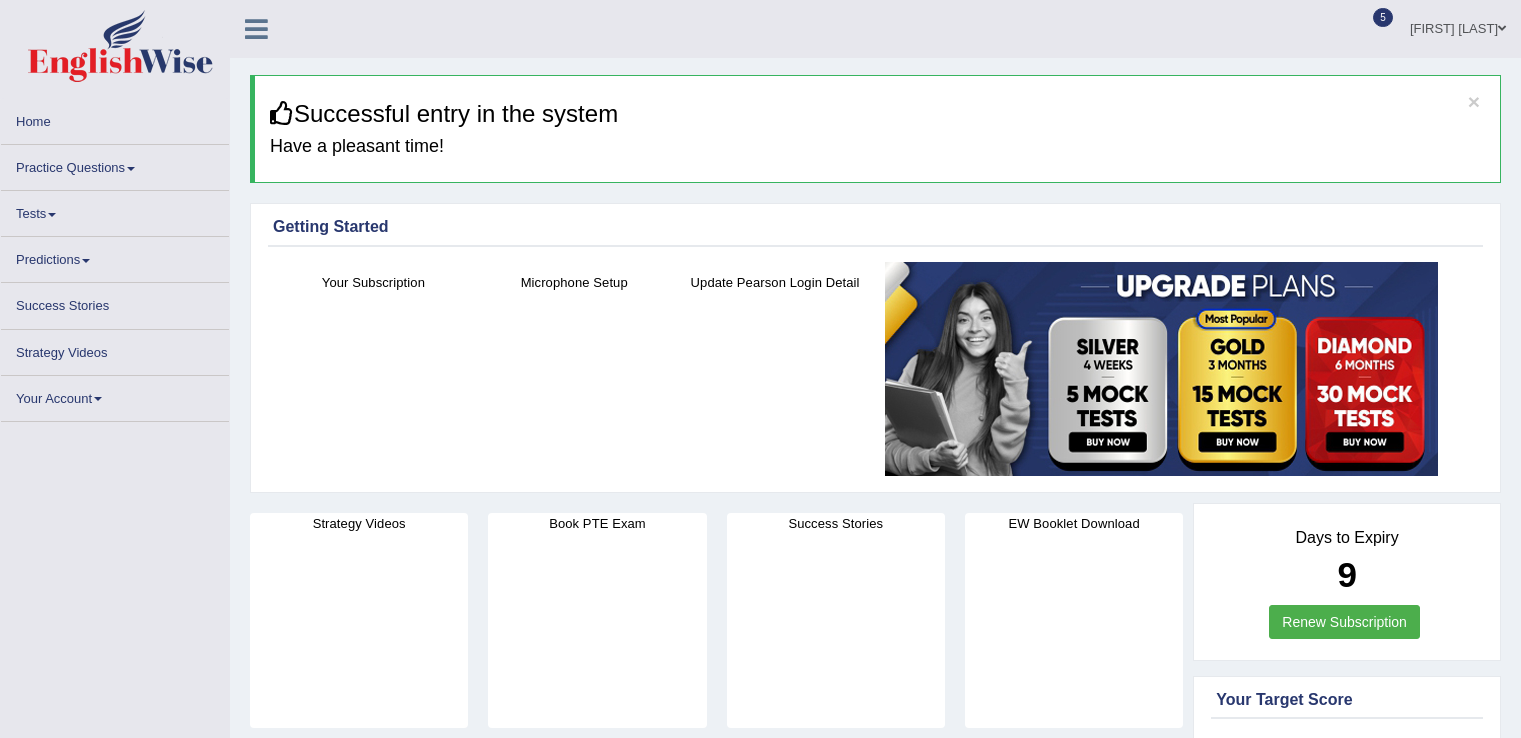 scroll, scrollTop: 0, scrollLeft: 0, axis: both 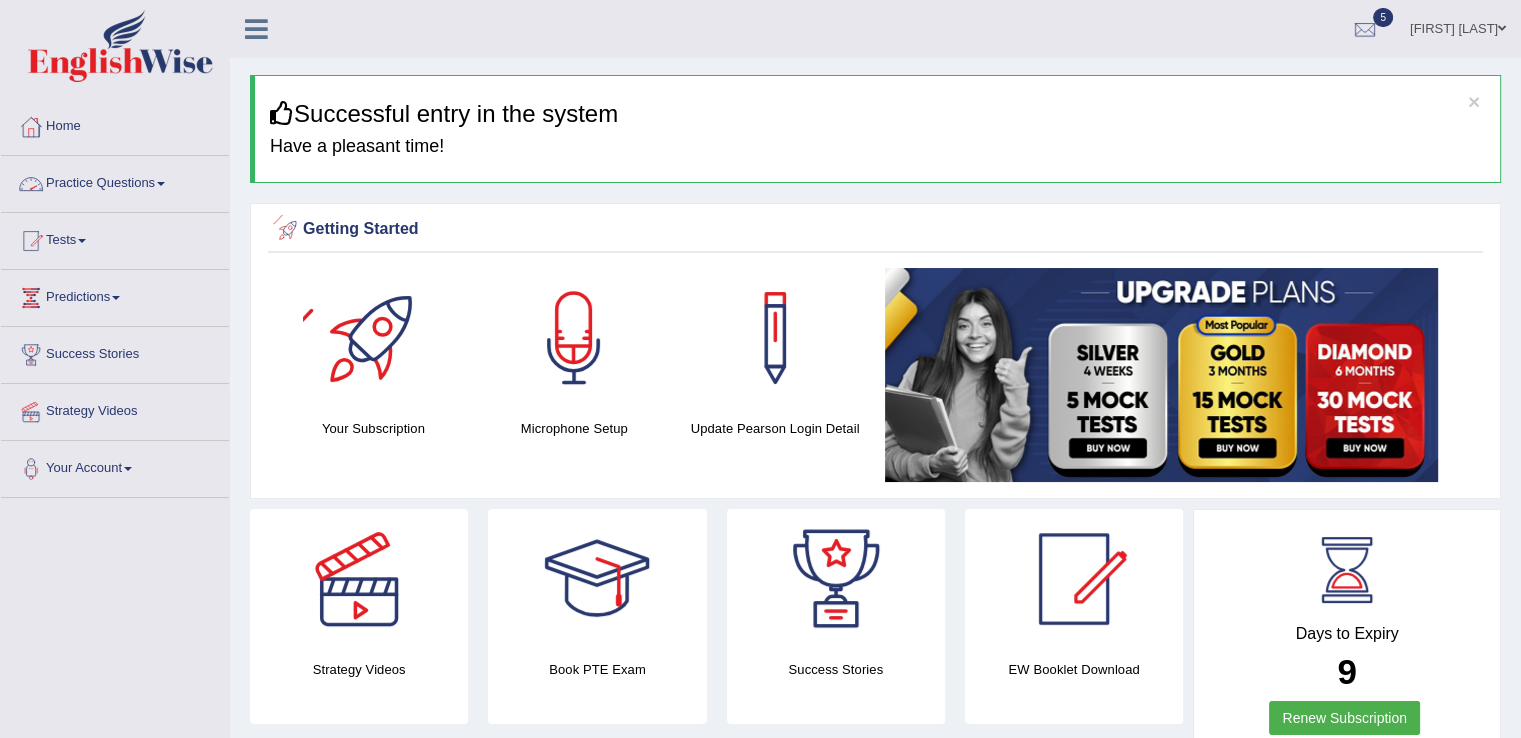 click on "Practice Questions" at bounding box center [115, 181] 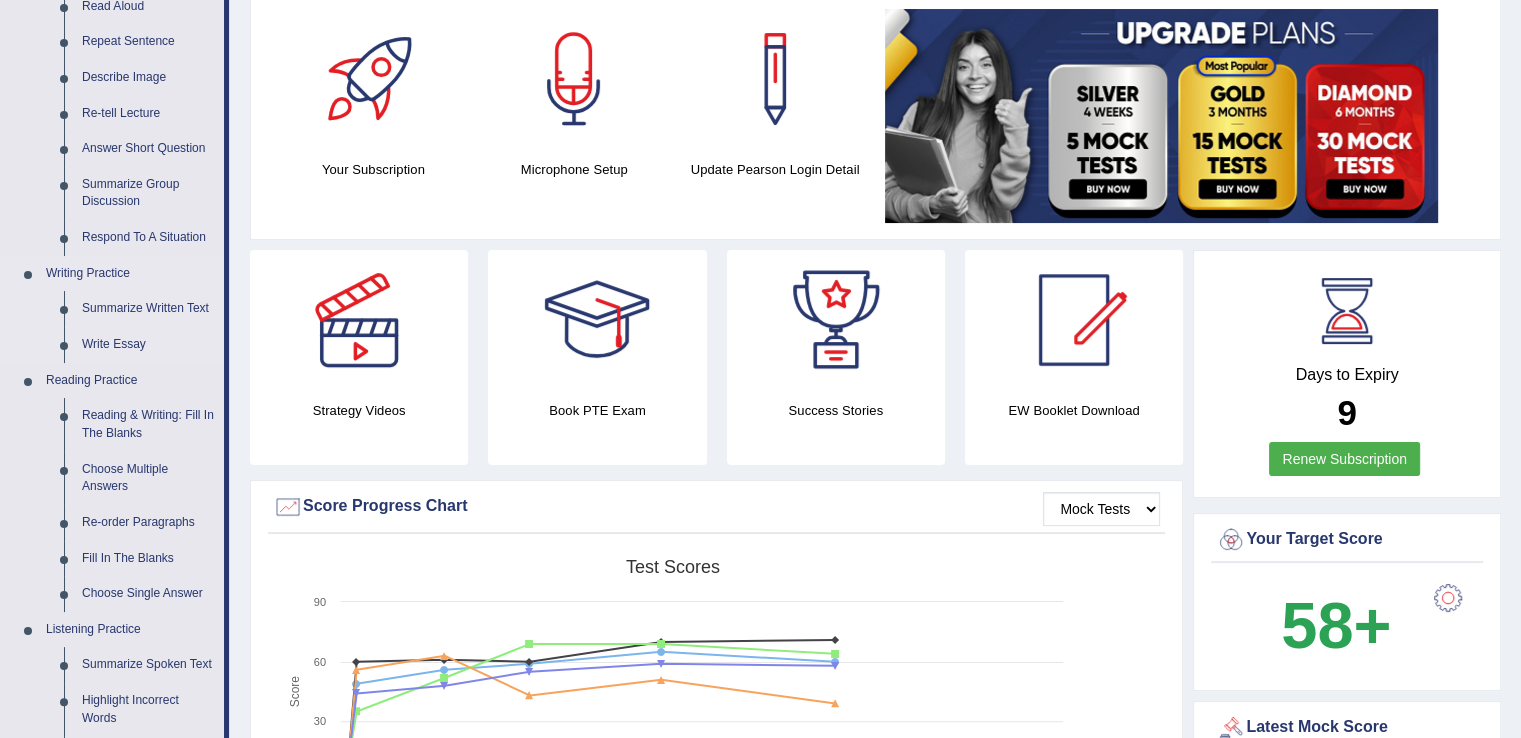 scroll, scrollTop: 263, scrollLeft: 0, axis: vertical 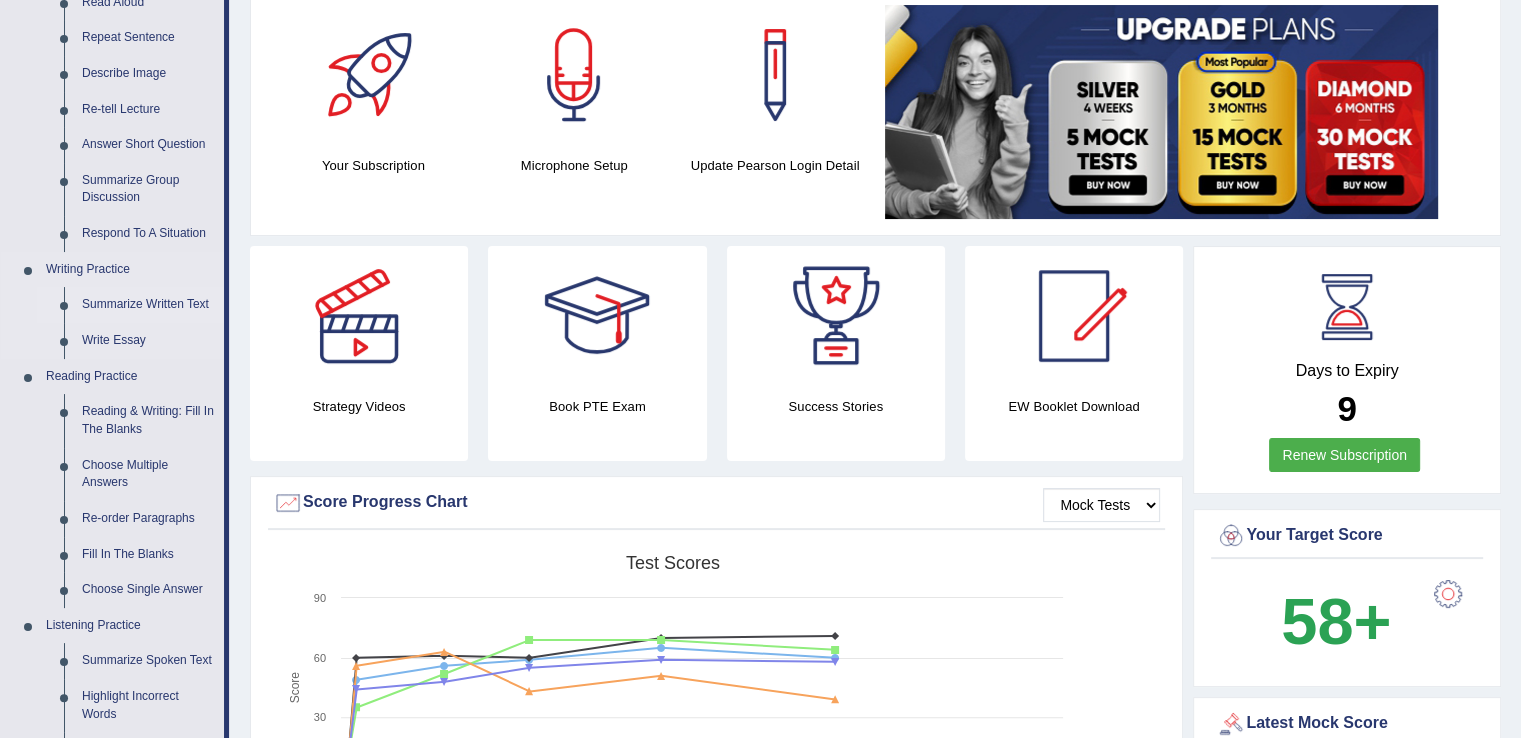 click on "Summarize Written Text" at bounding box center [148, 305] 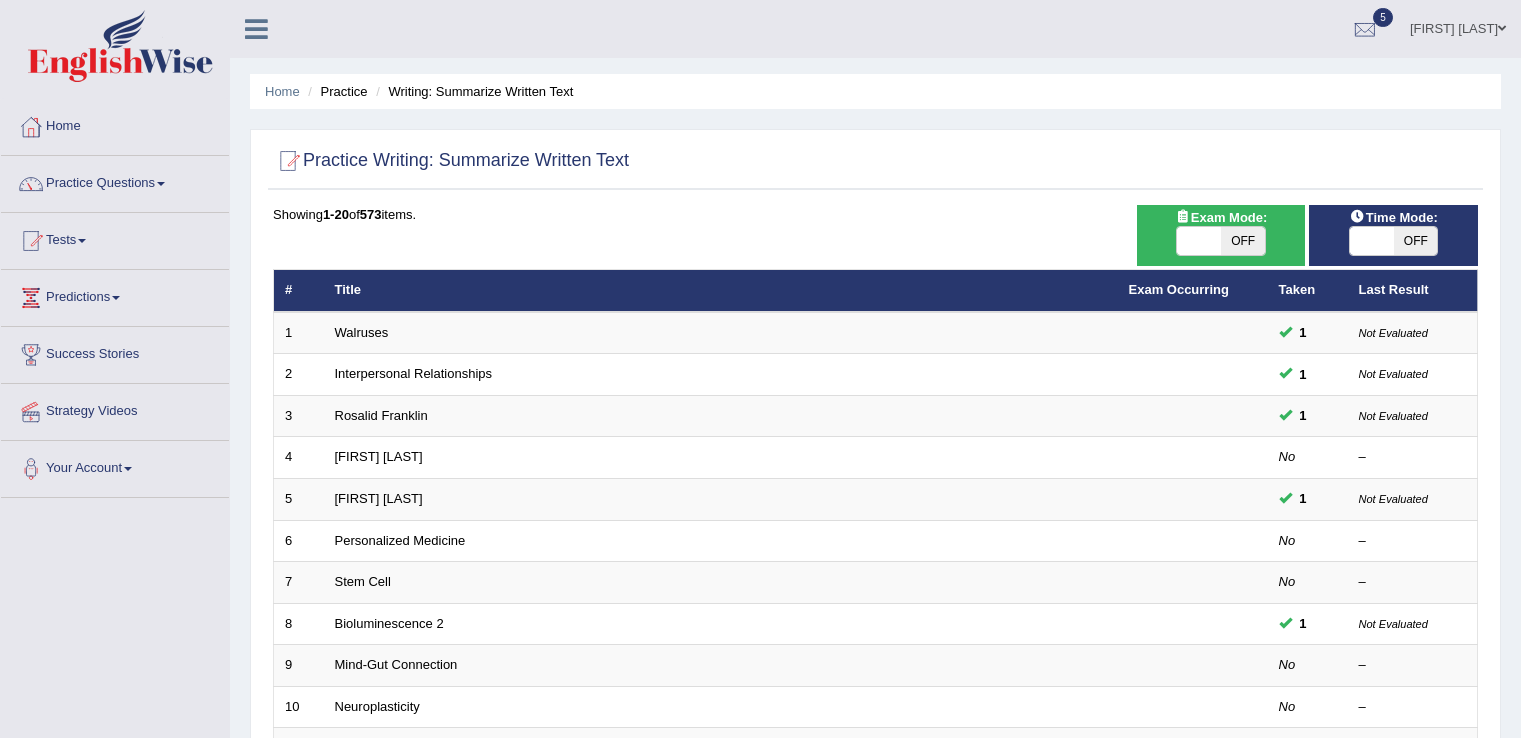 scroll, scrollTop: 0, scrollLeft: 0, axis: both 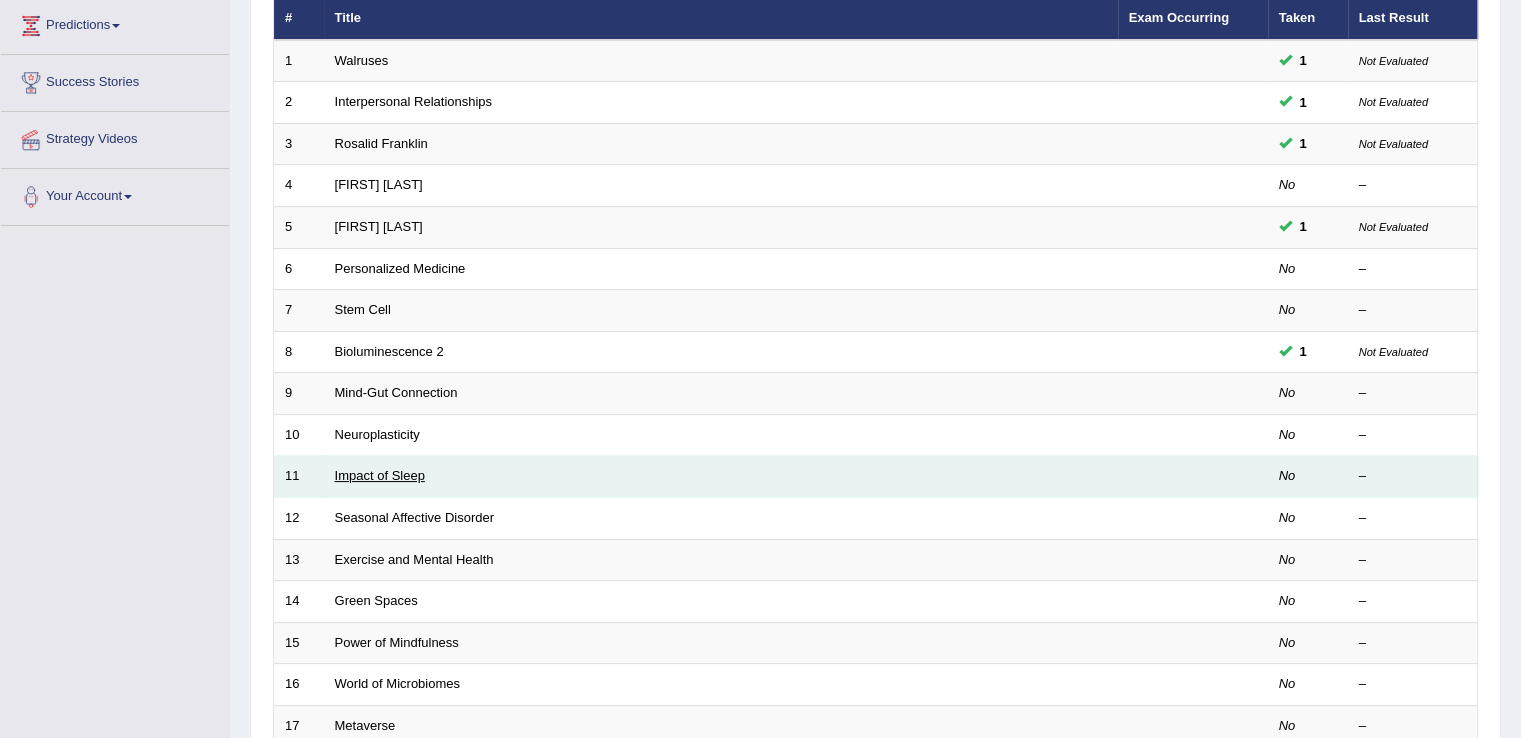 click on "Impact of Sleep" at bounding box center [380, 475] 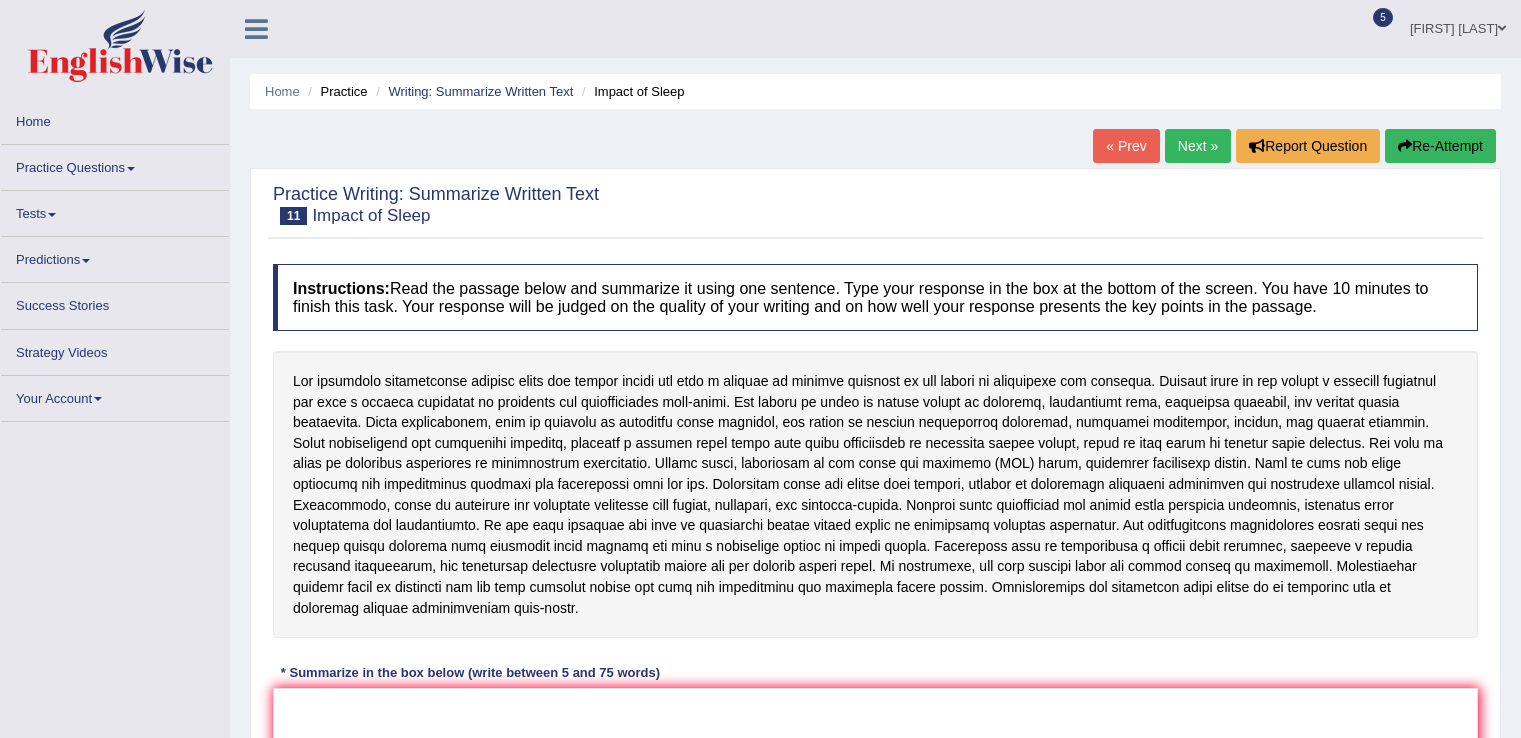 scroll, scrollTop: 0, scrollLeft: 0, axis: both 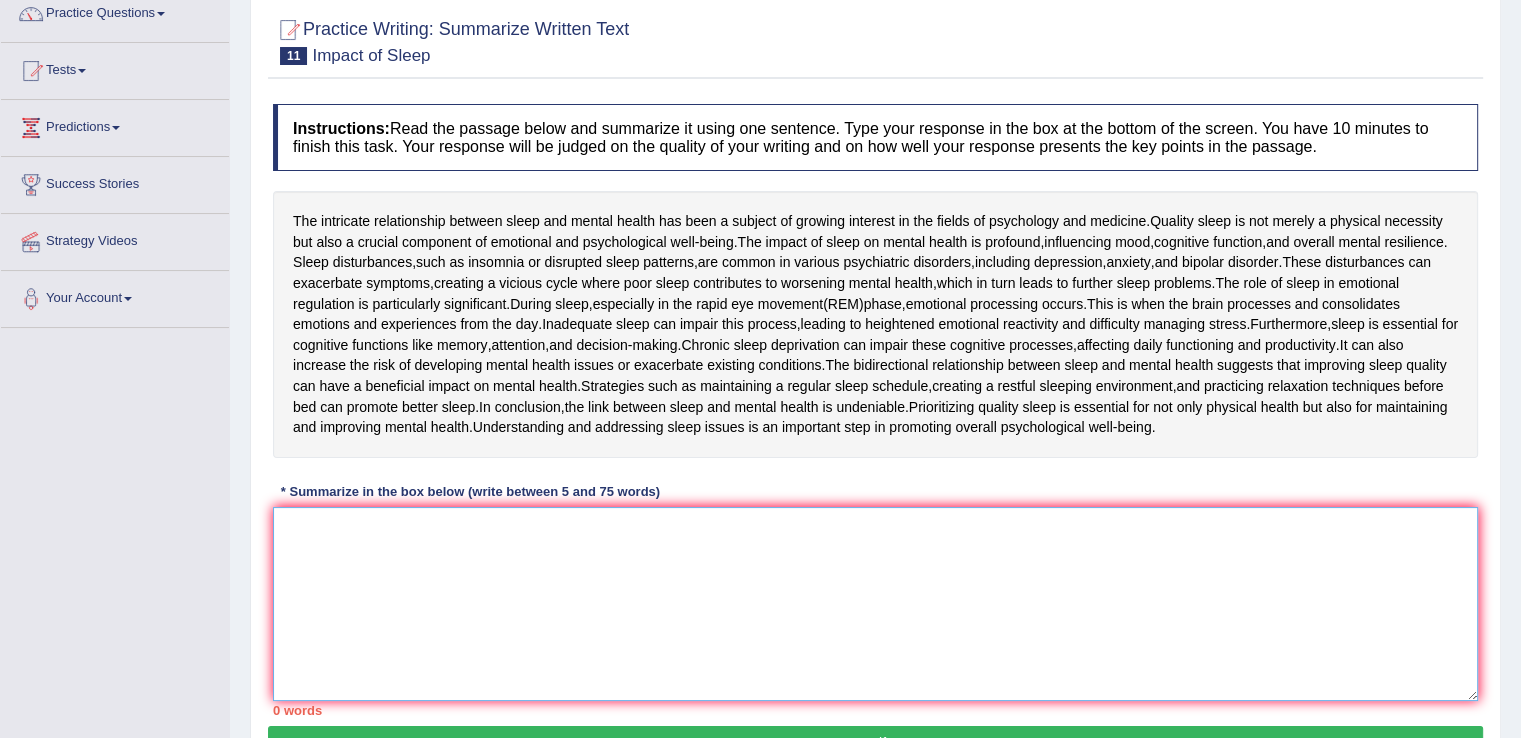 click at bounding box center (875, 604) 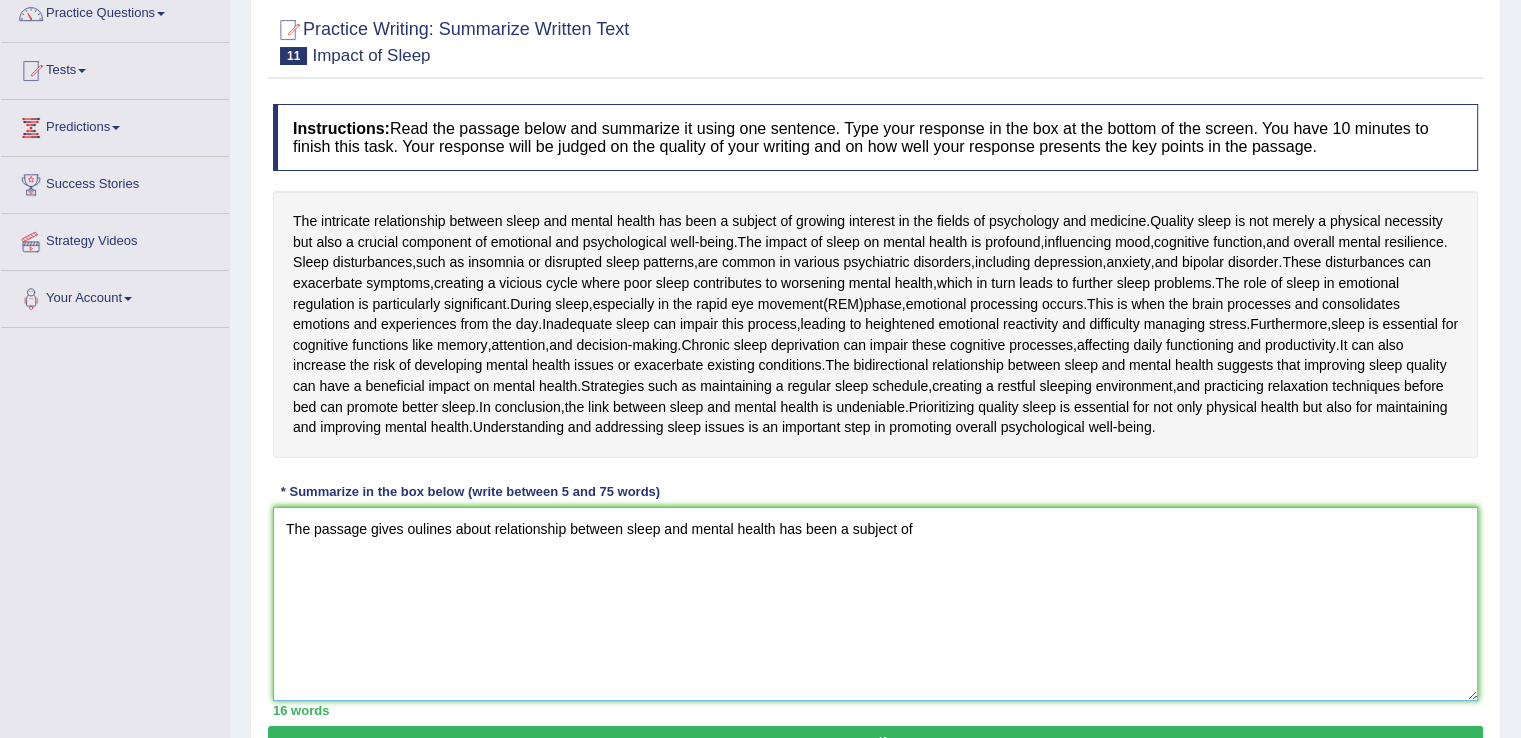 click on "The passage gives oulines about relationship between sleep and mental health has been a subject of" at bounding box center (875, 604) 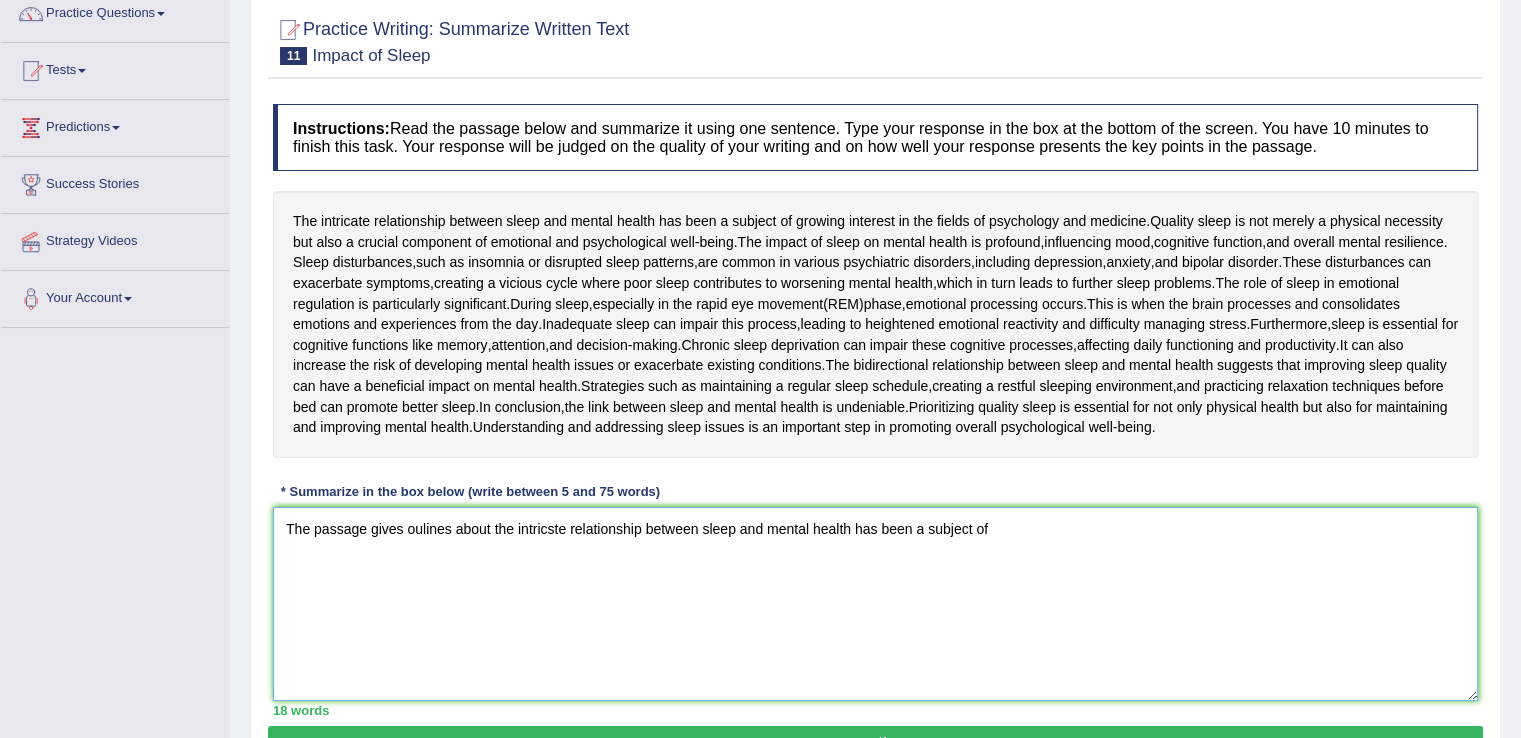 click on "The passage gives oulines about the intricste relationship between sleep and mental health has been a subject of" at bounding box center (875, 604) 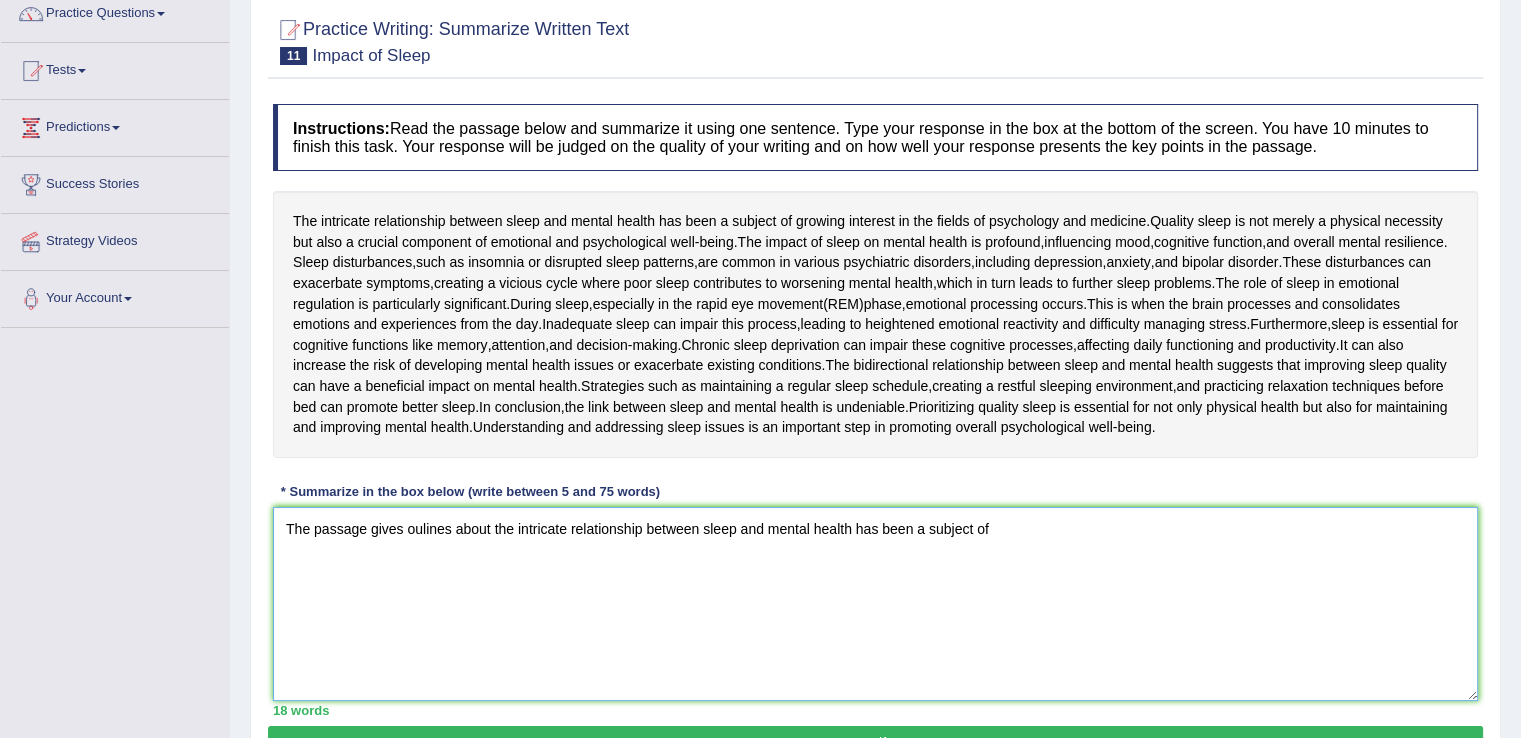 click on "The passage gives oulines about the intricate relationship between sleep and mental health has been a subject of" at bounding box center [875, 604] 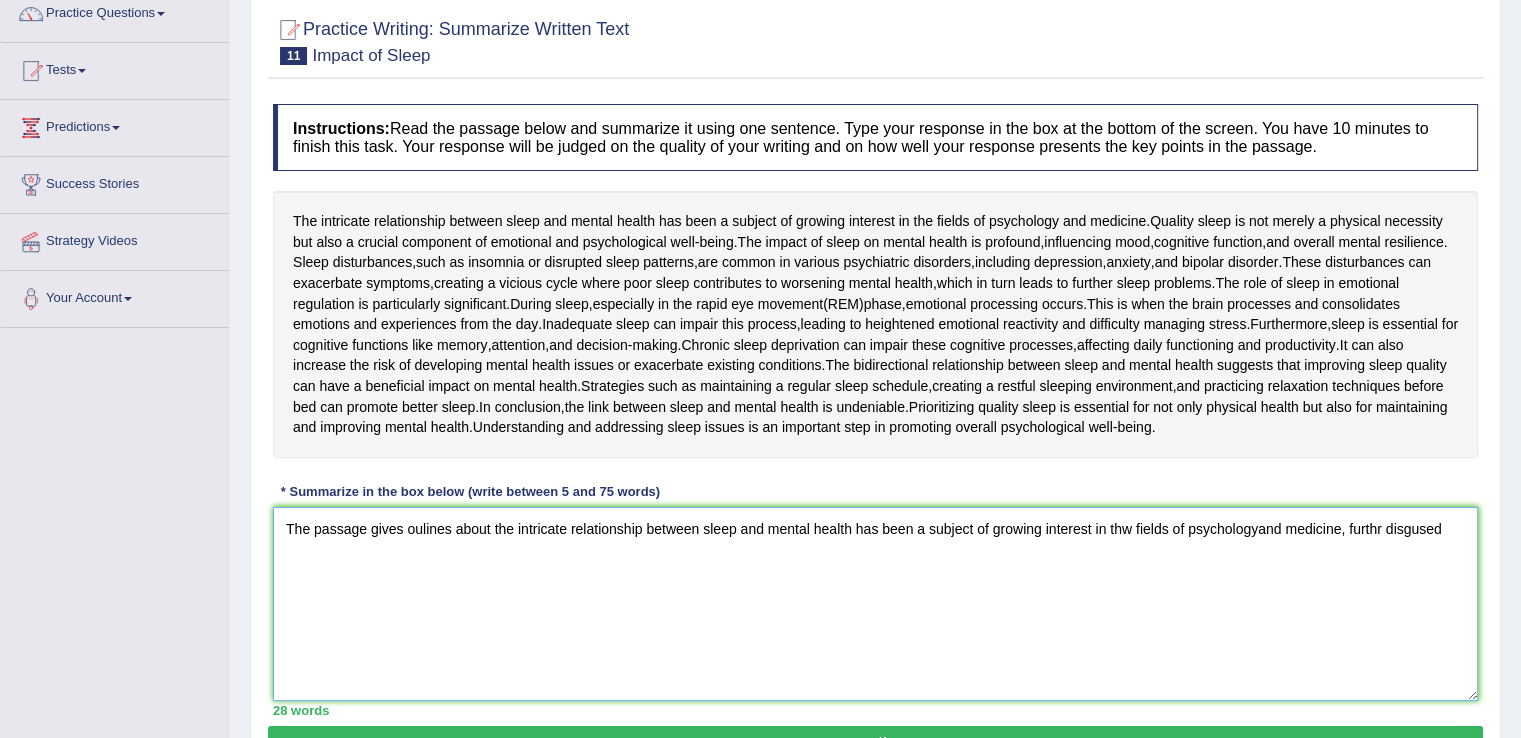 click on "The passage gives oulines about the intricate relationship between sleep and mental health has been a subject of growing interest in thw fields of psychologyand medicine, furthr disgused" at bounding box center (875, 604) 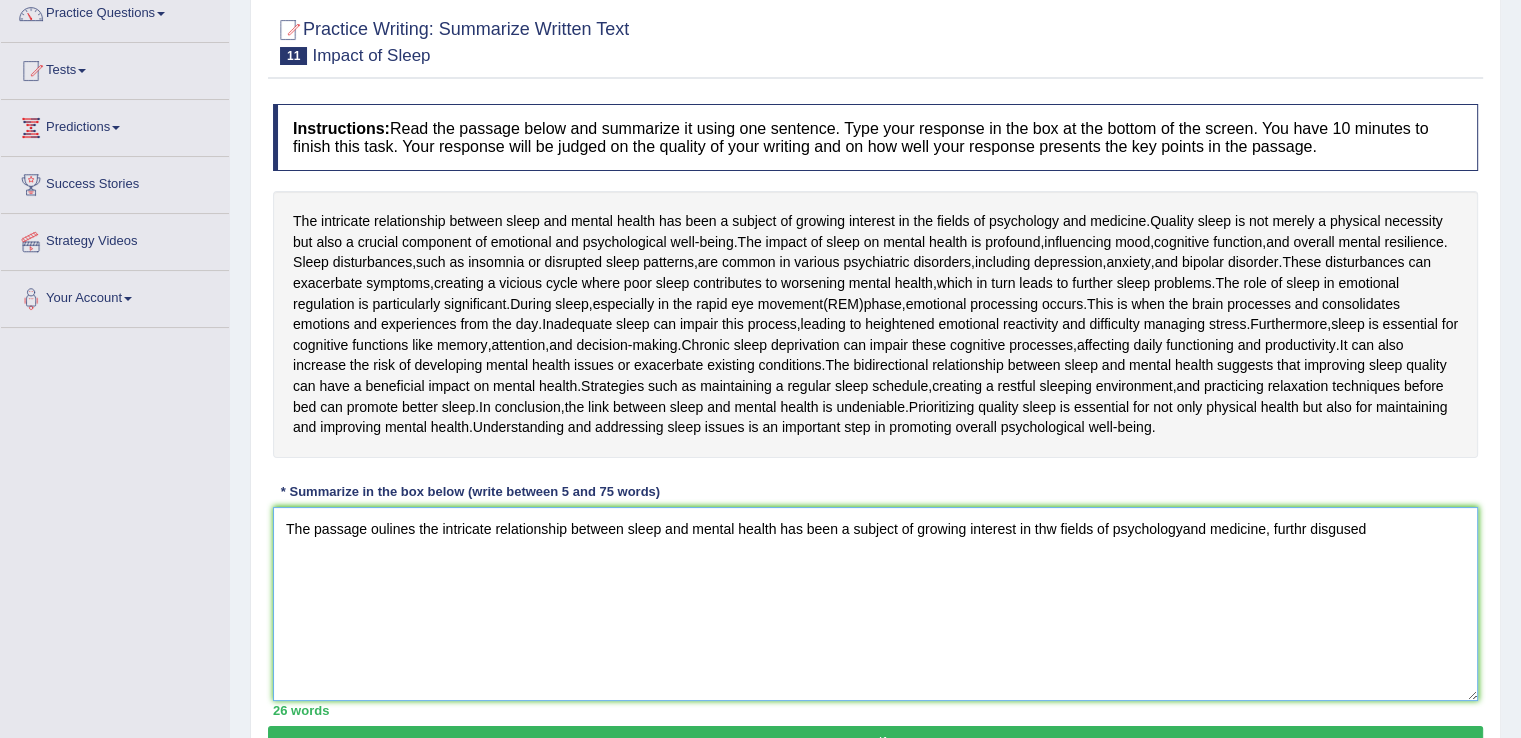 click on "The passage oulines the intricate relationship between sleep and mental health has been a subject of growing interest in thw fields of psychologyand medicine, furthr disgused" at bounding box center [875, 604] 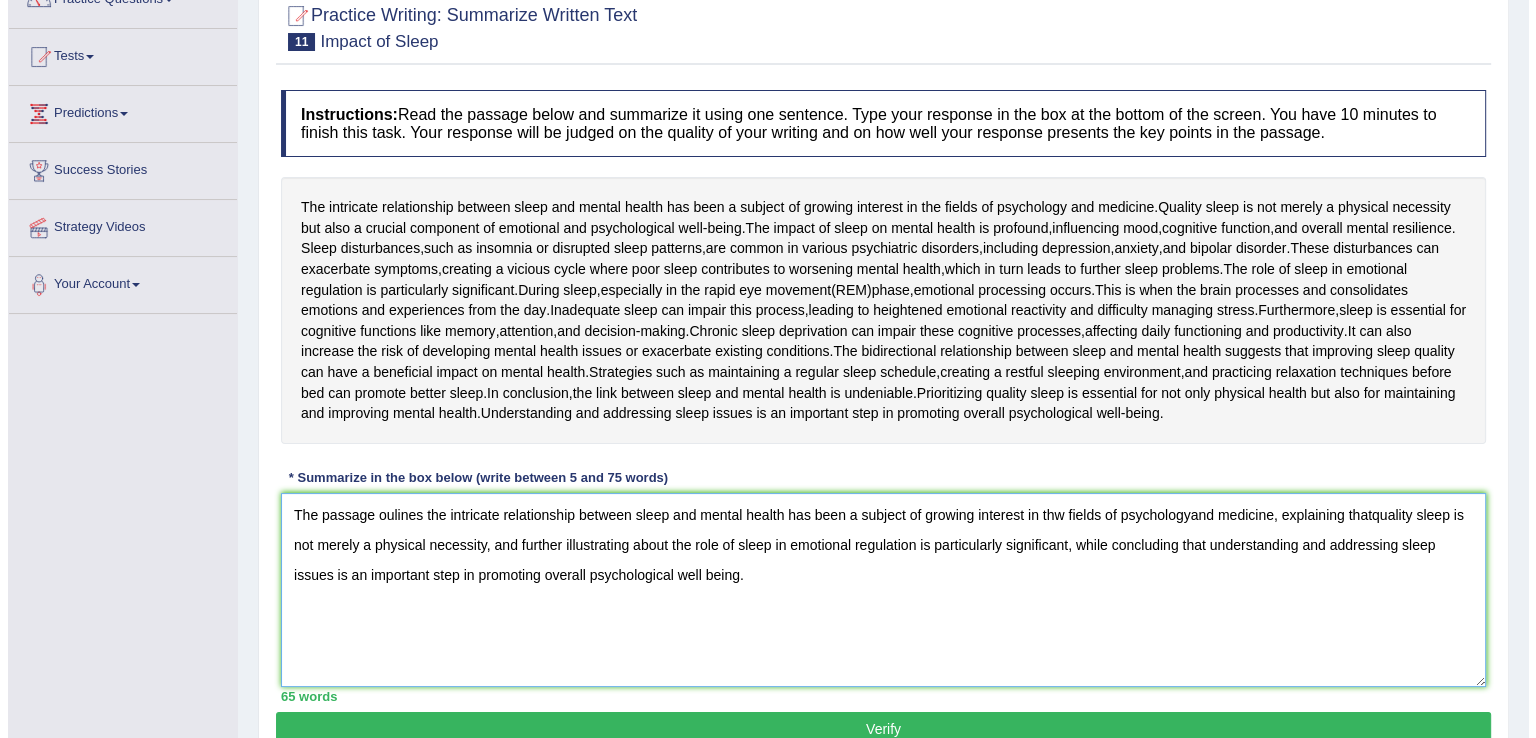 scroll, scrollTop: 312, scrollLeft: 0, axis: vertical 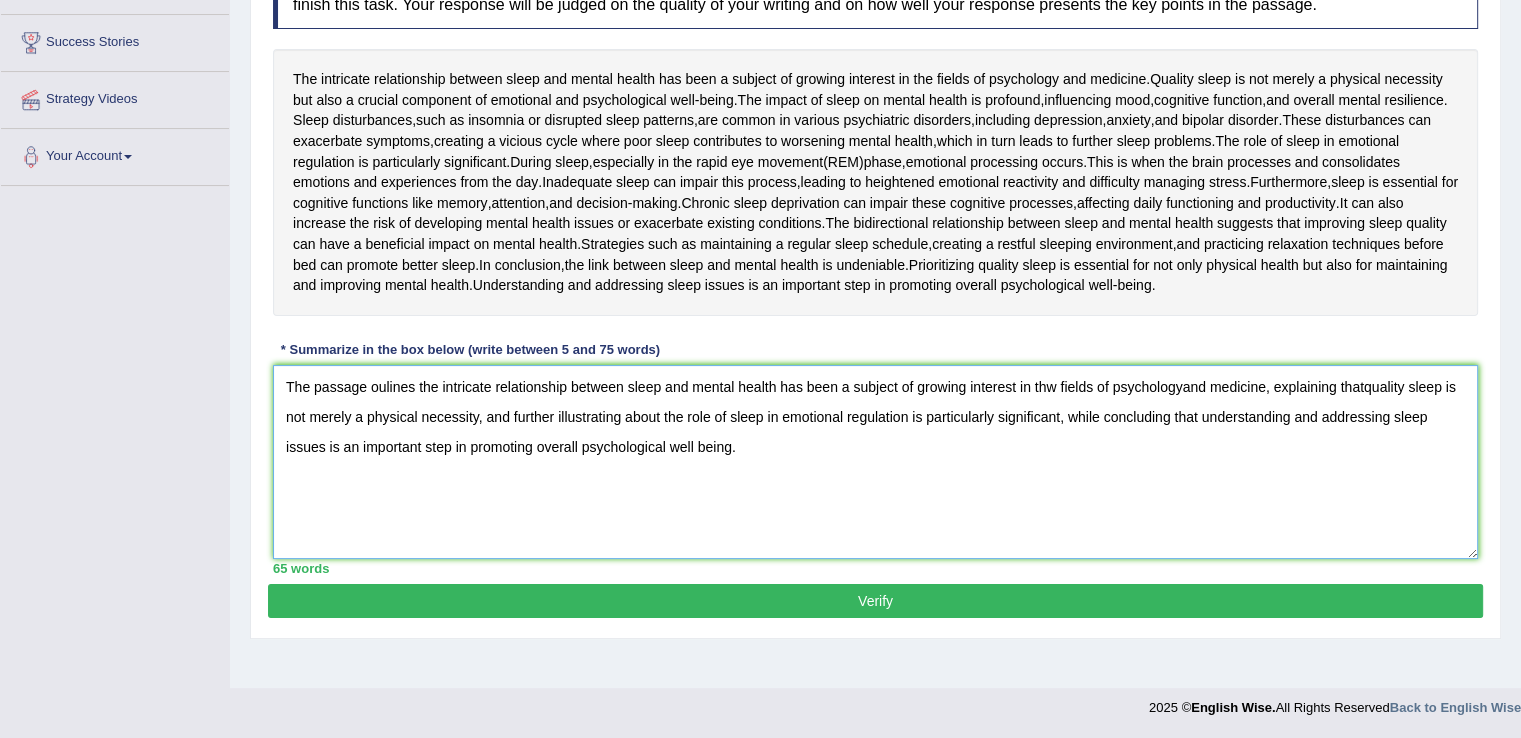 type on "The passage oulines the intricate relationship between sleep and mental health has been a subject of growing interest in thw fields of psychologyand medicine, explaining thatquality sleep is not merely a physical necessity, and further illustrating about the role of sleep in emotional regulation is particularly significant, while concluding that understanding and addressing sleep issues is an important step in promoting overall psychological well being." 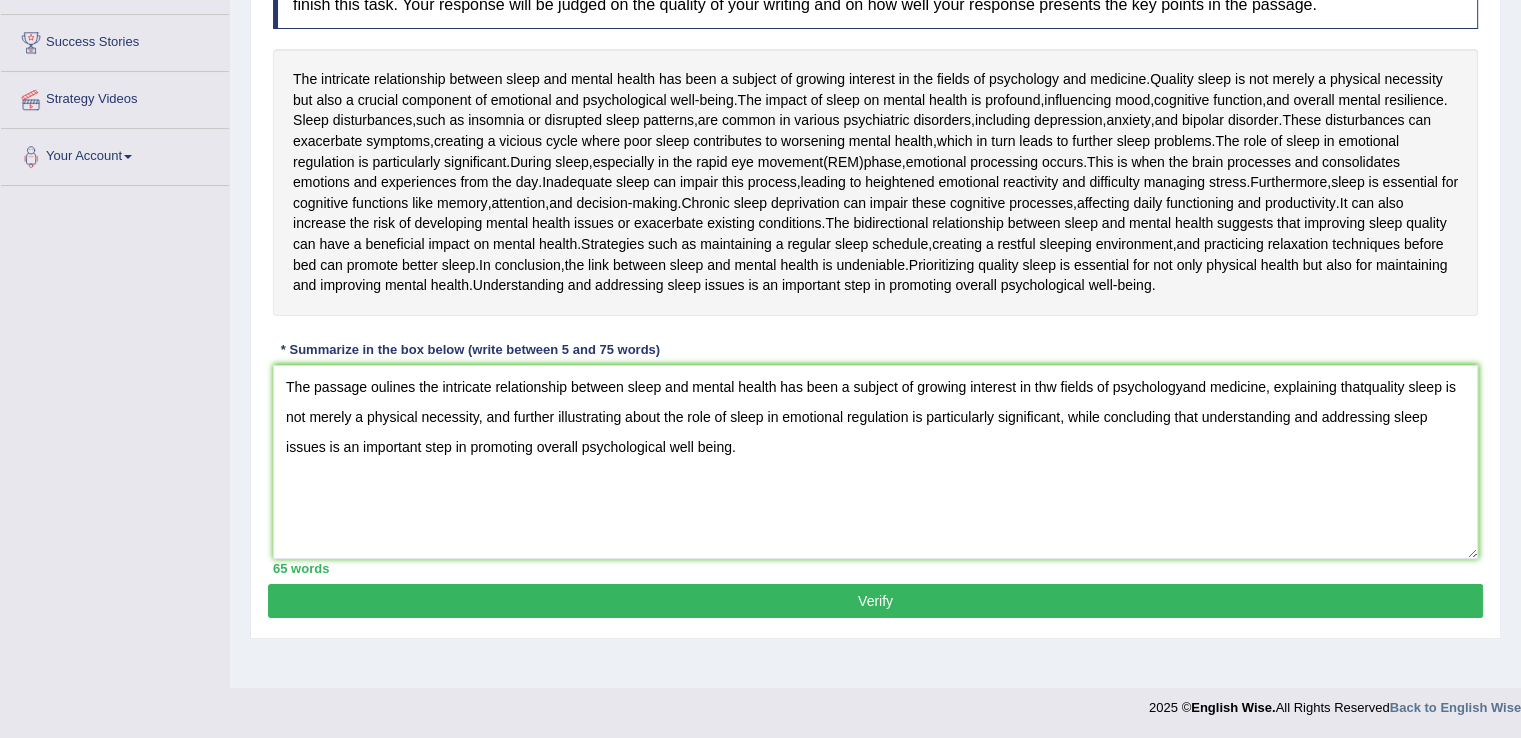 click on "Verify" at bounding box center (875, 601) 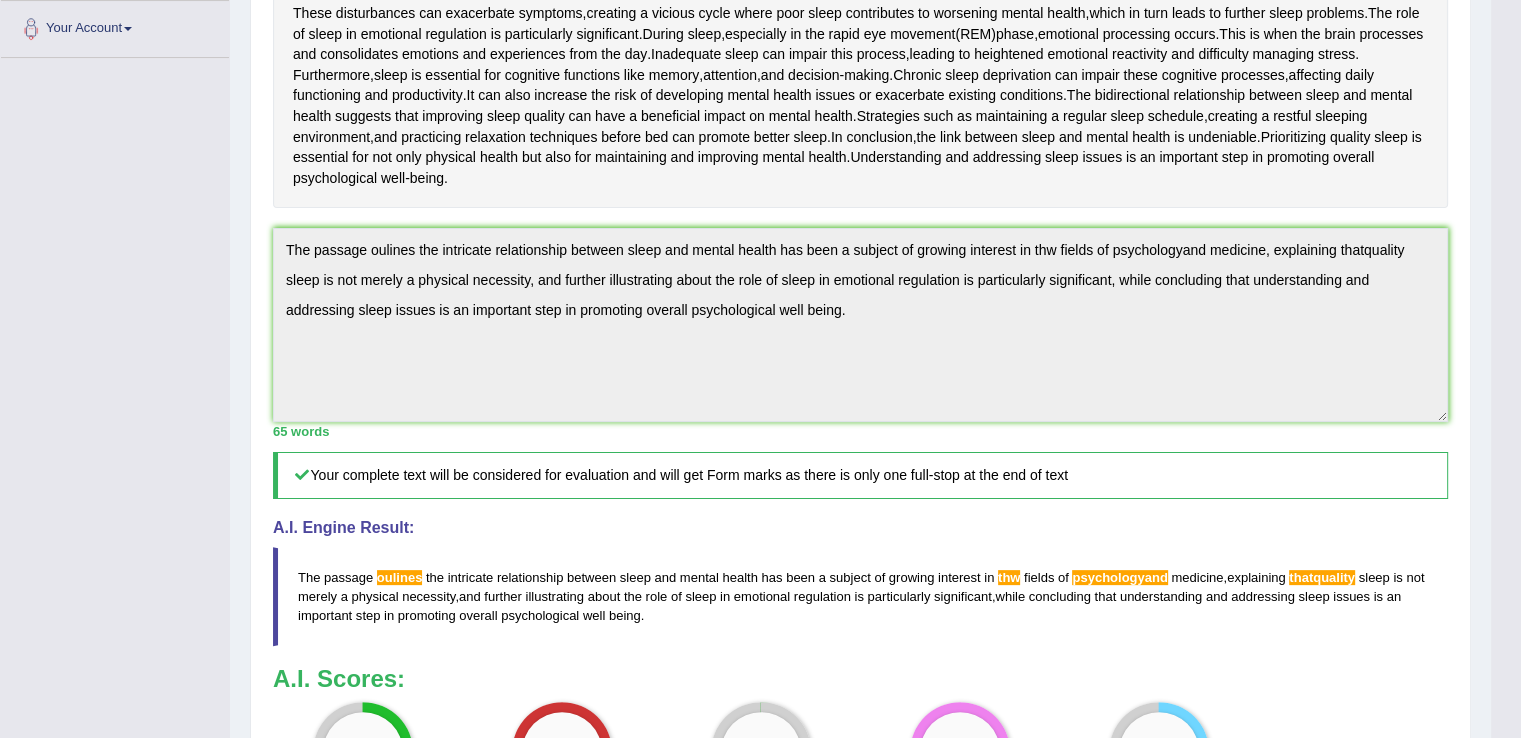 scroll, scrollTop: 378, scrollLeft: 0, axis: vertical 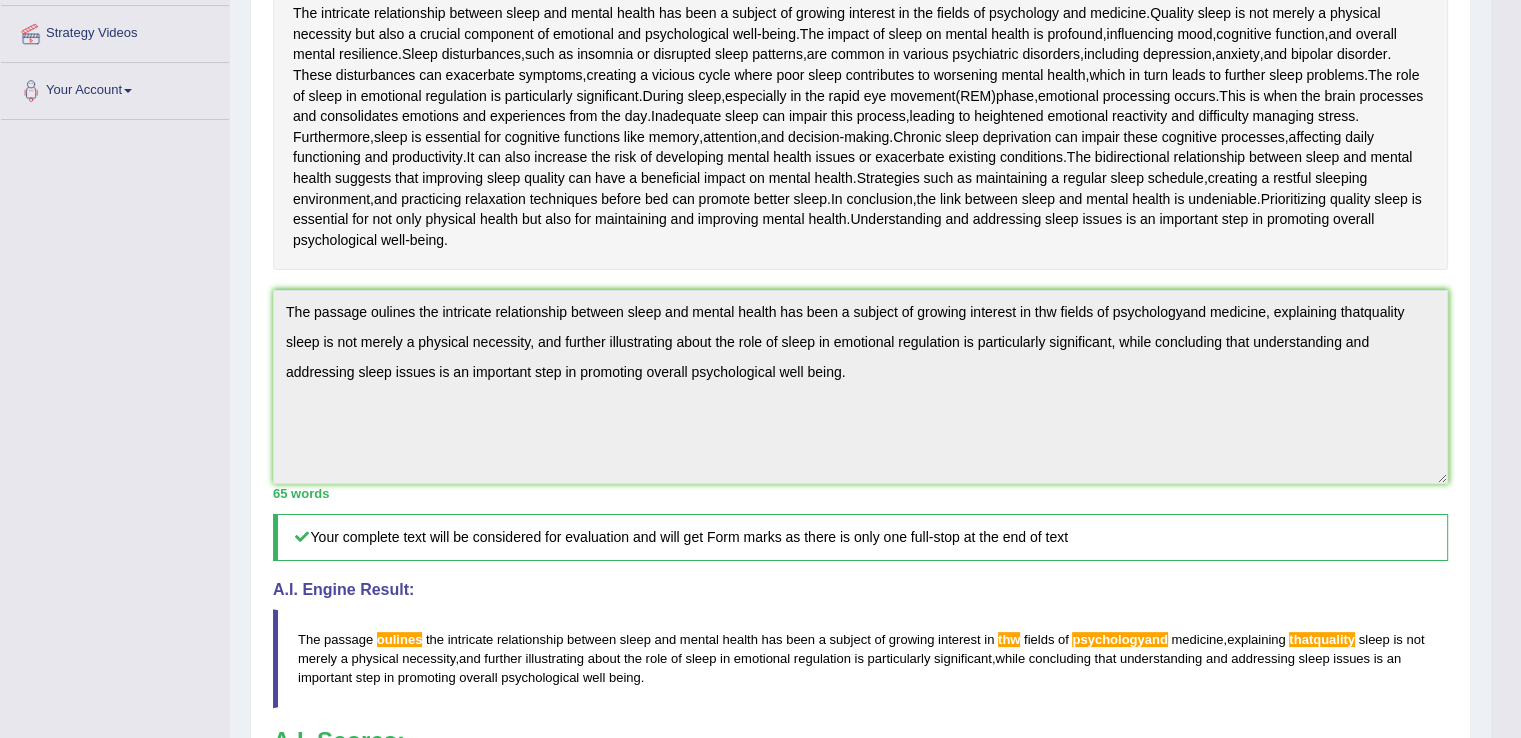 click on "Practice Writing: Summarize Written Text
11
Impact of Sleep
Instructions:  Read the passage below and summarize it using one sentence. Type your response in the box at the bottom of the screen. You have 10 minutes to finish this task. Your response will be judged on the quality of your writing and on how well your response presents the key points in the passage.
The   intricate   relationship   between   sleep   and   mental   health   has   been   a   subject   of   growing   interest   in   the   fields   of   psychology   and   medicine .  Quality   sleep   is   not   merely   a   physical   necessity   but   also   a   crucial   component   of   emotional   and   psychological   well - being .  The   impact   of   sleep   on   mental   health   is   profound ,  influencing   mood ,  cognitive   function ,  and   overall   mental   resilience .  Sleep   disturbances ,  such   as   insomnia   or   disrupted   sleep   patterns" at bounding box center [860, 405] 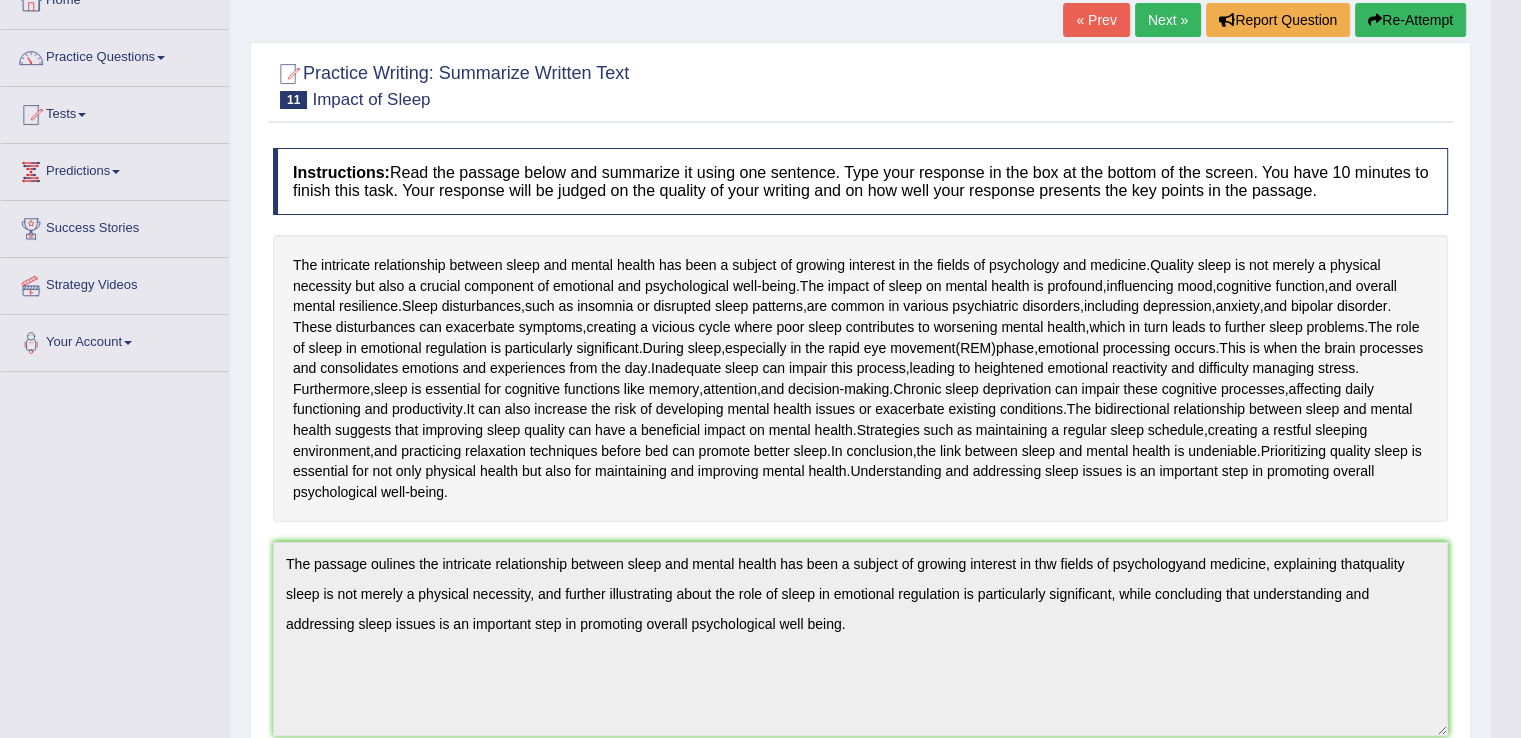 scroll, scrollTop: 122, scrollLeft: 0, axis: vertical 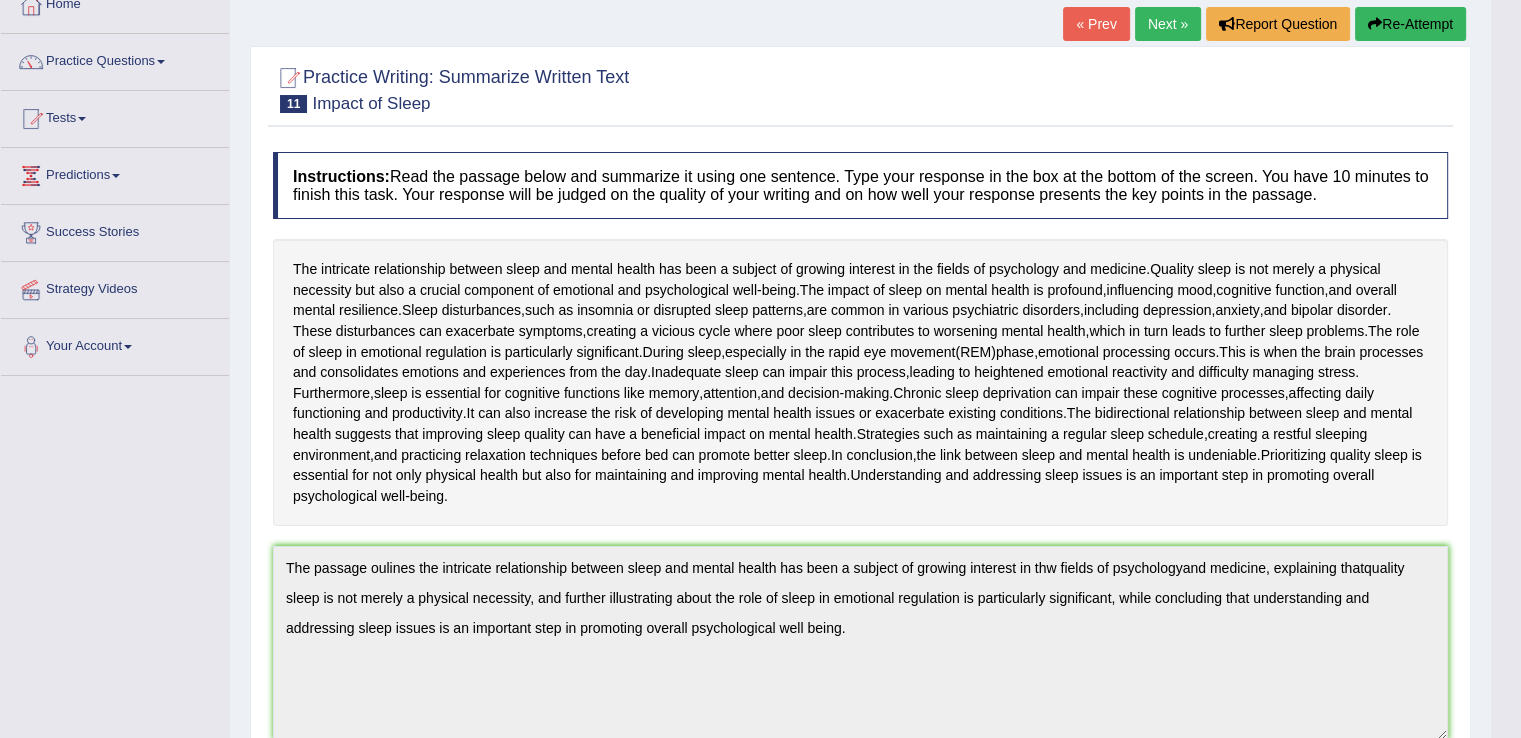 click on "Re-Attempt" at bounding box center [1410, 24] 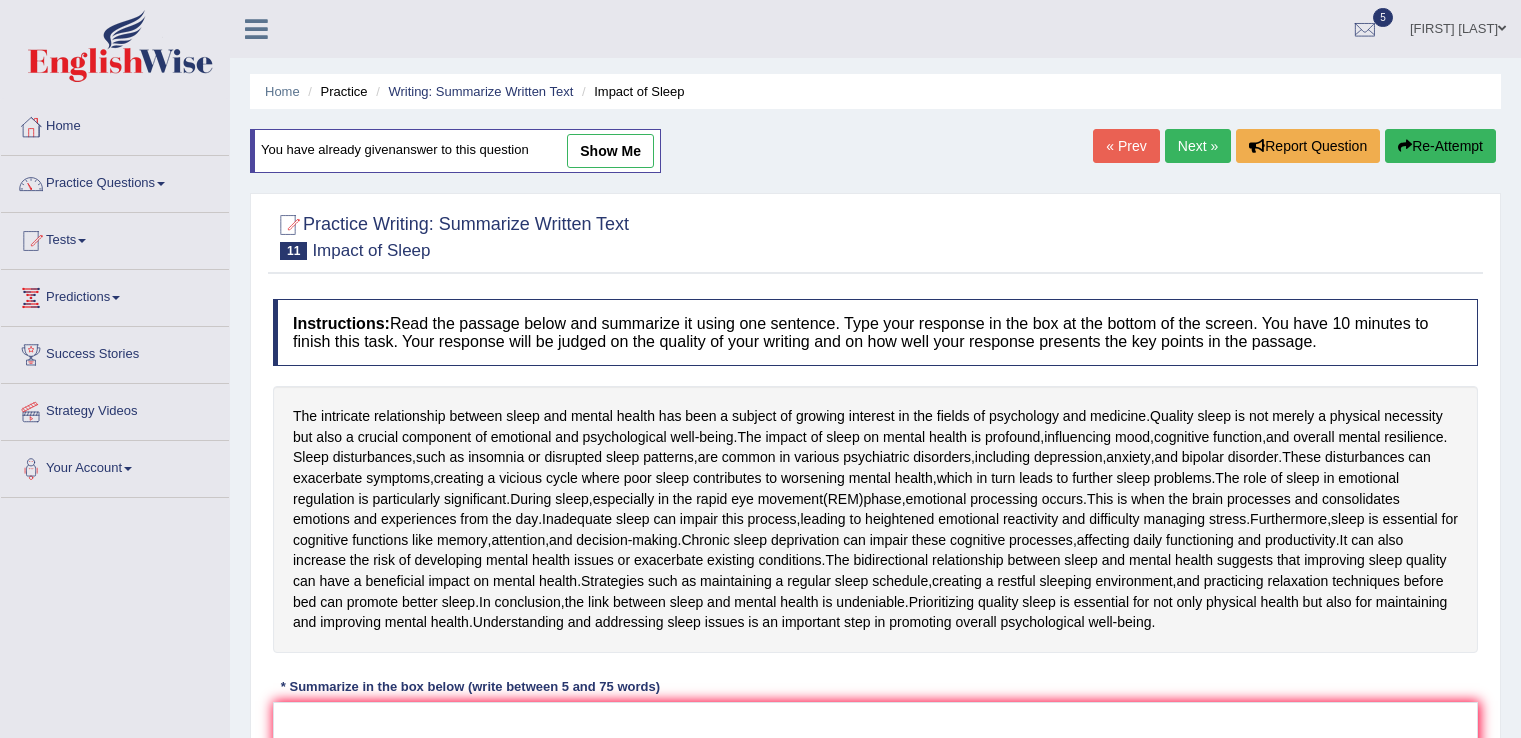 scroll, scrollTop: 122, scrollLeft: 0, axis: vertical 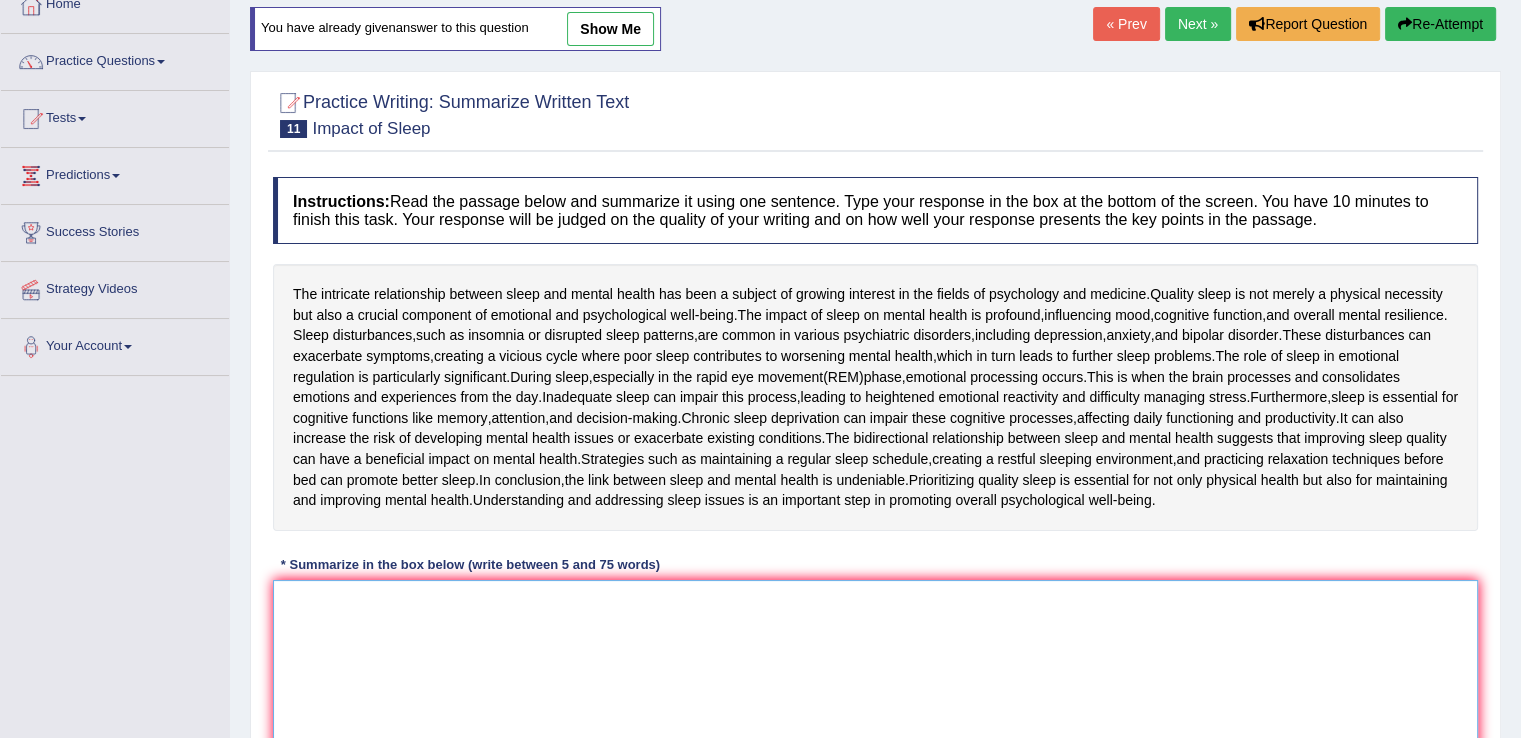 click at bounding box center [875, 677] 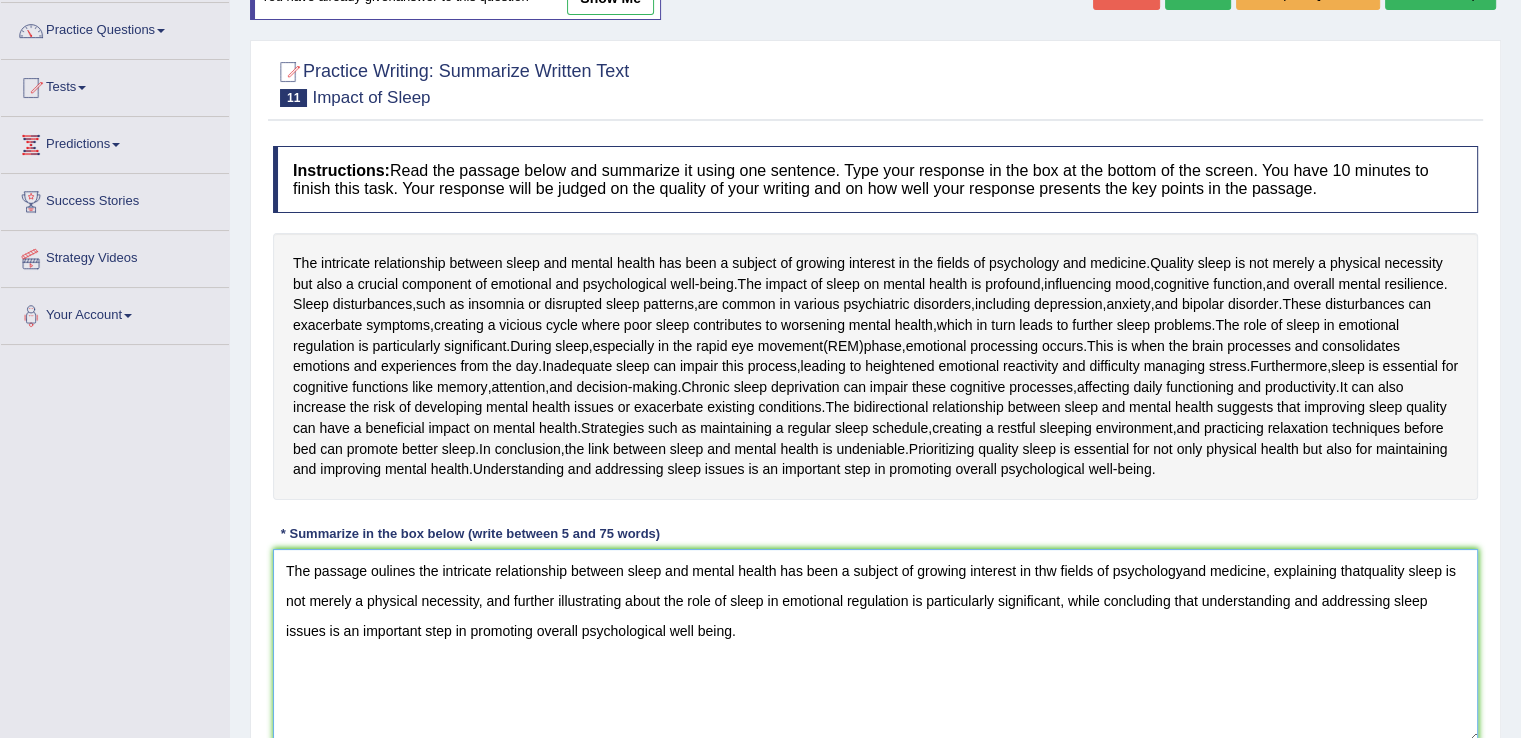 scroll, scrollTop: 154, scrollLeft: 0, axis: vertical 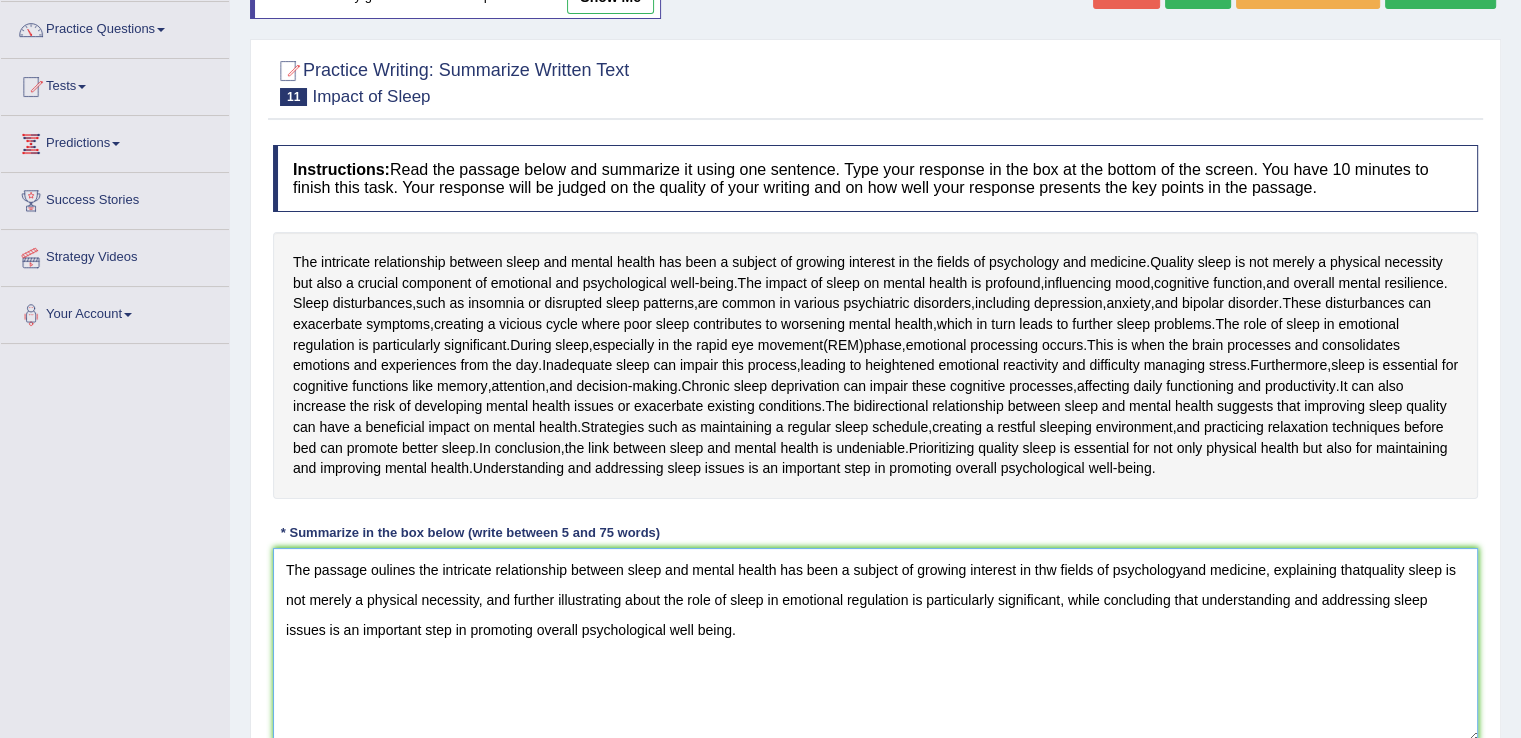 click on "The passage oulines the intricate relationship between sleep and mental health has been a subject of growing interest in thw fields of psychologyand medicine, explaining thatquality sleep is not merely a physical necessity, and further illustrating about the role of sleep in emotional regulation is particularly significant, while concluding that understanding and addressing sleep issues is an important step in promoting overall psychological well being." at bounding box center (875, 645) 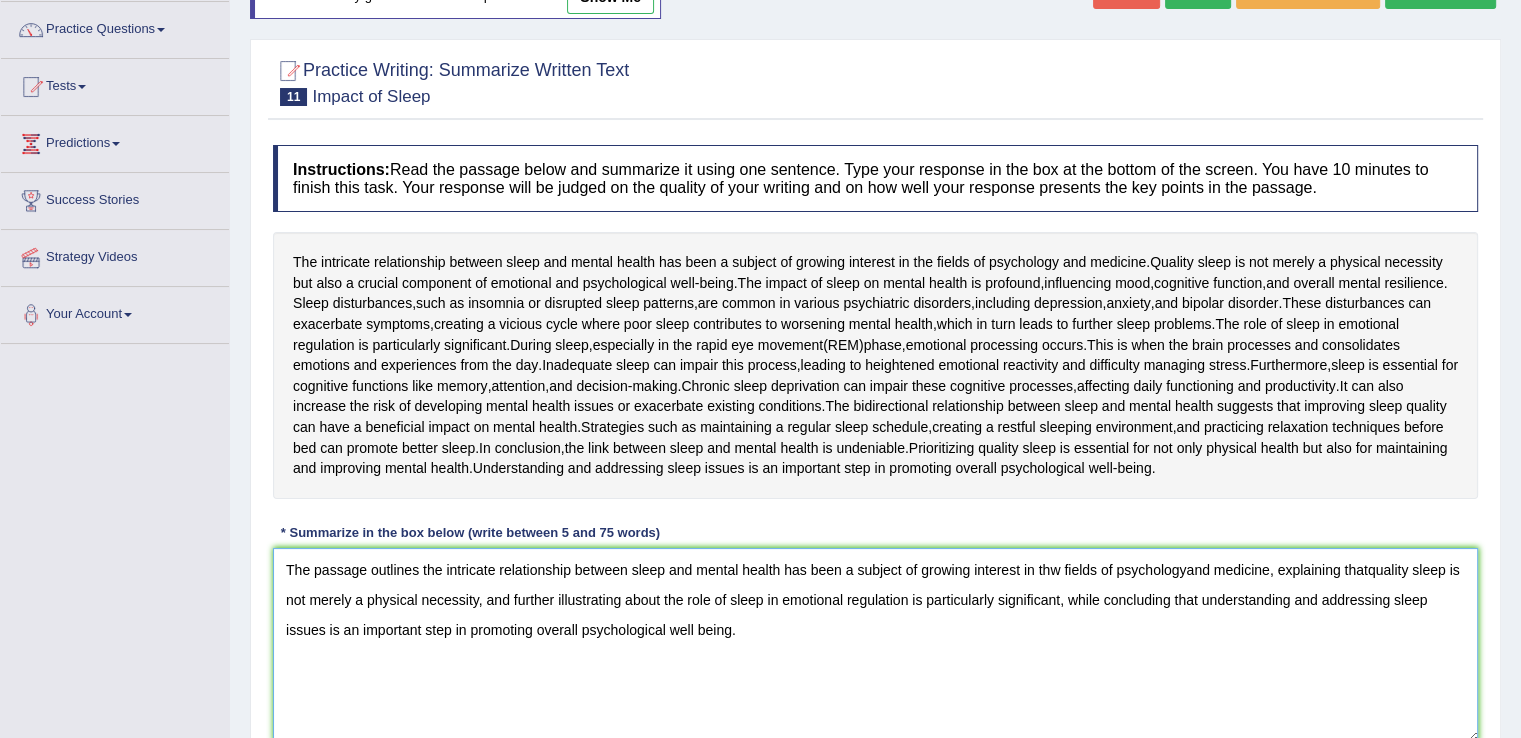 click on "The passage outlines the intricate relationship between sleep and mental health has been a subject of growing interest in thw fields of psychologyand medicine, explaining thatquality sleep is not merely a physical necessity, and further illustrating about the role of sleep in emotional regulation is particularly significant, while concluding that understanding and addressing sleep issues is an important step in promoting overall psychological well being." at bounding box center (875, 645) 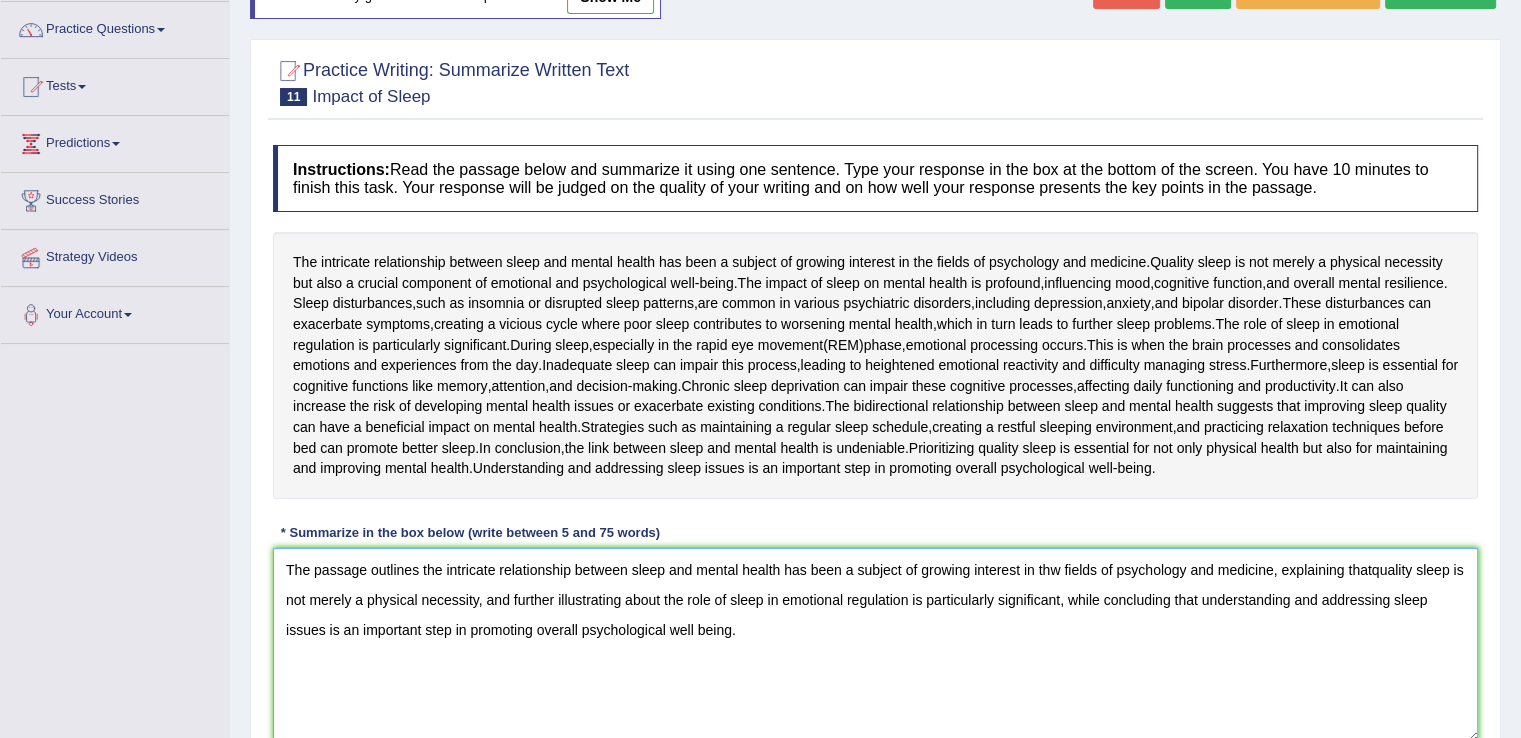 click on "The passage outlines the intricate relationship between sleep and mental health has been a subject of growing interest in thw fields of psychology and medicine, explaining thatquality sleep is not merely a physical necessity, and further illustrating about the role of sleep in emotional regulation is particularly significant, while concluding that understanding and addressing sleep issues is an important step in promoting overall psychological well being." at bounding box center (875, 645) 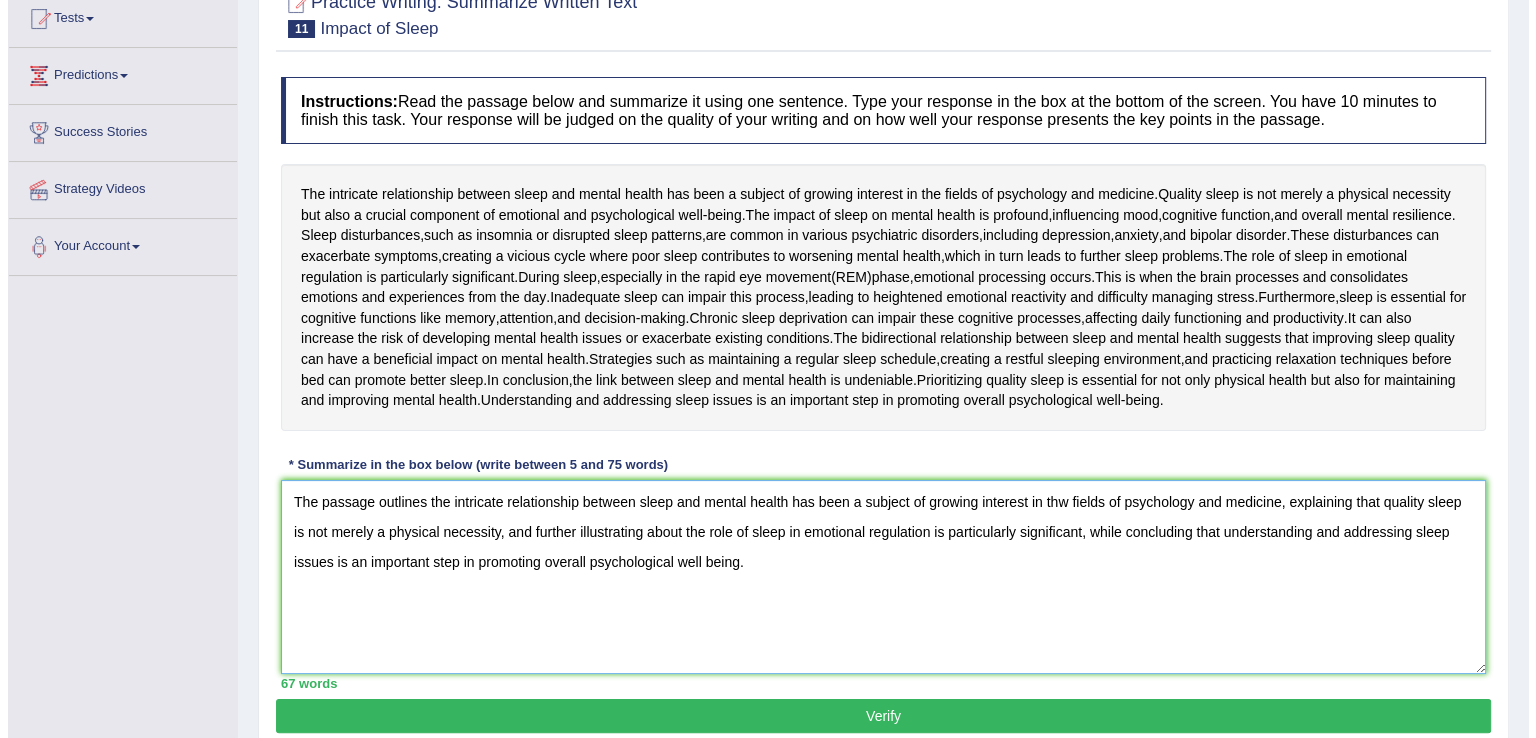 scroll, scrollTop: 312, scrollLeft: 0, axis: vertical 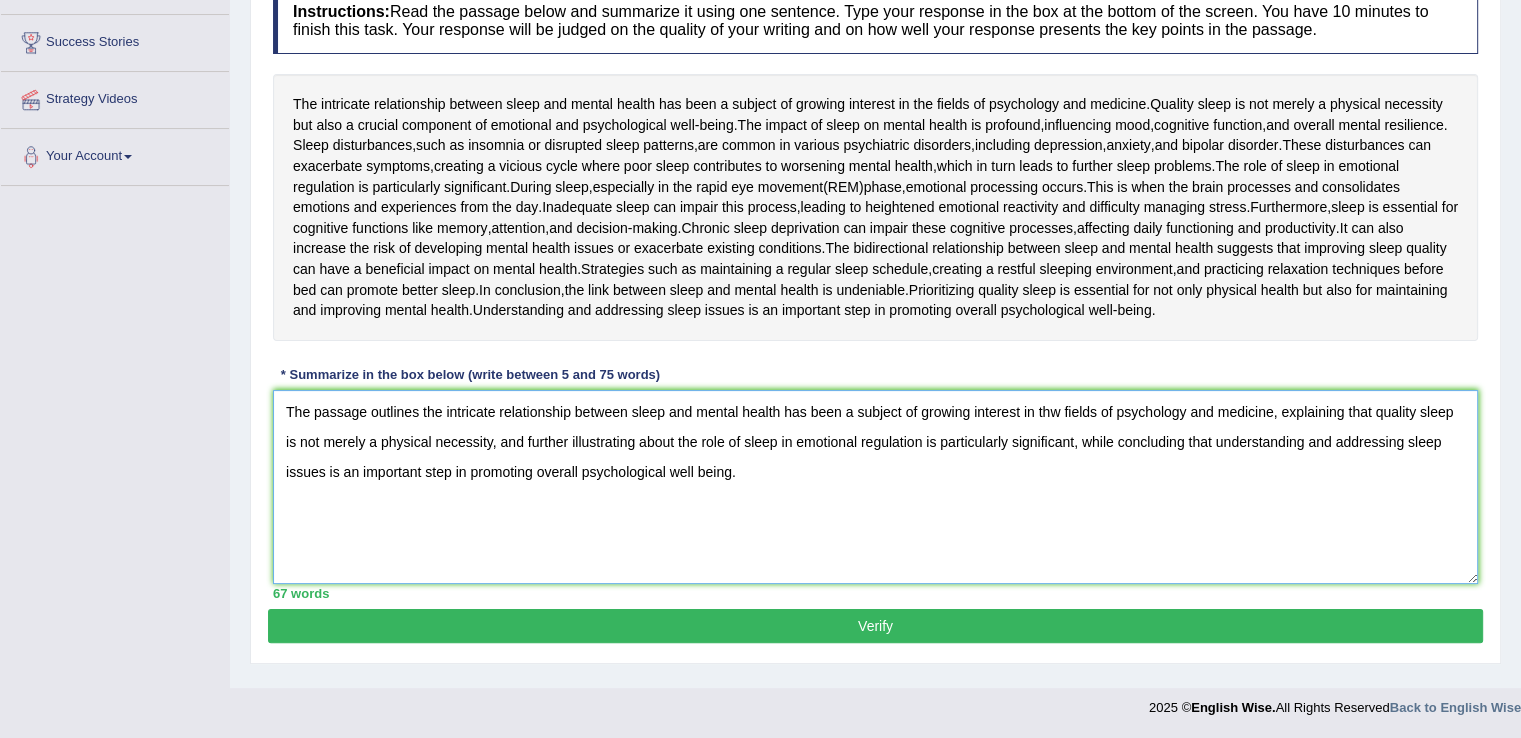 type on "The passage outlines the intricate relationship between sleep and mental health has been a subject of growing interest in thw fields of psychology and medicine, explaining that quality sleep is not merely a physical necessity, and further illustrating about the role of sleep in emotional regulation is particularly significant, while concluding that understanding and addressing sleep issues is an important step in promoting overall psychological well being." 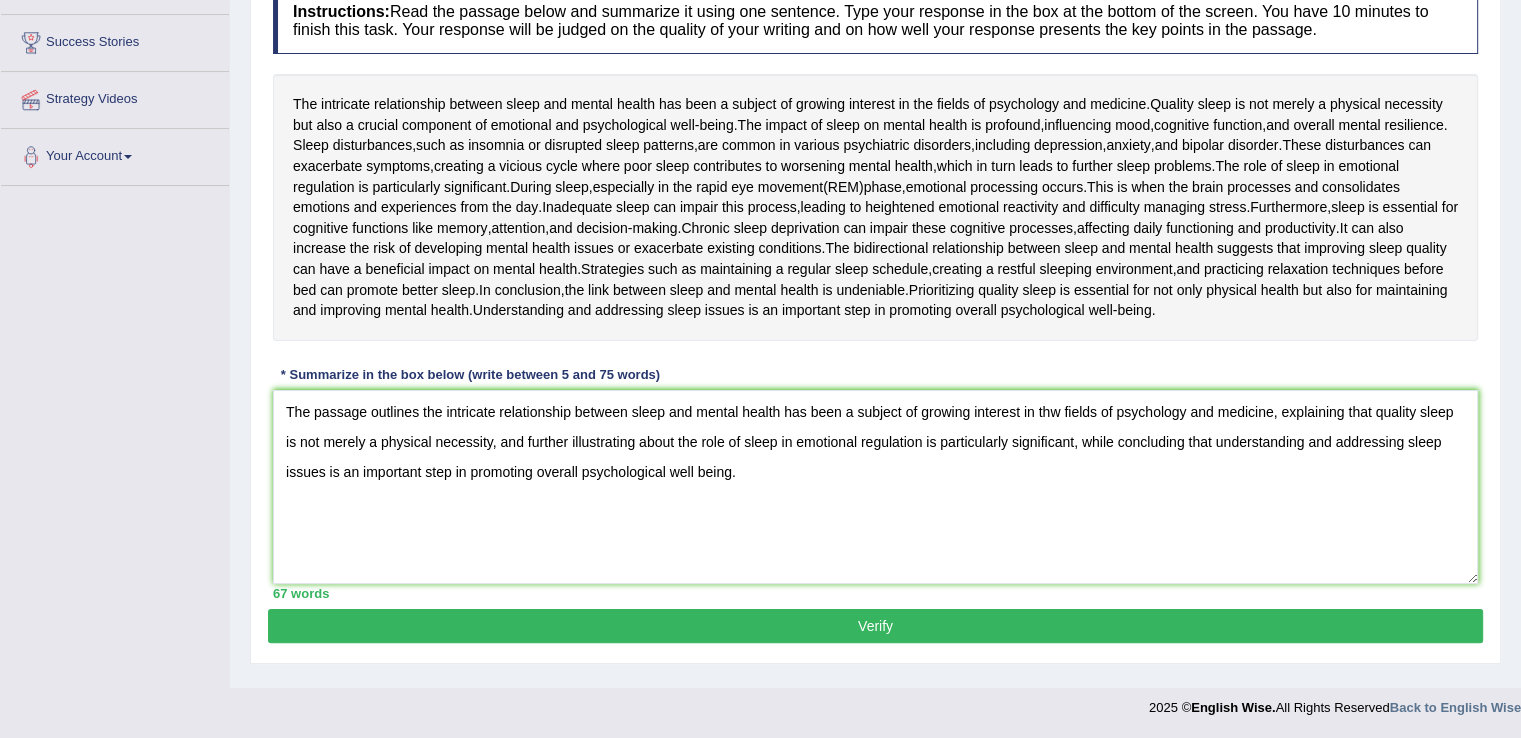click on "Verify" at bounding box center [875, 626] 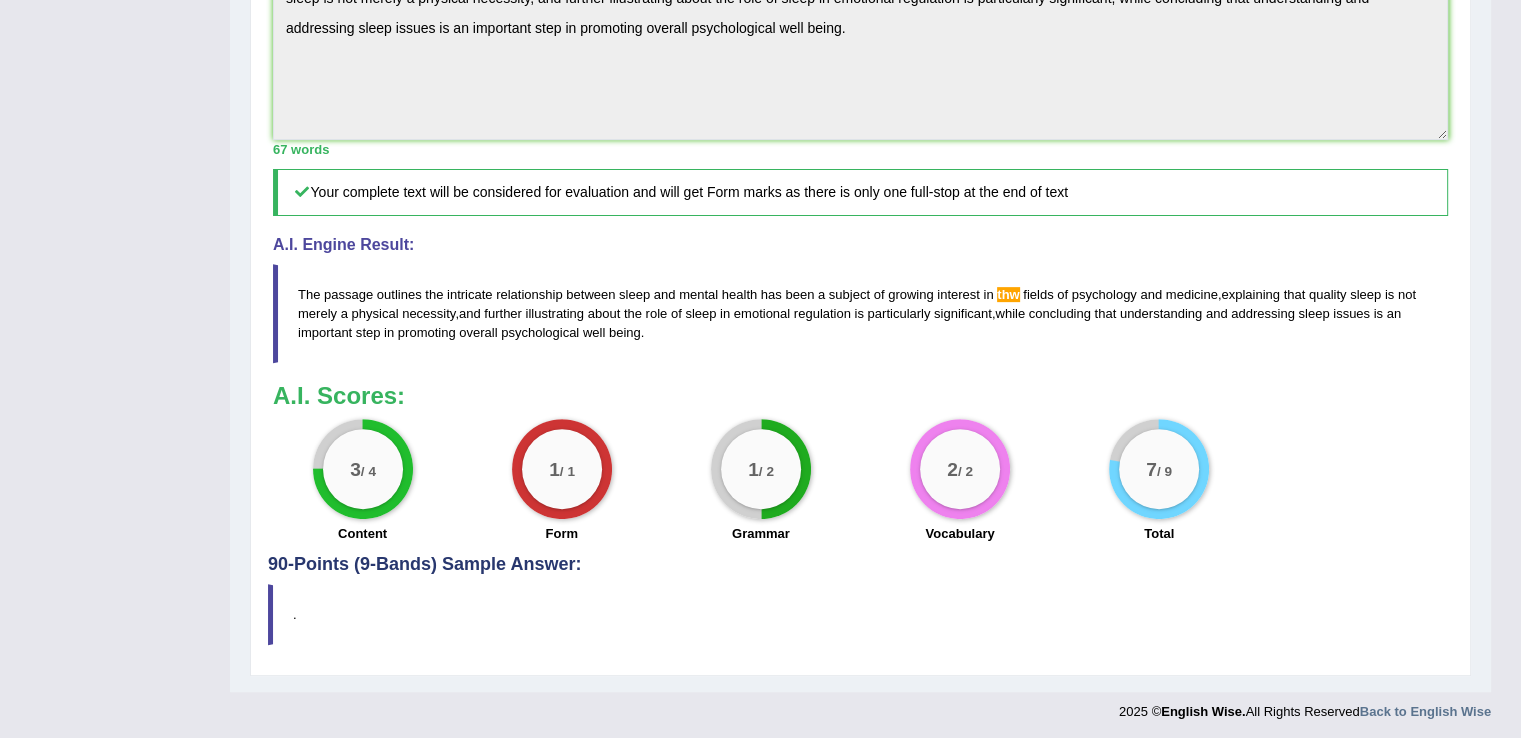 scroll, scrollTop: 0, scrollLeft: 0, axis: both 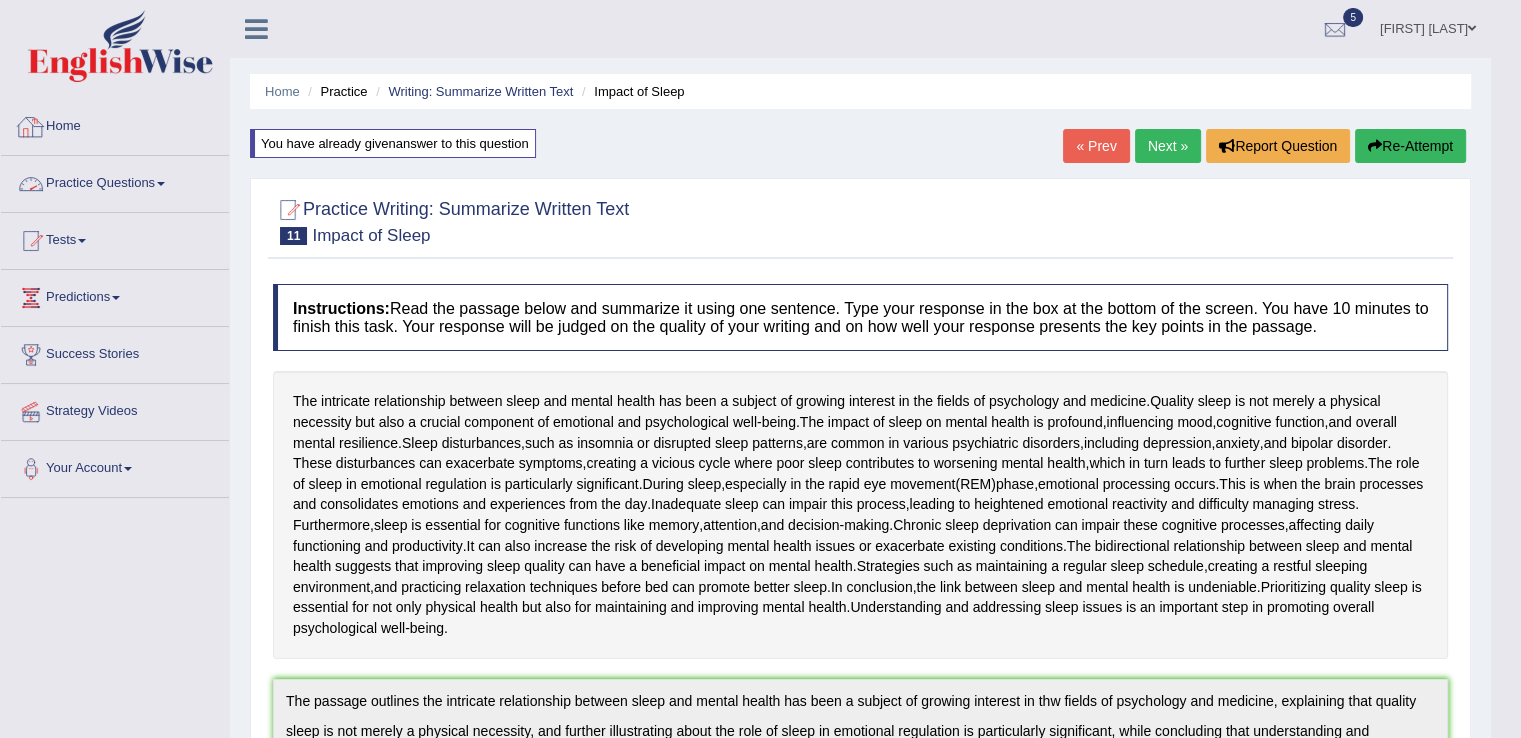 click on "Practice Questions" at bounding box center [115, 181] 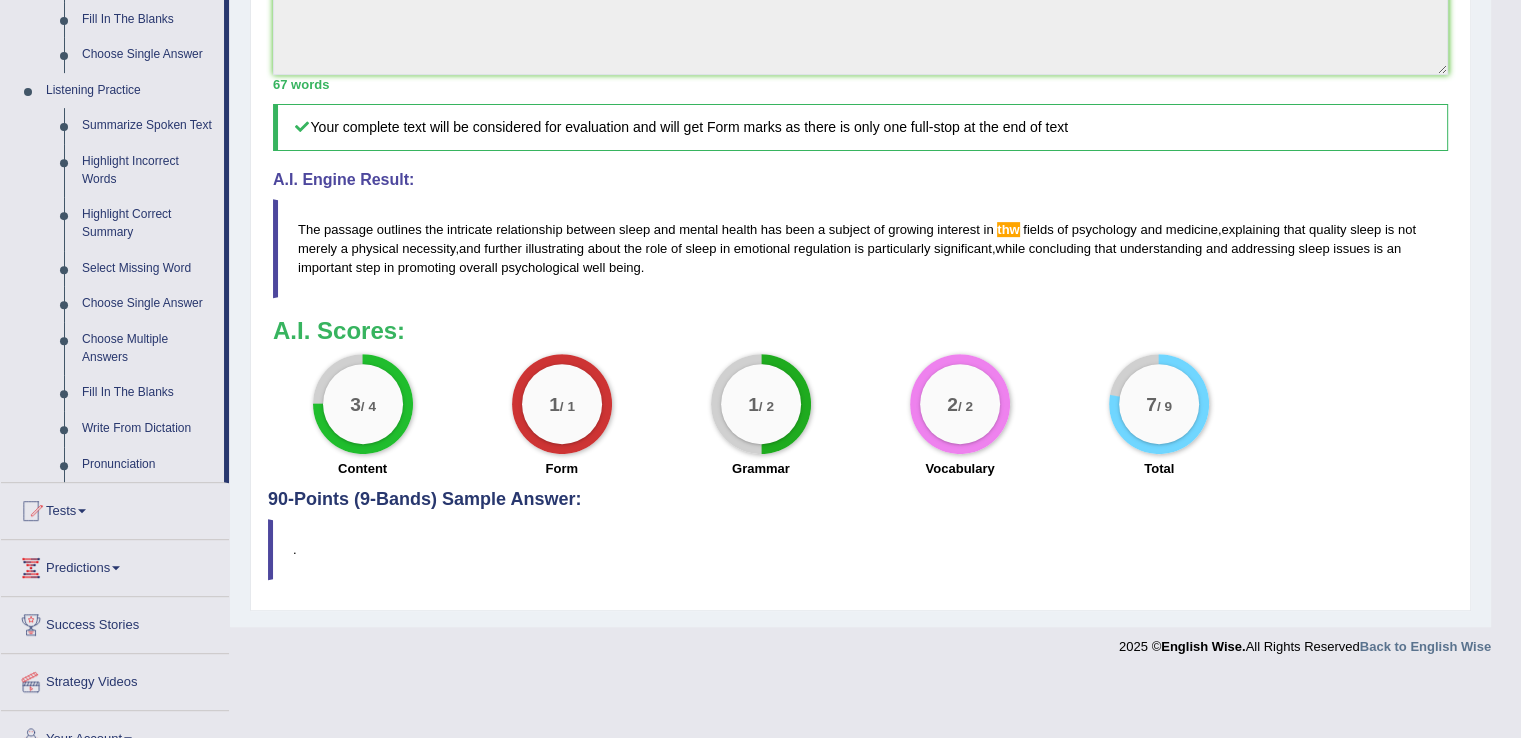 scroll, scrollTop: 799, scrollLeft: 0, axis: vertical 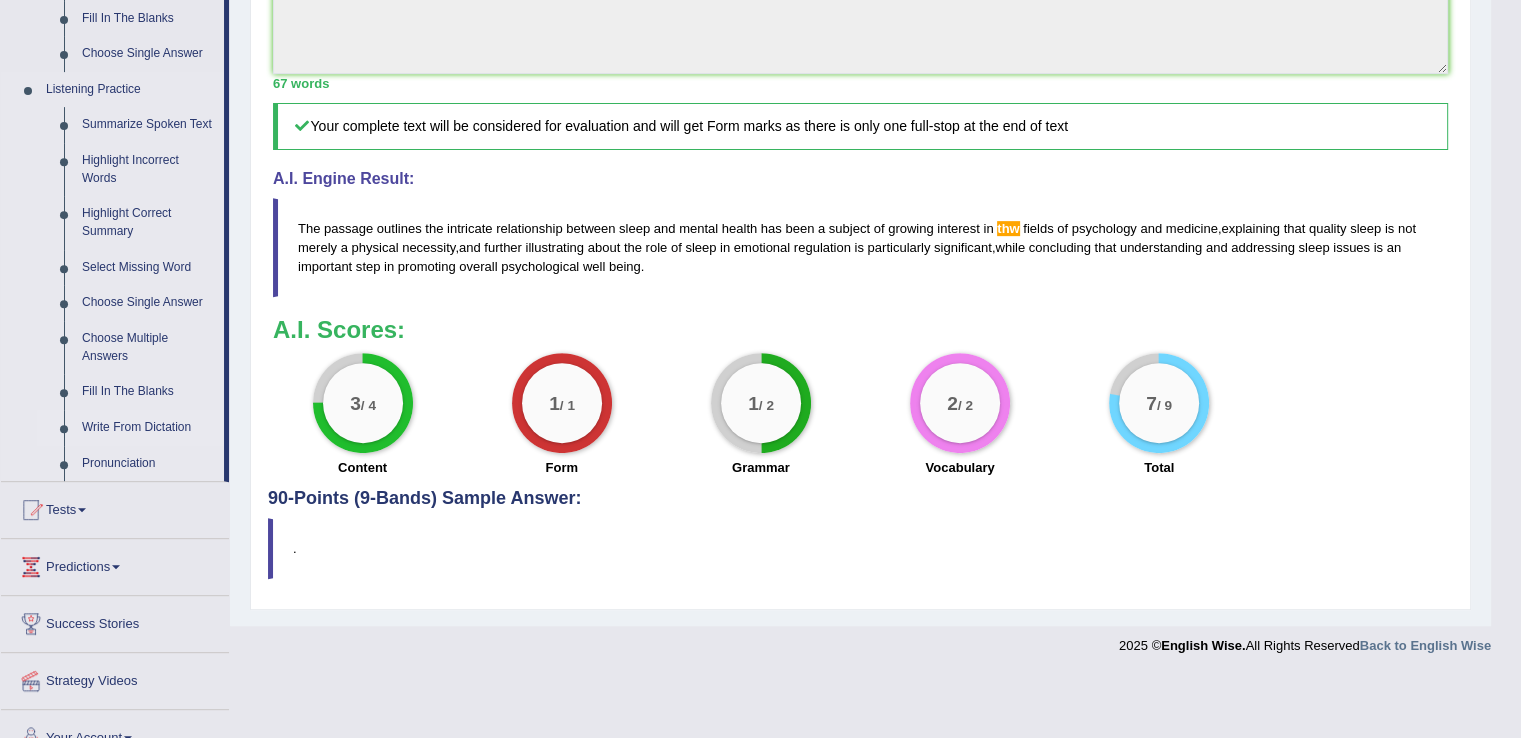 click on "Write From Dictation" at bounding box center (148, 428) 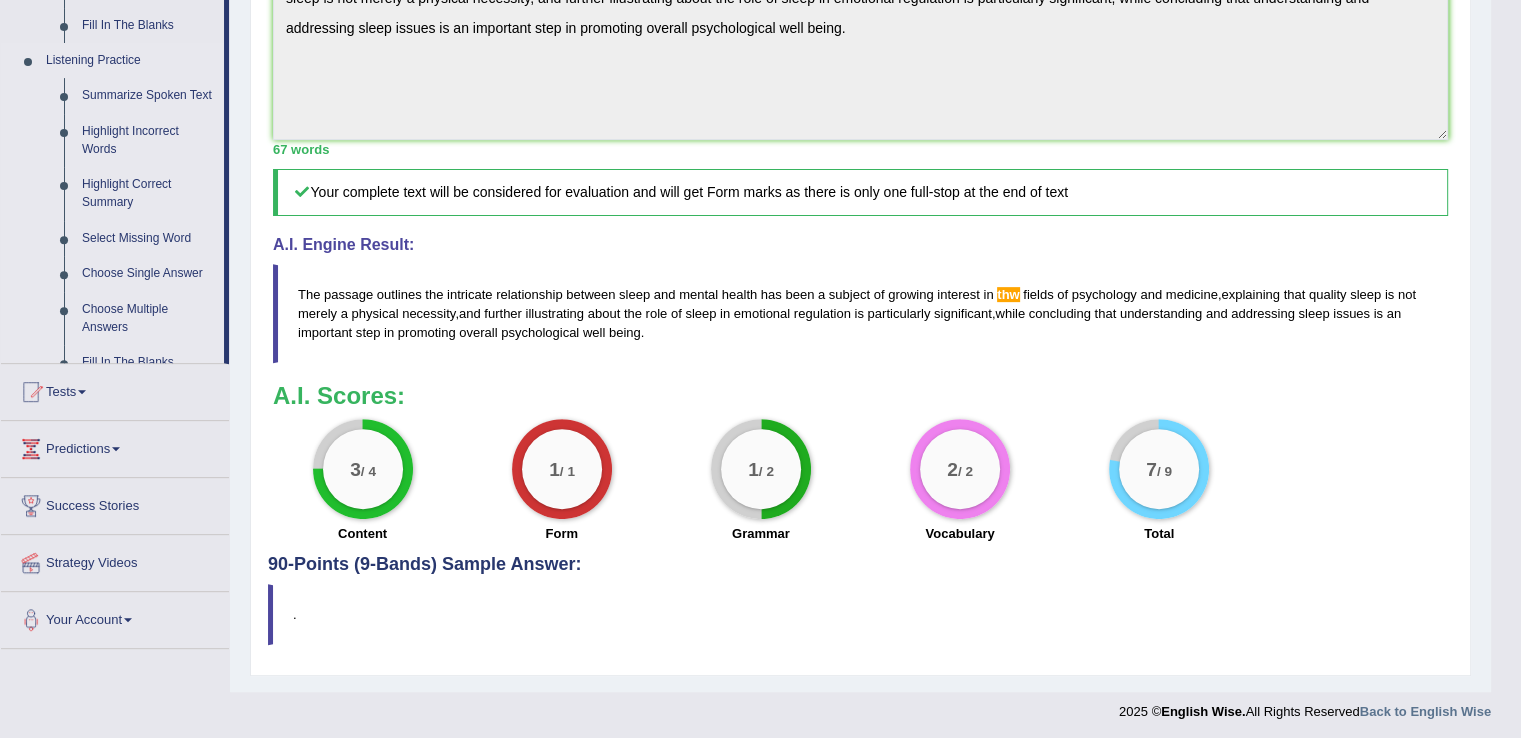 scroll, scrollTop: 414, scrollLeft: 0, axis: vertical 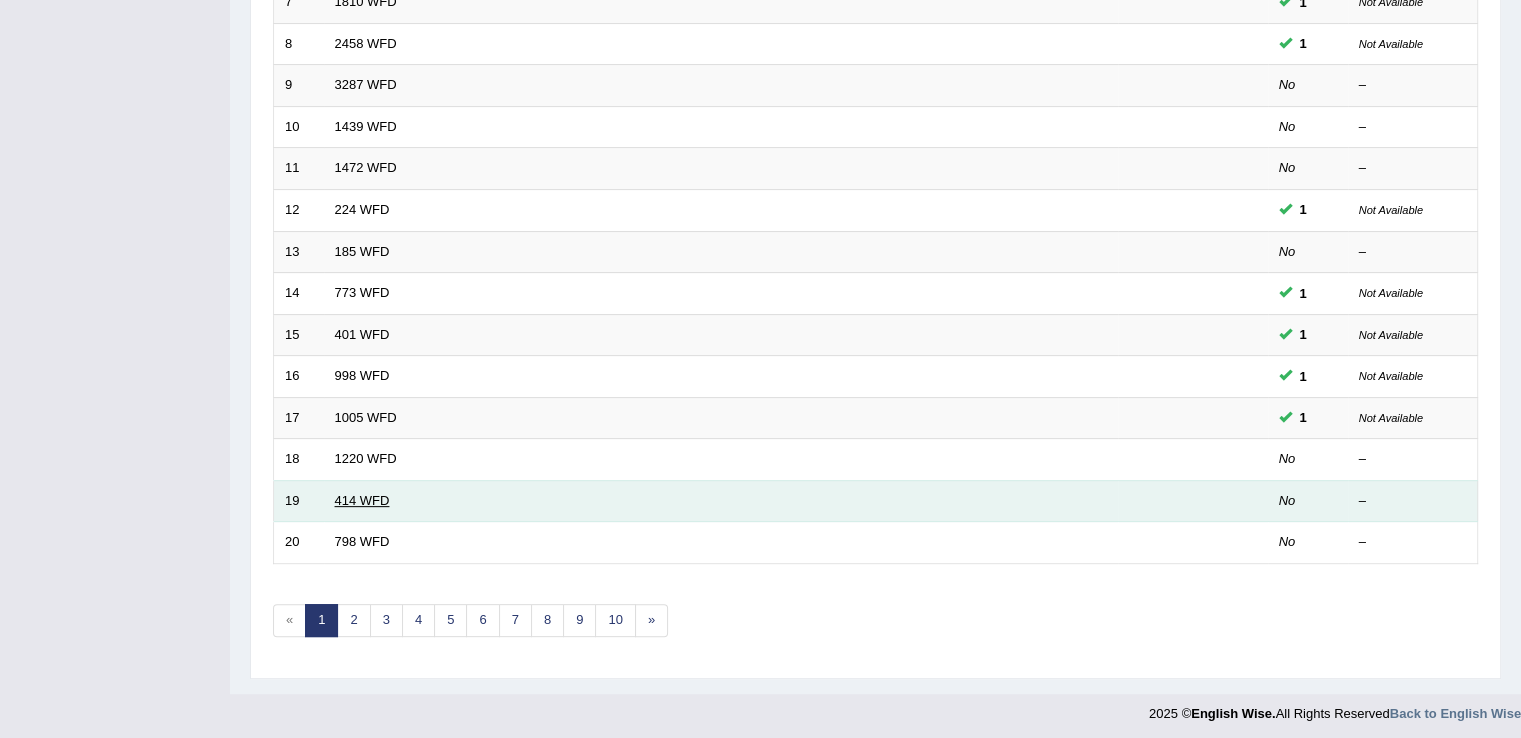 click on "414 WFD" at bounding box center [362, 500] 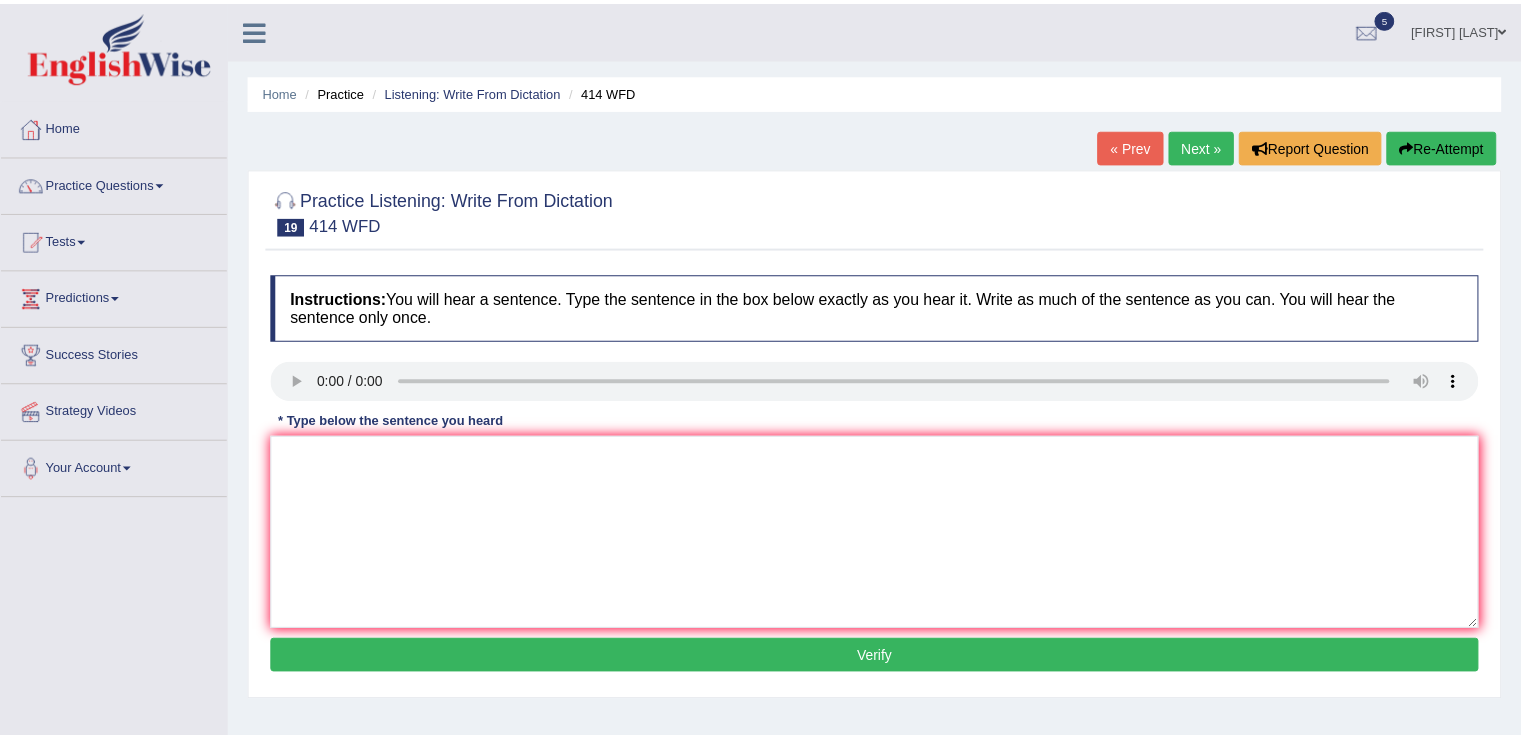 scroll, scrollTop: 0, scrollLeft: 0, axis: both 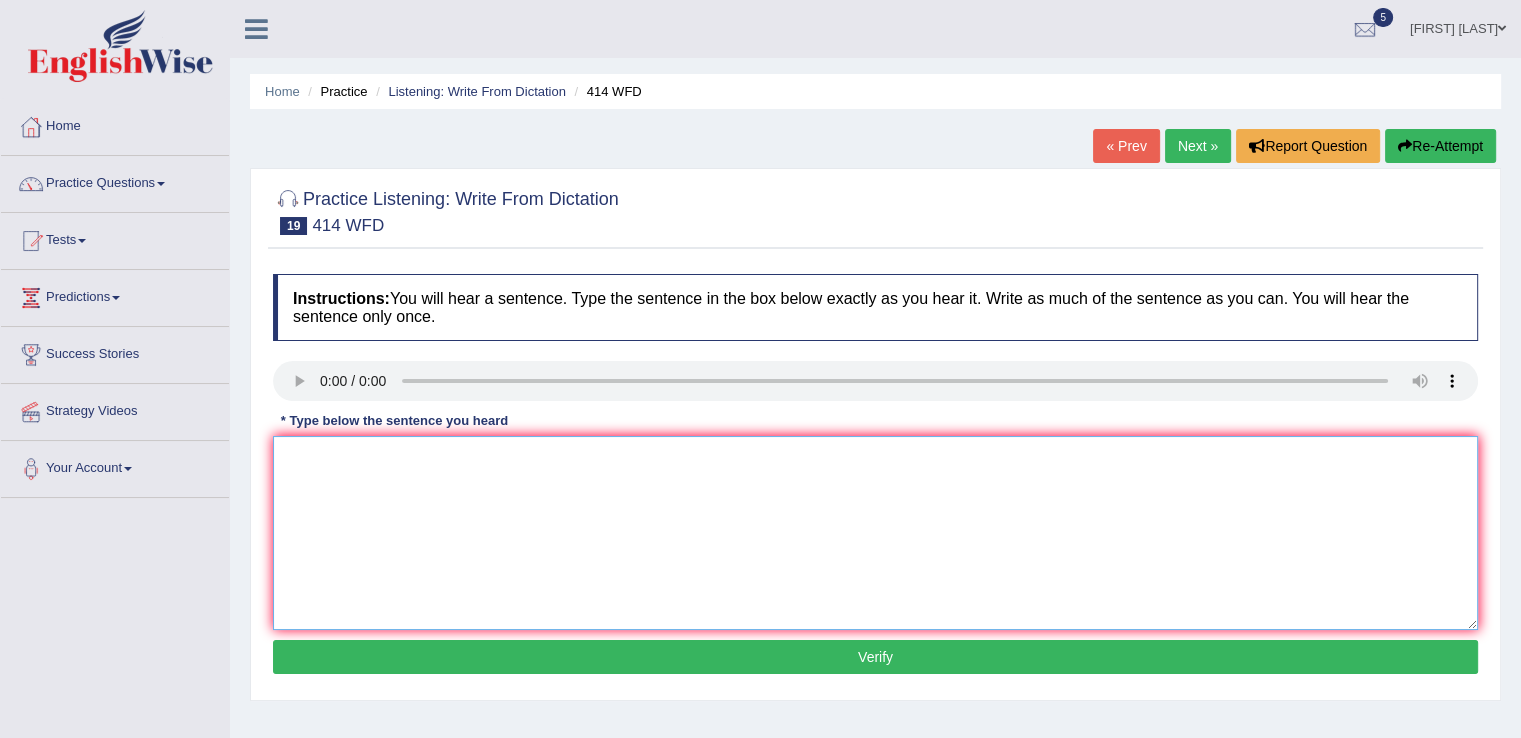 click at bounding box center [875, 533] 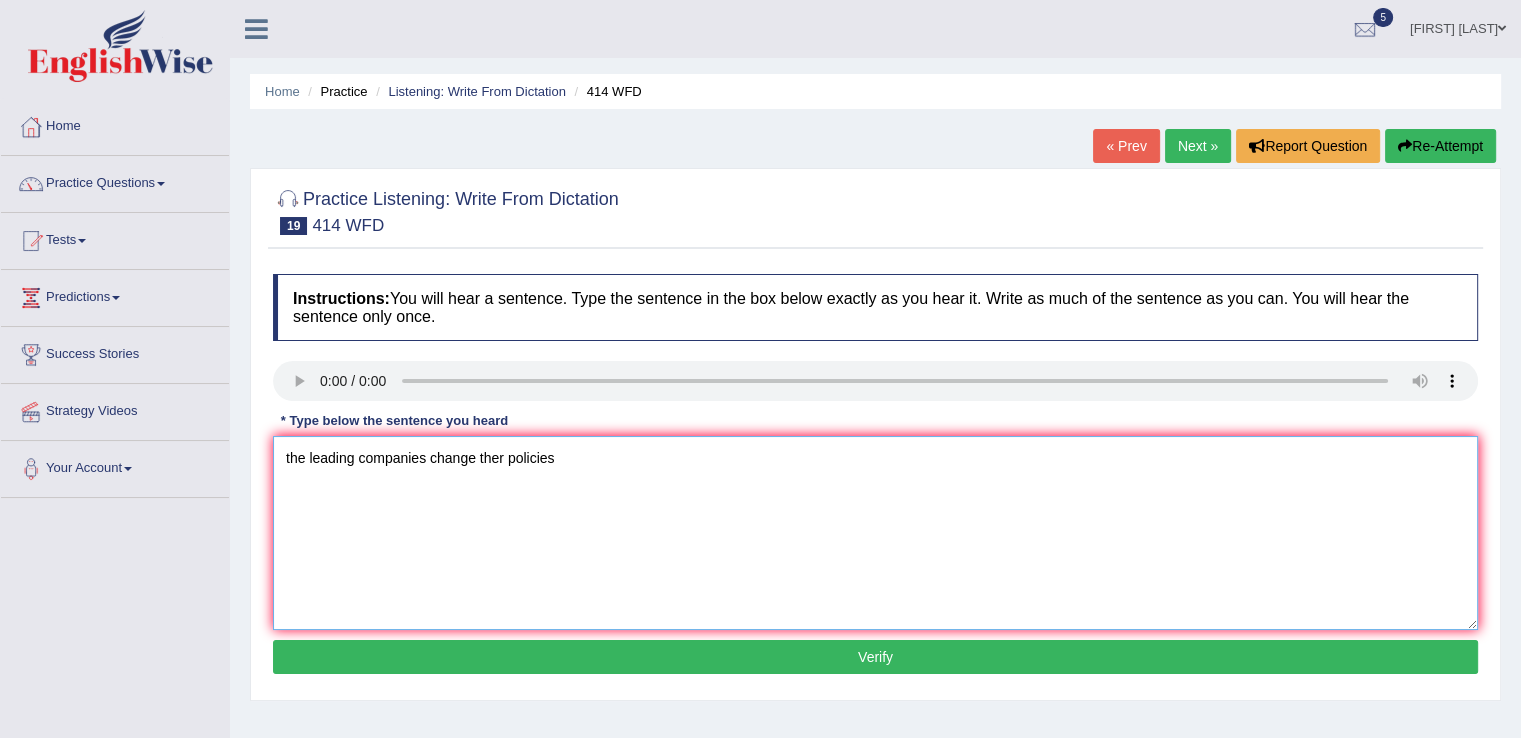 click on "the leading companies change ther policies" at bounding box center (875, 533) 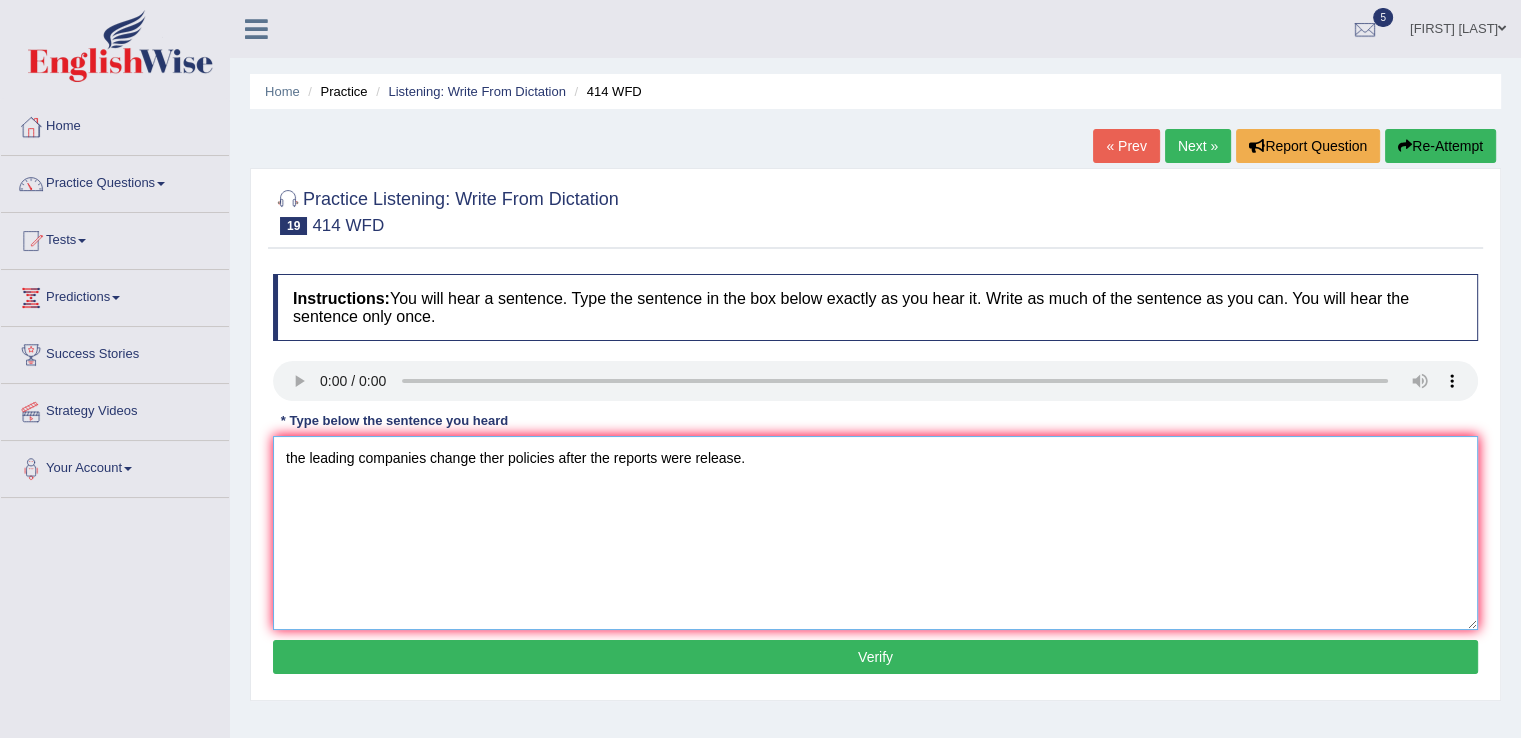 click on "the leading companies change ther policies after the reports were release." at bounding box center [875, 533] 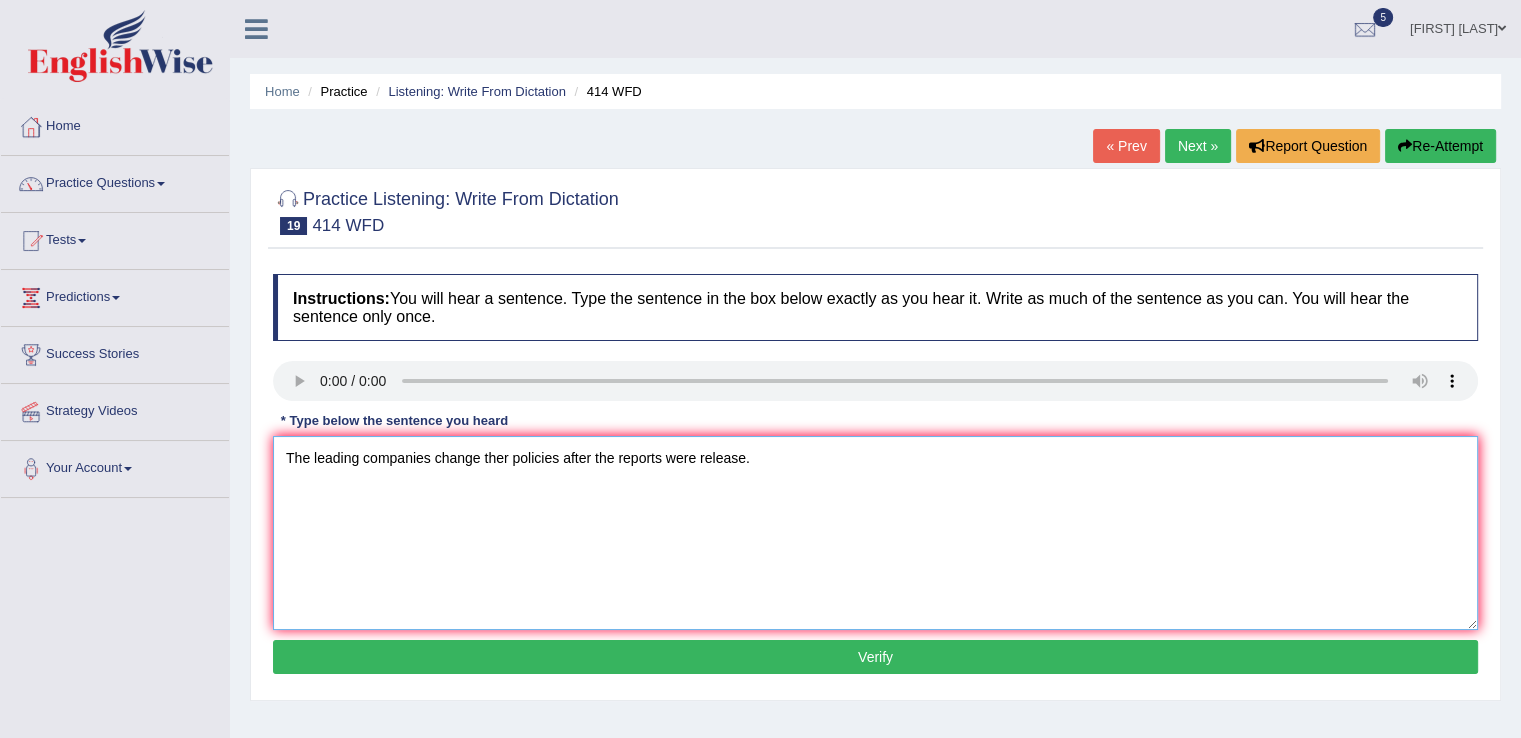 click on "The leading companies change ther policies after the reports were release." at bounding box center (875, 533) 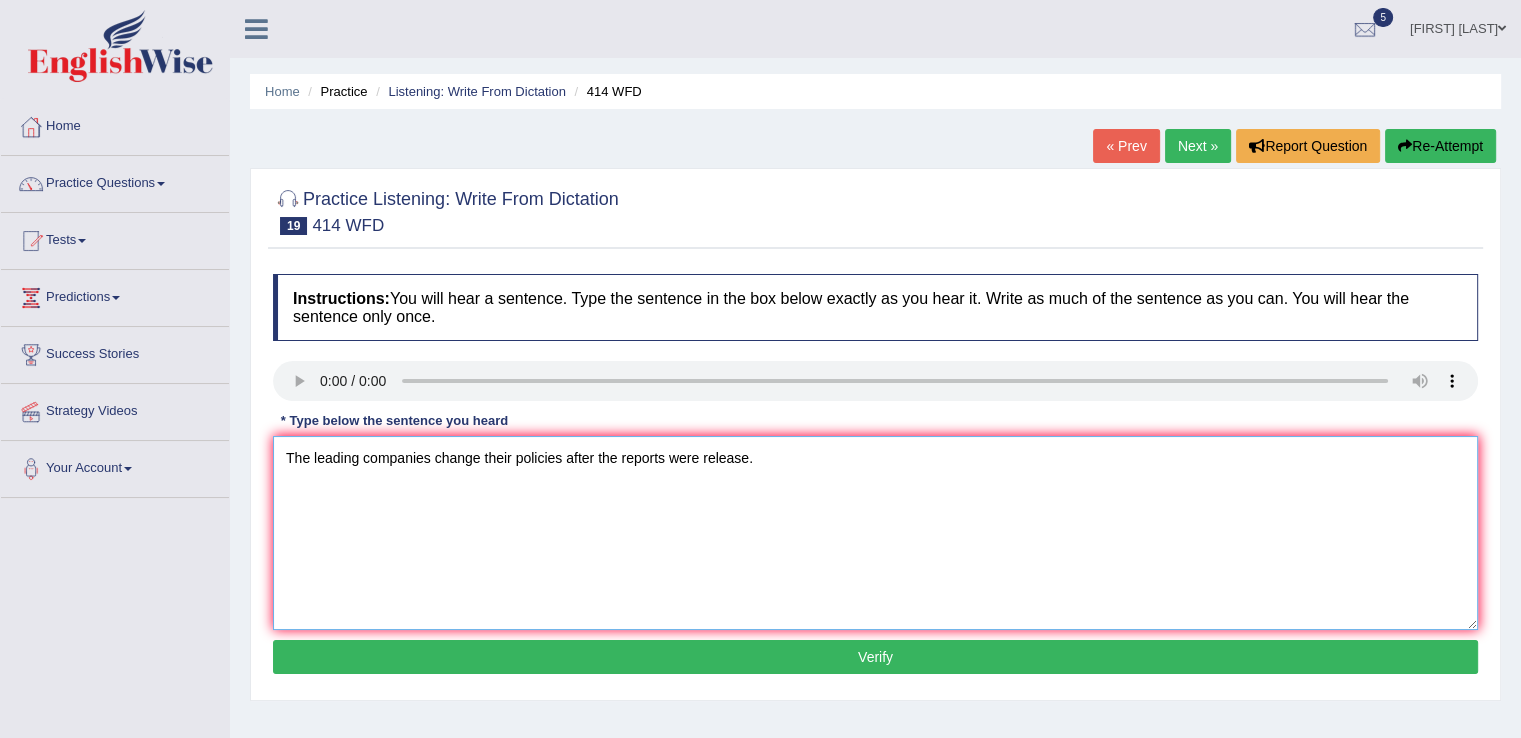 type on "The leading companies change their policies after the reports were release." 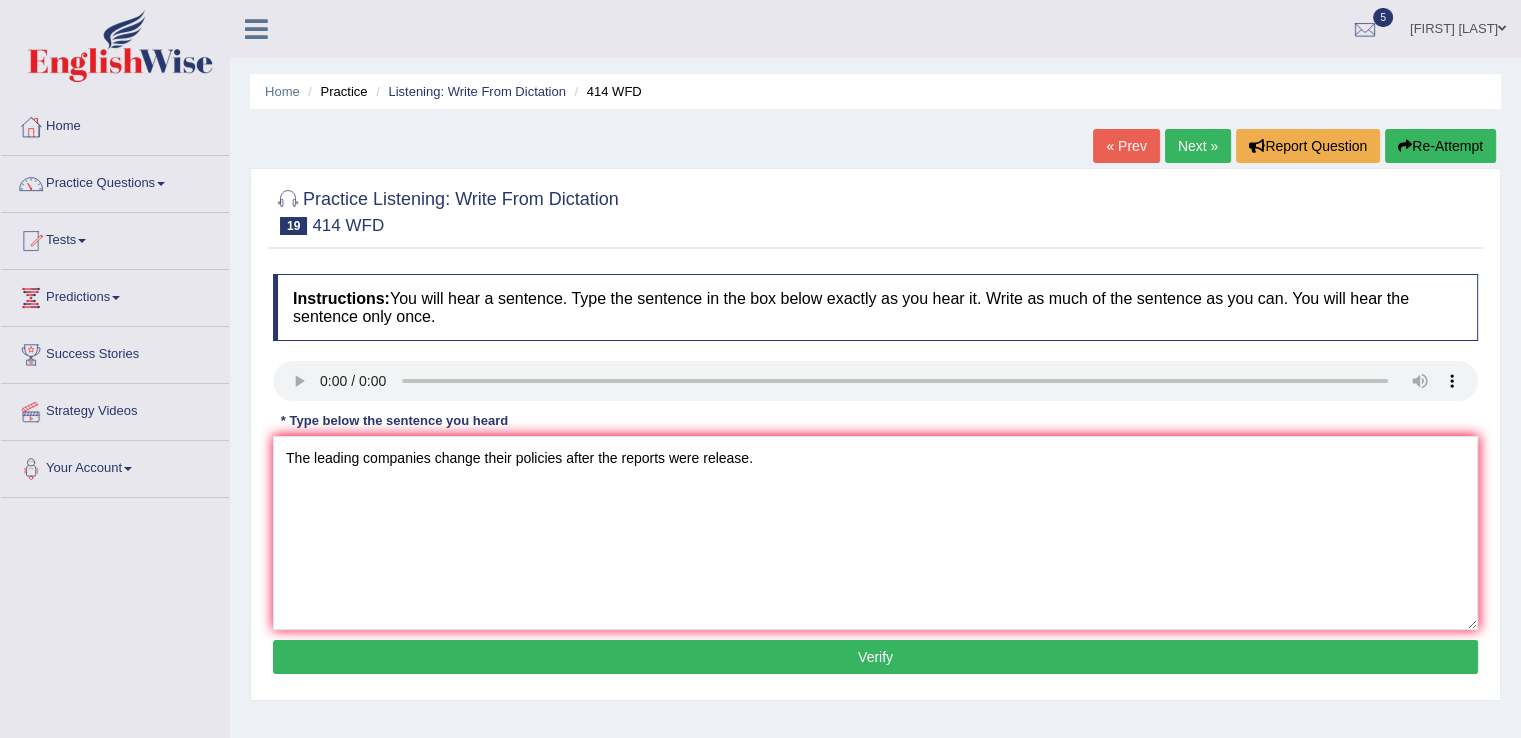 click on "Verify" at bounding box center [875, 657] 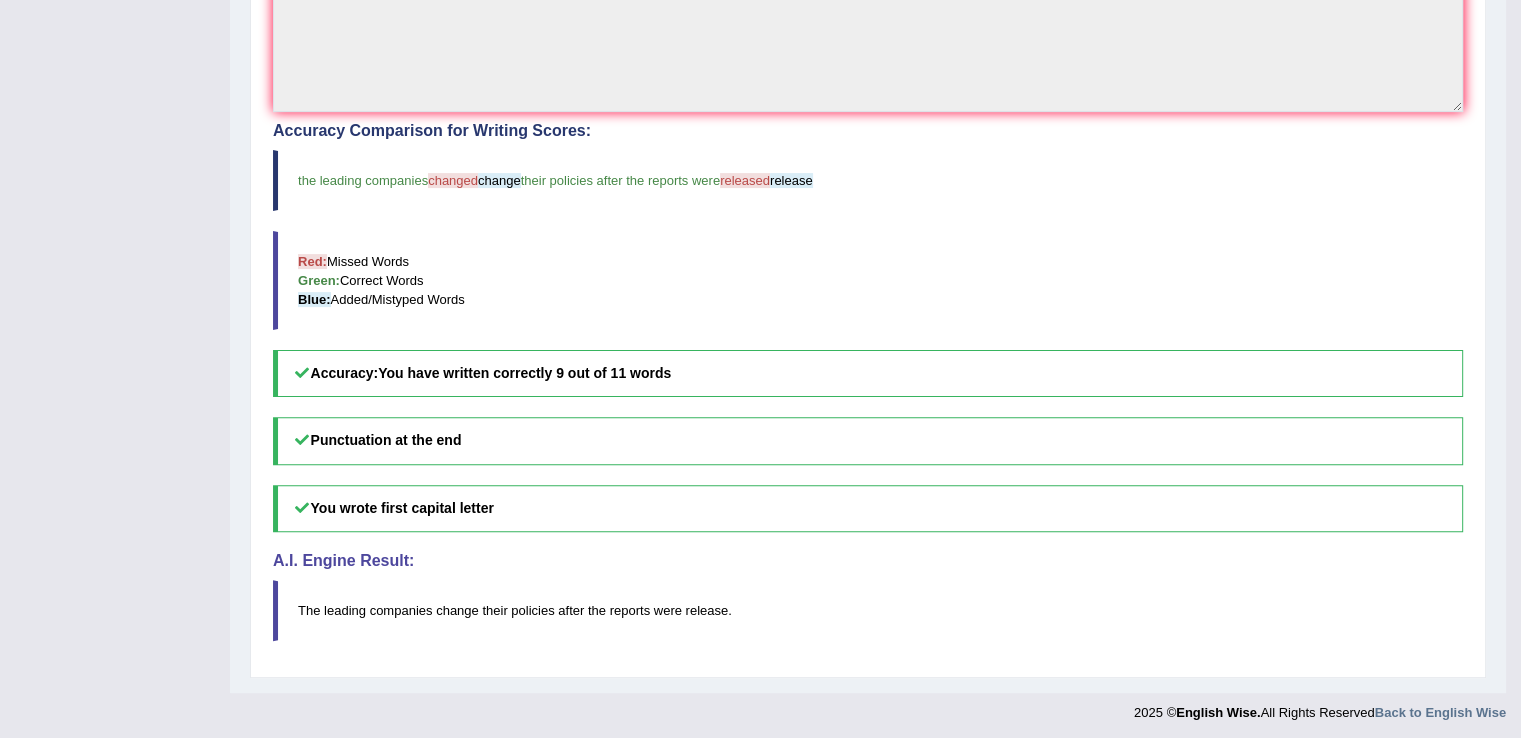 scroll, scrollTop: 0, scrollLeft: 0, axis: both 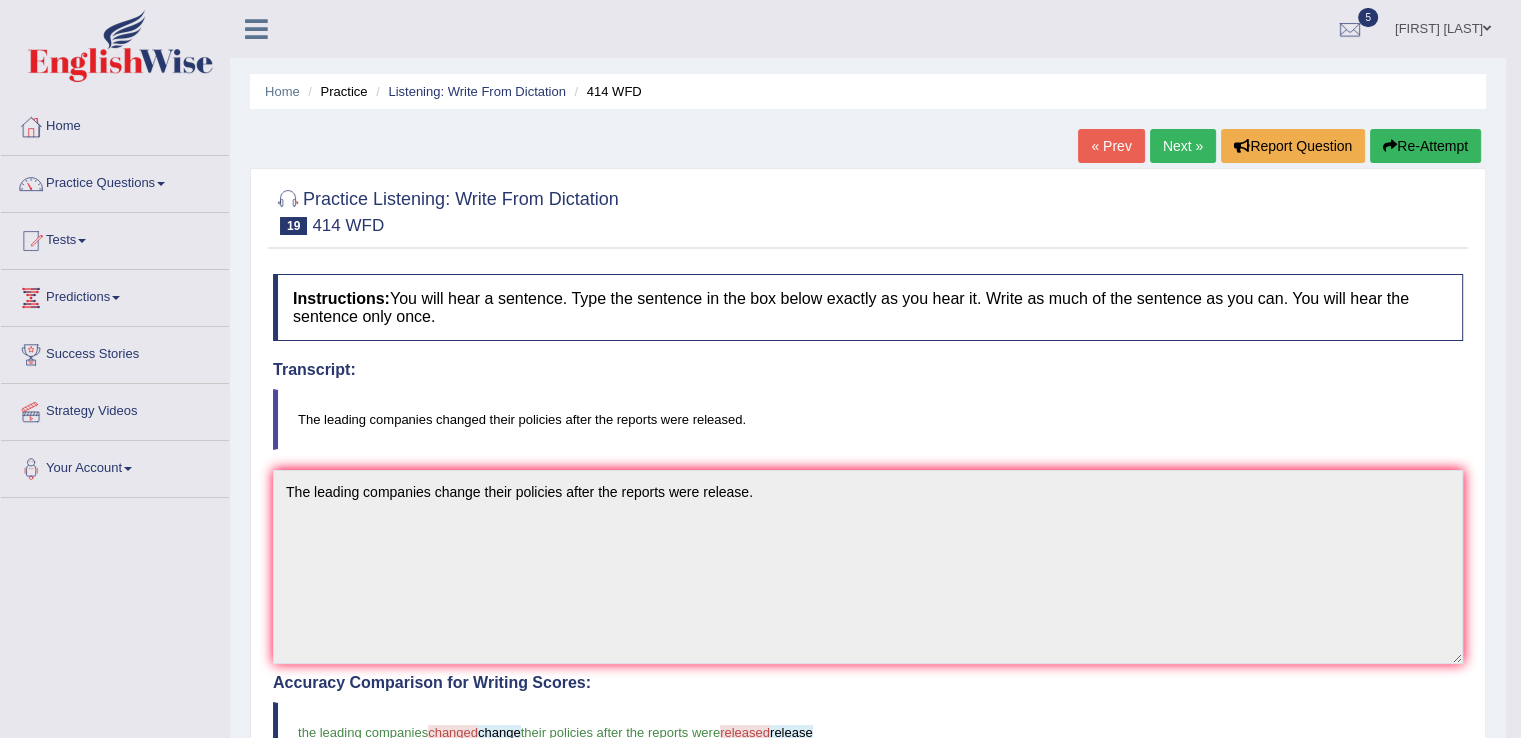 click on "Next »" at bounding box center [1183, 146] 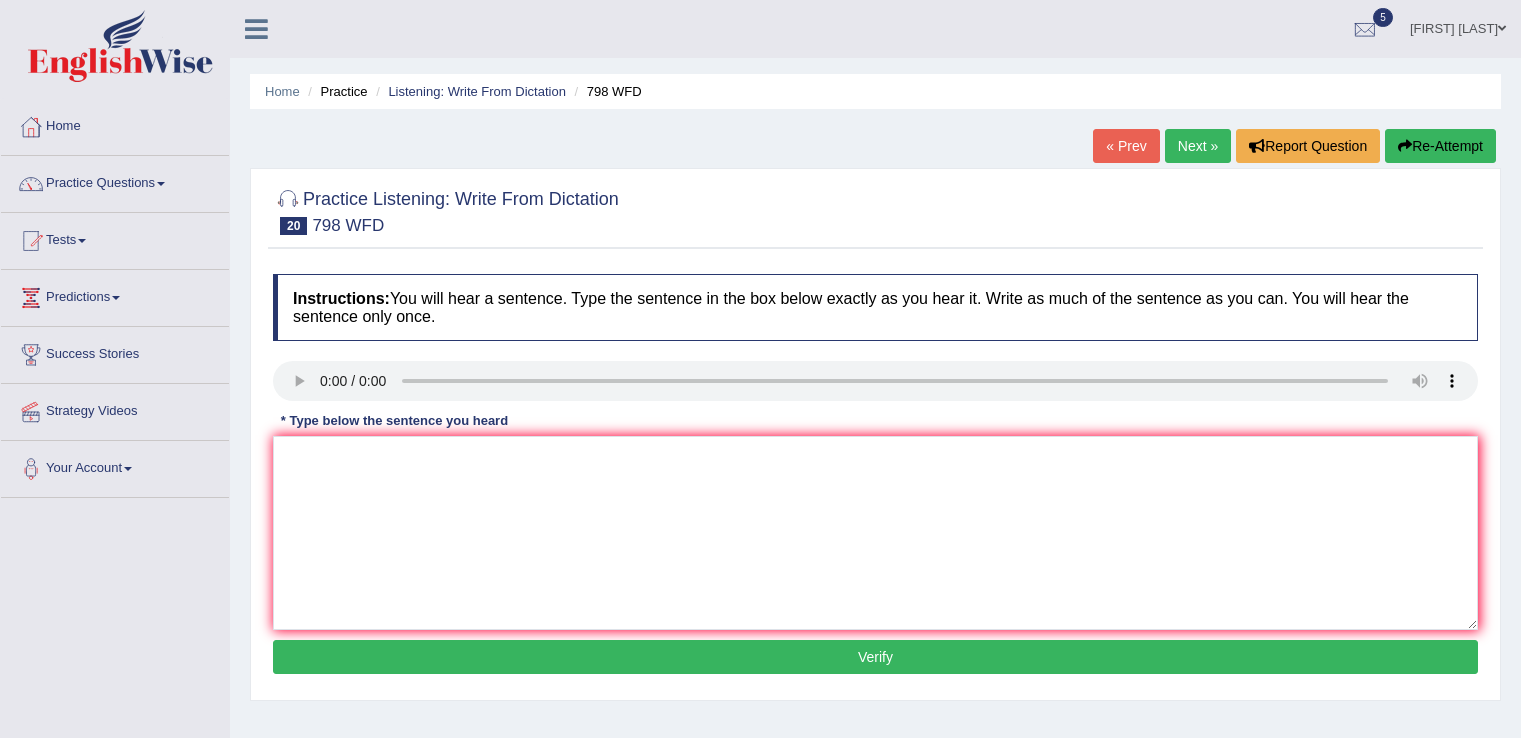 scroll, scrollTop: 0, scrollLeft: 0, axis: both 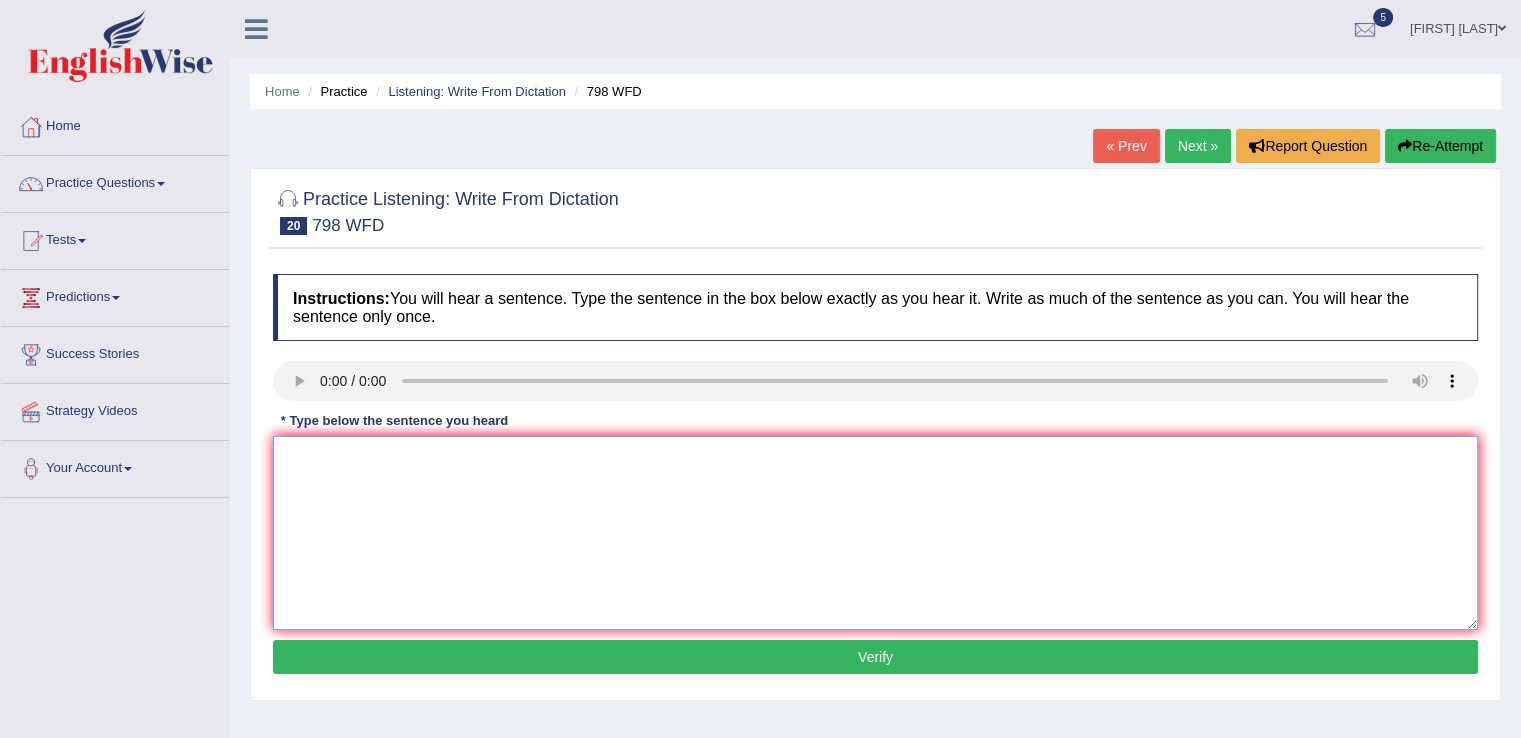 click at bounding box center (875, 533) 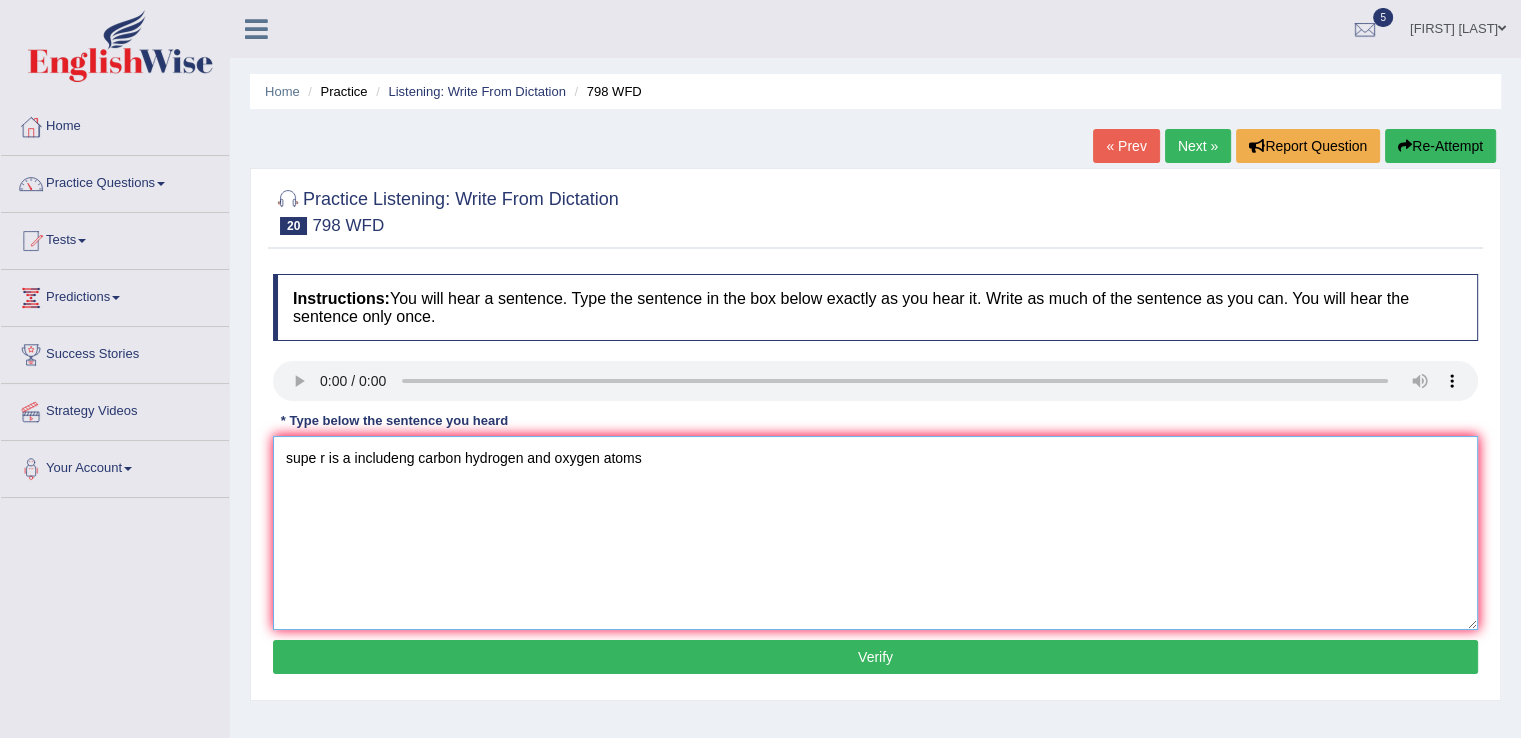 click on "supe r is a includeng carbon hydrogen and oxygen atoms" at bounding box center (875, 533) 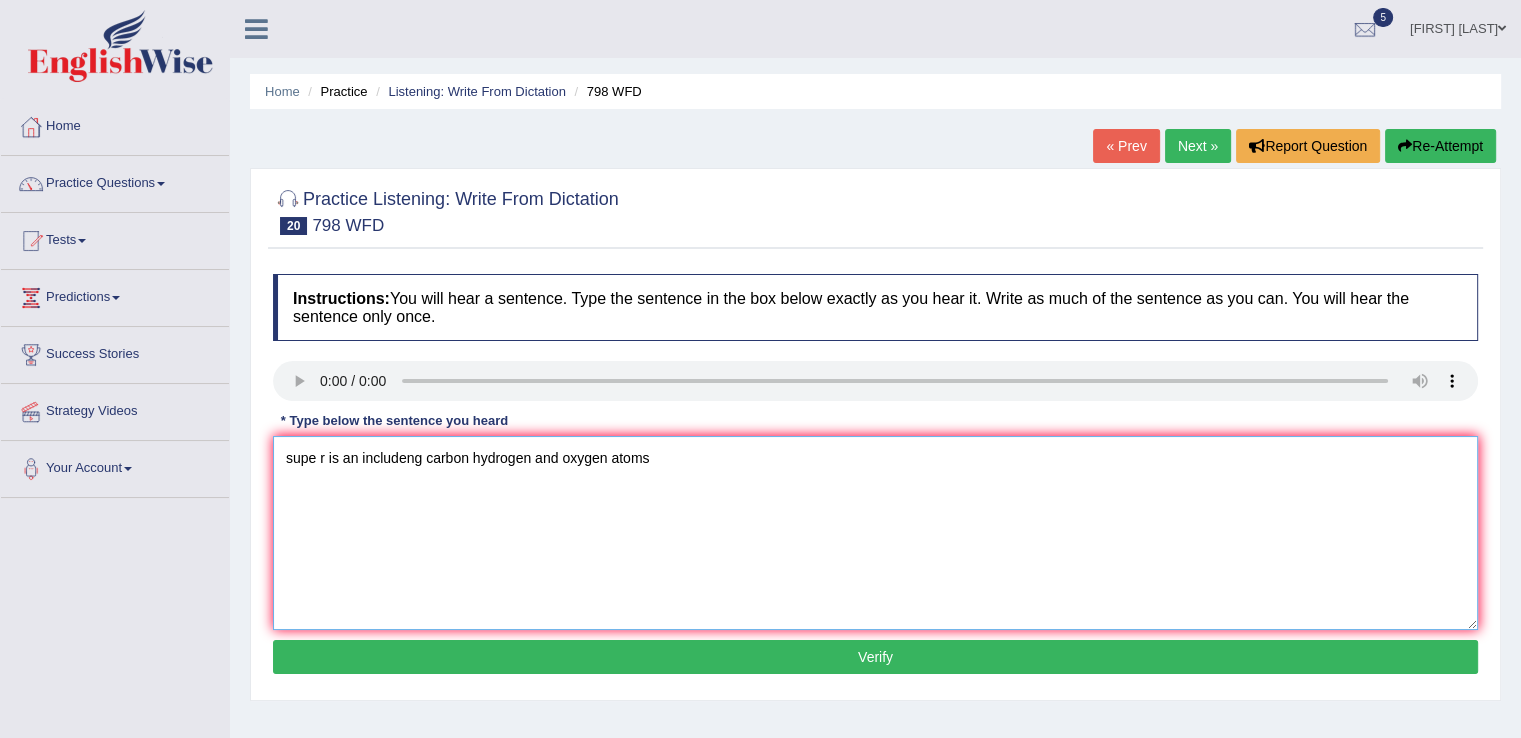 click on "supe r is an includeng carbon hydrogen and oxygen atoms" at bounding box center [875, 533] 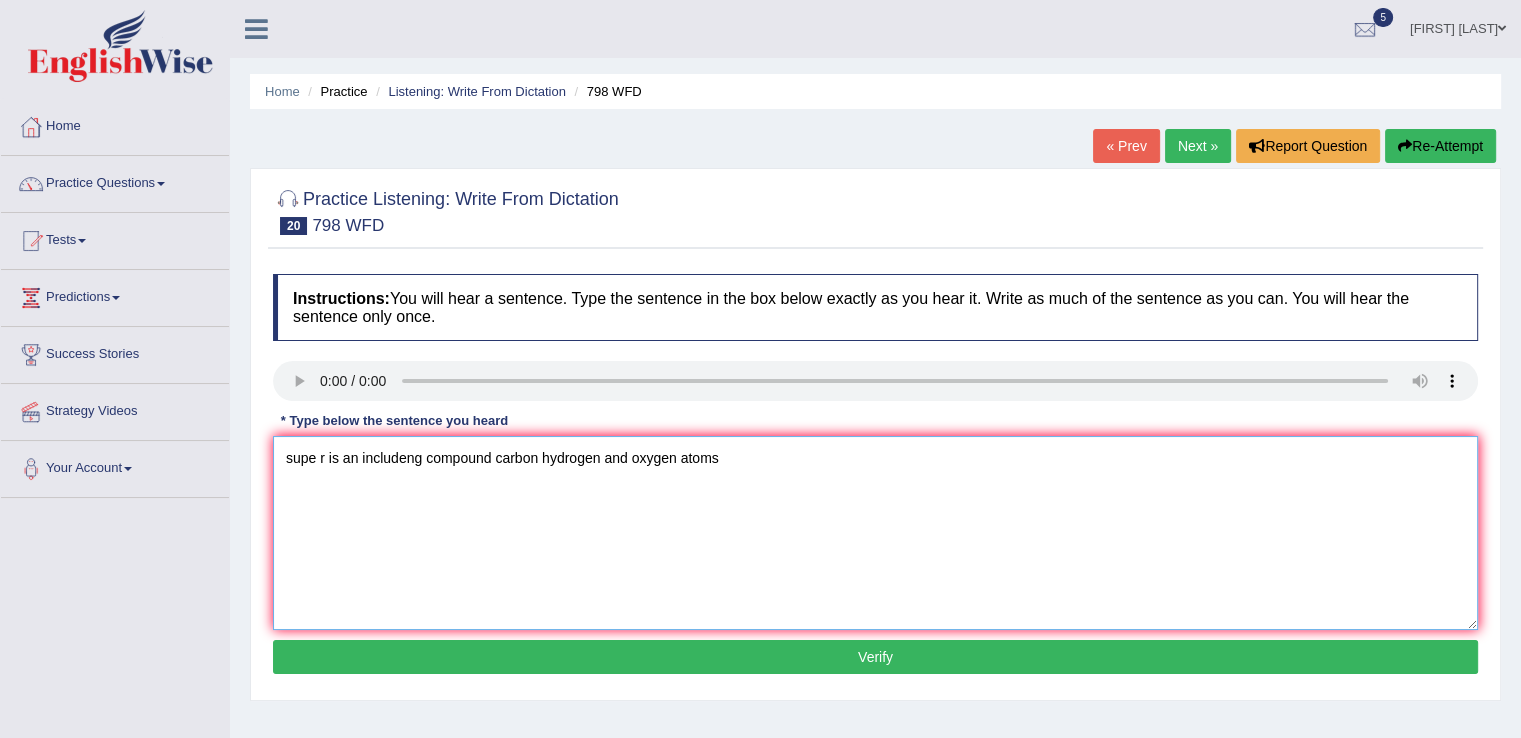 click on "supe r is an includeng compound carbon hydrogen and oxygen atoms" at bounding box center [875, 533] 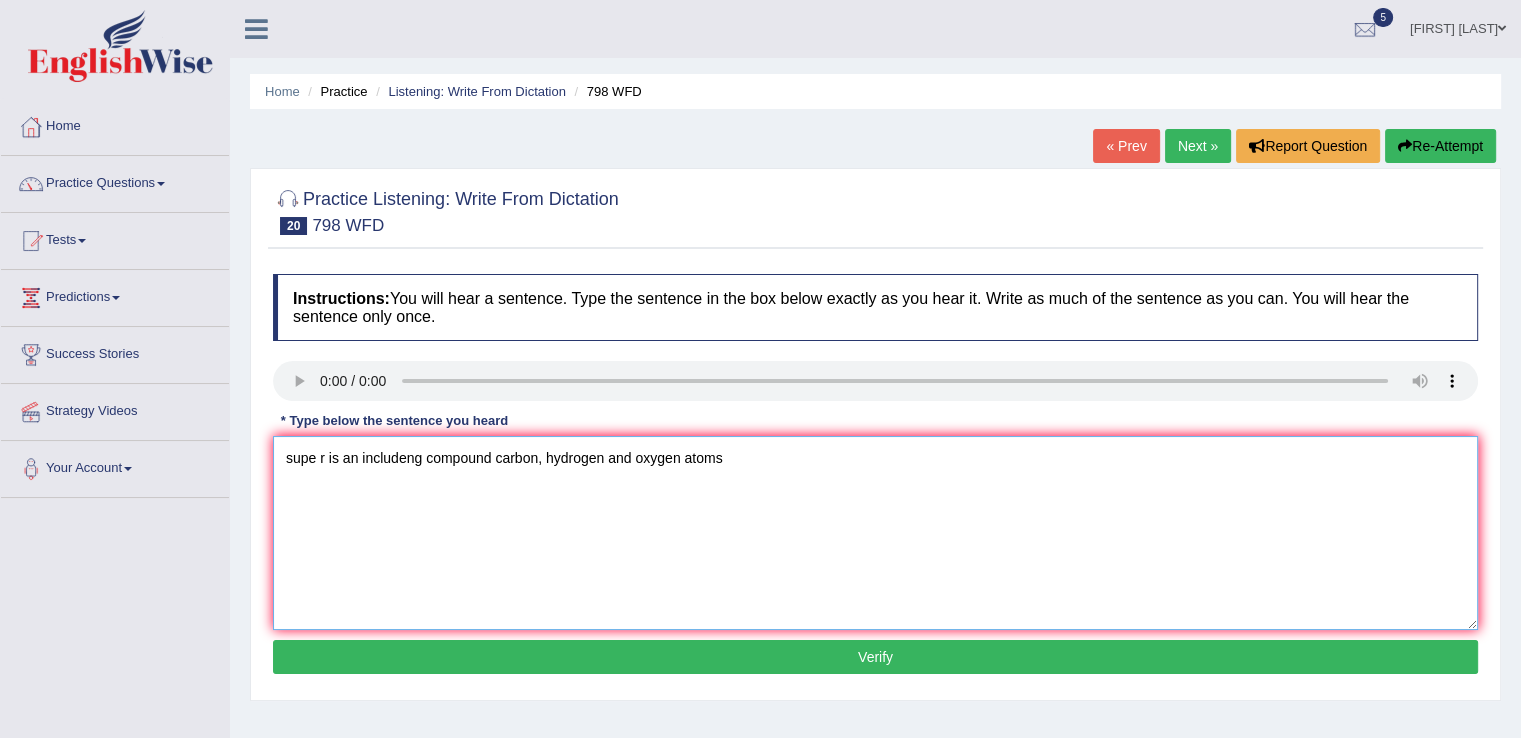 click on "supe r is an includeng compound carbon, hydrogen and oxygen atoms" at bounding box center [875, 533] 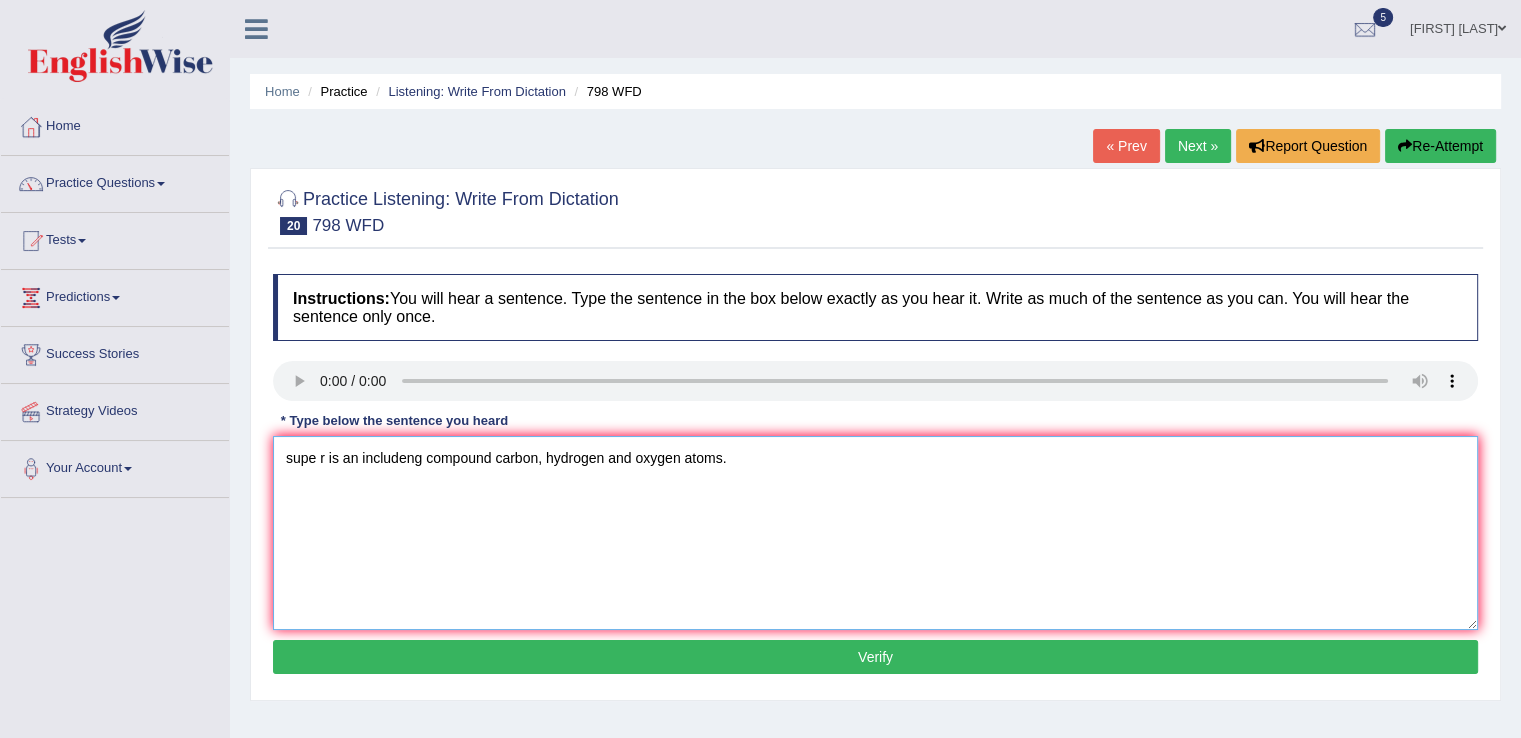click on "supe r is an includeng compound carbon, hydrogen and oxygen atoms." at bounding box center [875, 533] 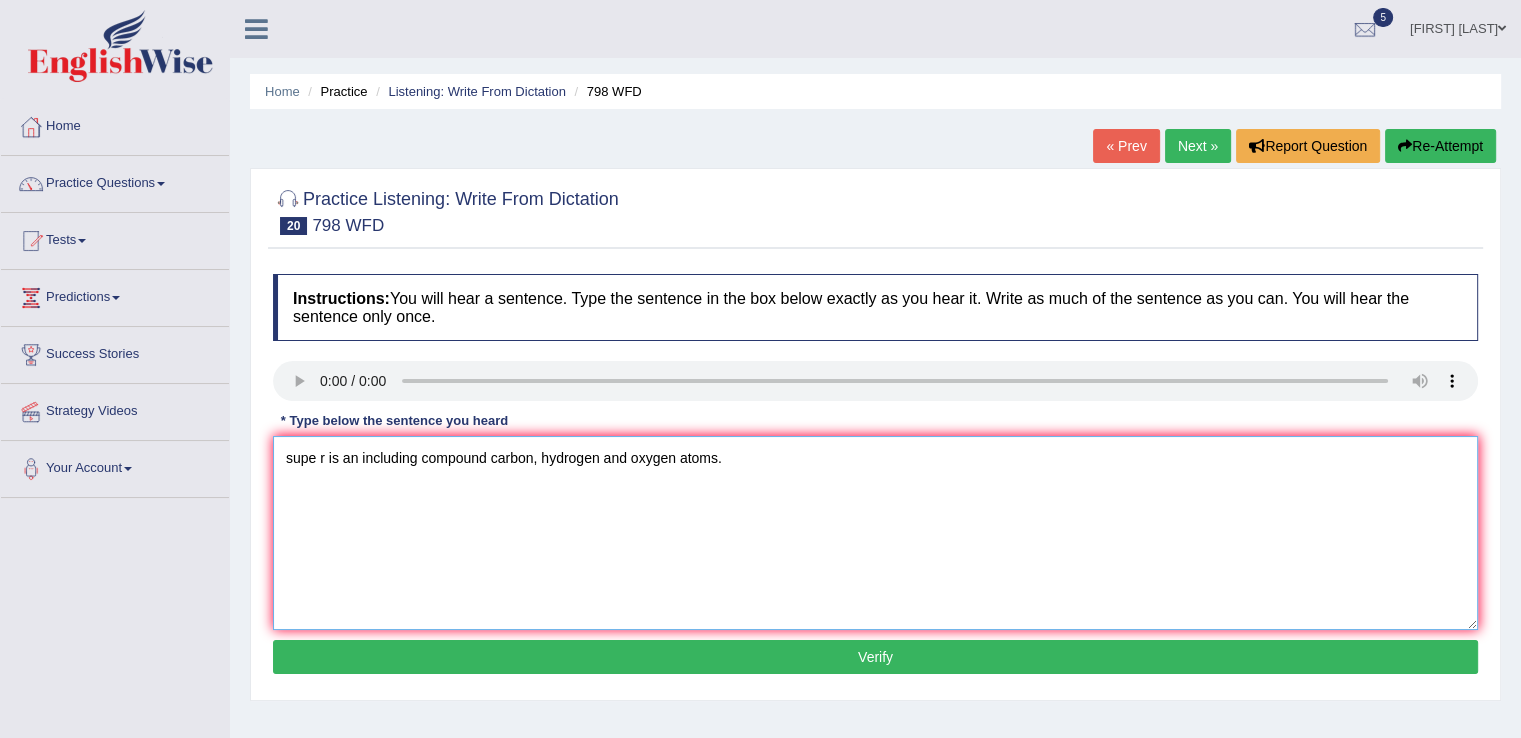 click on "supe r is an including compound carbon, hydrogen and oxygen atoms." at bounding box center (875, 533) 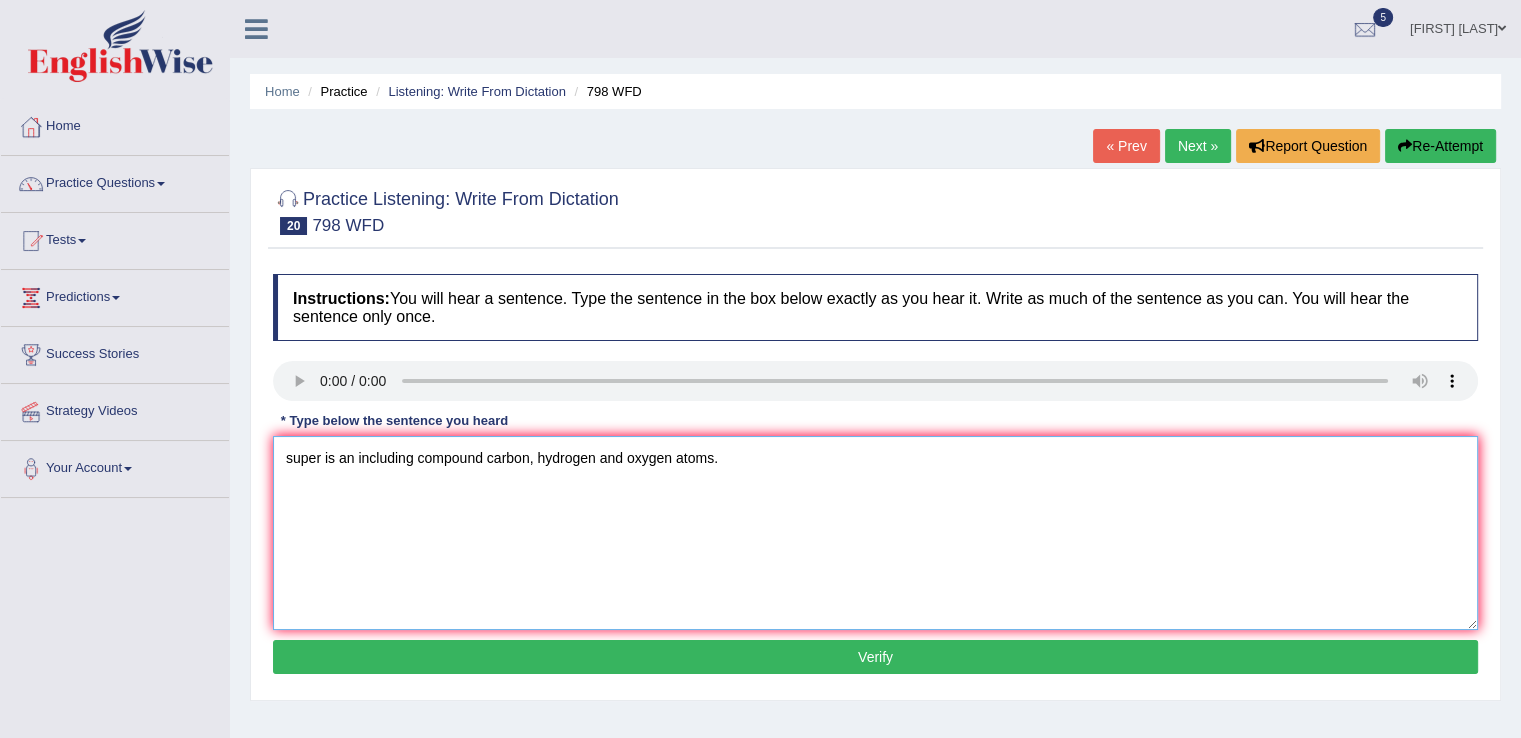 click on "super is an including compound carbon, hydrogen and oxygen atoms." at bounding box center [875, 533] 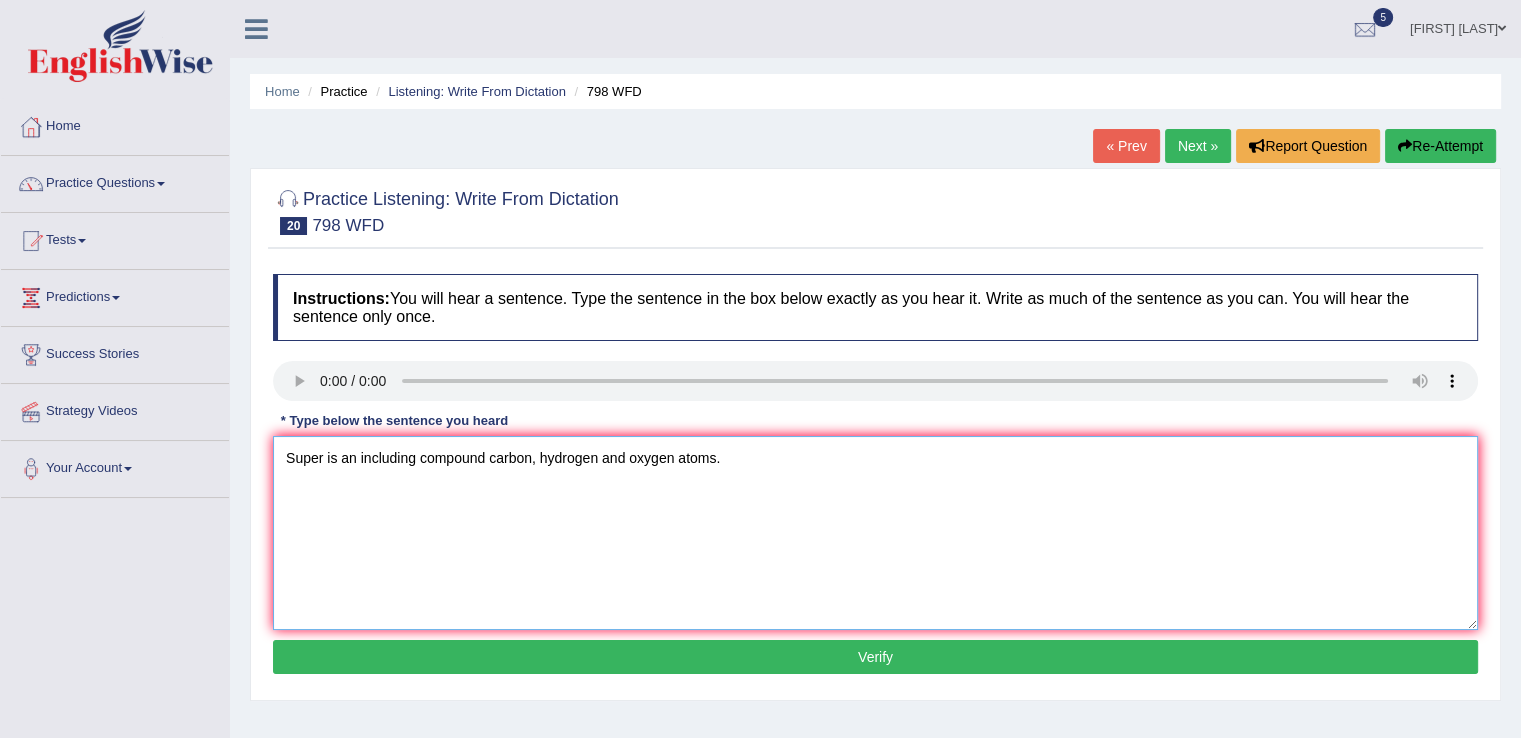 type on "Super is an including compound carbon, hydrogen and oxygen atoms." 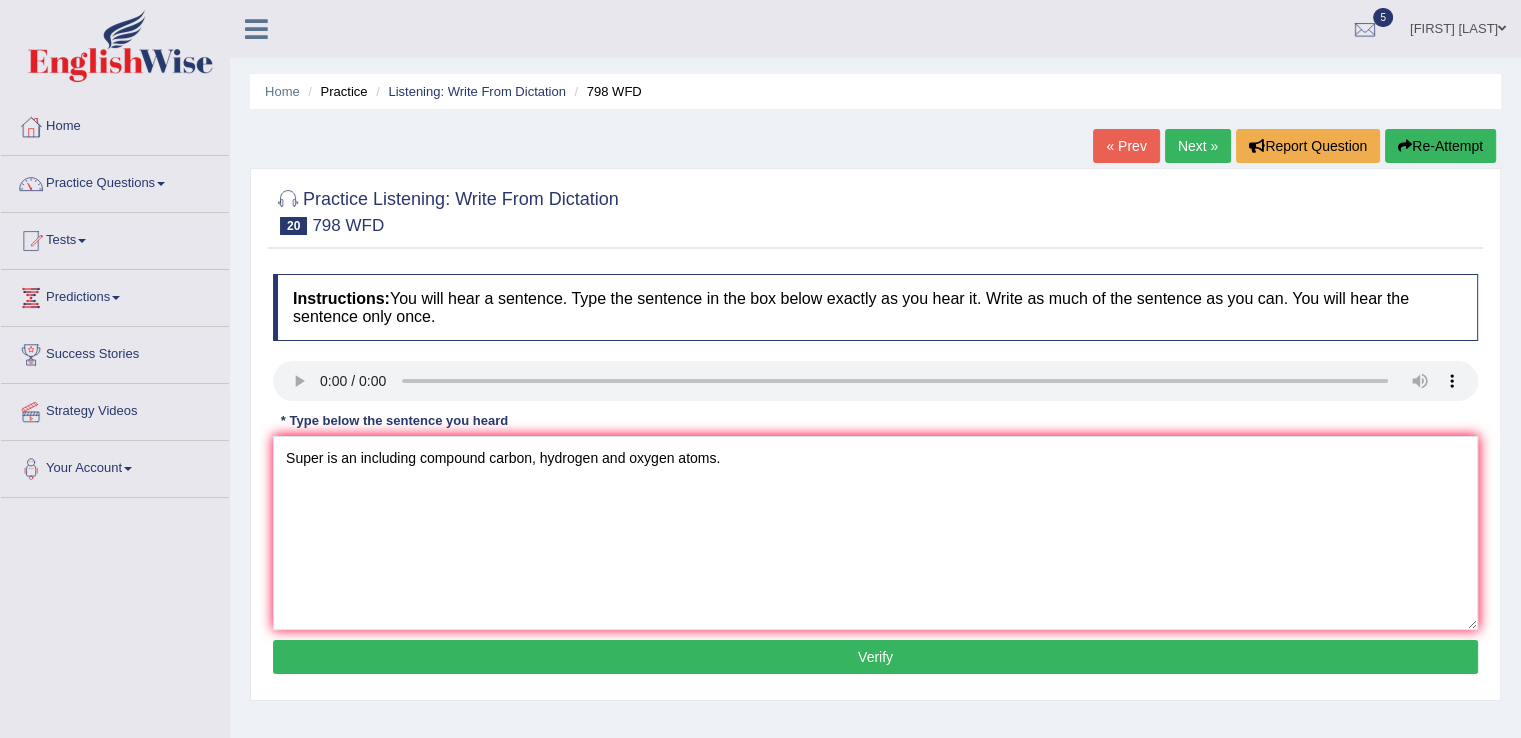 click on "Verify" at bounding box center (875, 657) 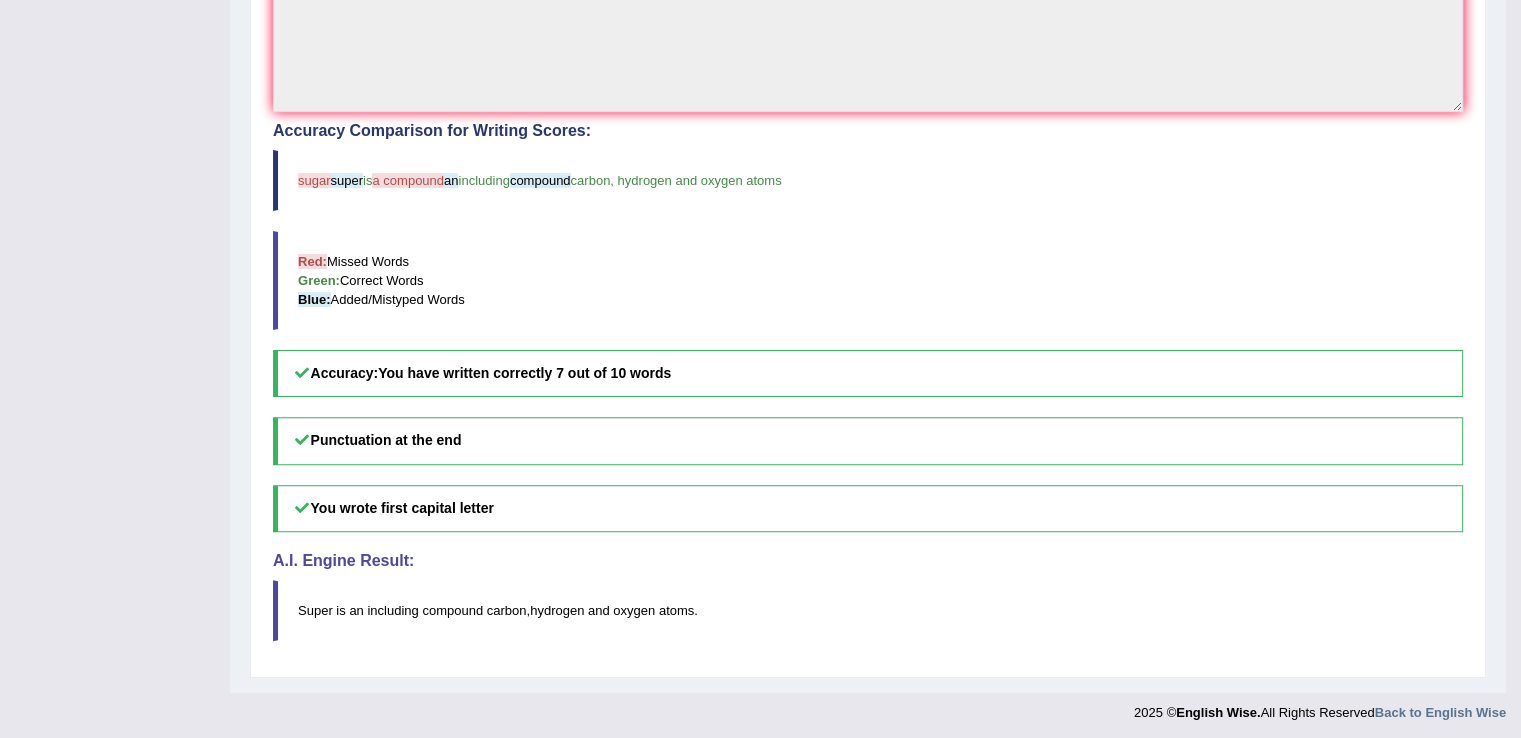 scroll, scrollTop: 0, scrollLeft: 0, axis: both 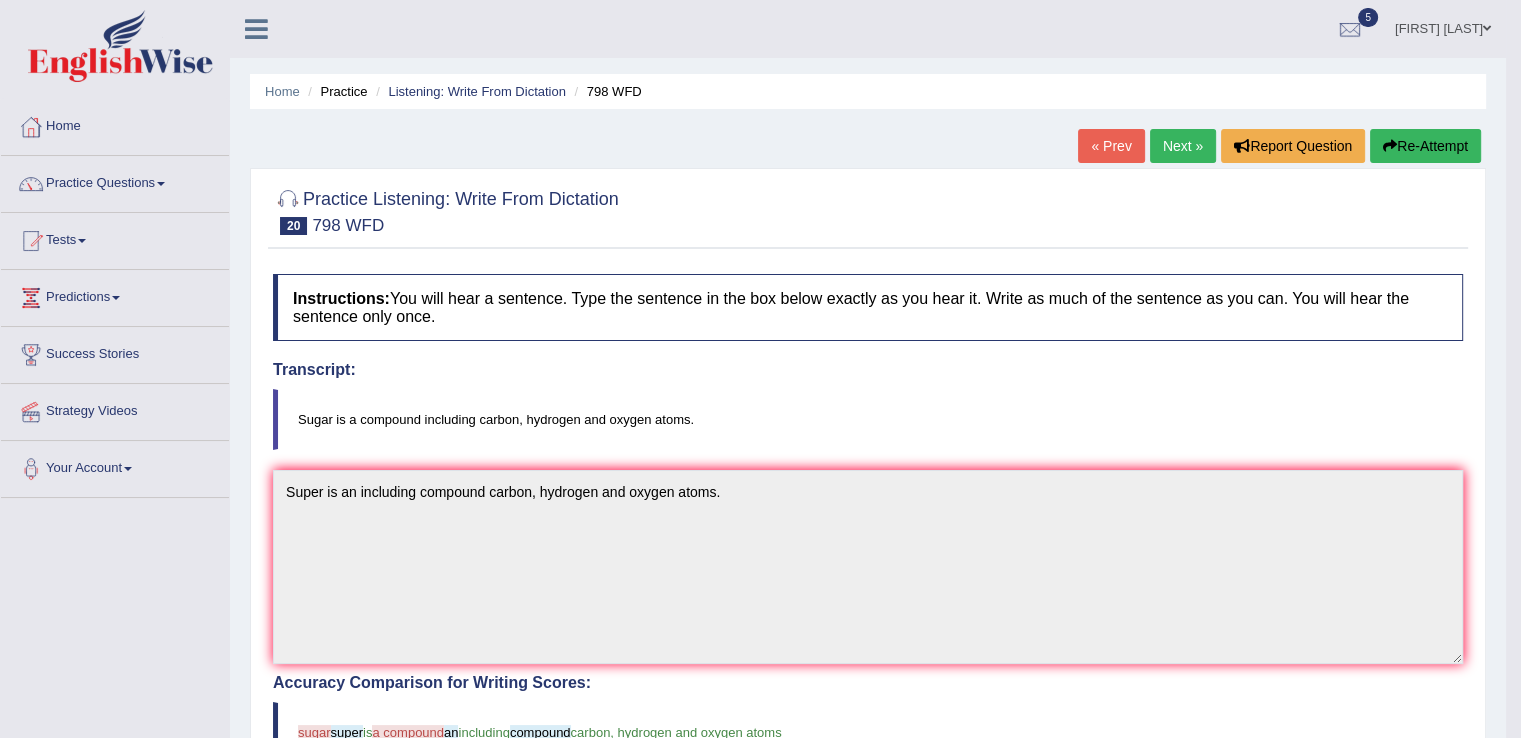 click on "Next »" at bounding box center (1183, 146) 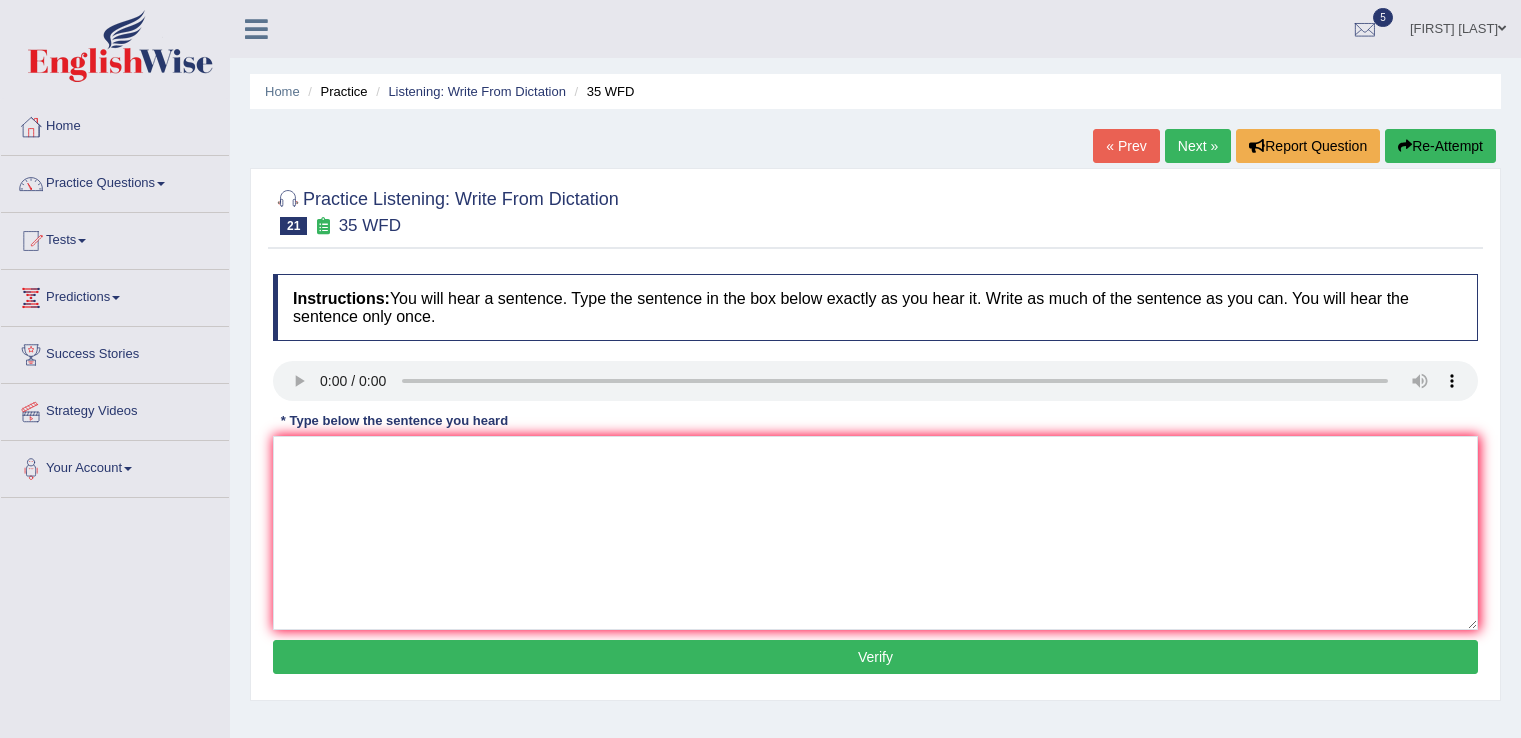 scroll, scrollTop: 0, scrollLeft: 0, axis: both 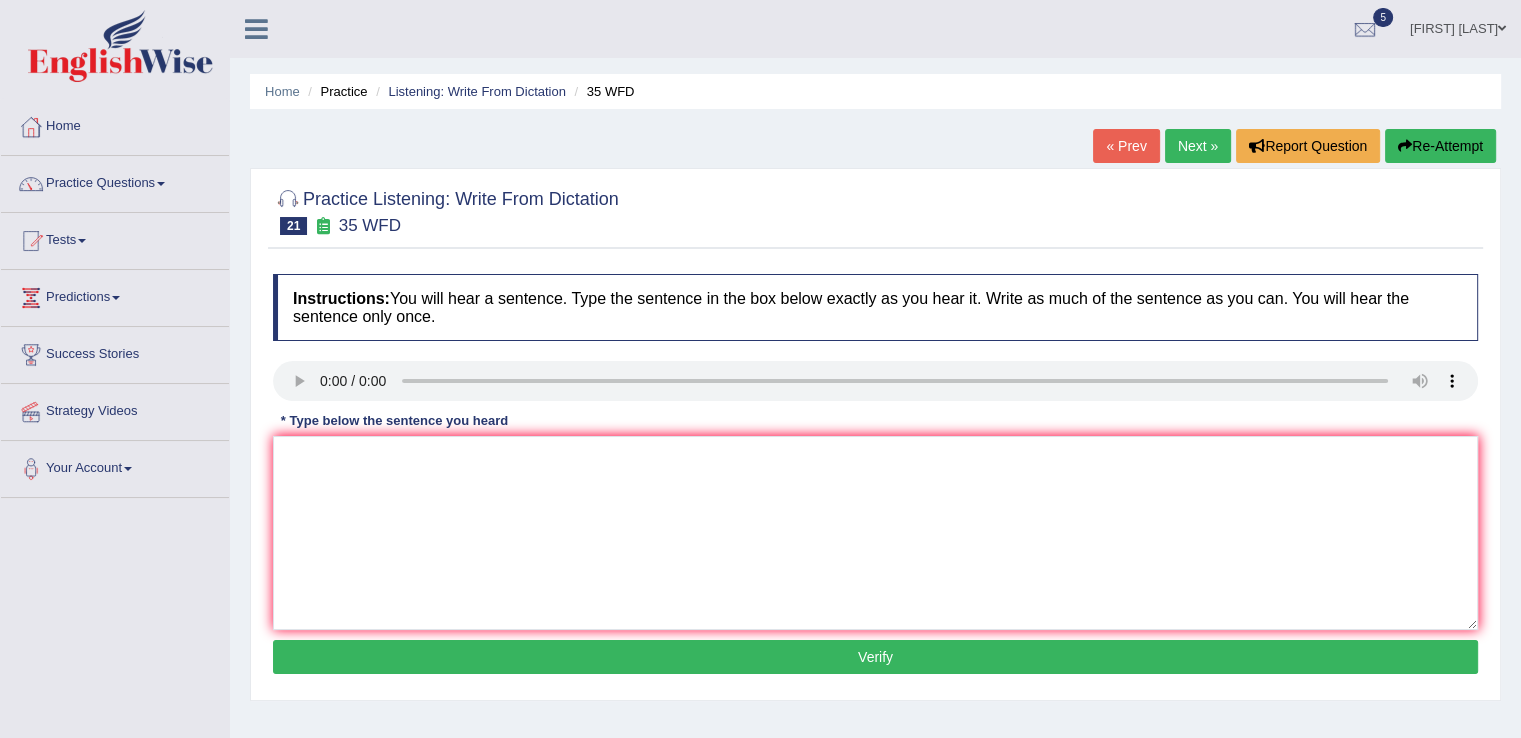 click on "Instructions: You will hear a sentence. Type the sentence in the box below exactly as you hear it. Write as much of the sentence as you can. You will hear the sentence only once.
Transcript: Students who study environmental biology need to do fieldwork. * Type below the sentence you heard Accuracy Comparison for Writing Scores:
Red: Missed Words
Green: Correct Words
Blue: Added/Mistyped Words
Accuracy: Punctuation at the end You wrote first capital letter A.I. Engine Result: Processing... Verify" at bounding box center (875, 477) 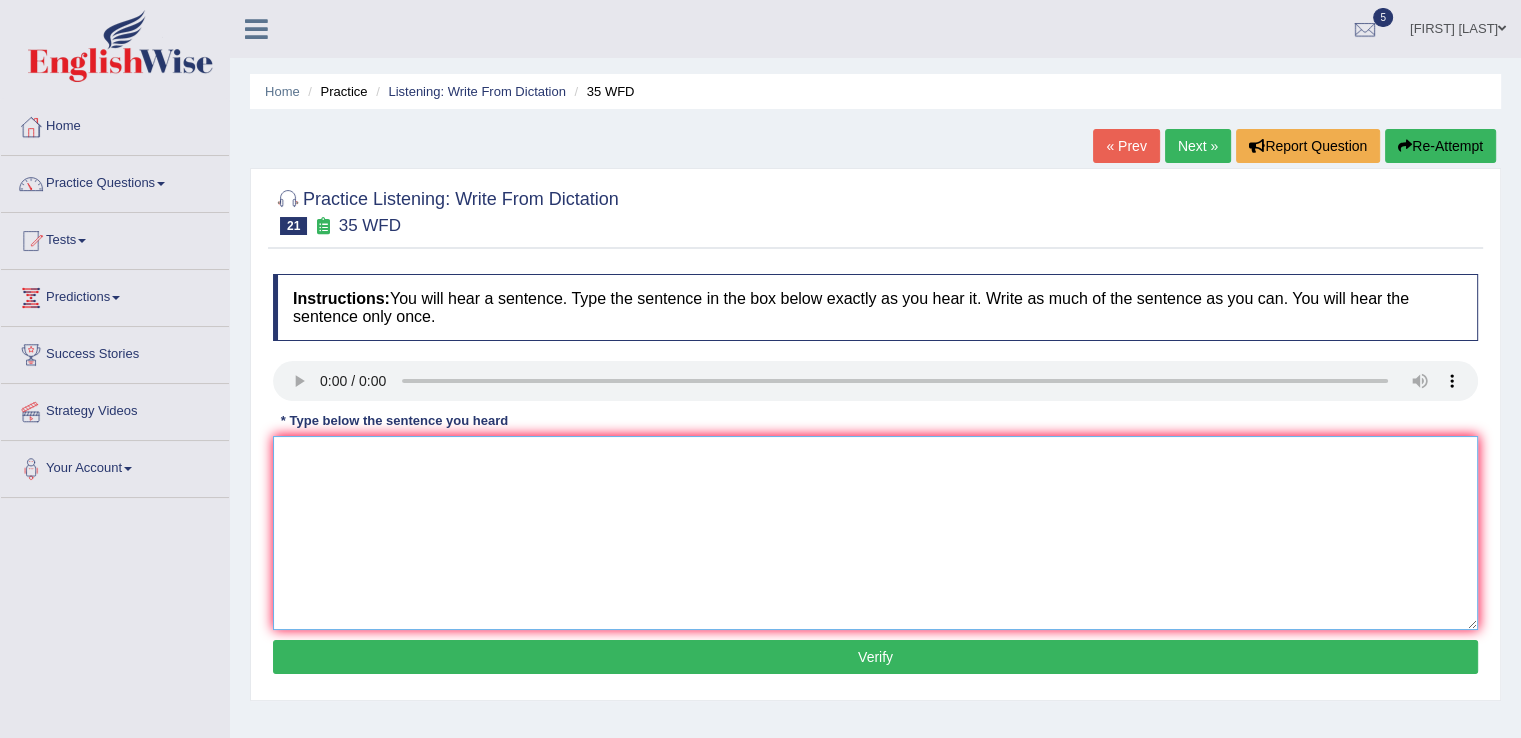 click at bounding box center (875, 533) 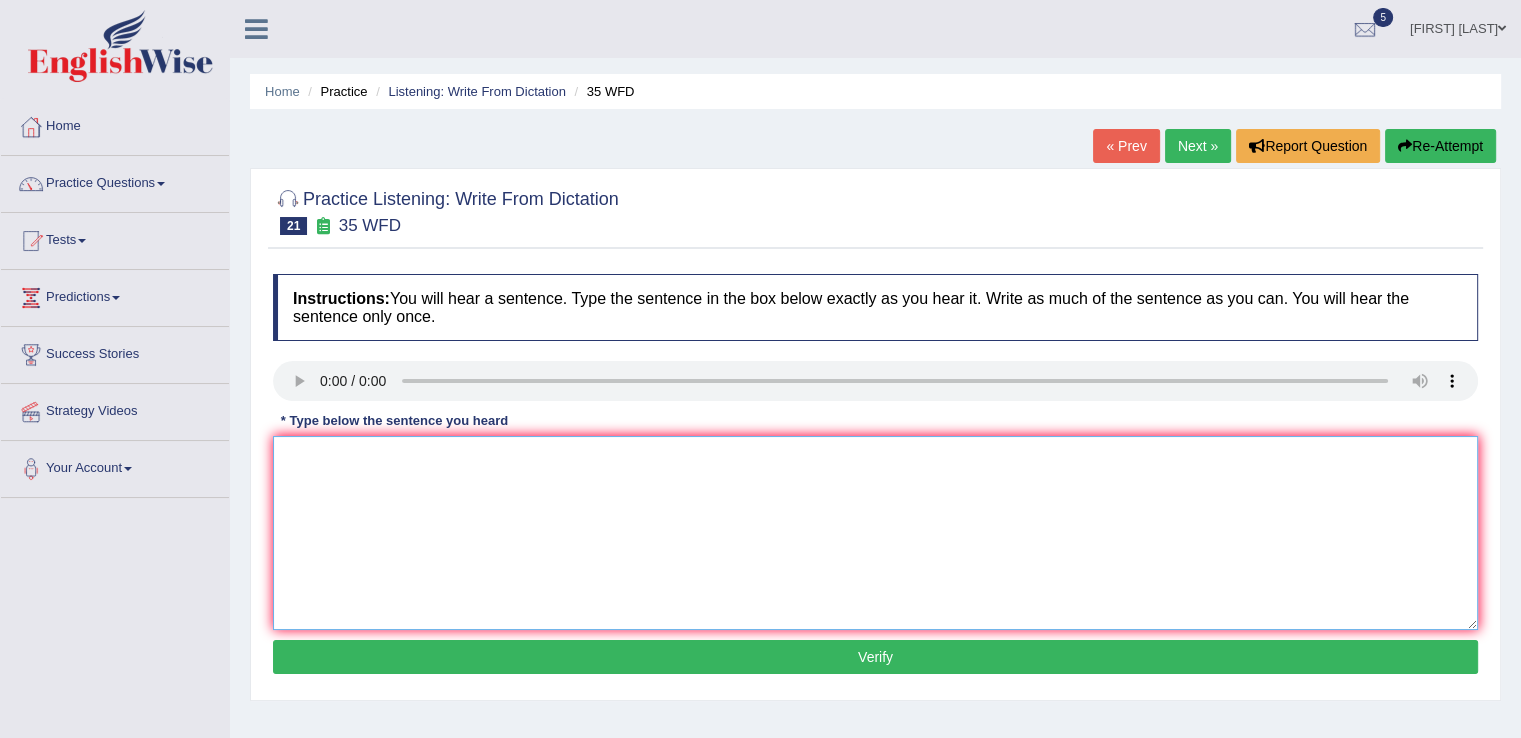 click at bounding box center [875, 533] 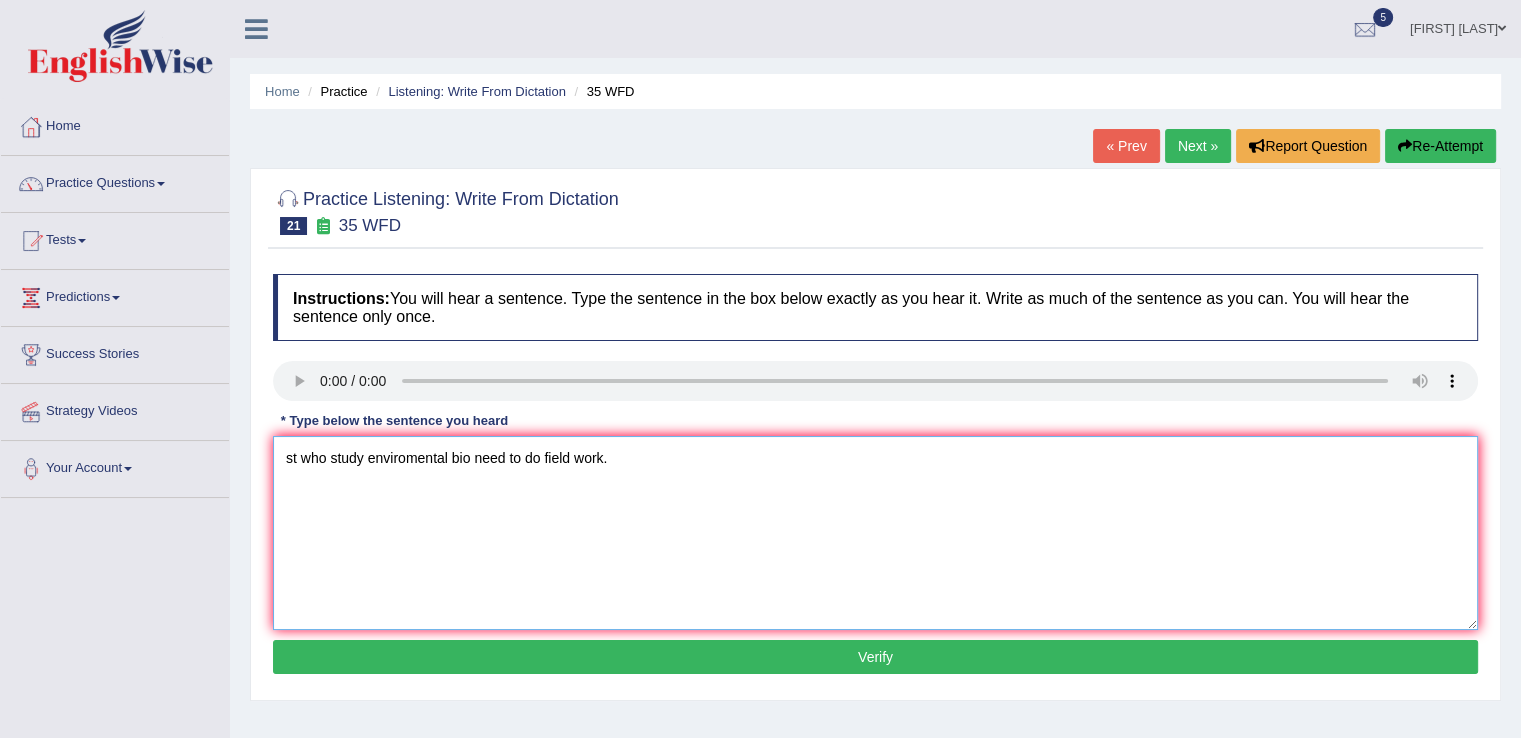 click on "st who study enviromental bio need to do field work." at bounding box center [875, 533] 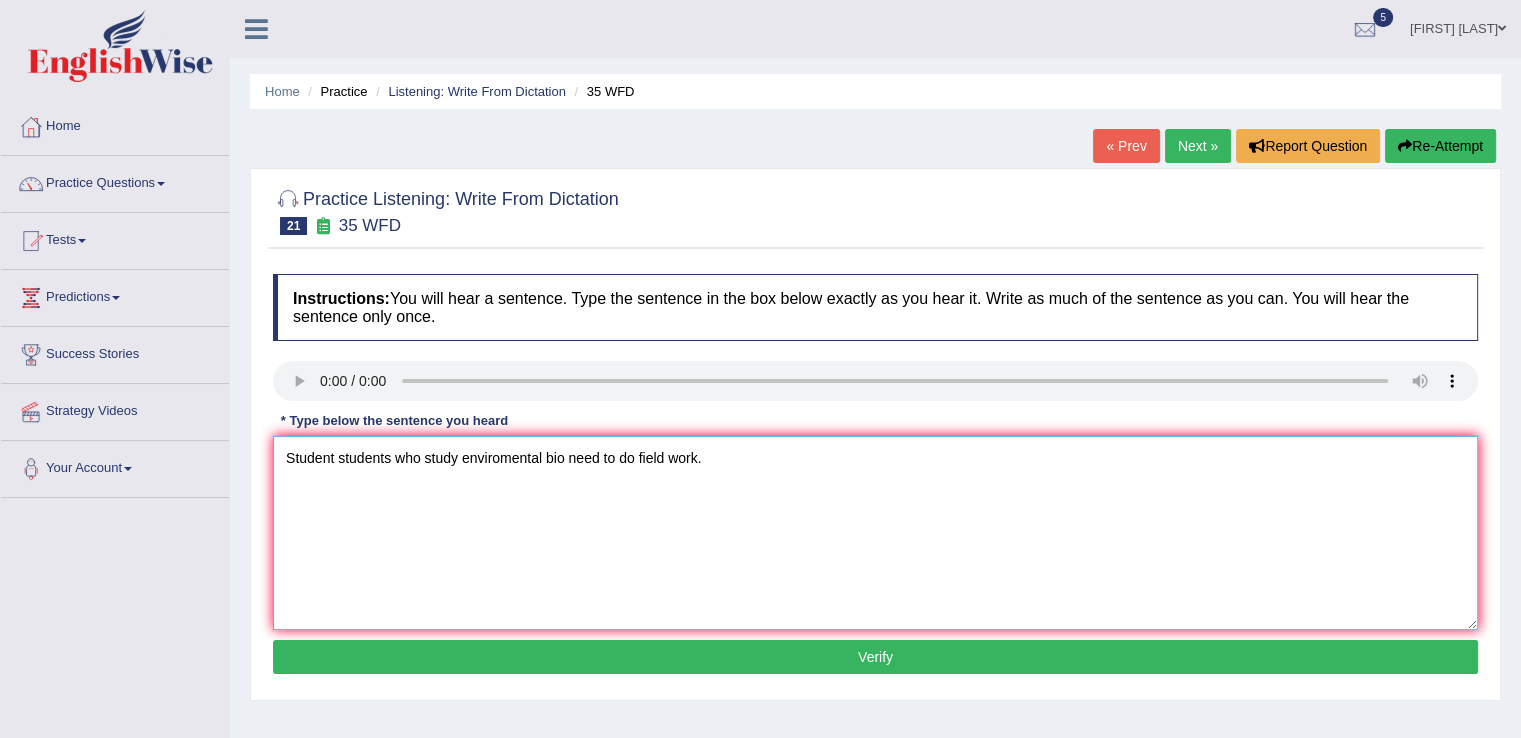 click on "Student students who study enviromental bio need to do field work." at bounding box center (875, 533) 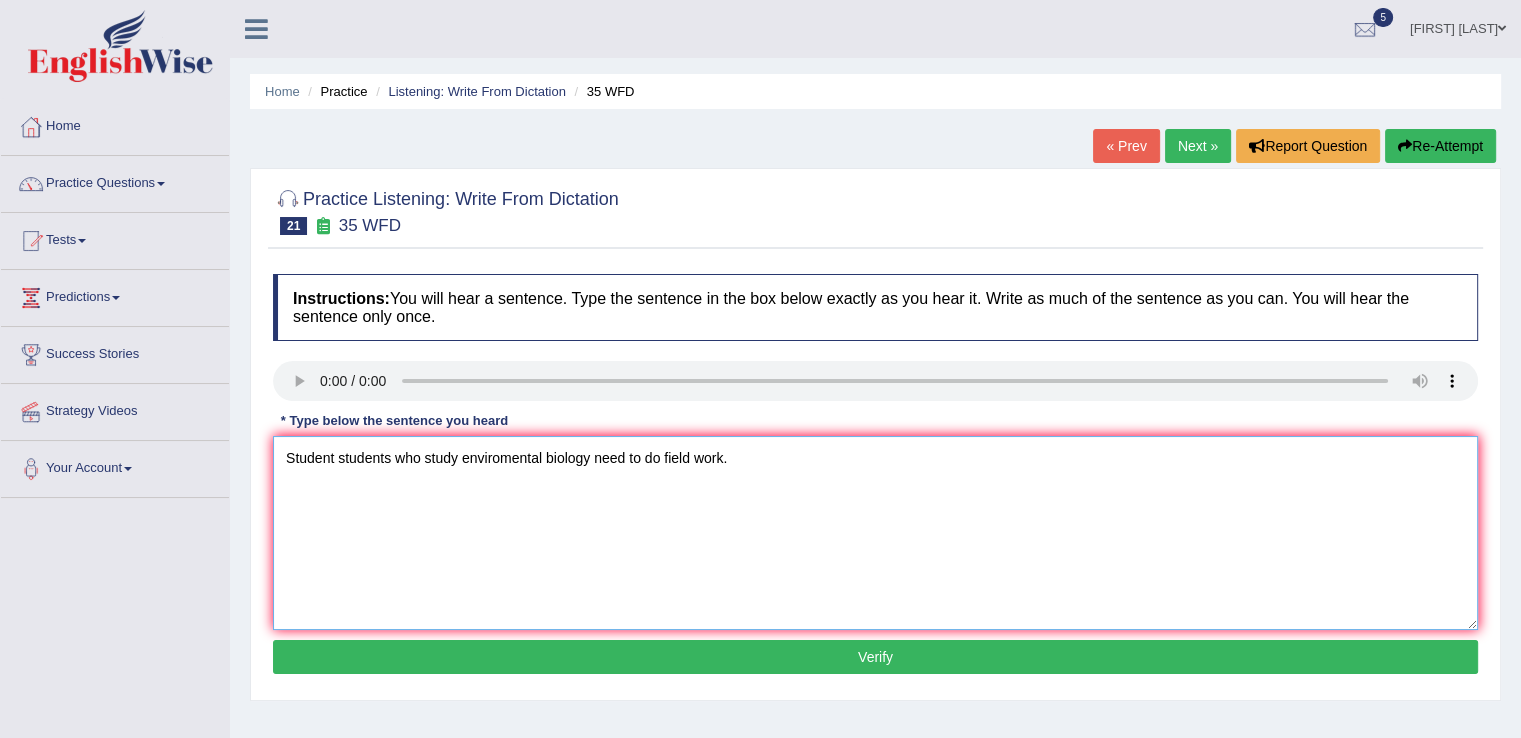 click on "Student students who study enviromental biology need to do field work." at bounding box center (875, 533) 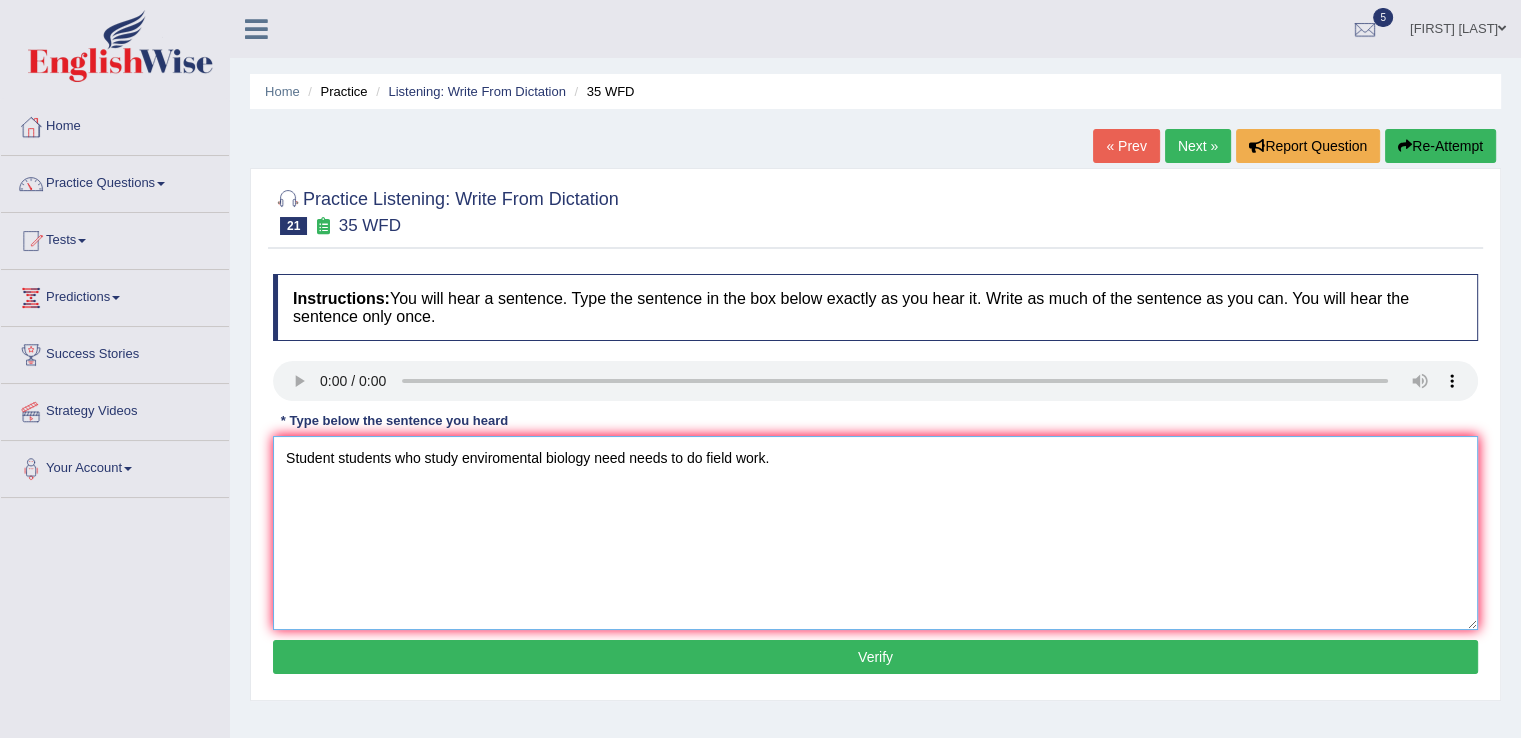 type on "Student students who study enviromental biology need needs to do field work." 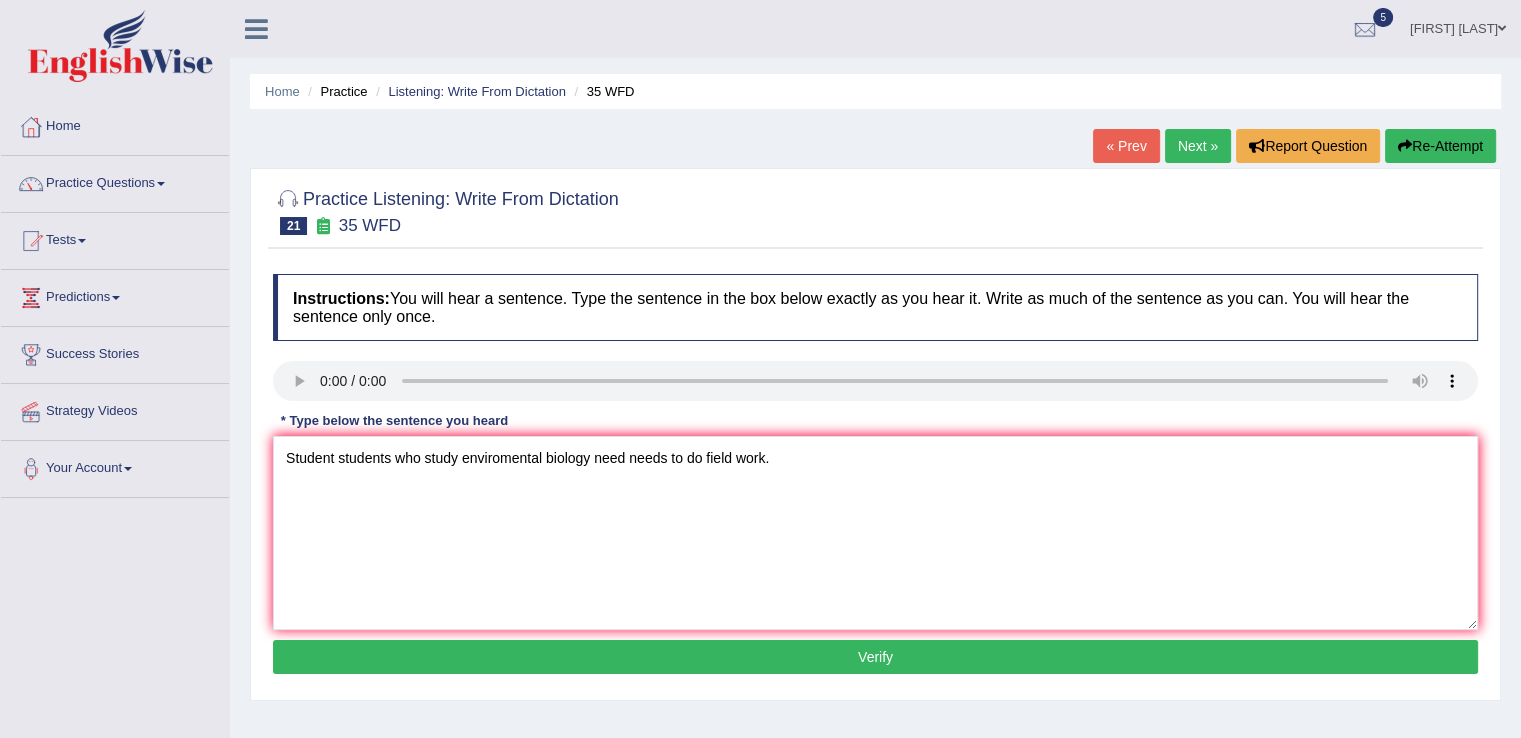 click on "Verify" at bounding box center (875, 657) 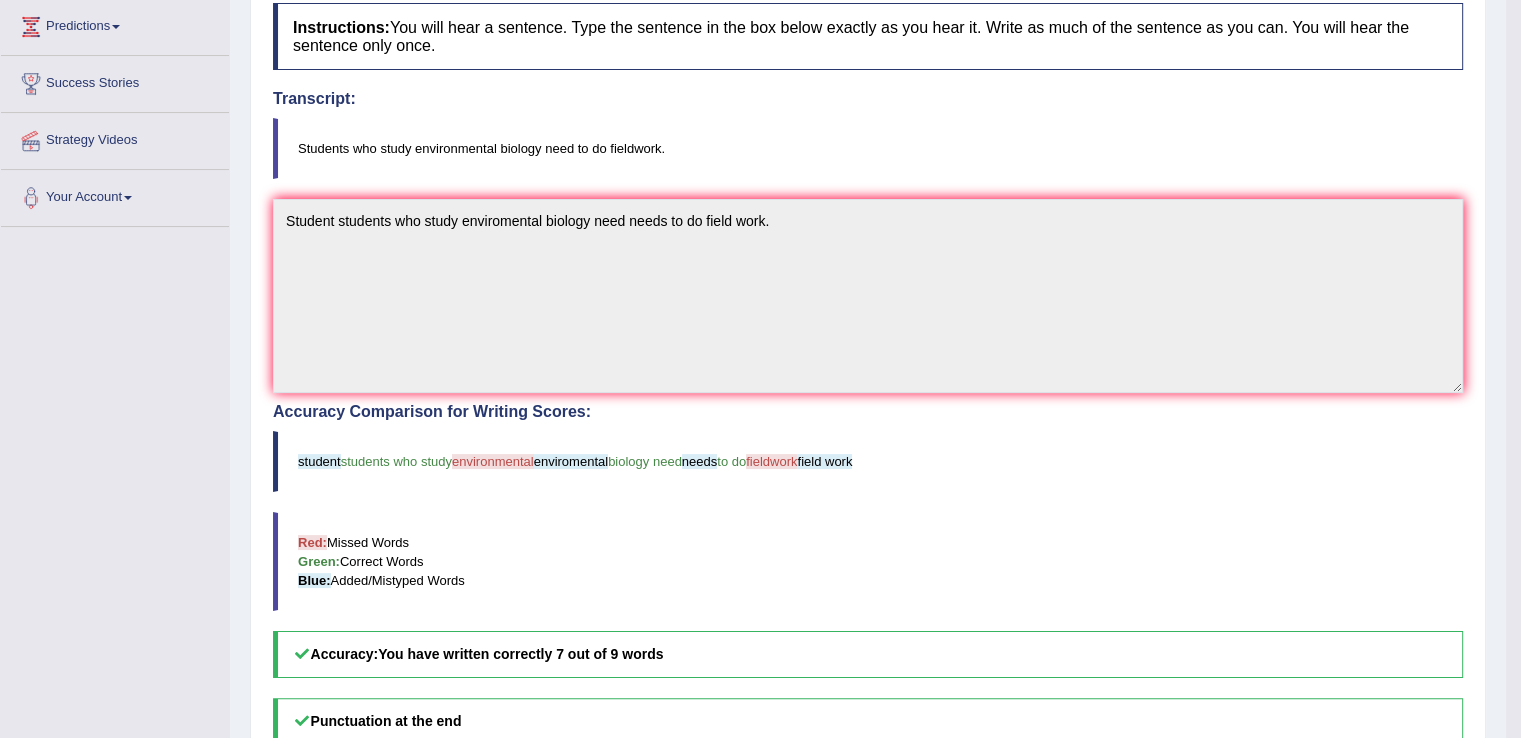 scroll, scrollTop: 0, scrollLeft: 0, axis: both 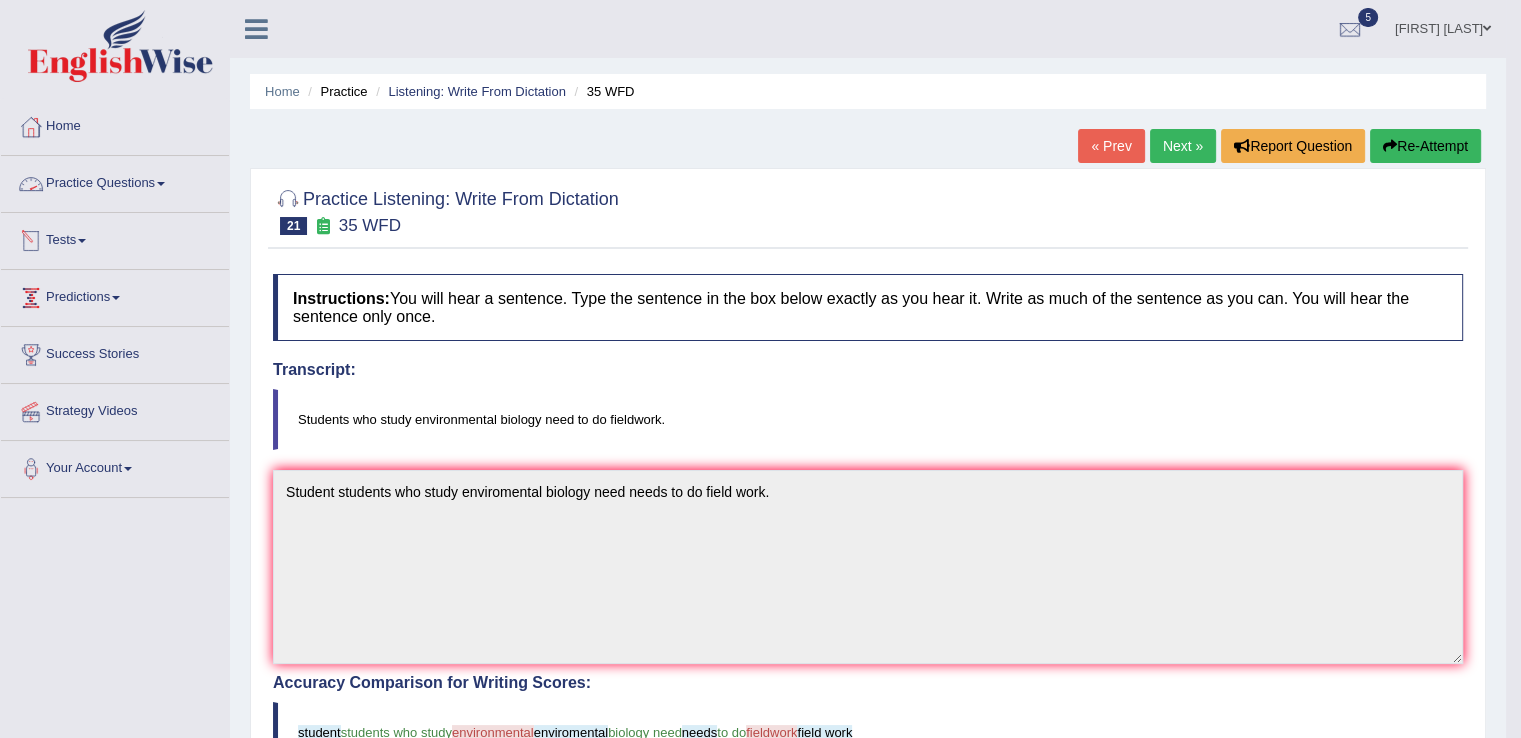 click on "Practice Questions" at bounding box center (115, 181) 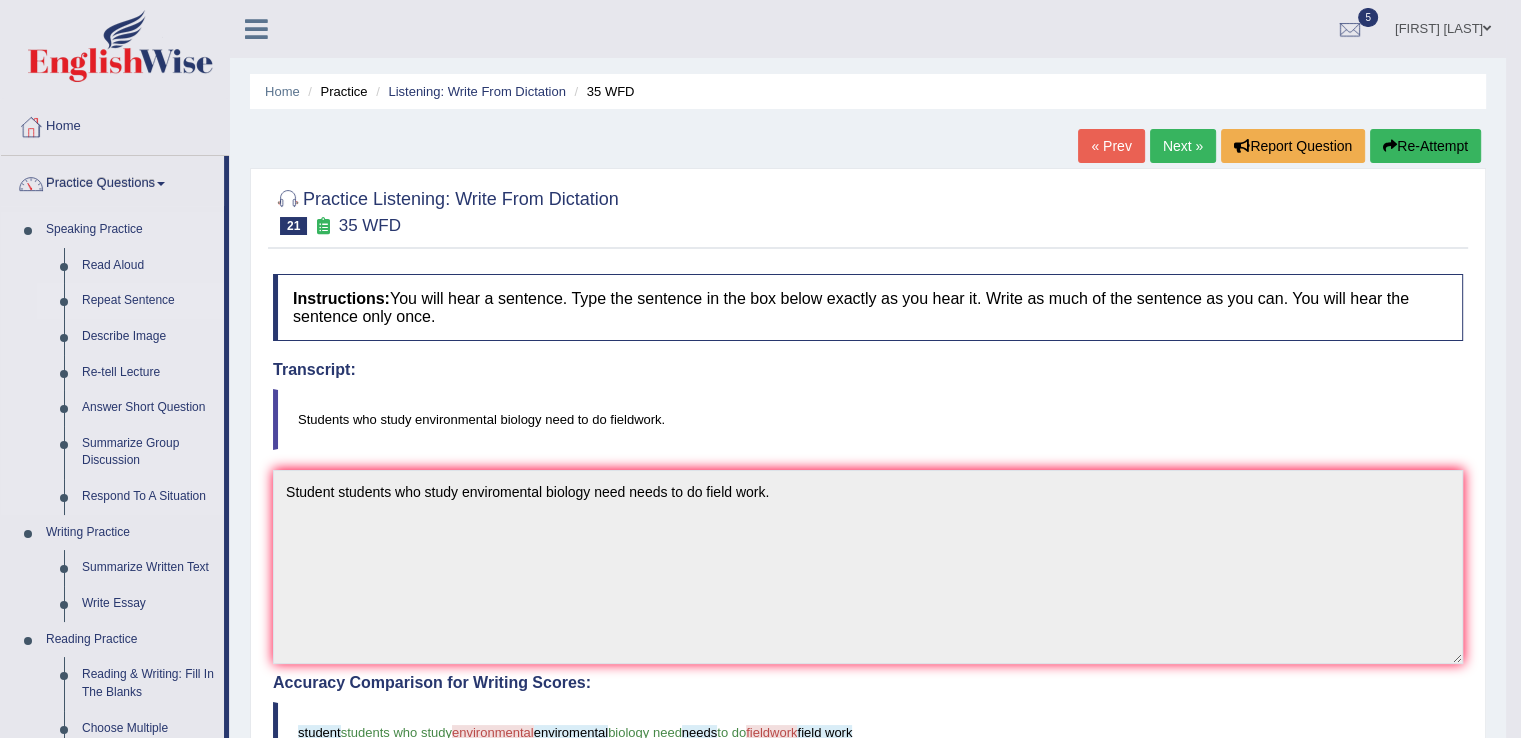 click on "Repeat Sentence" at bounding box center [148, 301] 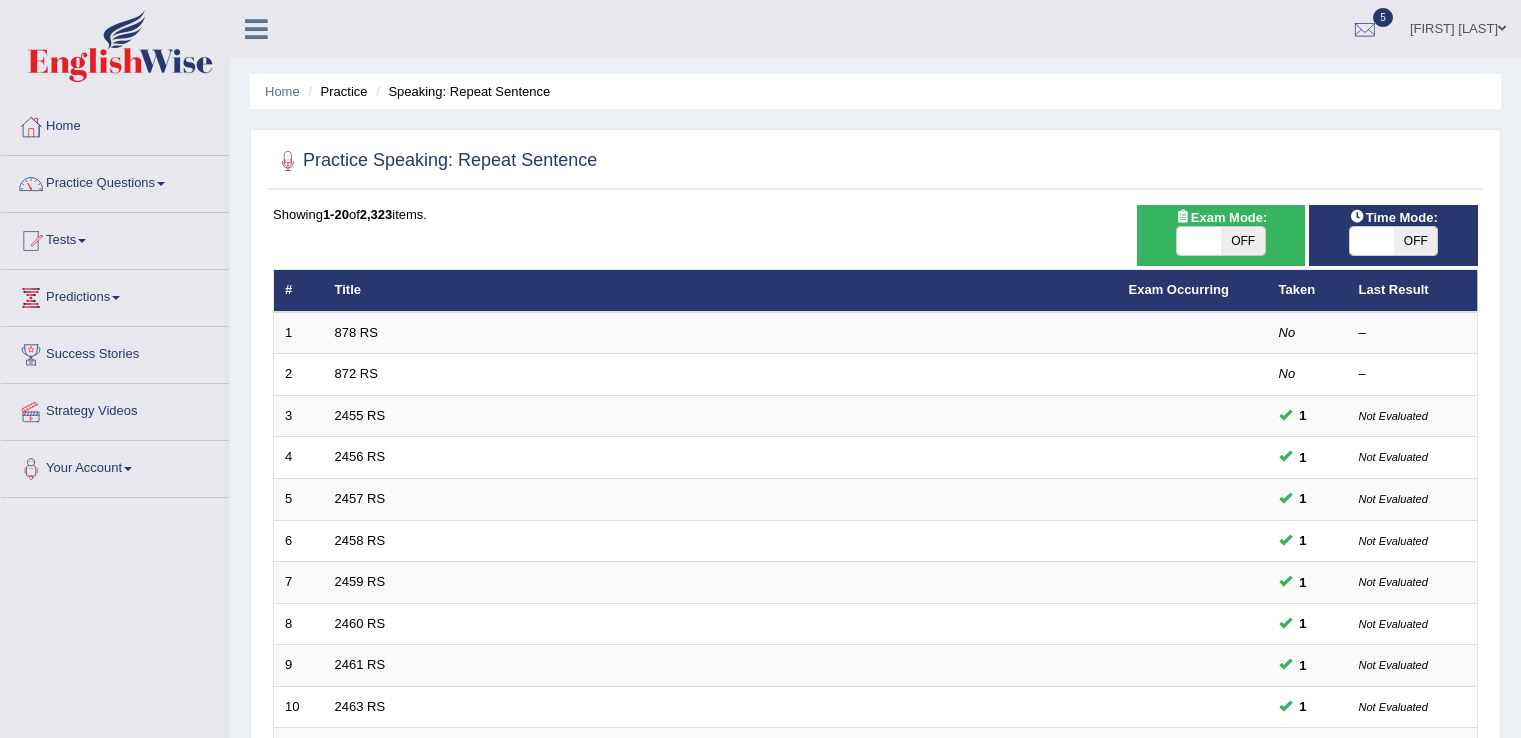 scroll, scrollTop: 580, scrollLeft: 0, axis: vertical 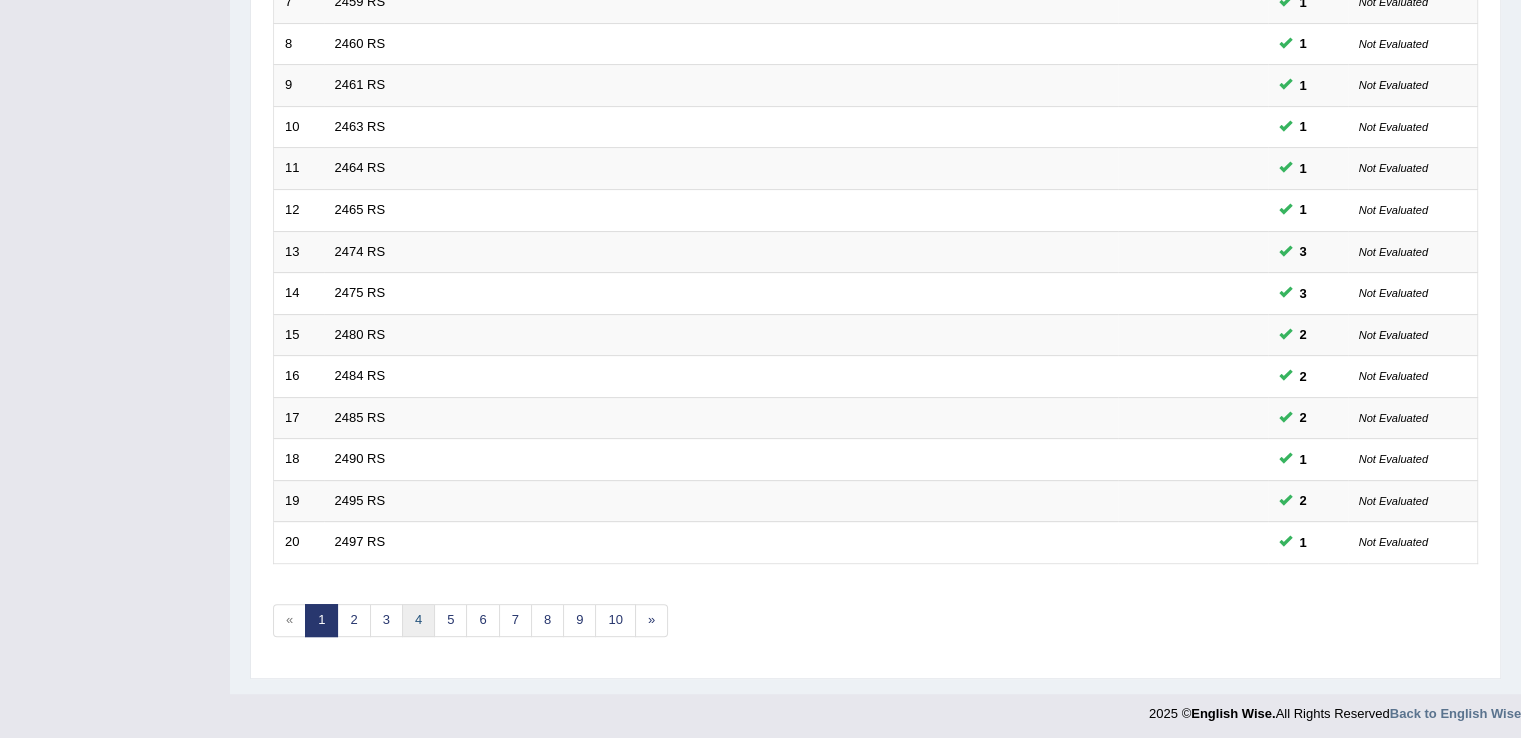 click on "4" at bounding box center (418, 620) 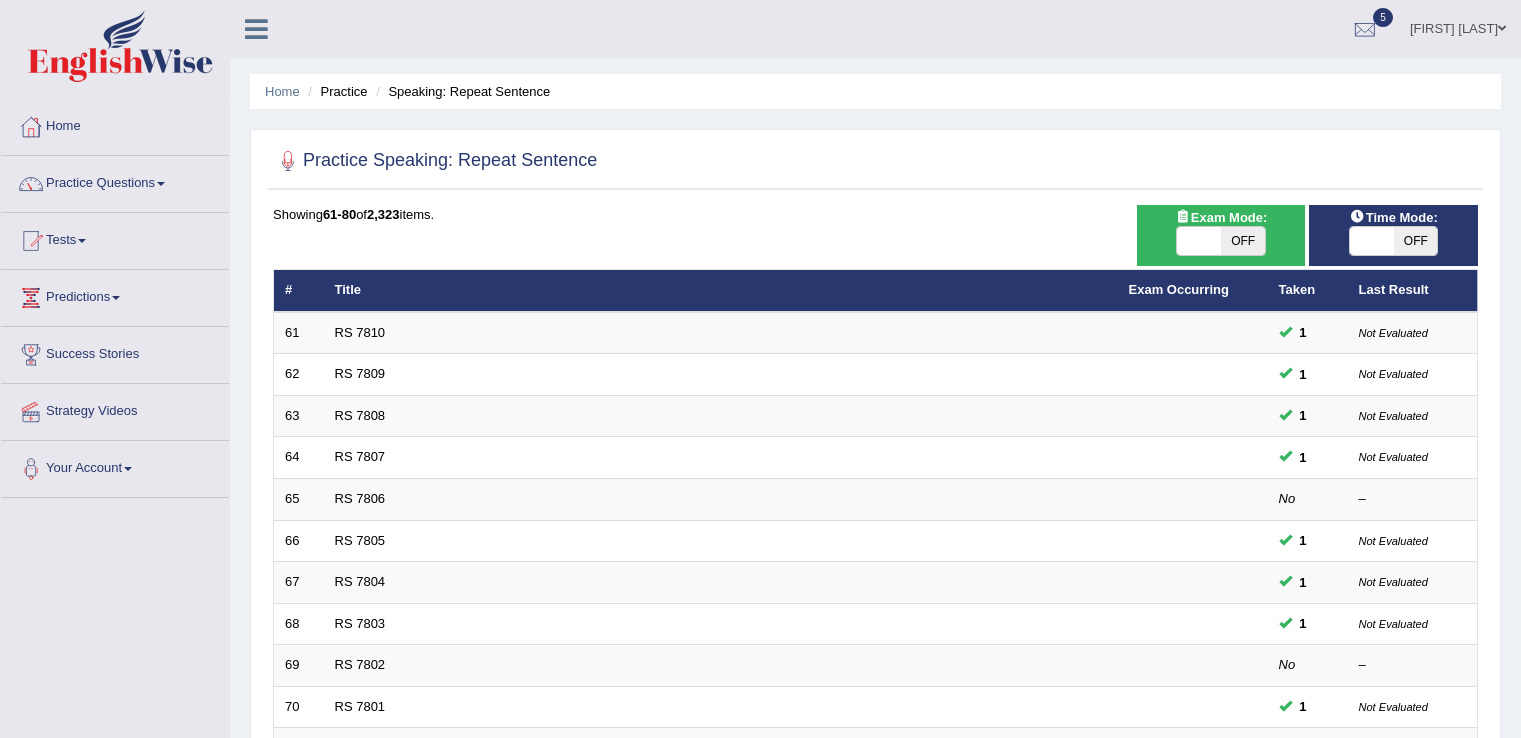 scroll, scrollTop: 0, scrollLeft: 0, axis: both 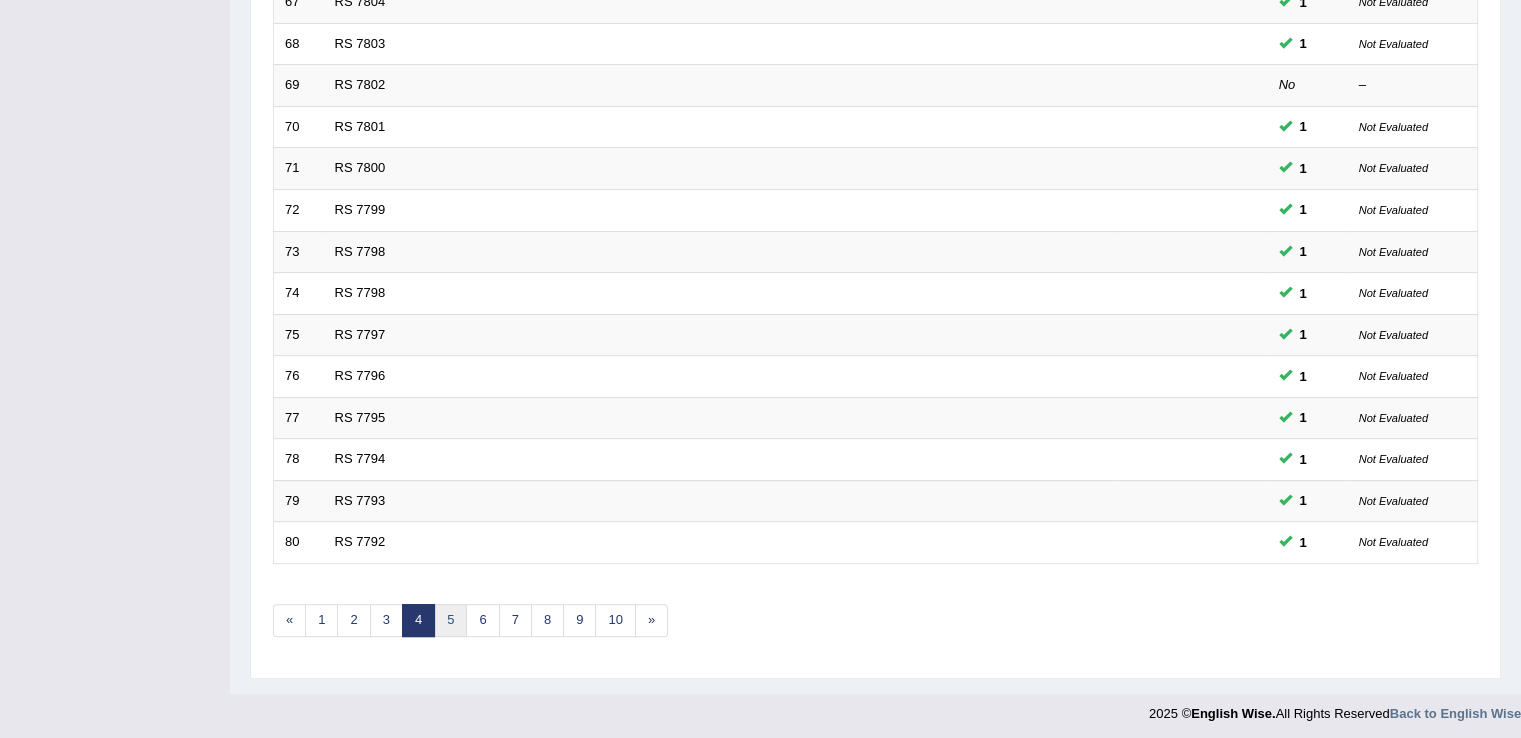 click on "5" at bounding box center (450, 620) 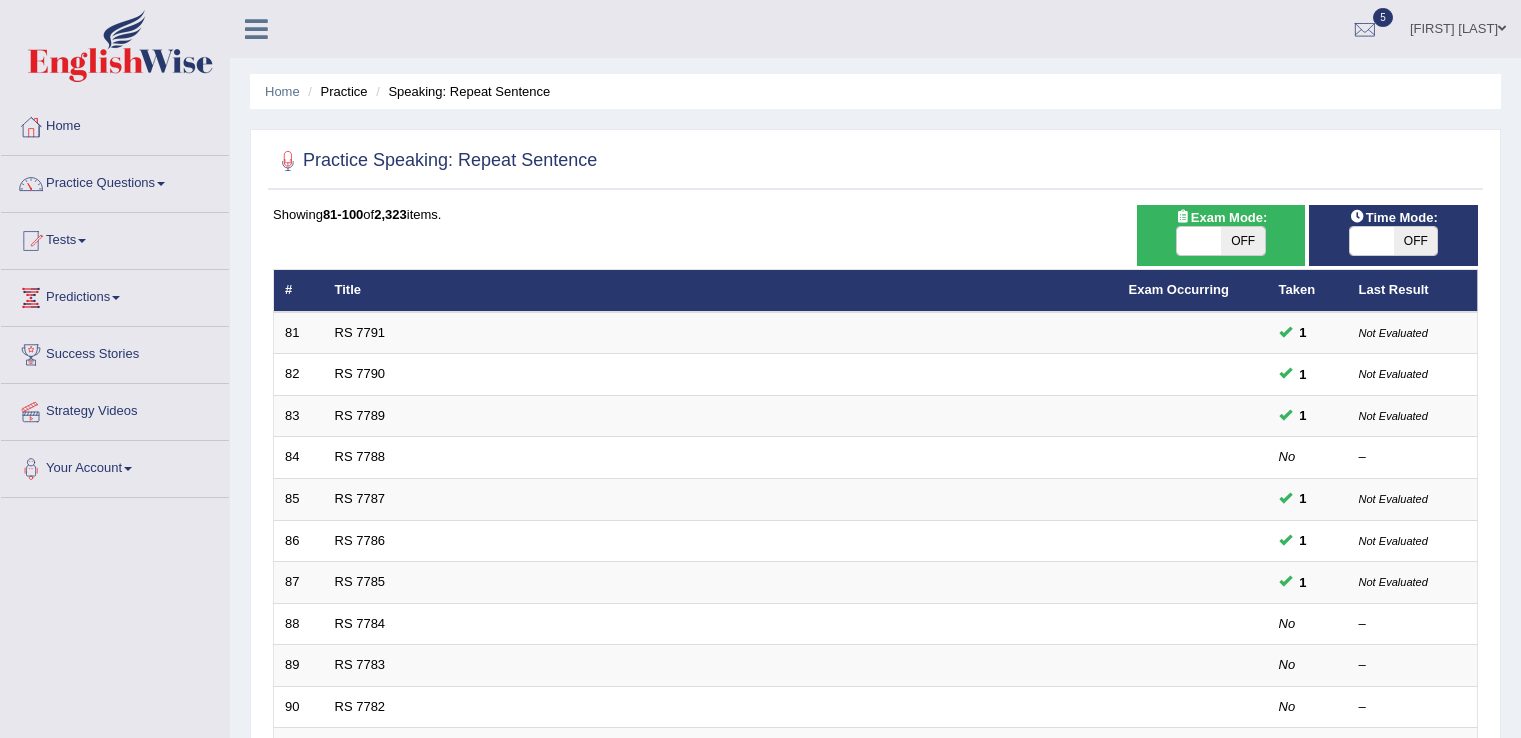 scroll, scrollTop: 580, scrollLeft: 0, axis: vertical 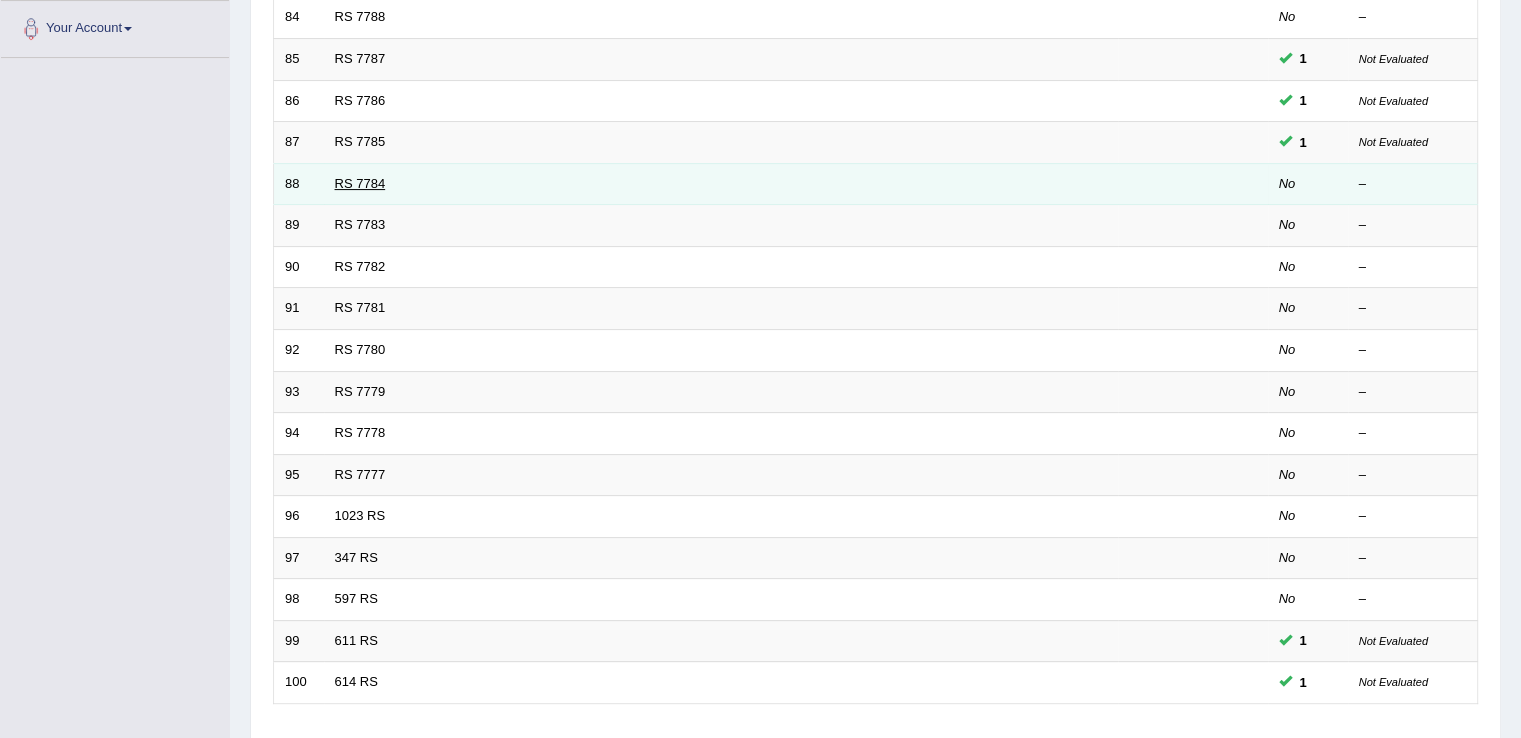 click on "RS 7784" at bounding box center [360, 183] 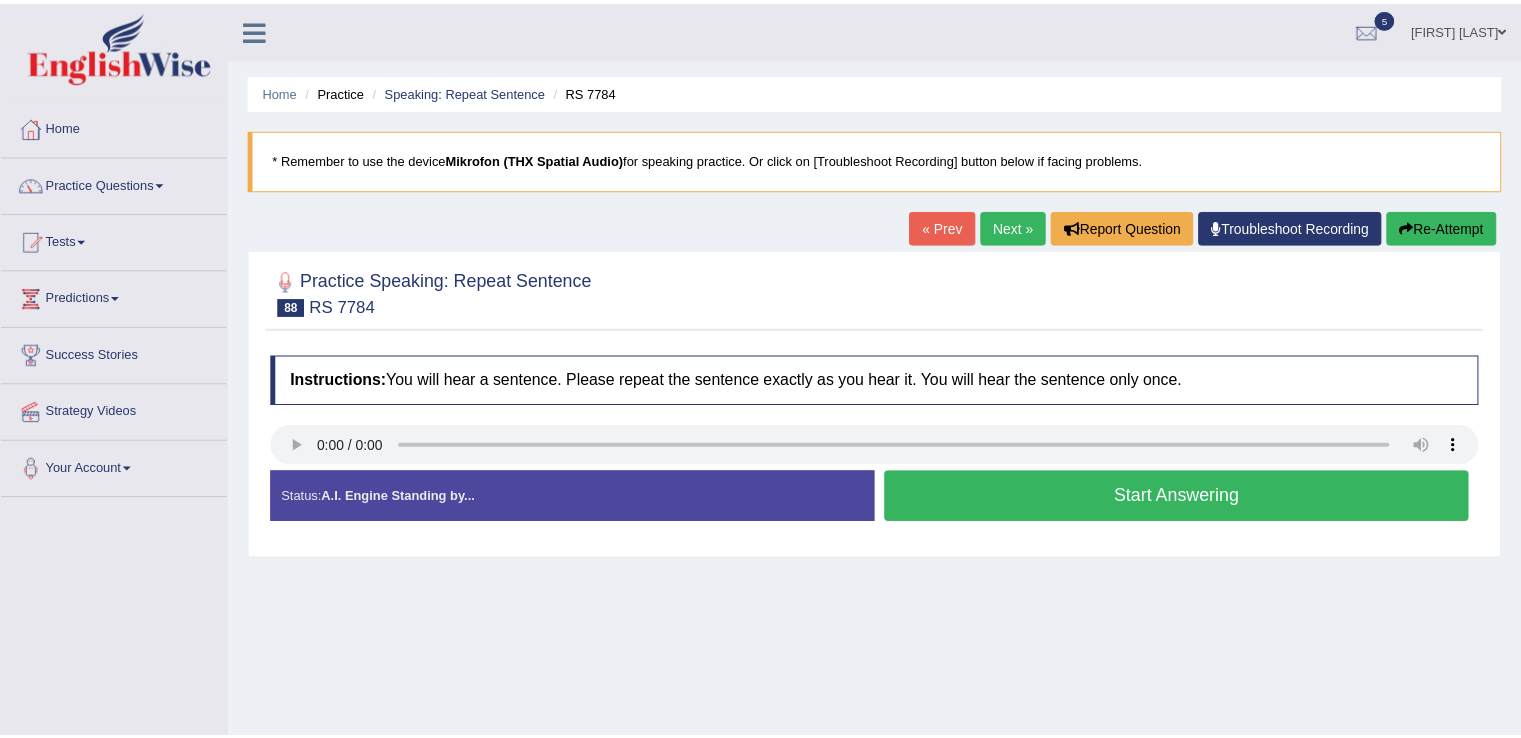 scroll, scrollTop: 0, scrollLeft: 0, axis: both 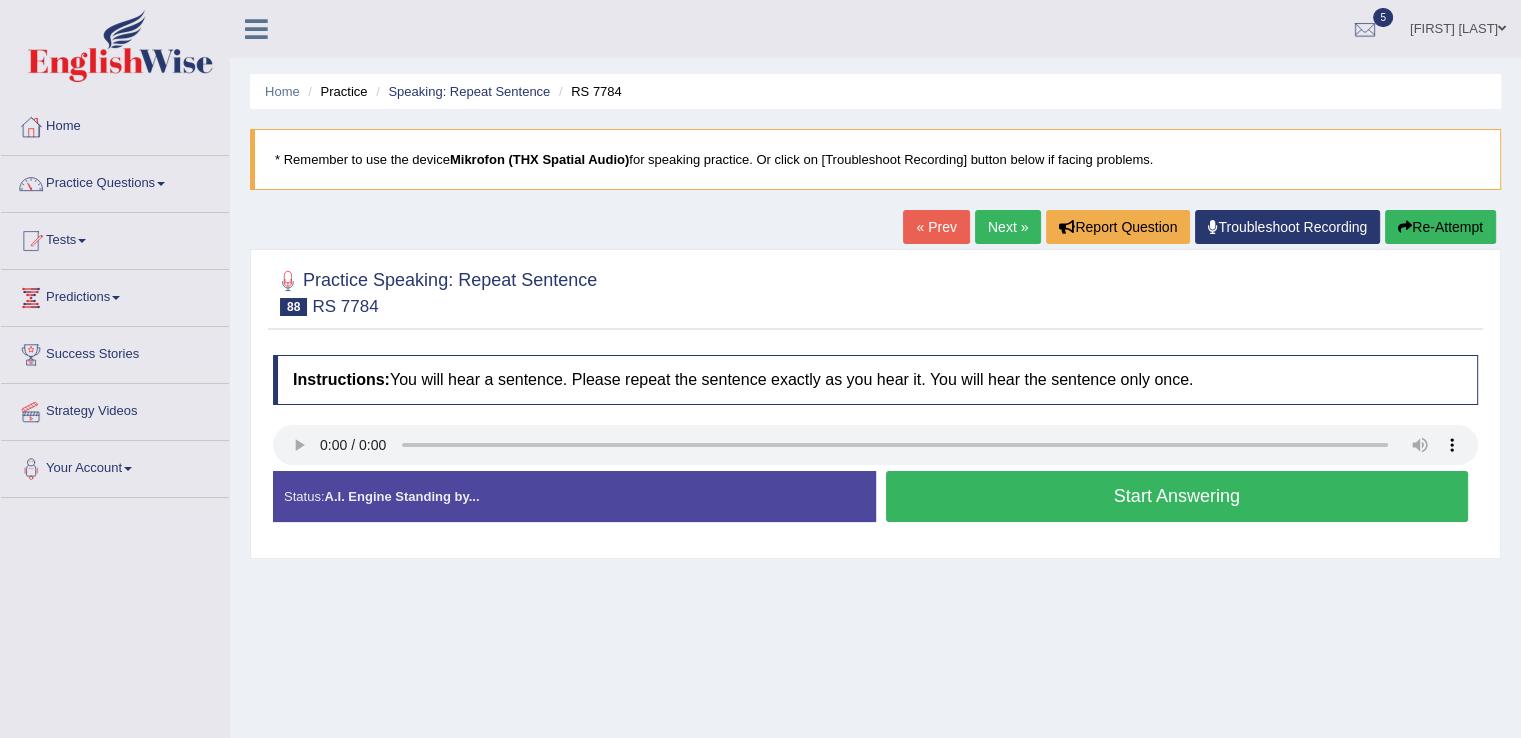 type 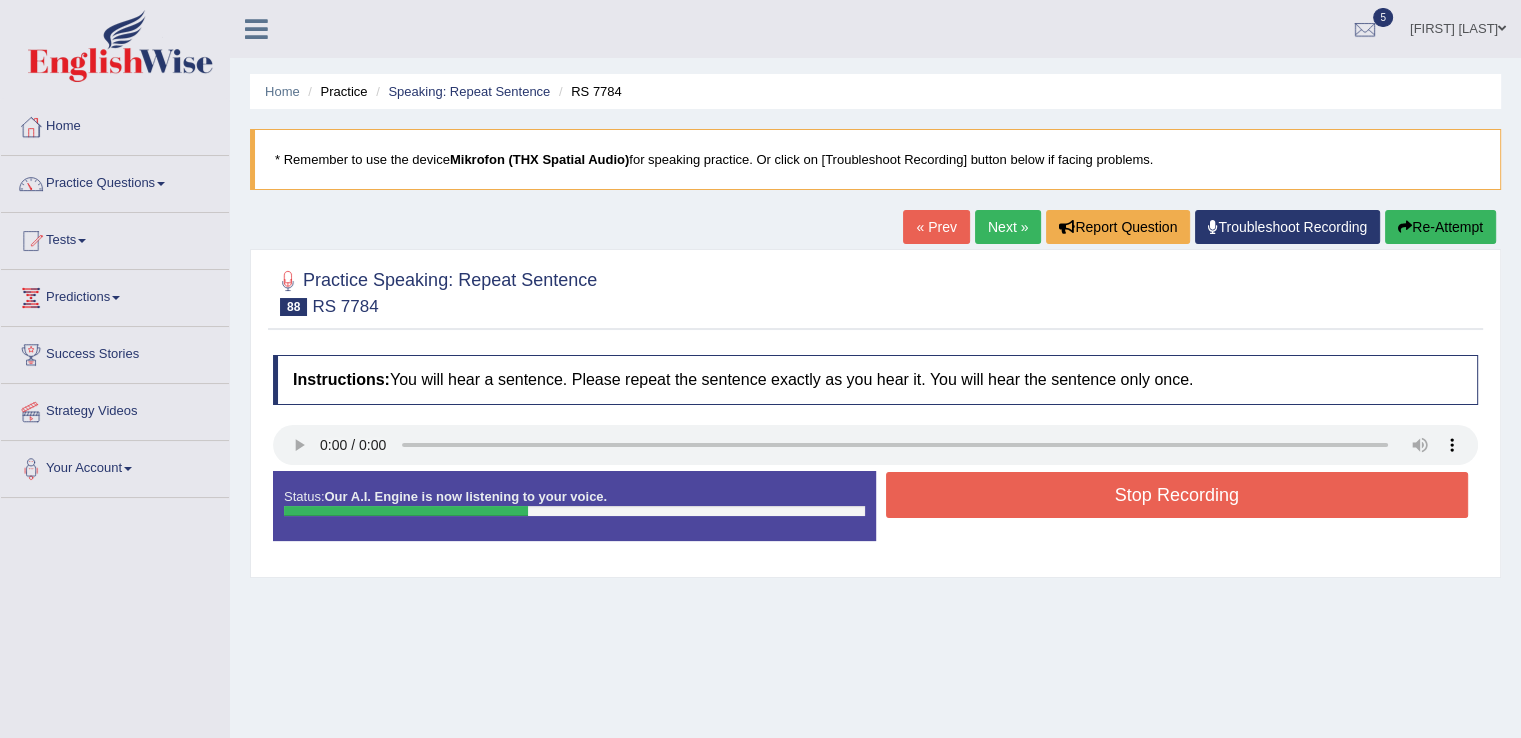 click on "Stop Recording" at bounding box center [1177, 495] 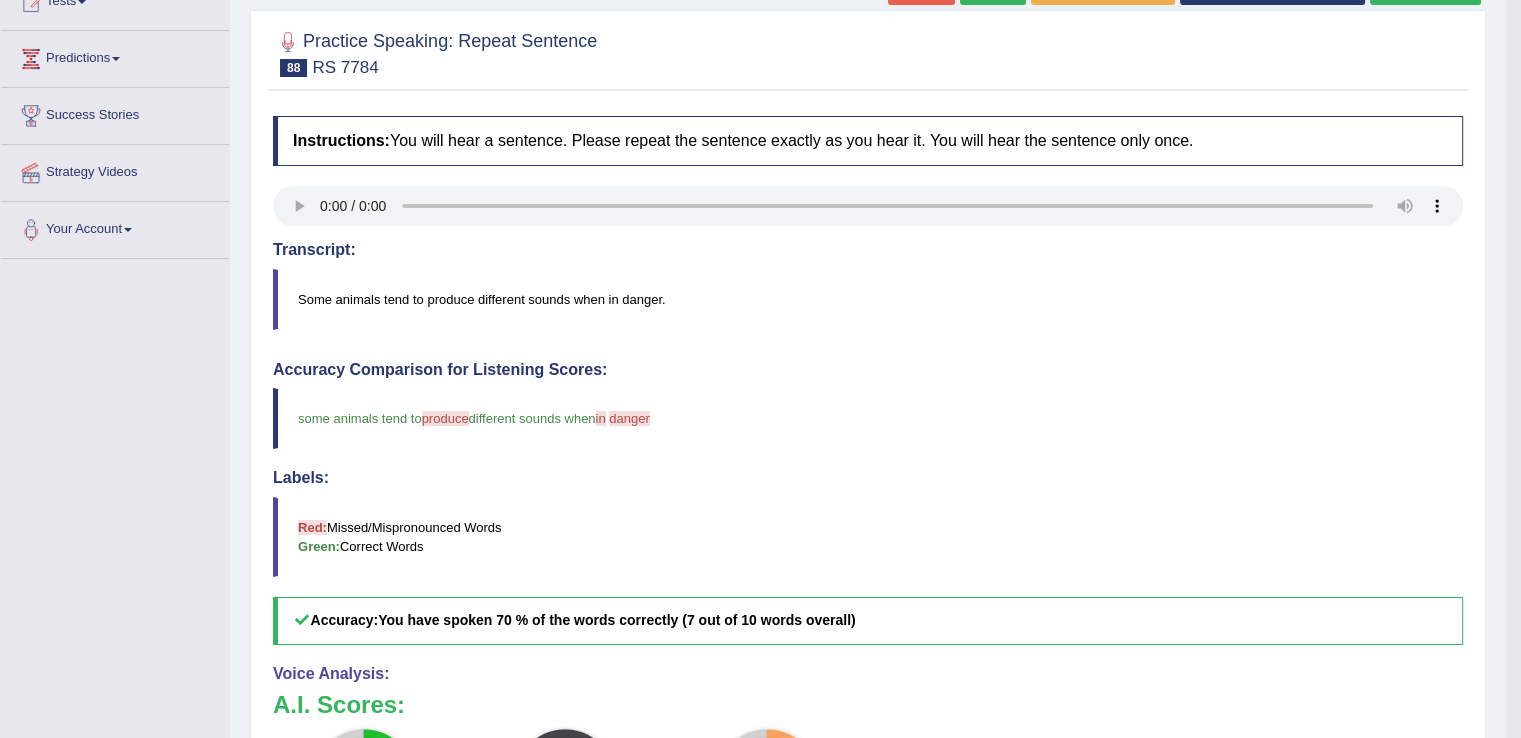 scroll, scrollTop: 611, scrollLeft: 0, axis: vertical 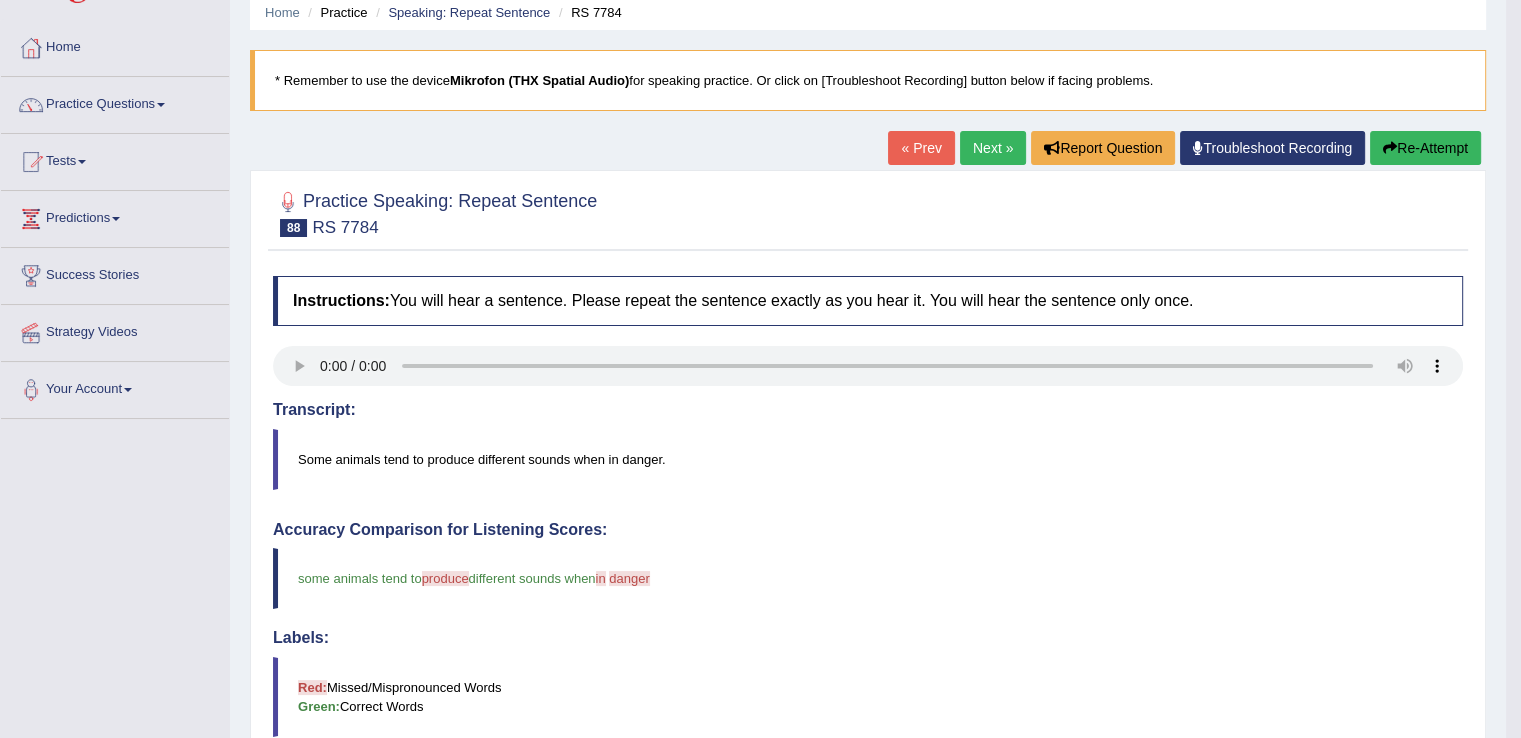 click on "Next »" at bounding box center [993, 148] 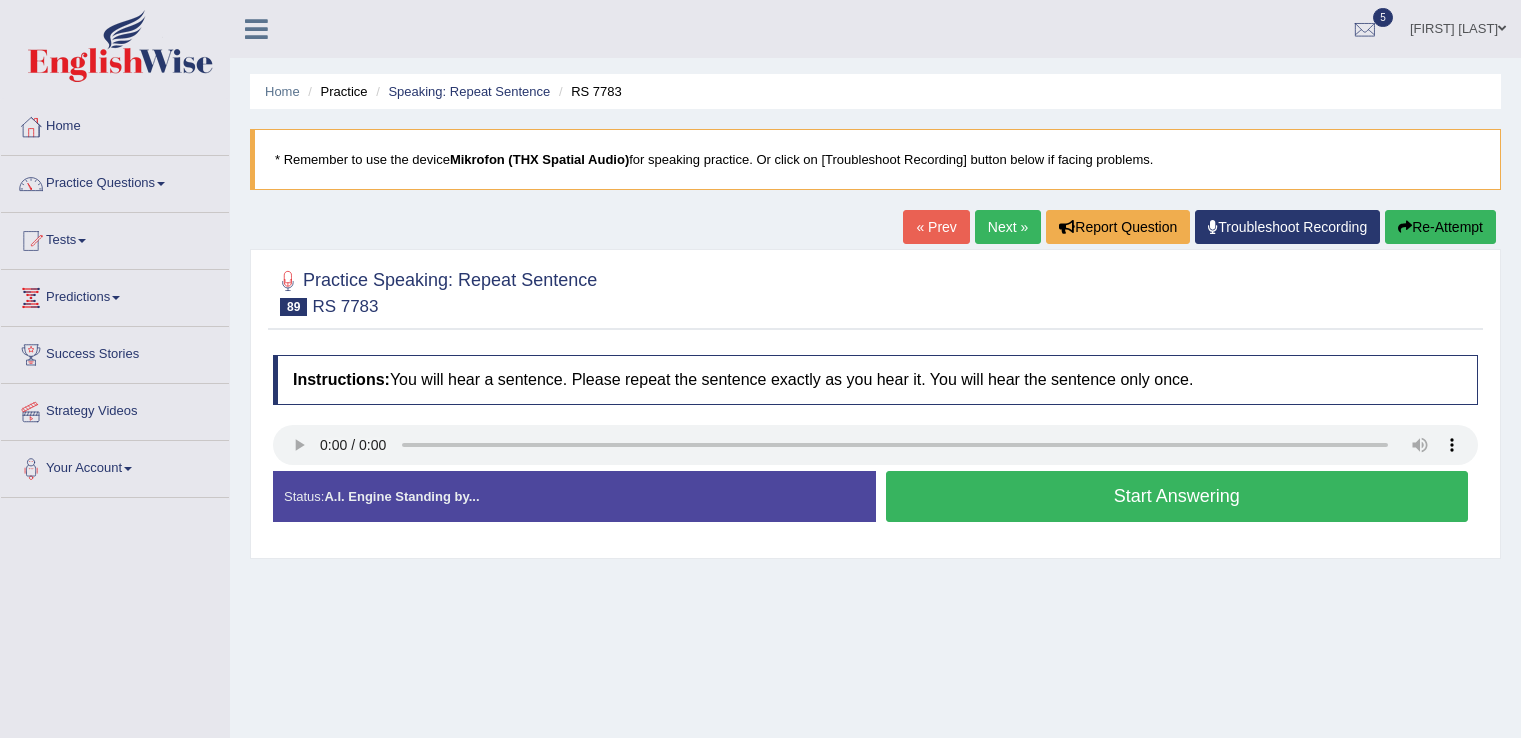 scroll, scrollTop: 0, scrollLeft: 0, axis: both 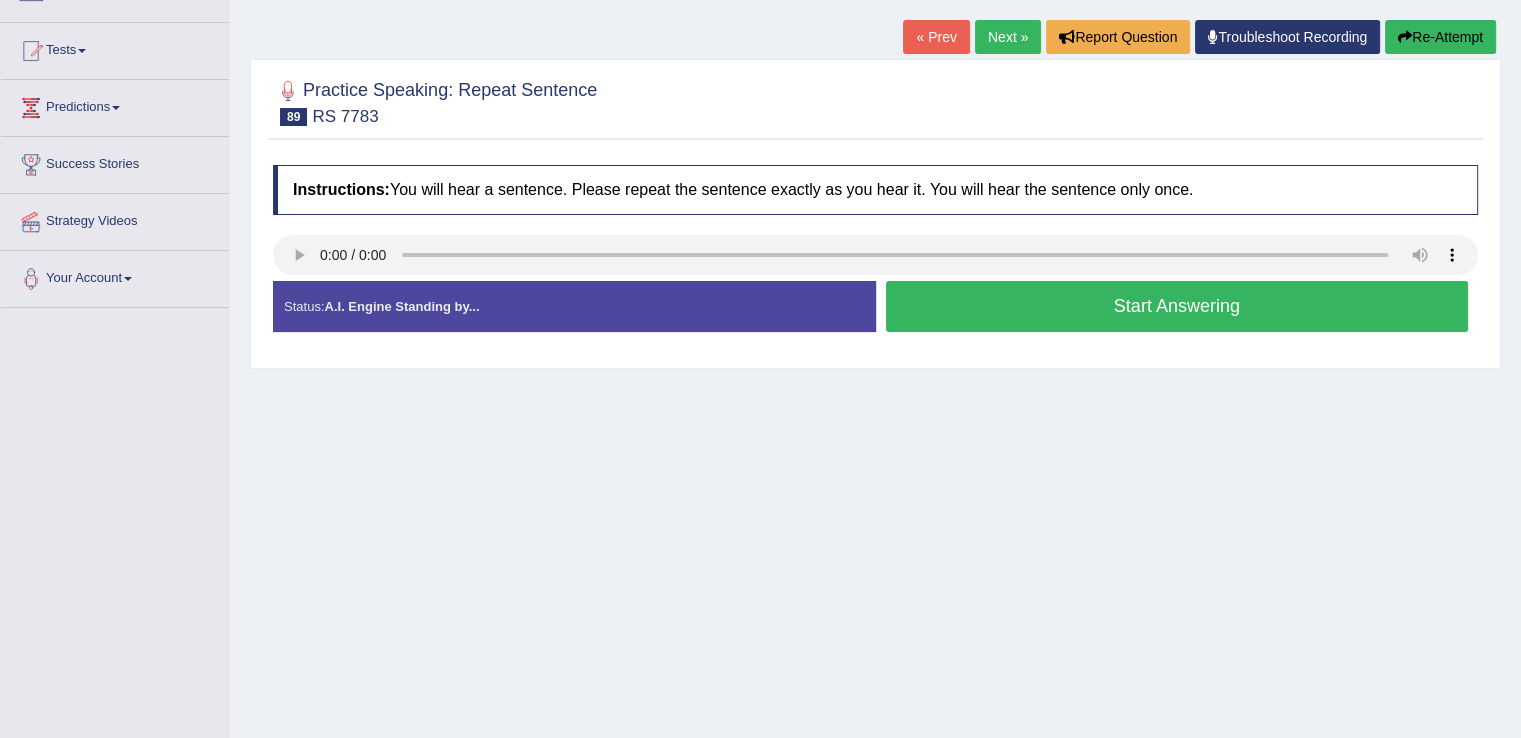 click on "Start Answering" at bounding box center (1177, 306) 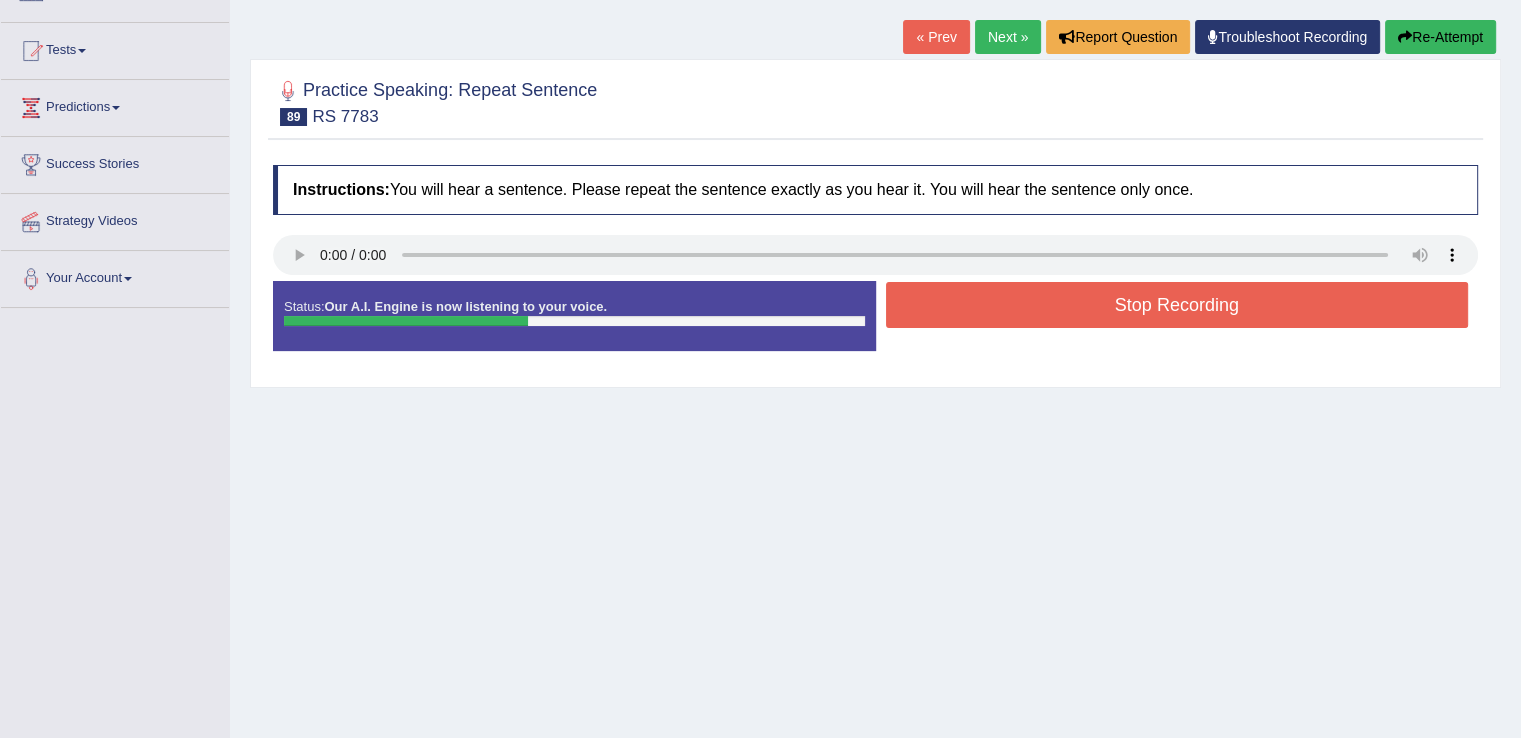 click on "Stop Recording" at bounding box center (1177, 305) 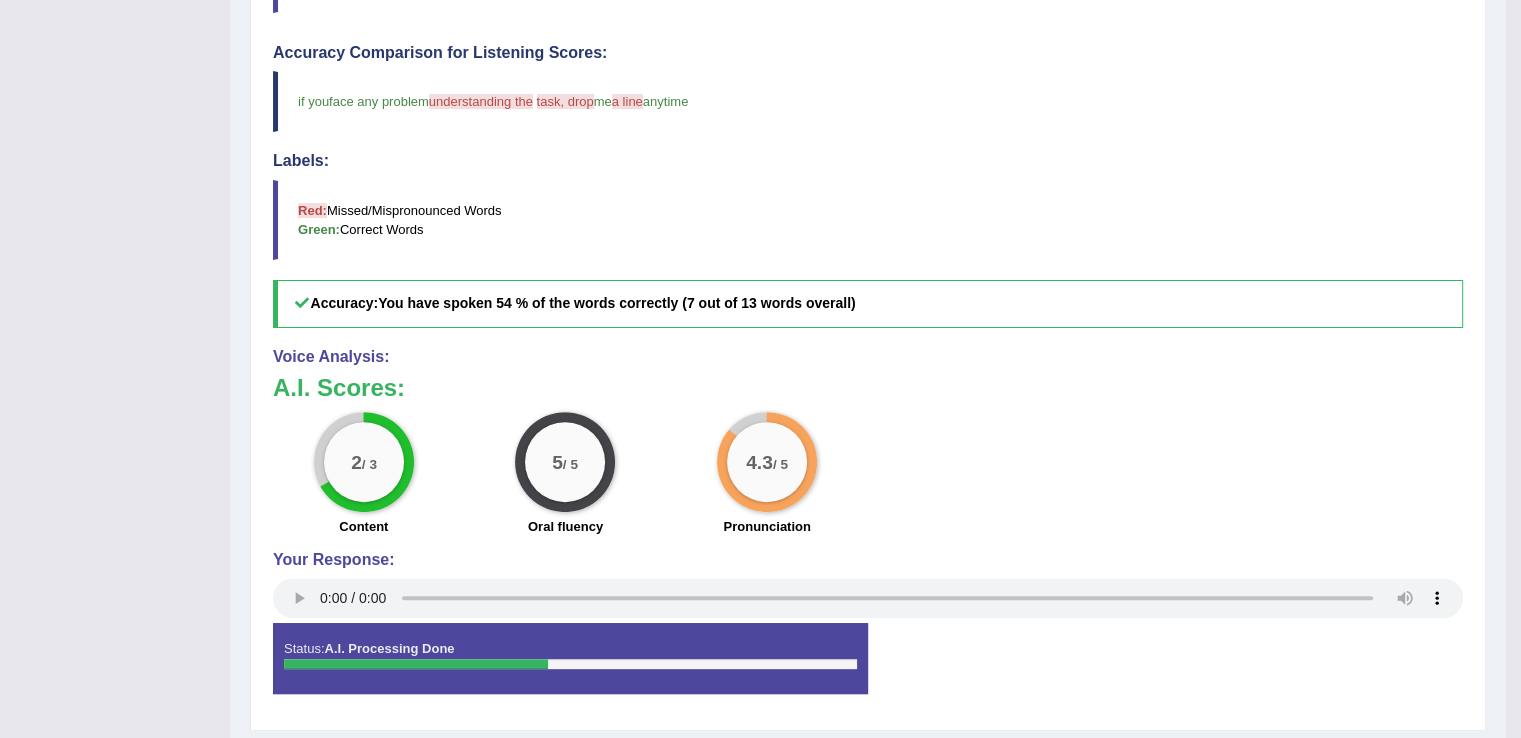 scroll, scrollTop: 560, scrollLeft: 0, axis: vertical 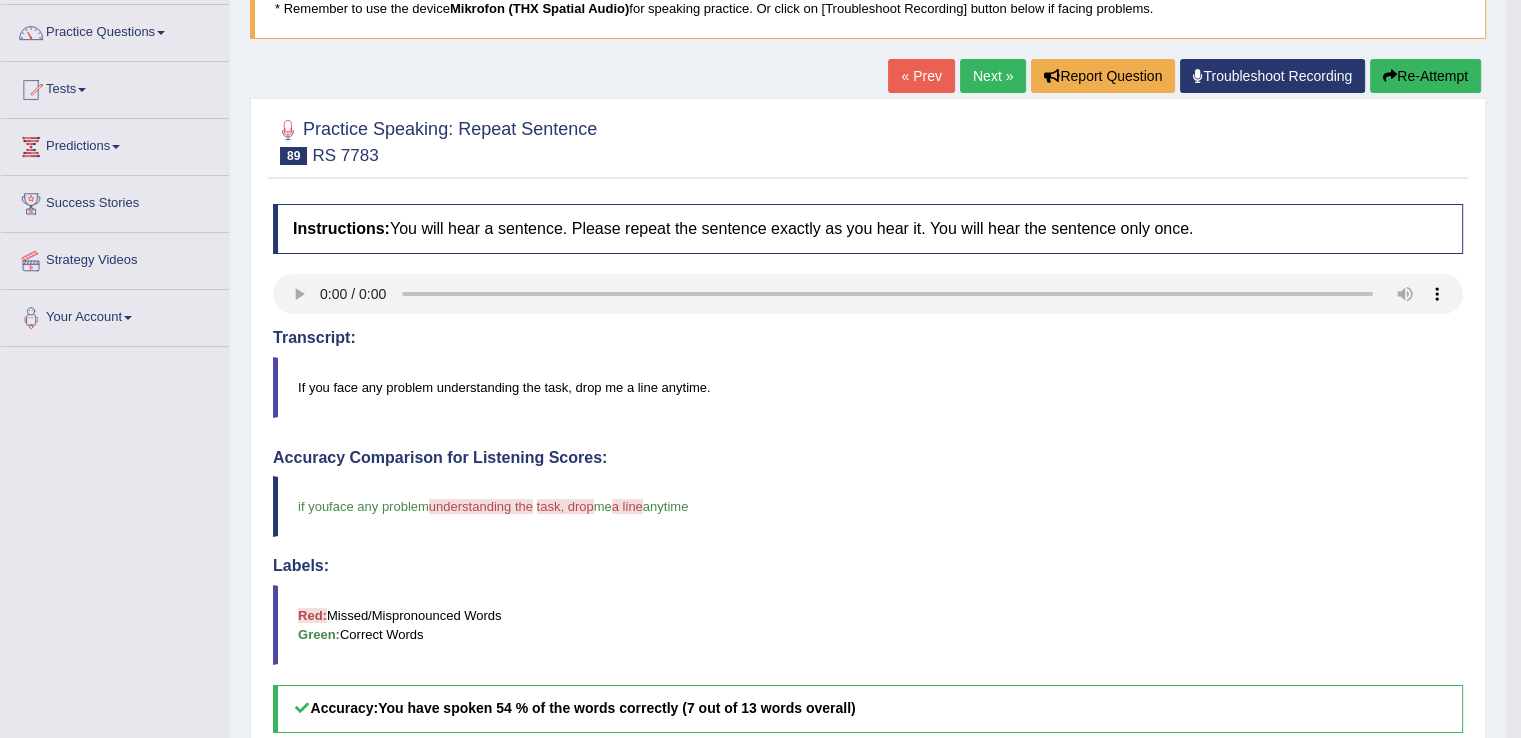 click on "Next »" at bounding box center (993, 76) 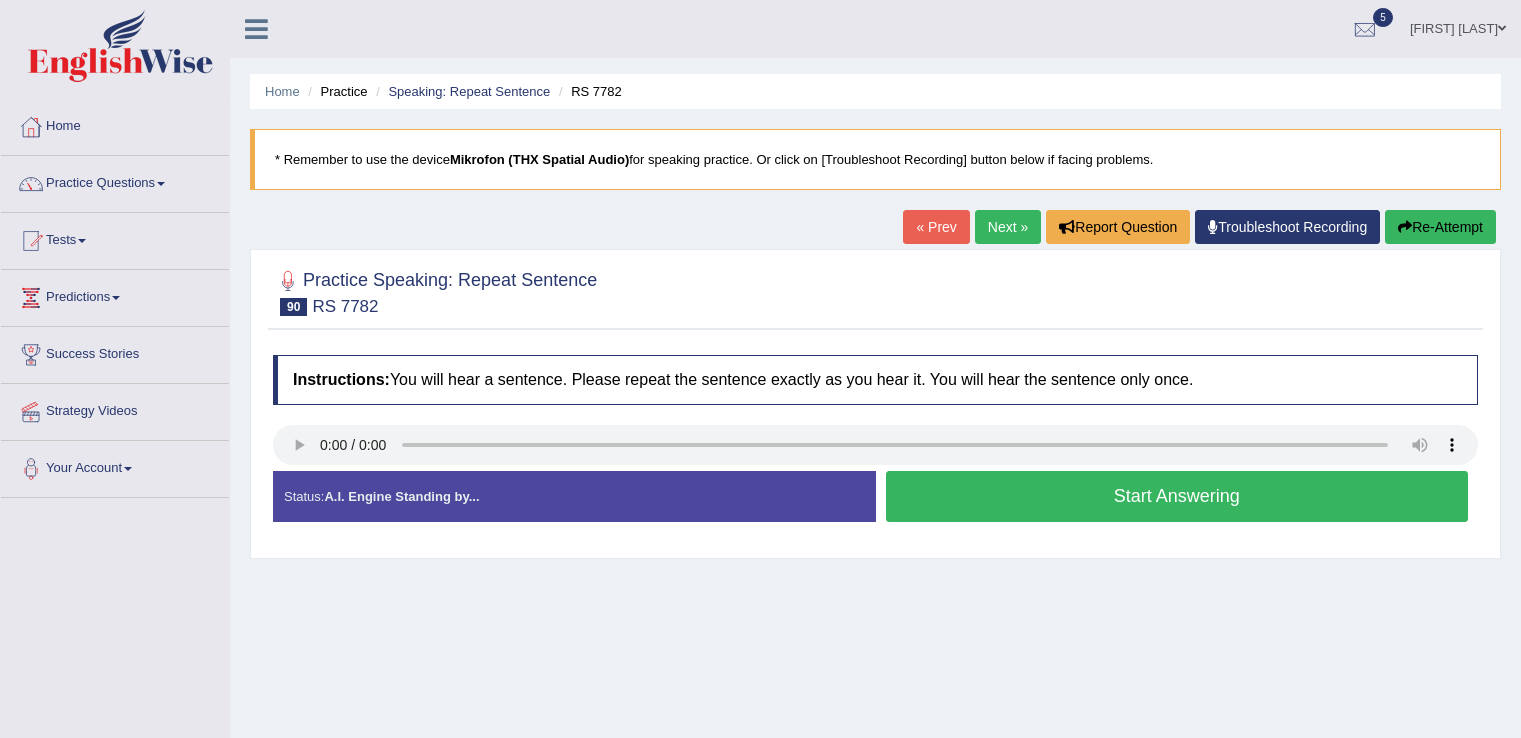 scroll, scrollTop: 0, scrollLeft: 0, axis: both 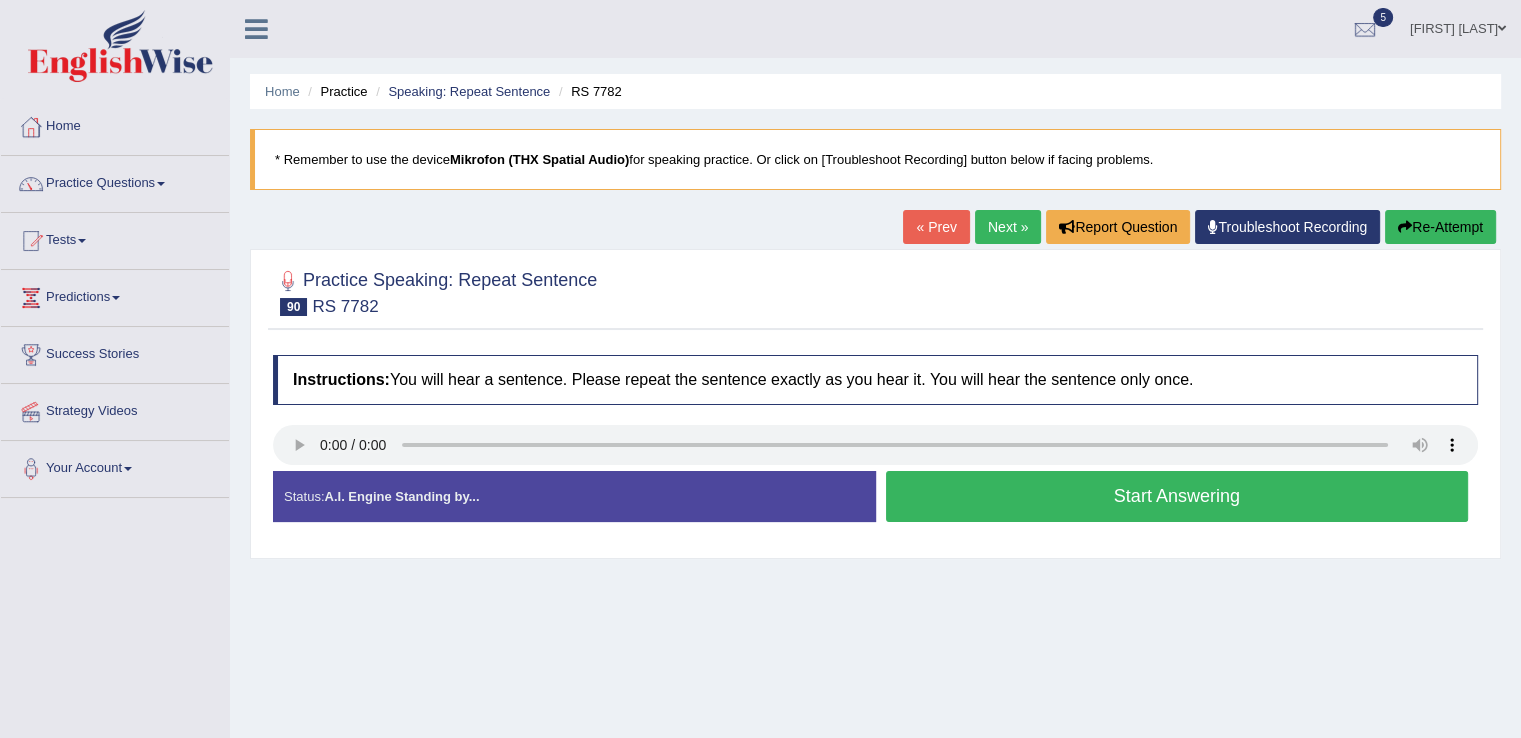 click on "Start Answering" at bounding box center [1177, 496] 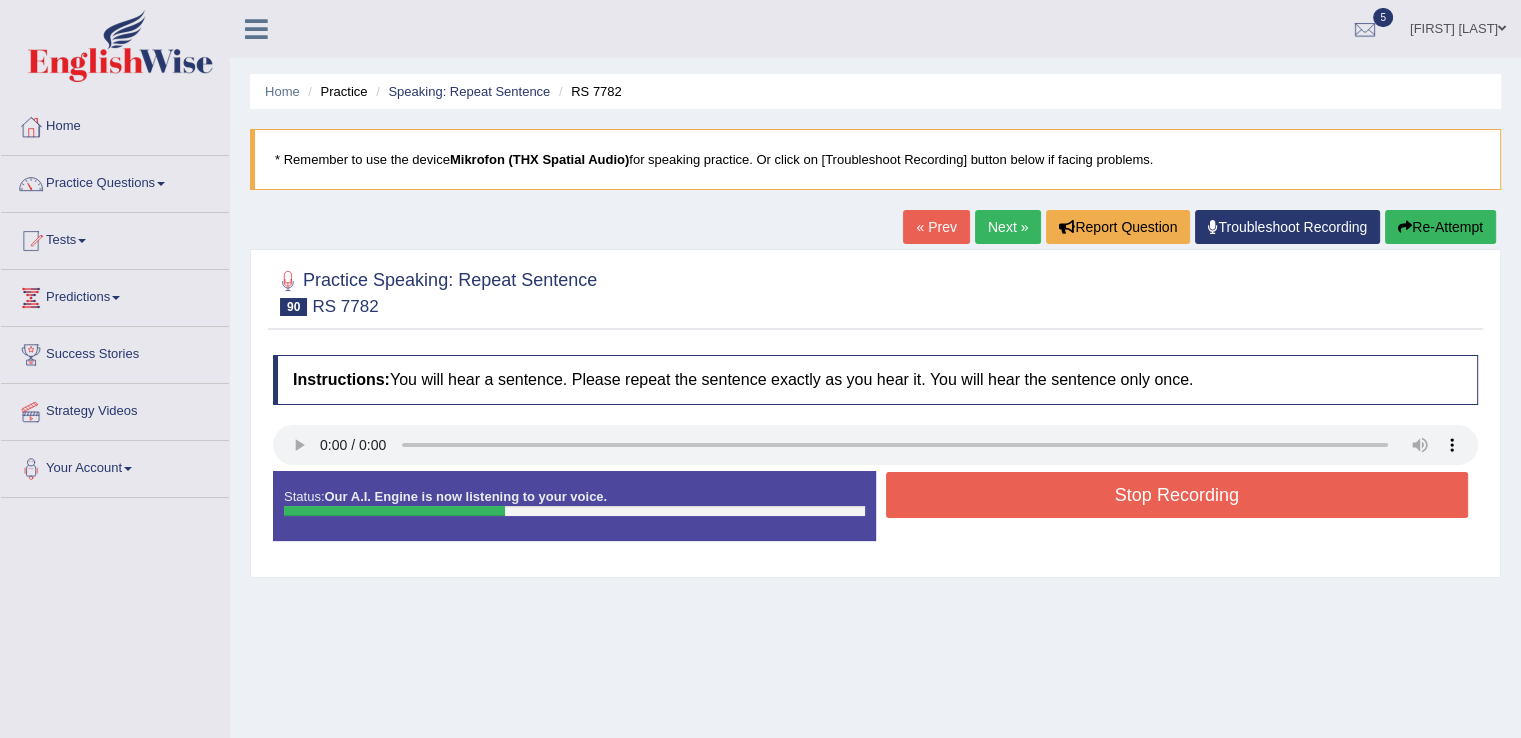 click on "Stop Recording" at bounding box center (1177, 495) 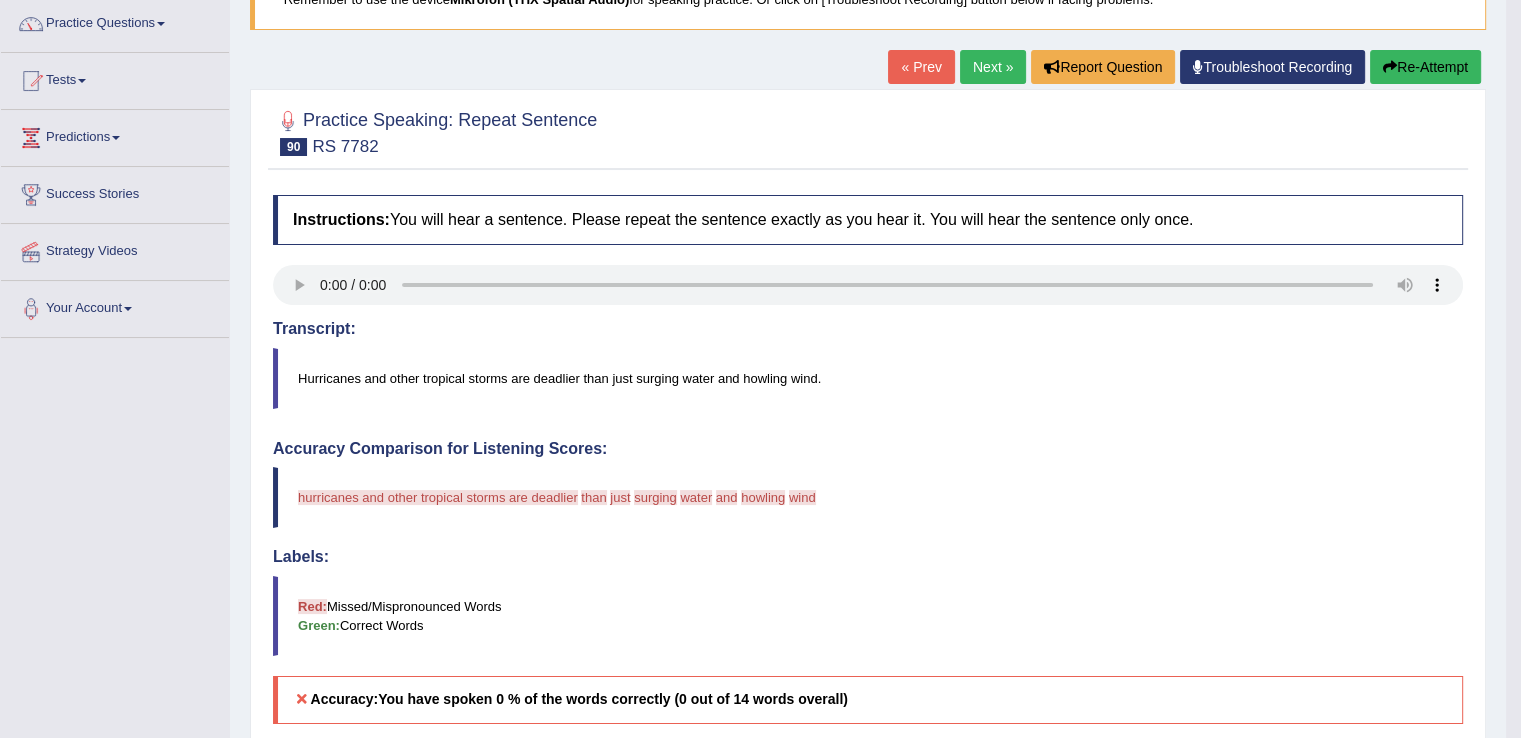 scroll, scrollTop: 0, scrollLeft: 0, axis: both 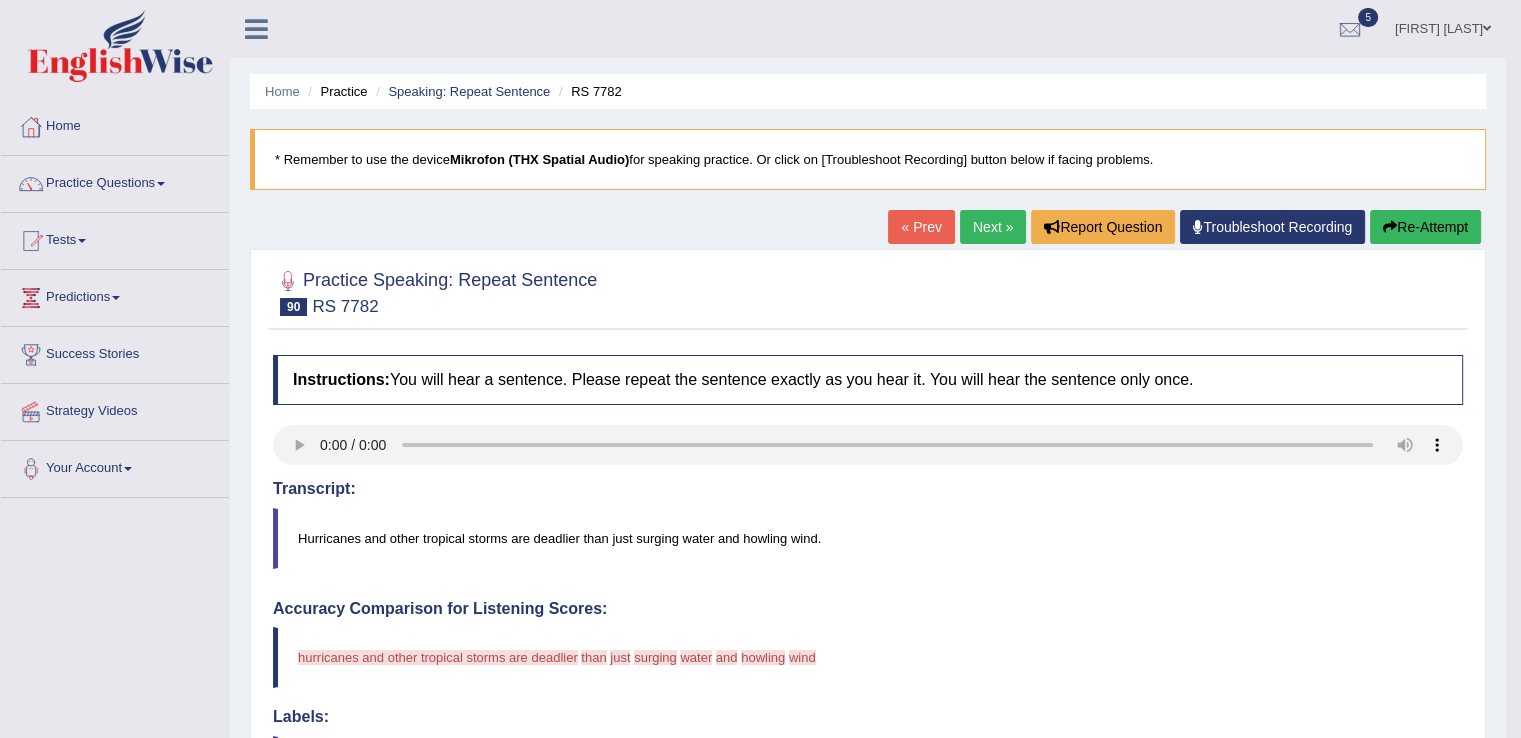 click on "Next »" at bounding box center (993, 227) 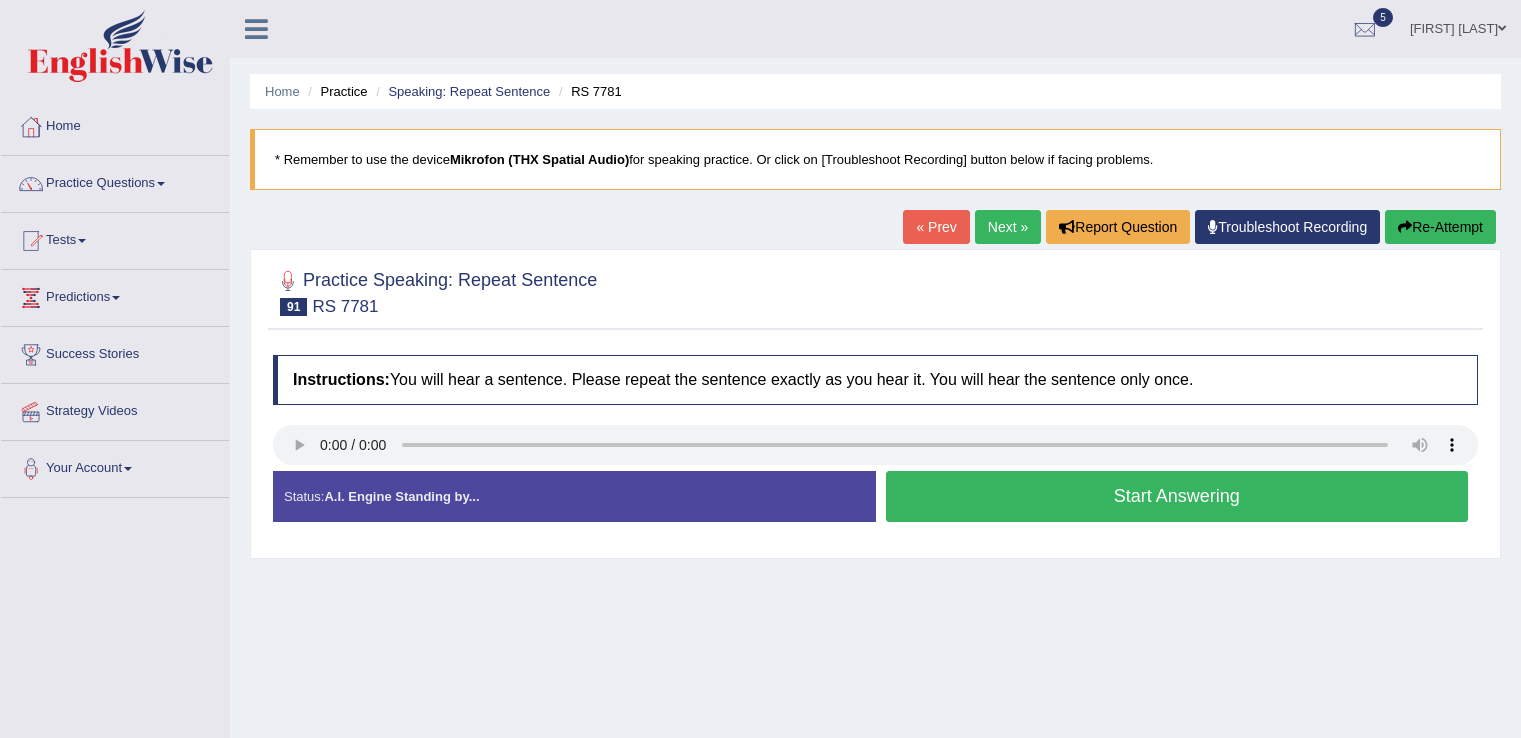 scroll, scrollTop: 0, scrollLeft: 0, axis: both 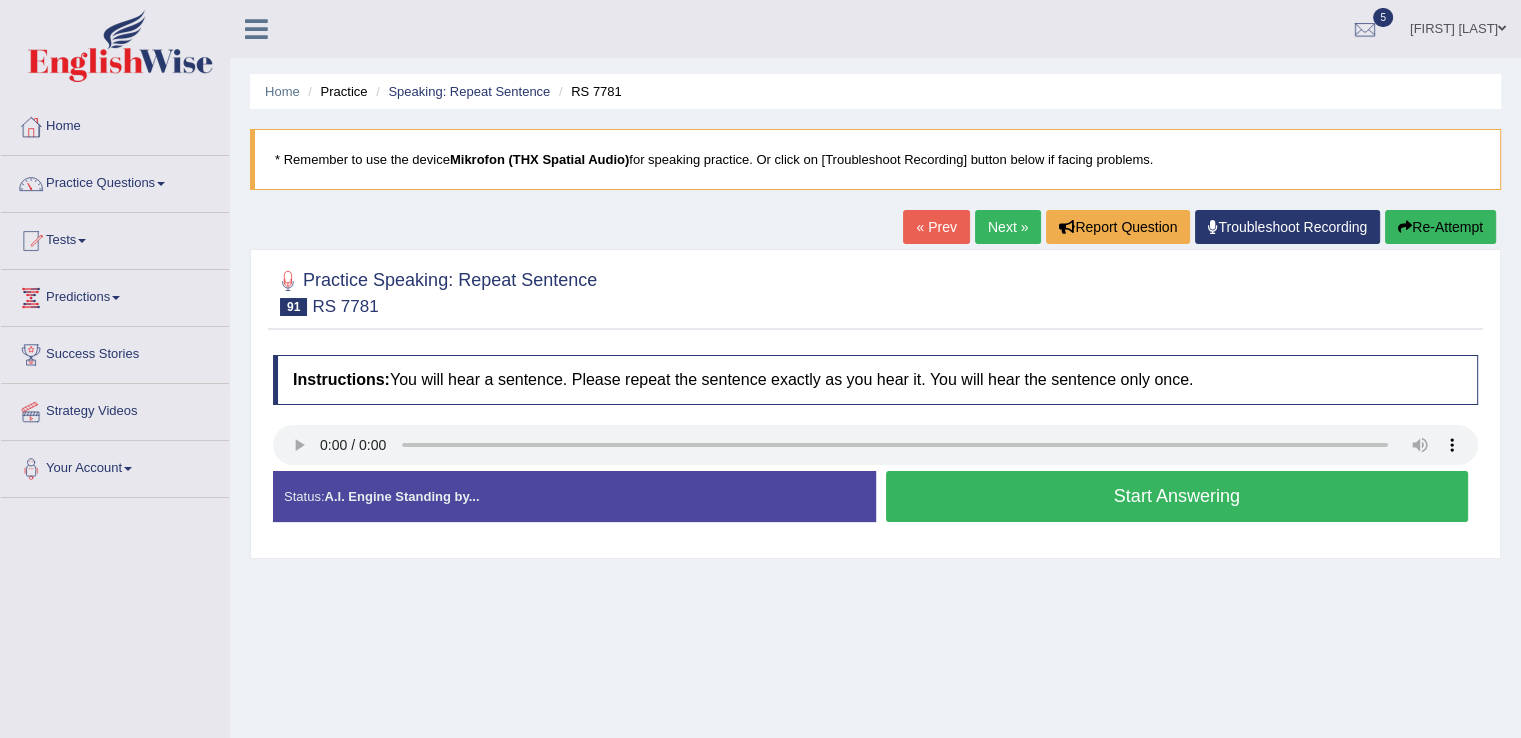 click on "Start Answering" at bounding box center (1177, 496) 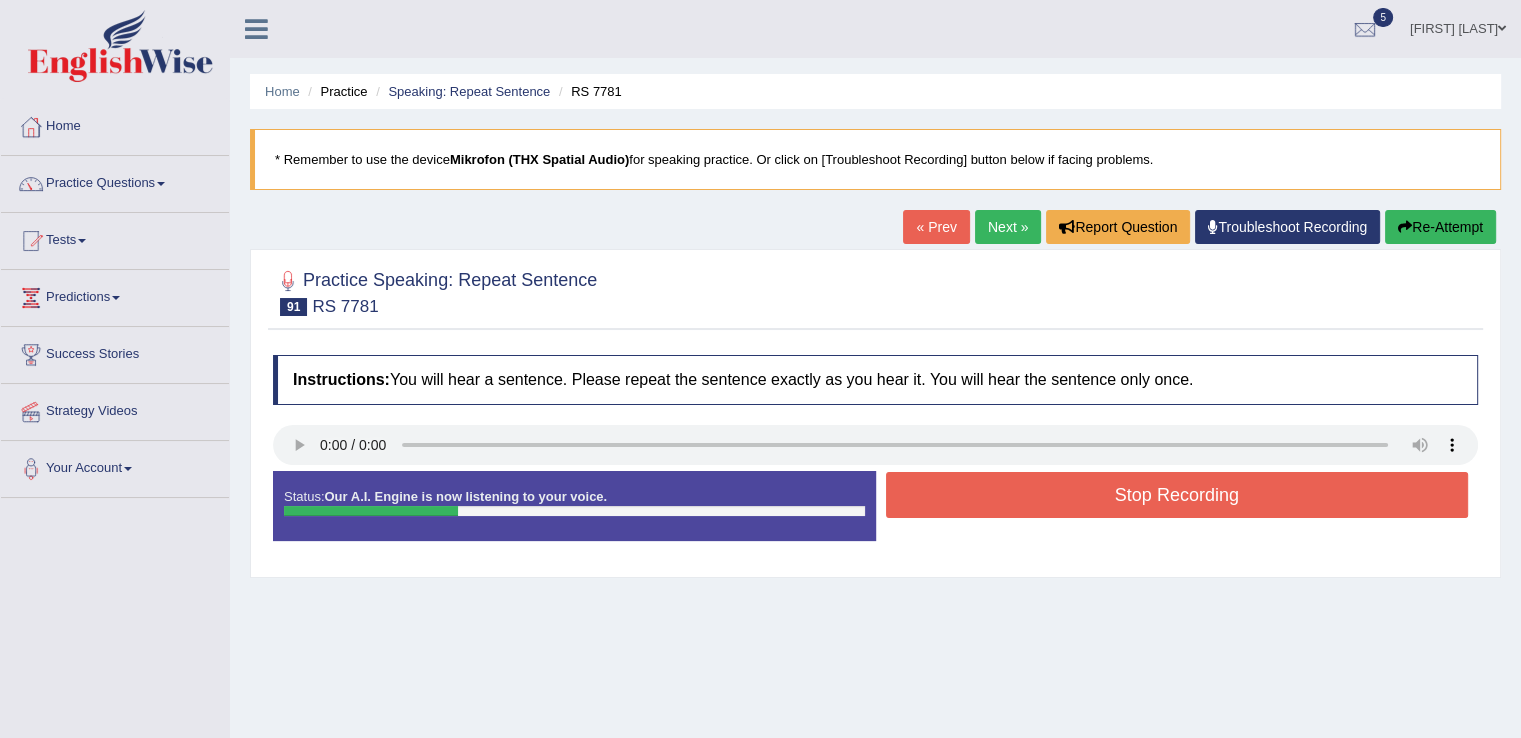 click on "Stop Recording" at bounding box center (1177, 495) 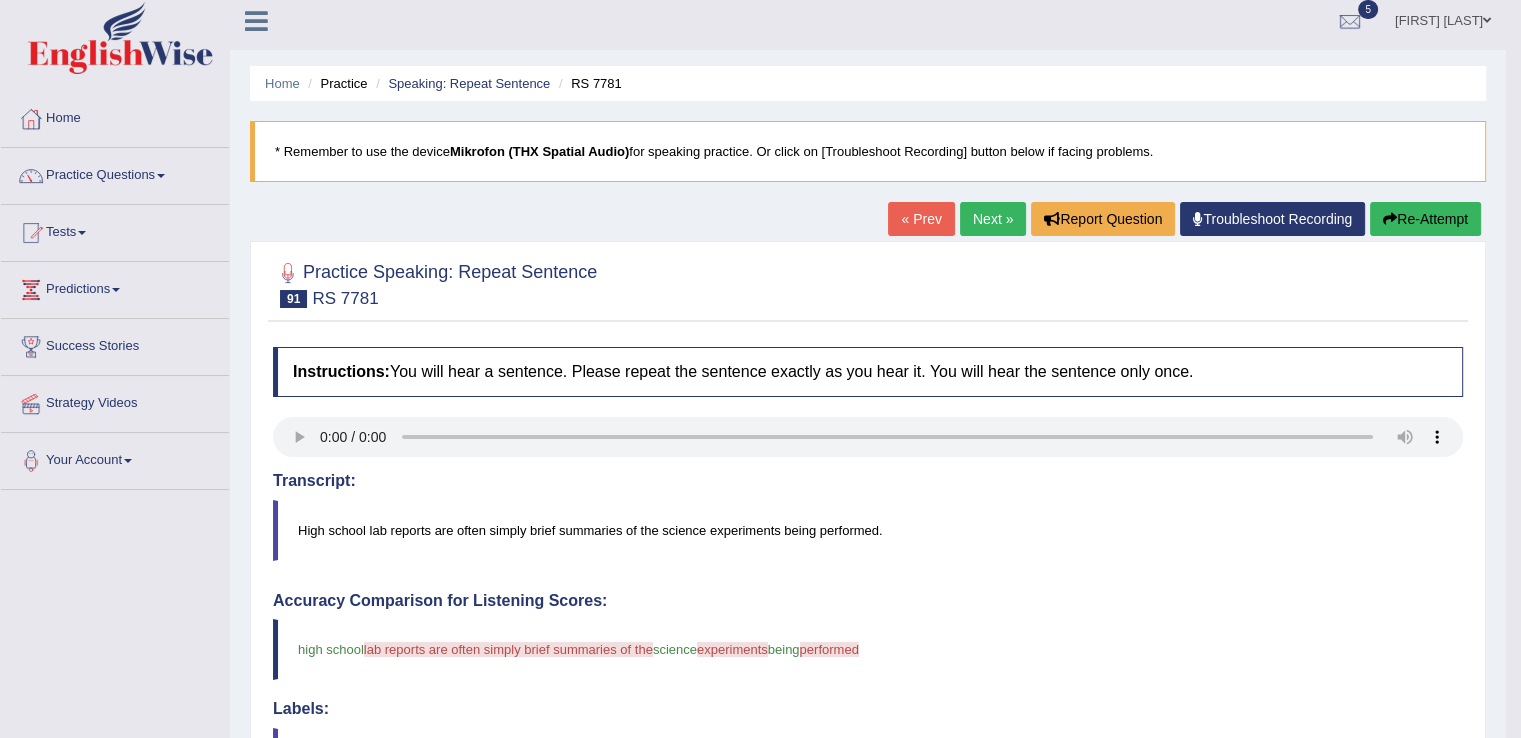 scroll, scrollTop: 0, scrollLeft: 0, axis: both 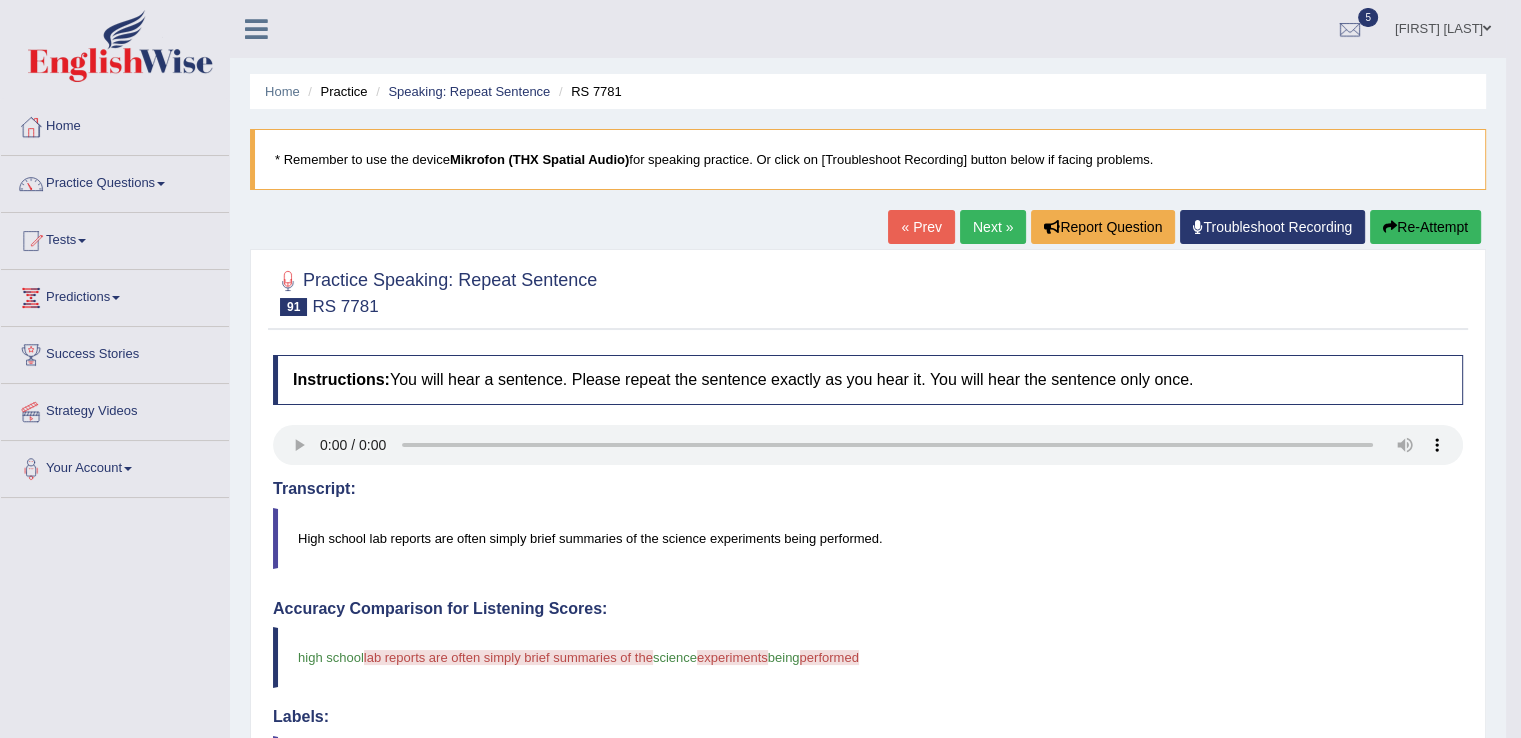 click on "Next »" at bounding box center [993, 227] 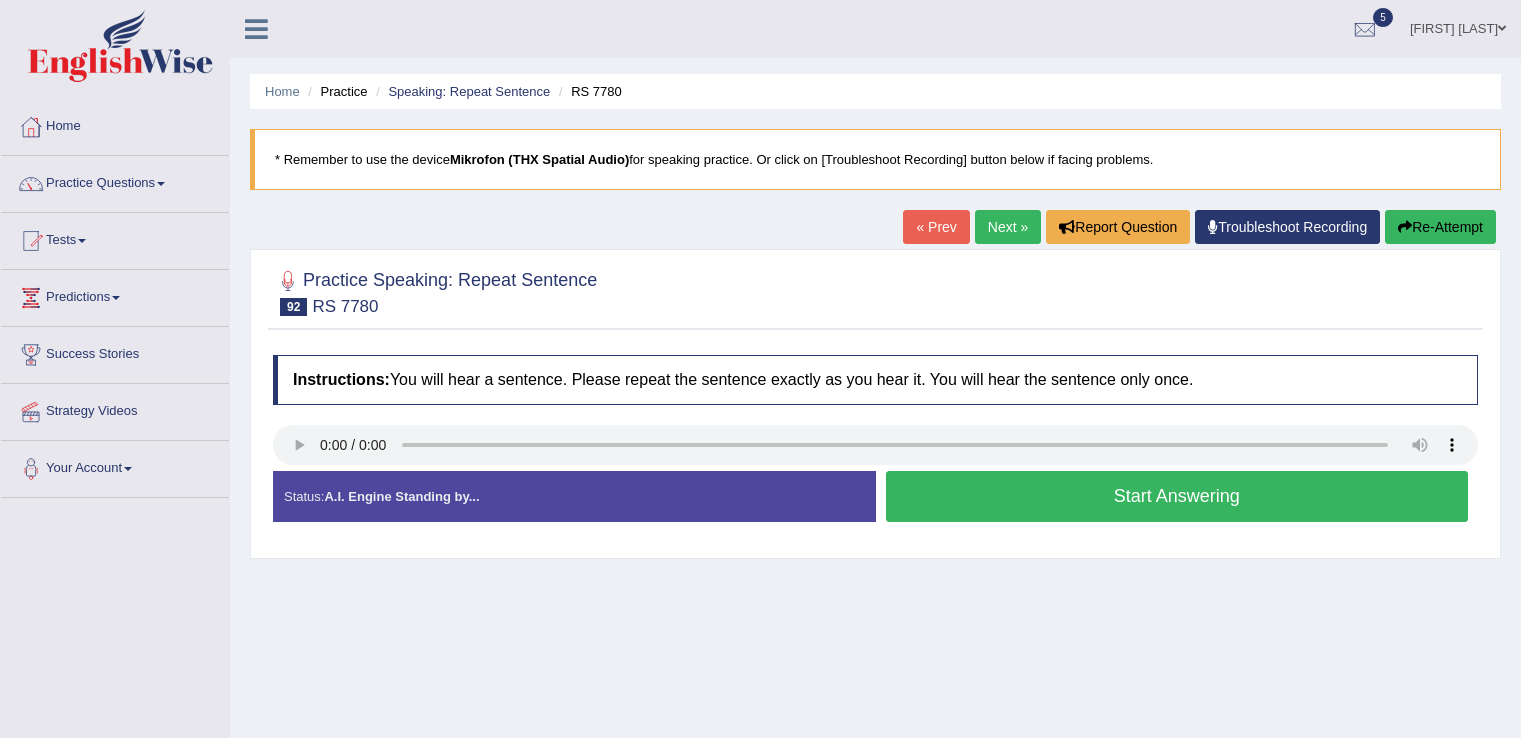 scroll, scrollTop: 0, scrollLeft: 0, axis: both 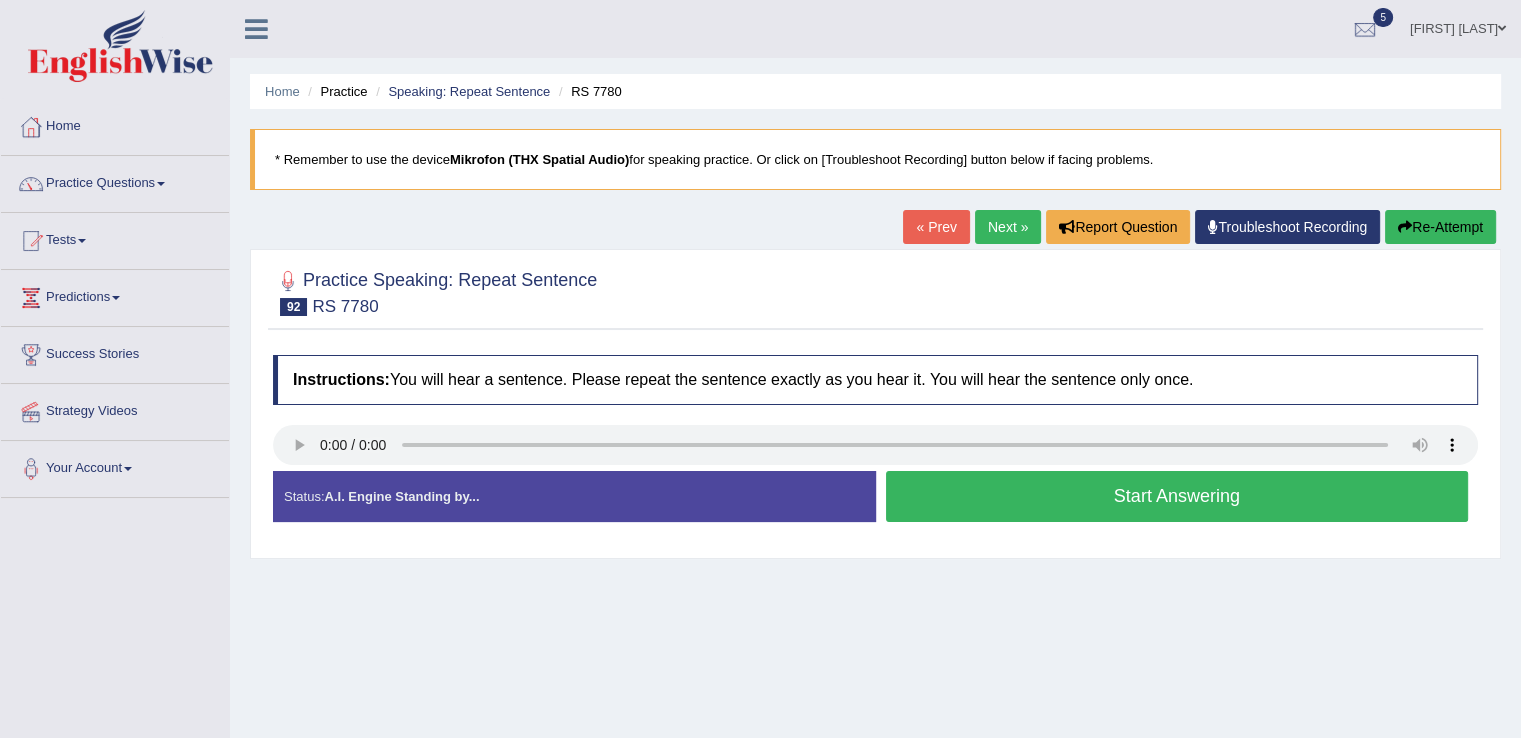 click on "Start Answering" at bounding box center [1177, 496] 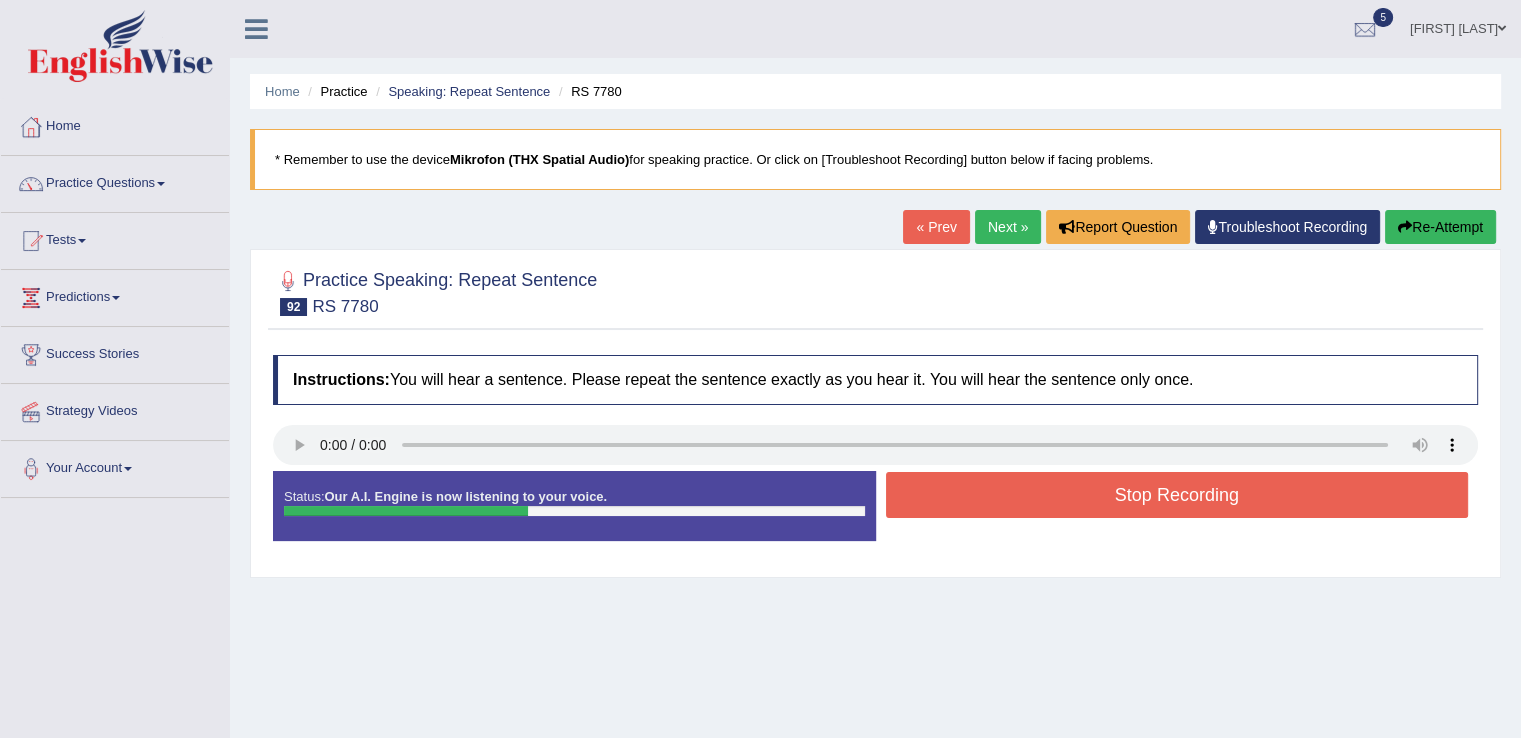 click on "Stop Recording" at bounding box center [1177, 495] 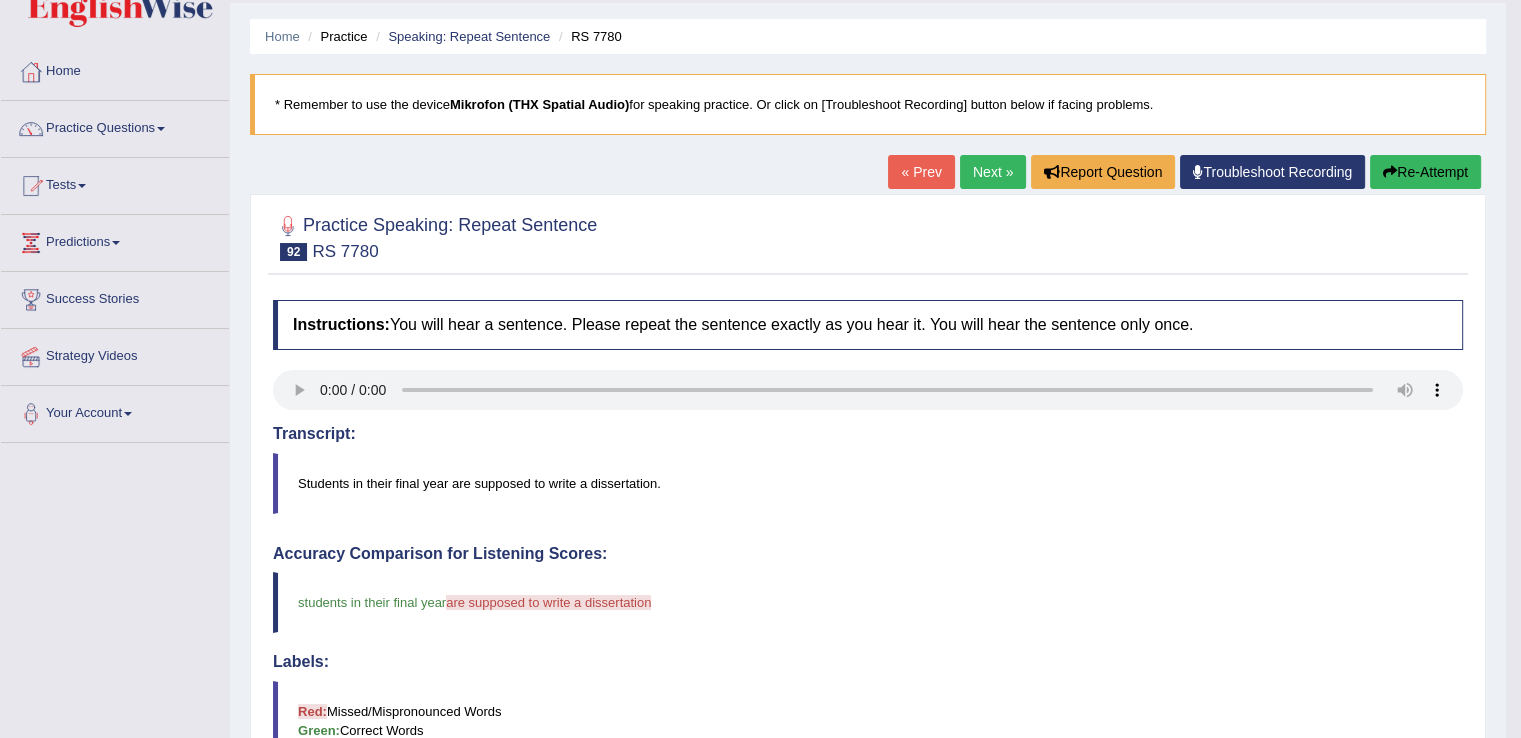 scroll, scrollTop: 0, scrollLeft: 0, axis: both 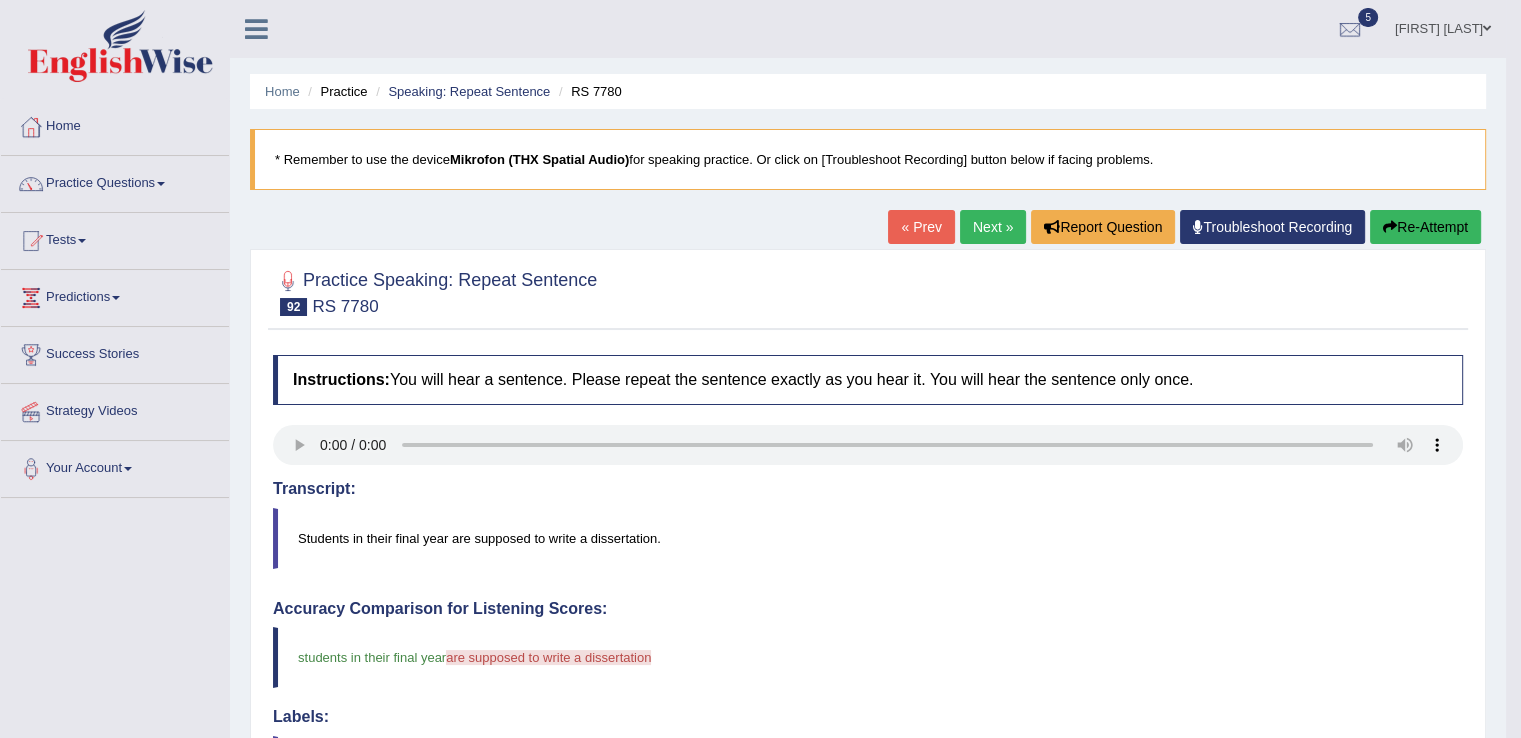 click on "Next »" at bounding box center (993, 227) 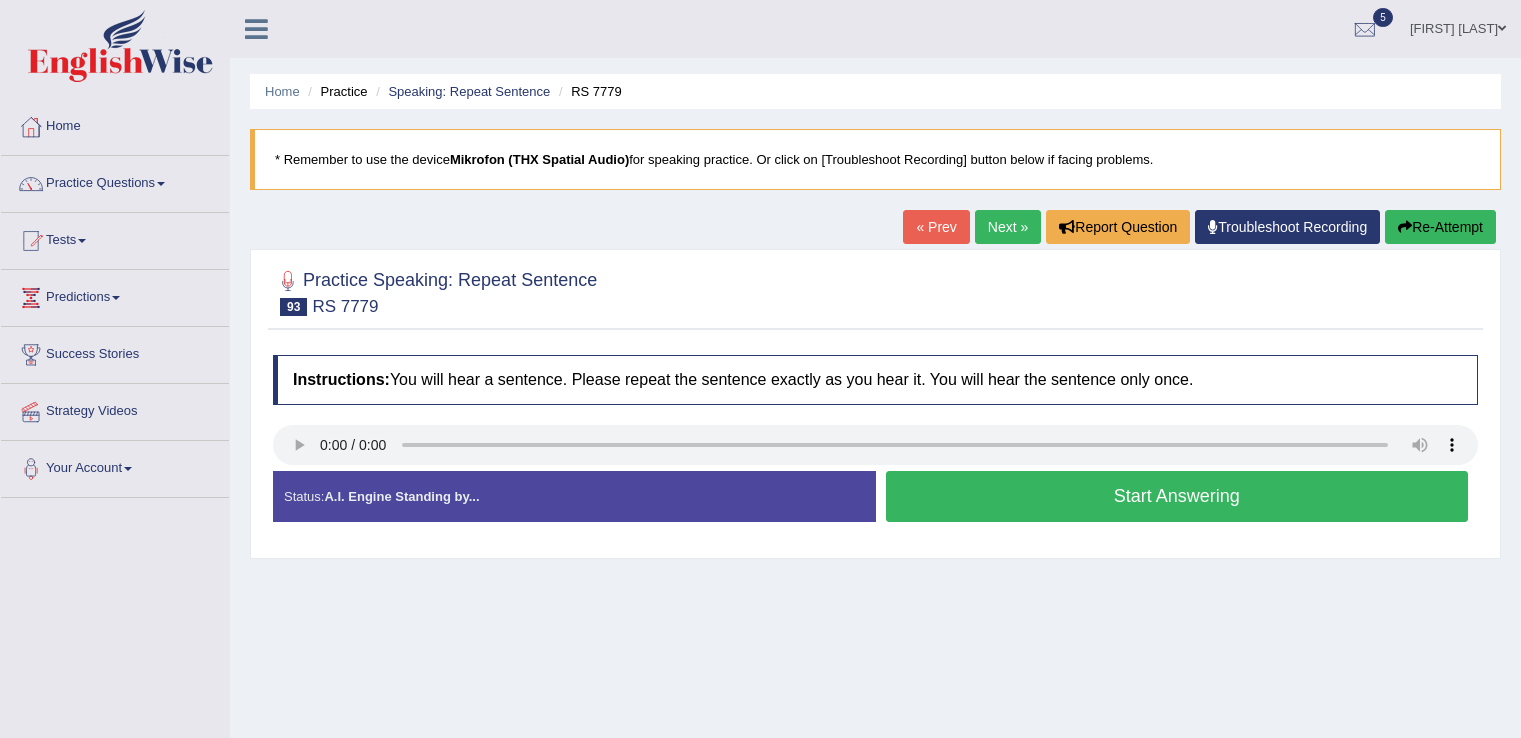 scroll, scrollTop: 0, scrollLeft: 0, axis: both 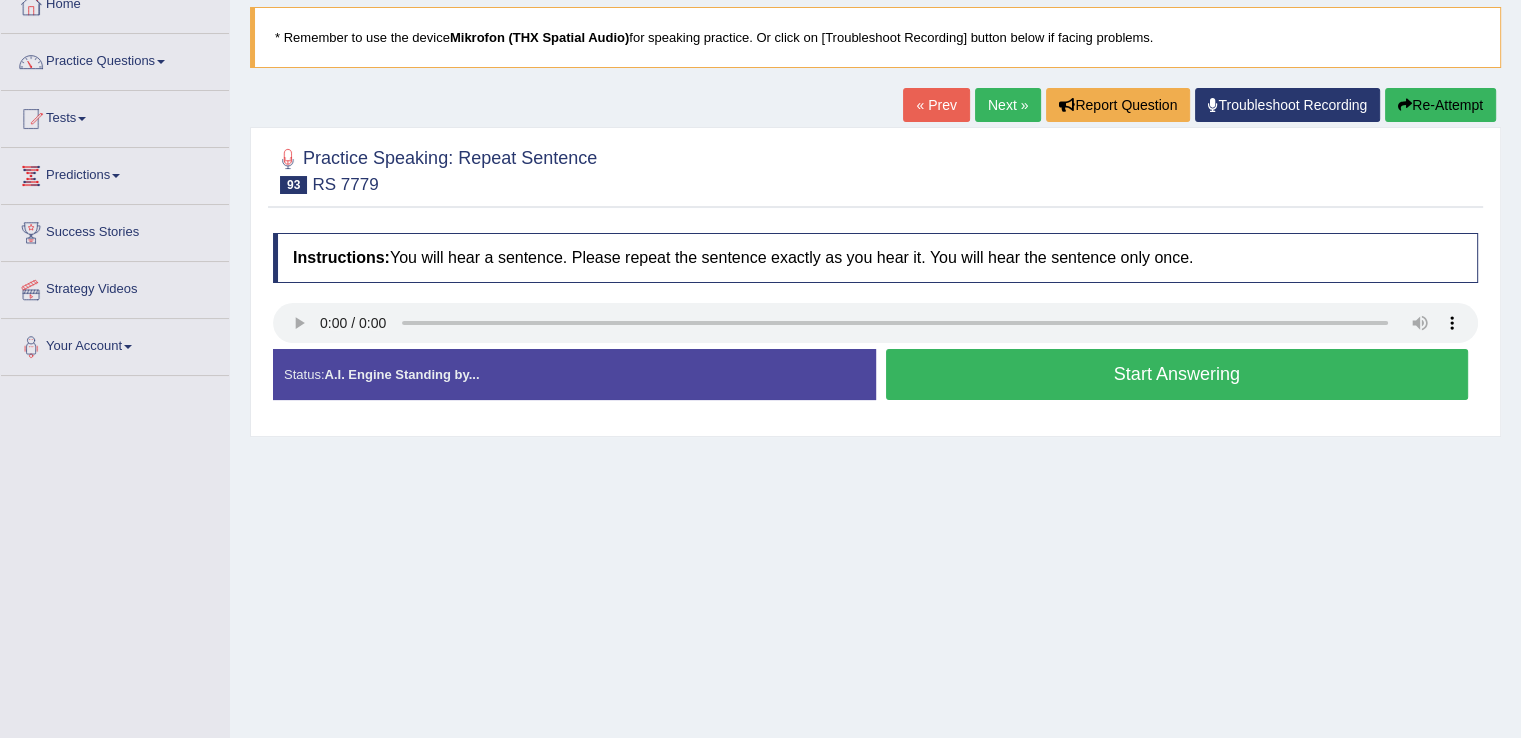 click on "Start Answering" at bounding box center (1177, 374) 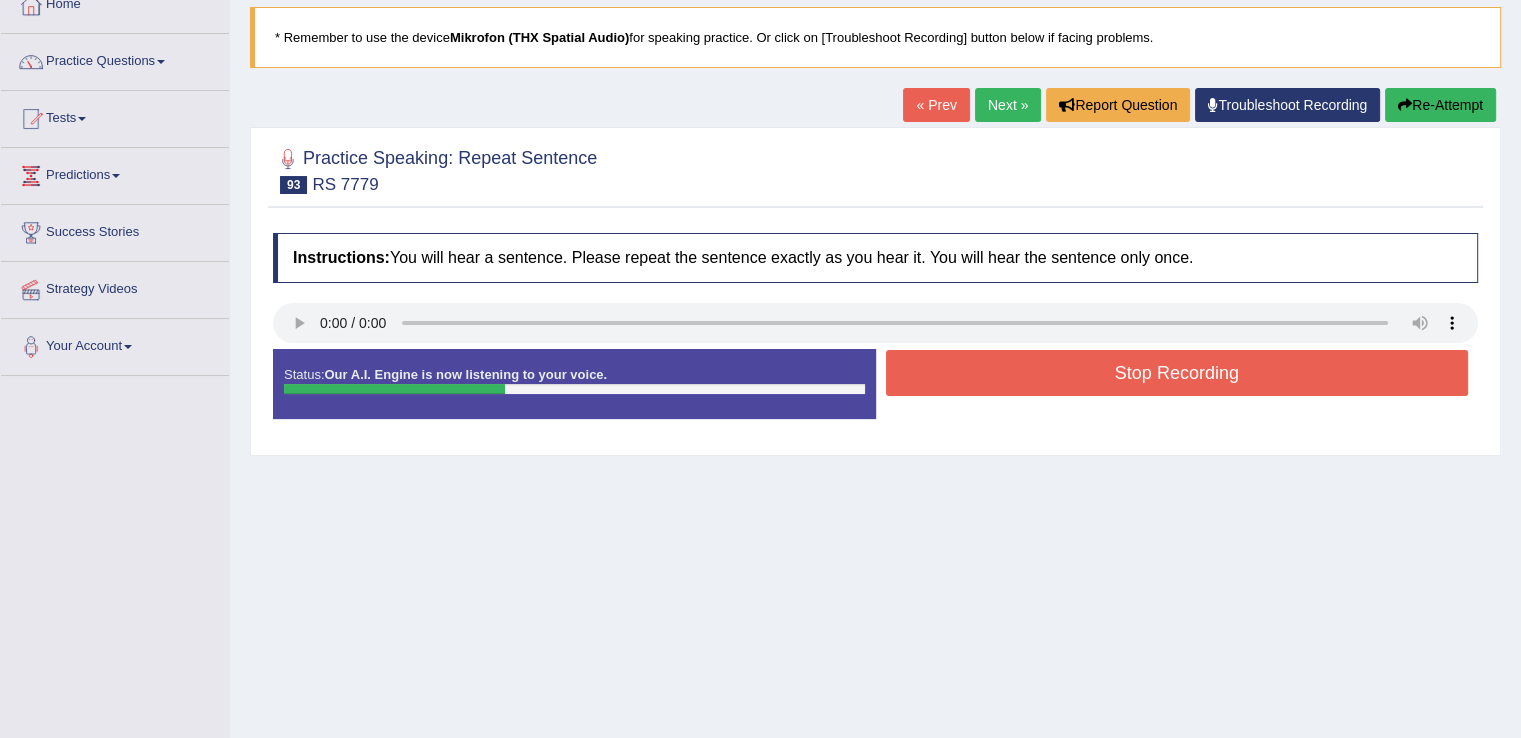 click on "Stop Recording" at bounding box center [1177, 373] 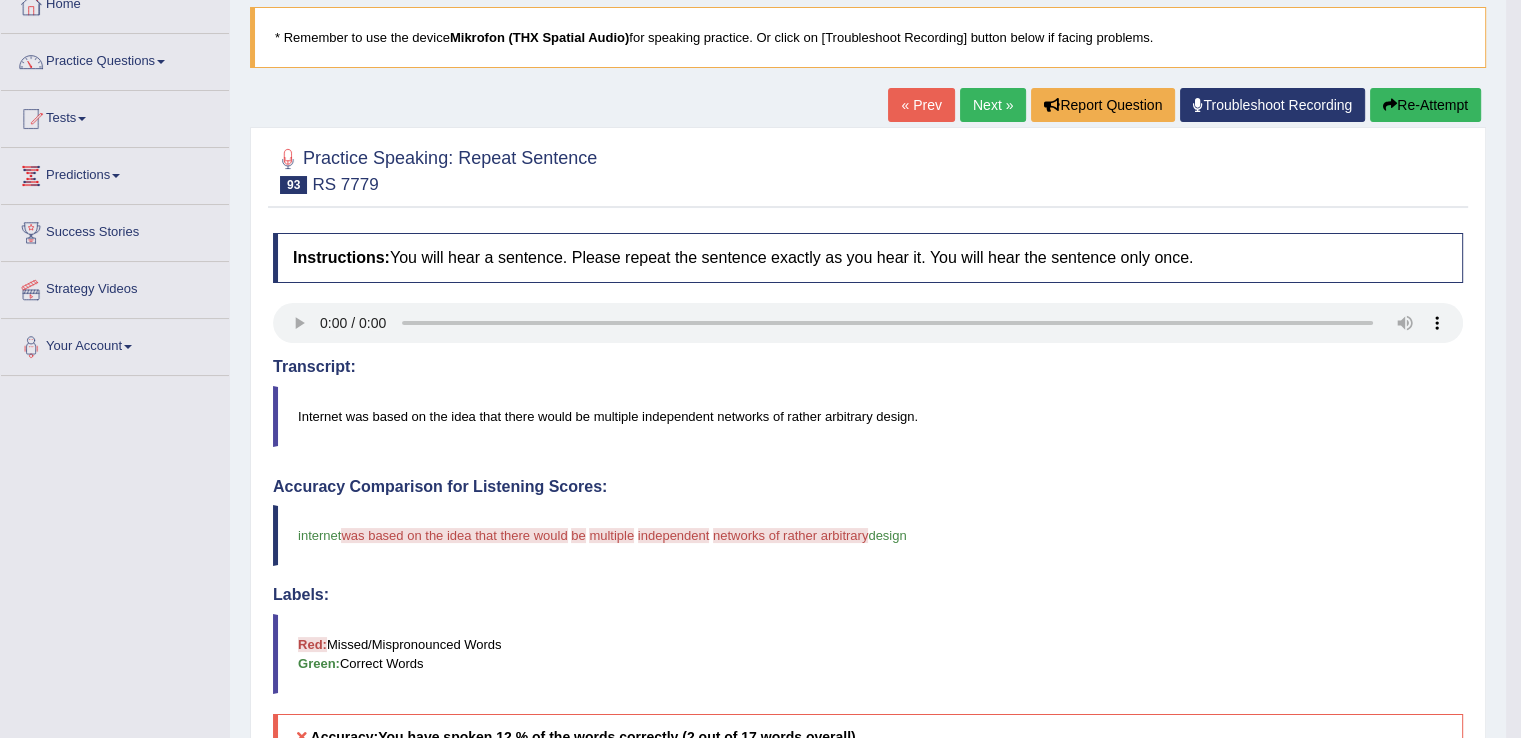click on "Transcript:" at bounding box center [868, 367] 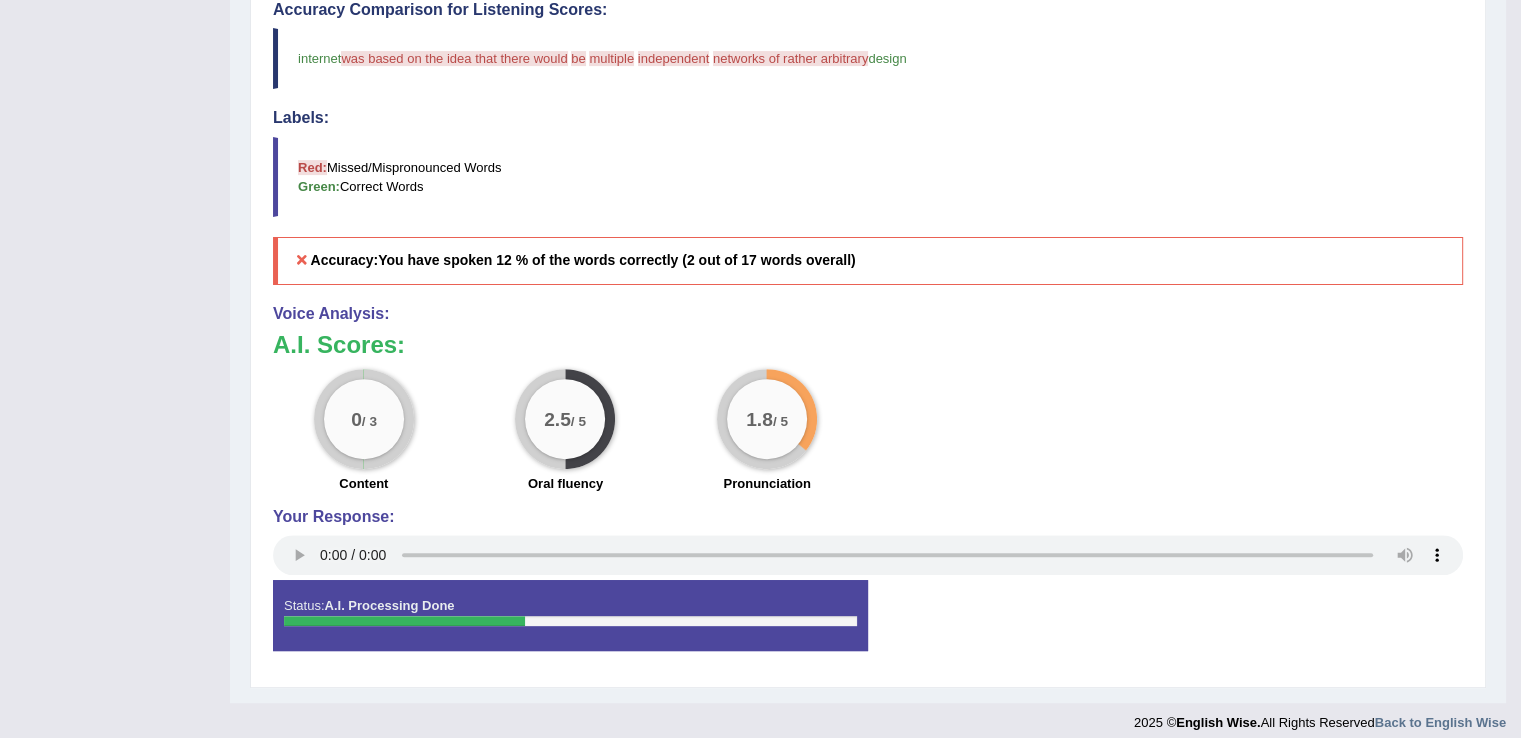 scroll, scrollTop: 611, scrollLeft: 0, axis: vertical 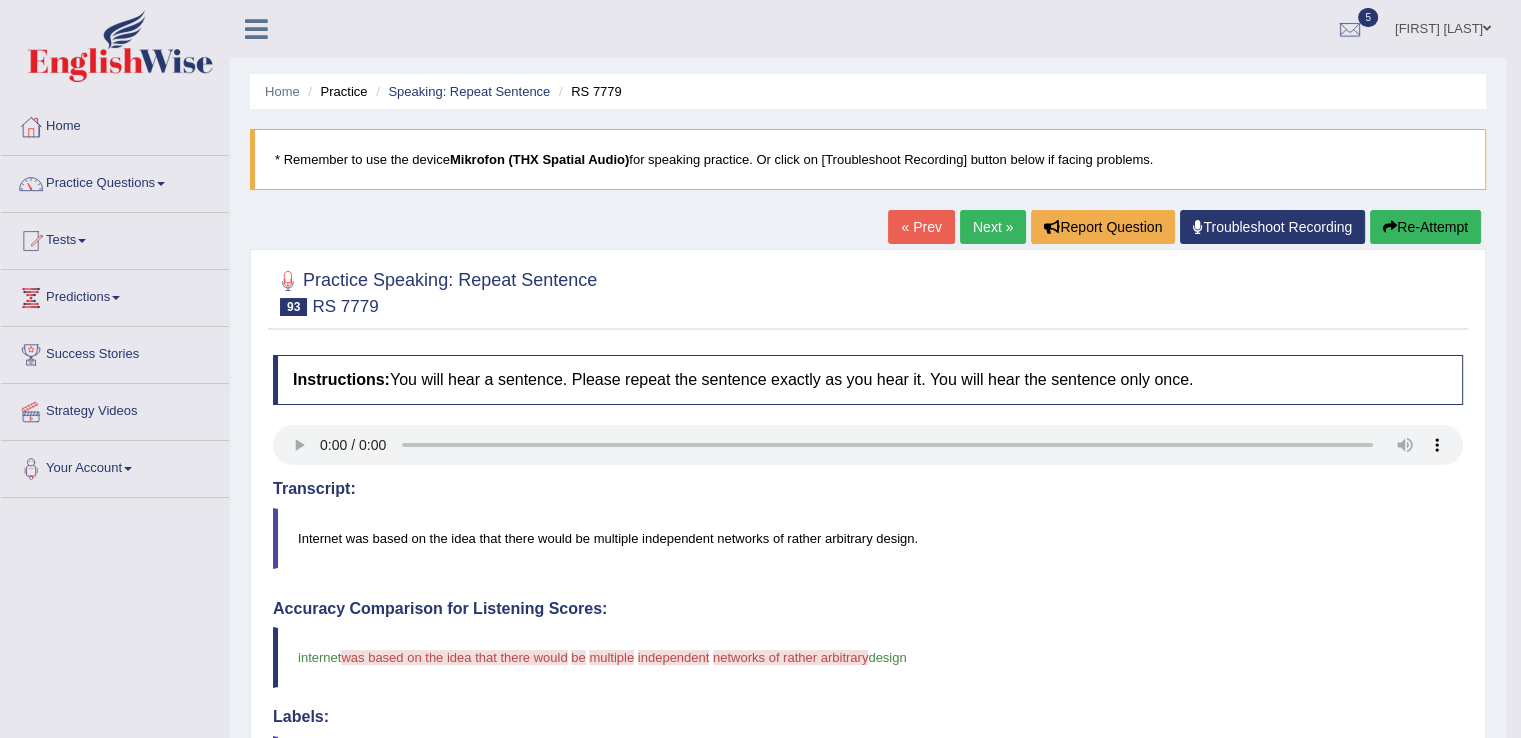 click on "Next »" at bounding box center (993, 227) 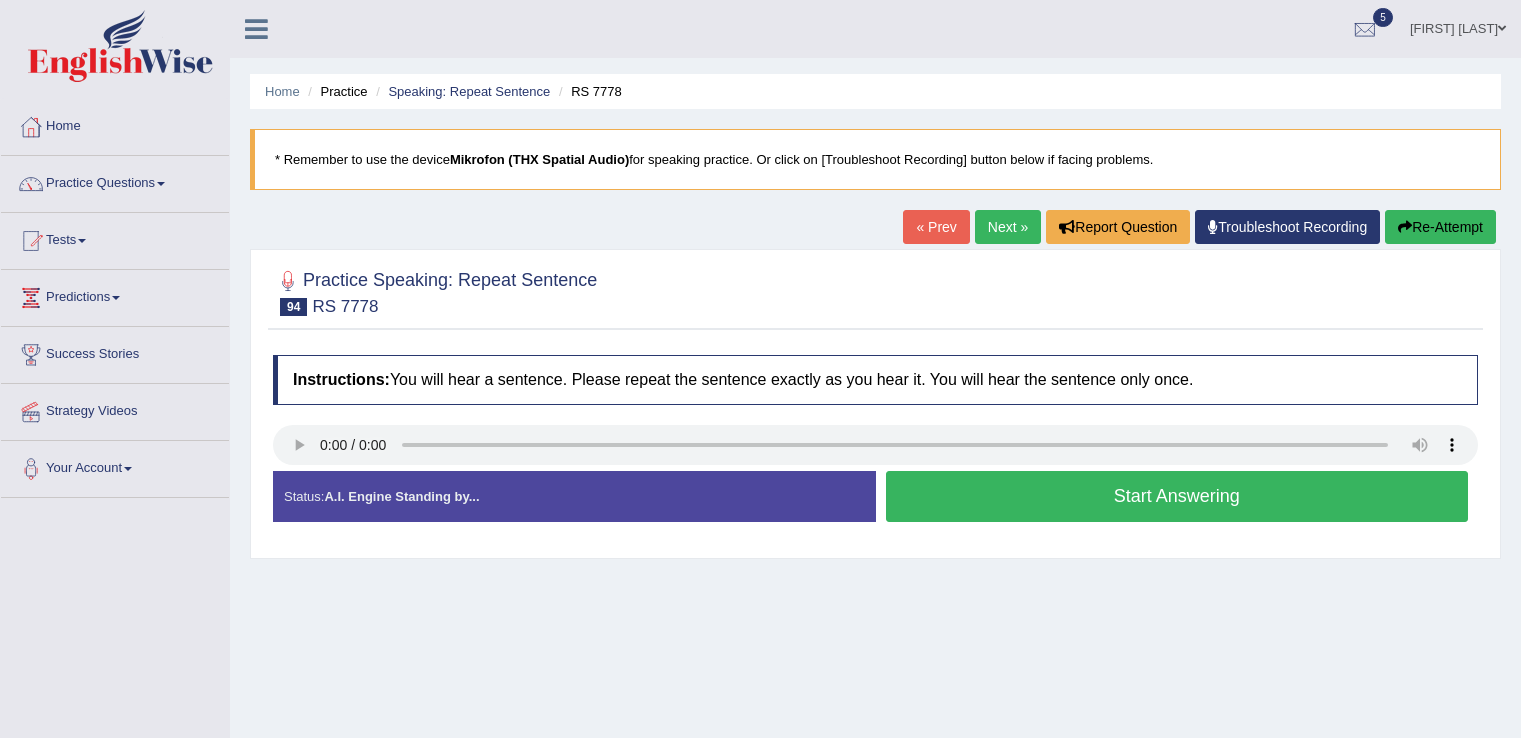 scroll, scrollTop: 0, scrollLeft: 0, axis: both 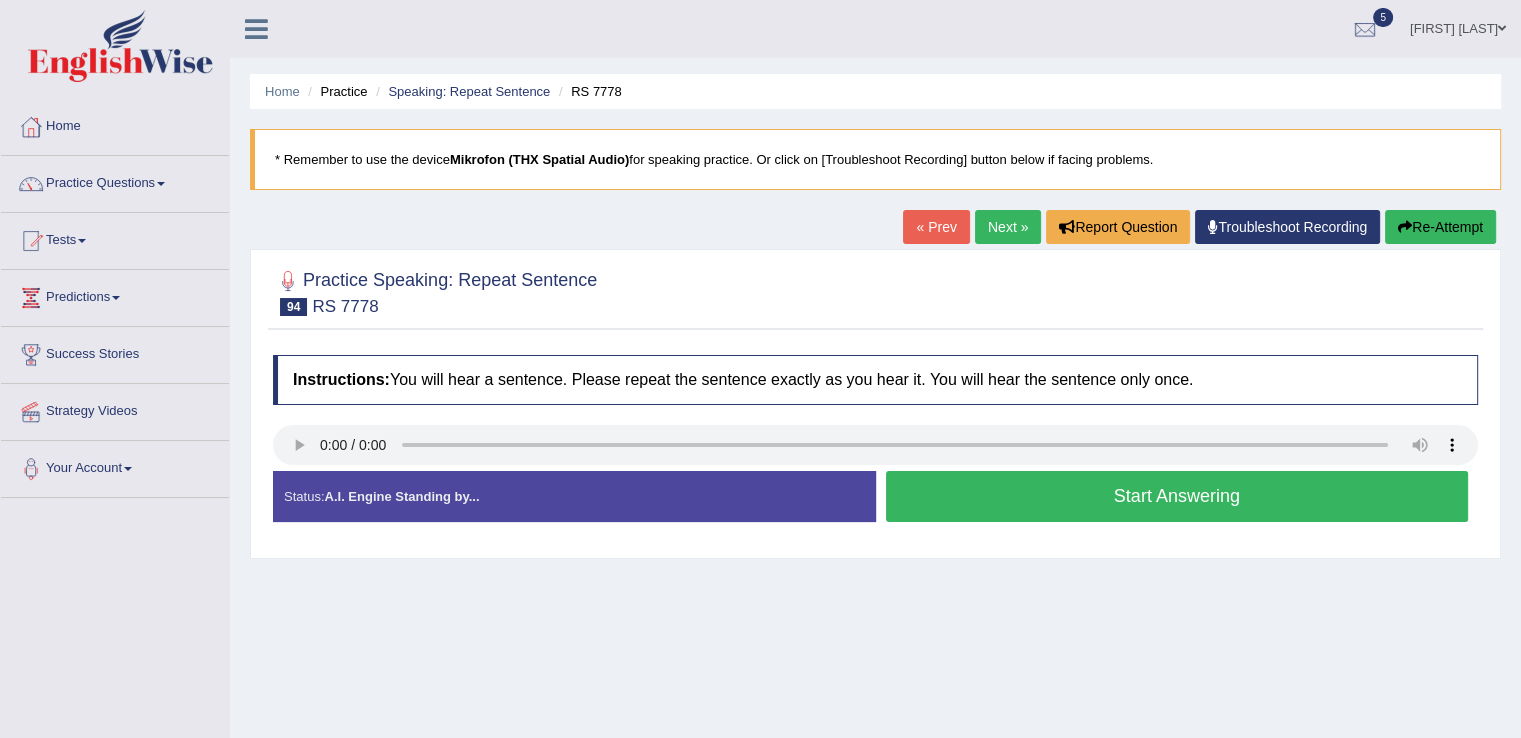 click on "Start Answering" at bounding box center (1177, 496) 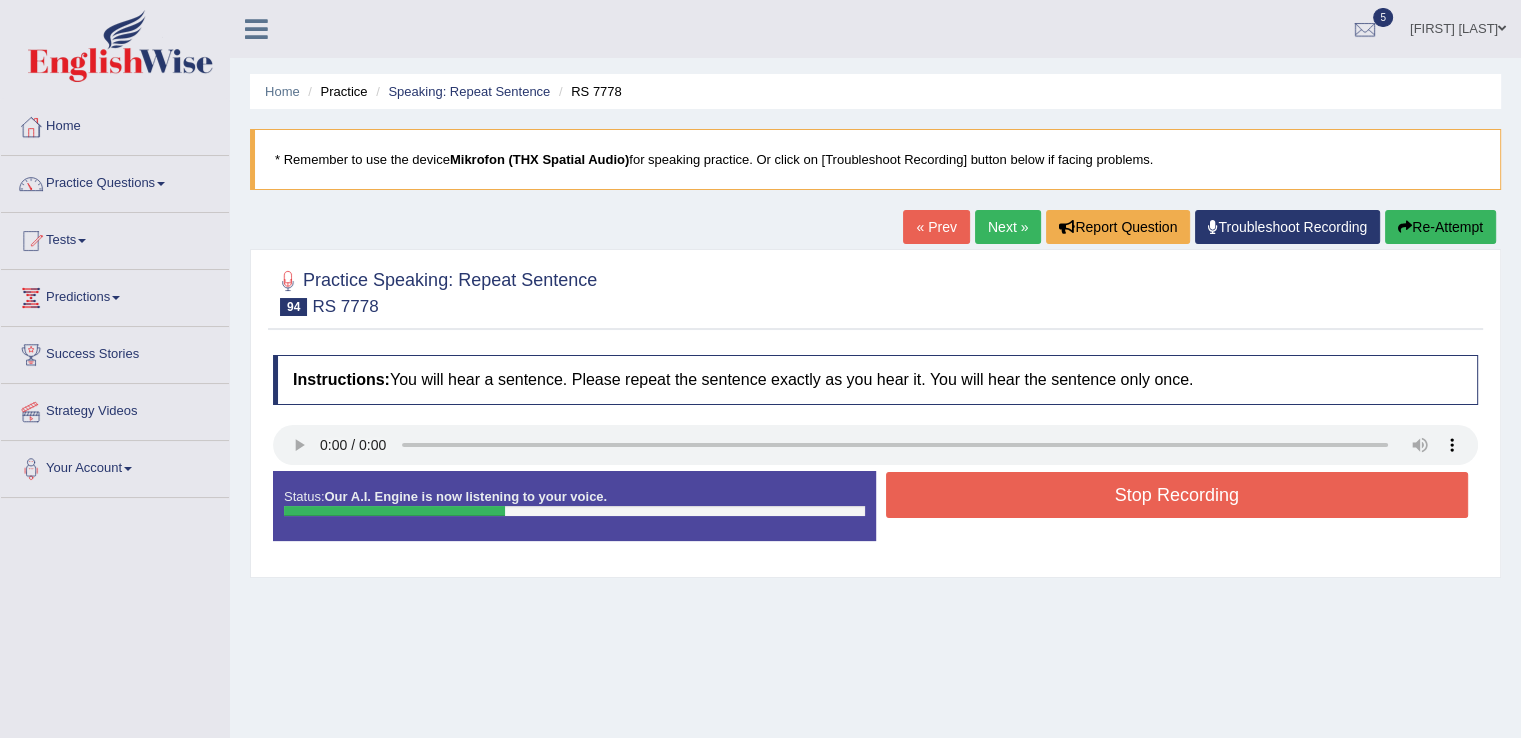 click on "Stop Recording" at bounding box center [1177, 495] 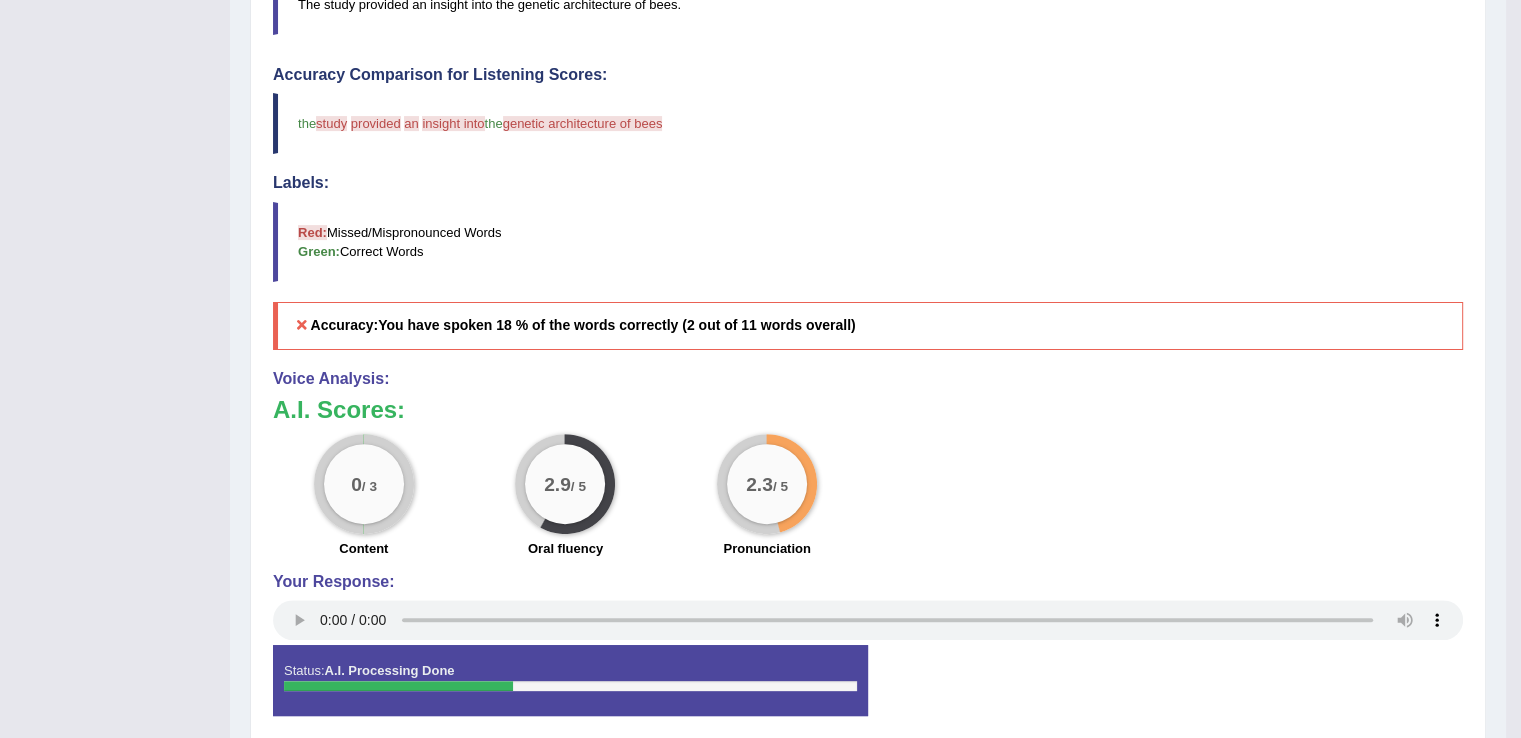 scroll, scrollTop: 564, scrollLeft: 0, axis: vertical 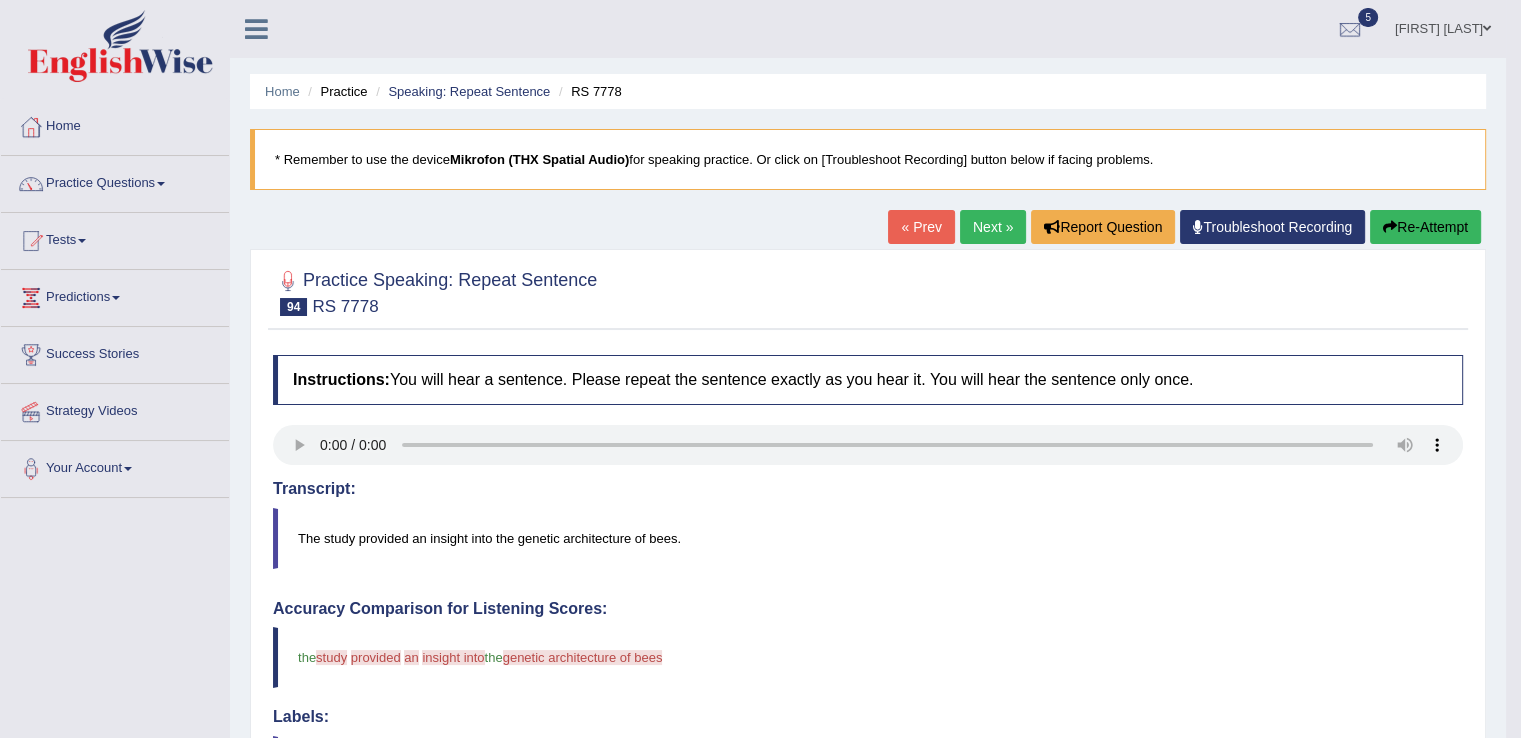 click on "Next »" at bounding box center [993, 227] 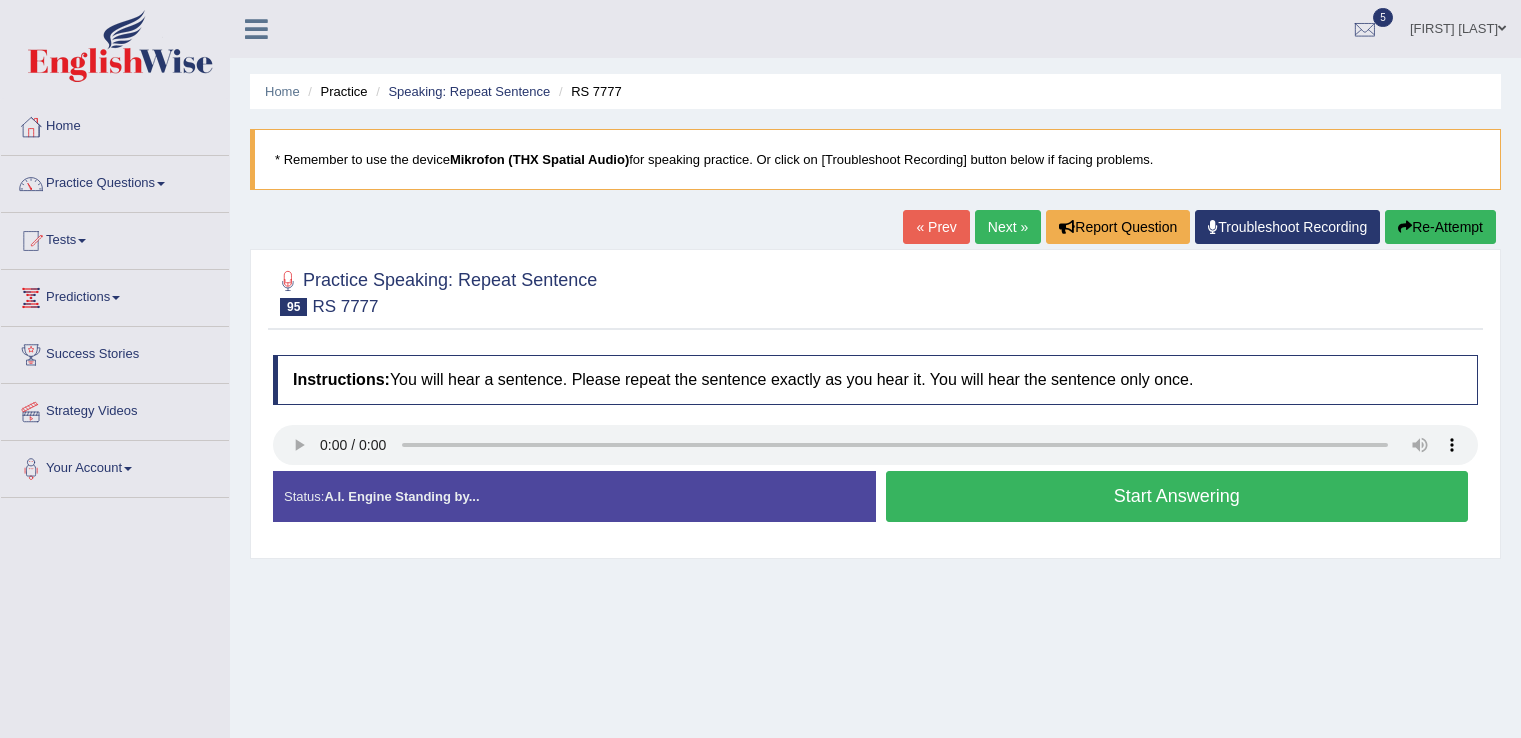 scroll, scrollTop: 0, scrollLeft: 0, axis: both 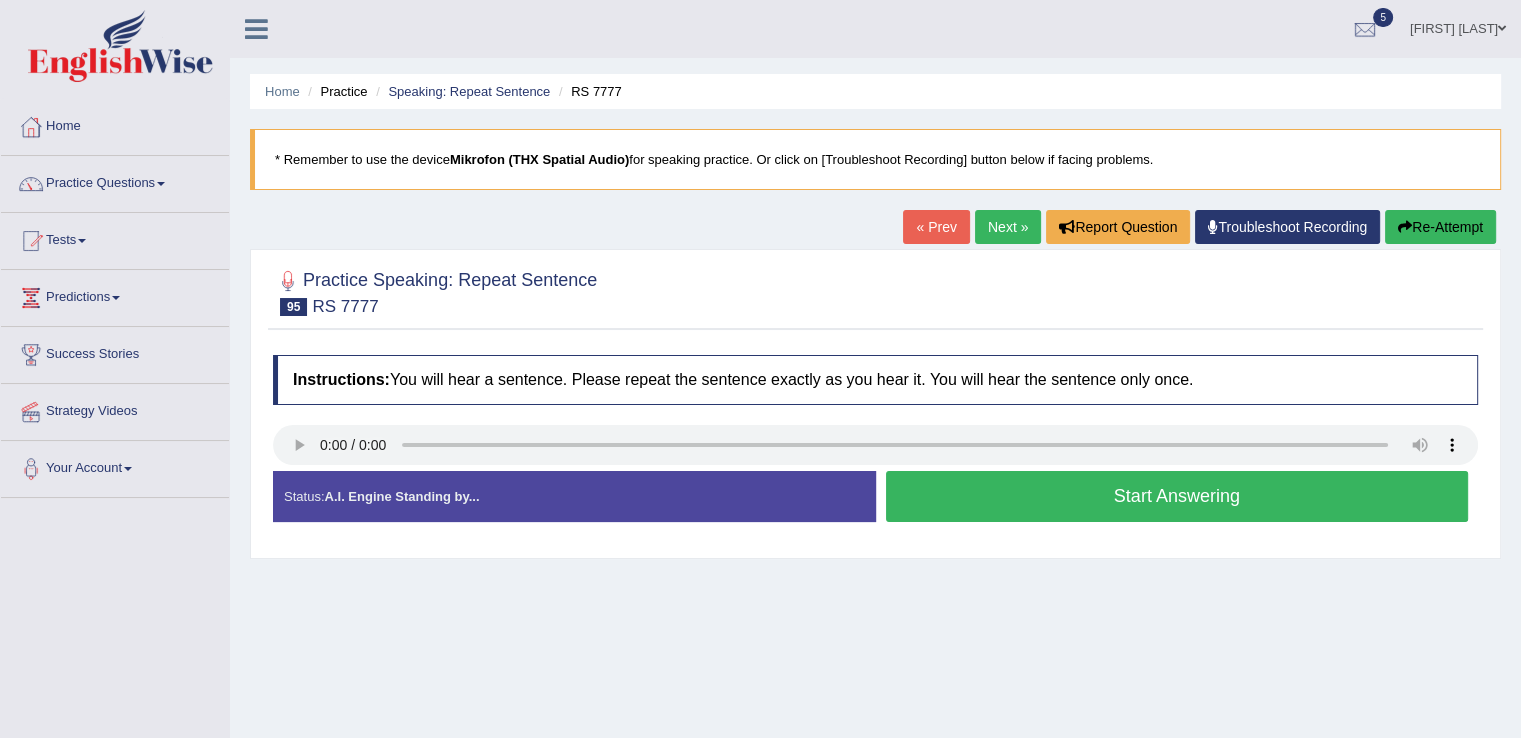 click on "Start Answering" at bounding box center (1177, 496) 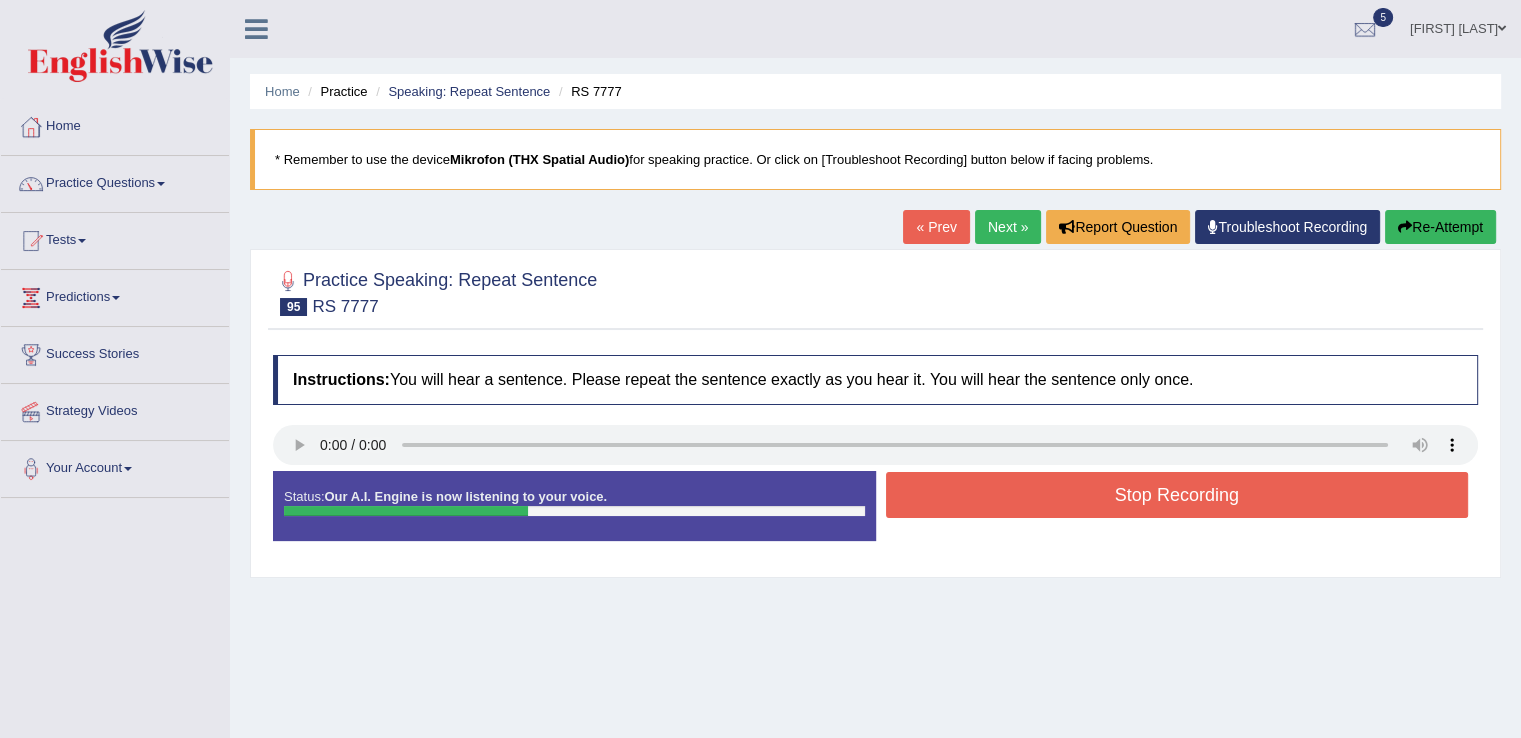 click on "Stop Recording" at bounding box center (1177, 495) 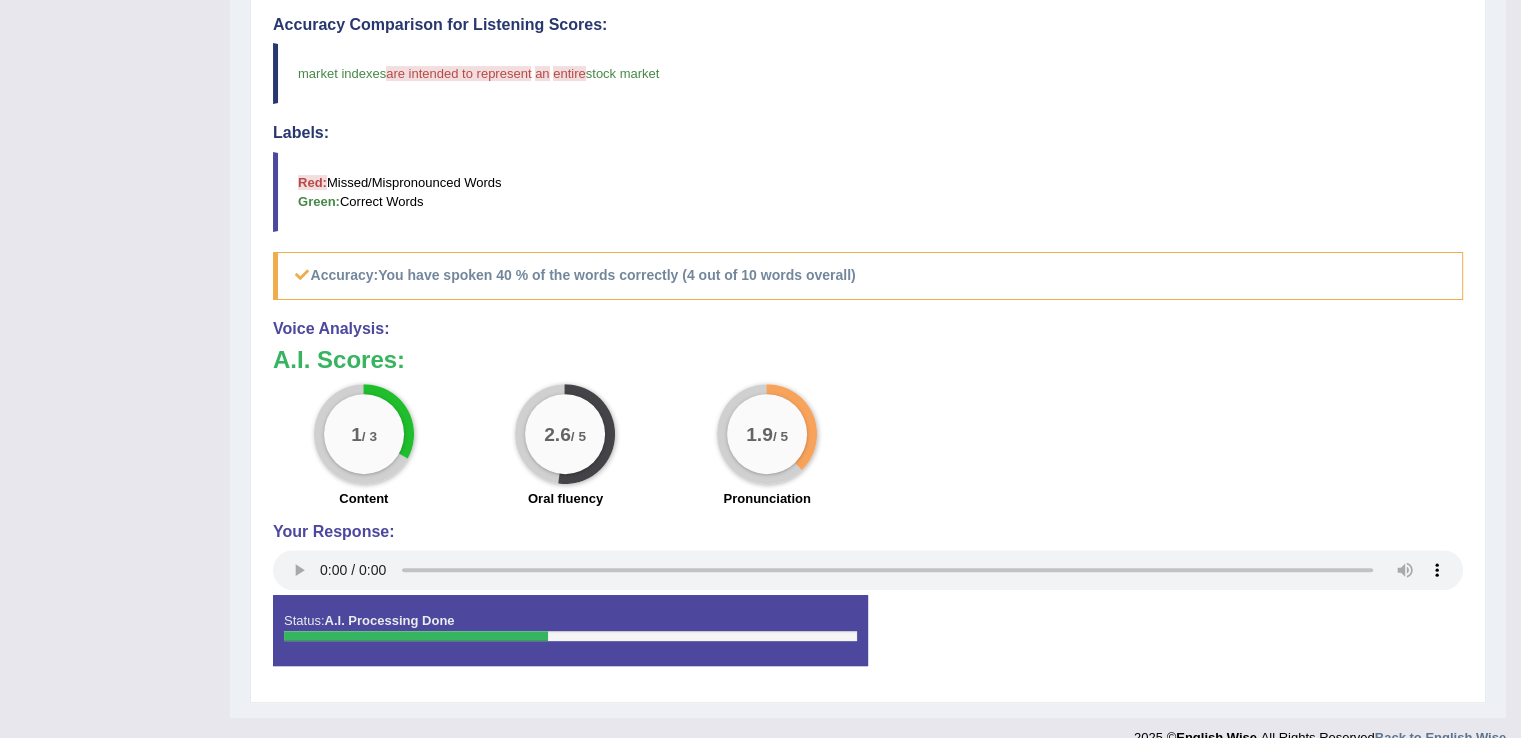 scroll, scrollTop: 611, scrollLeft: 0, axis: vertical 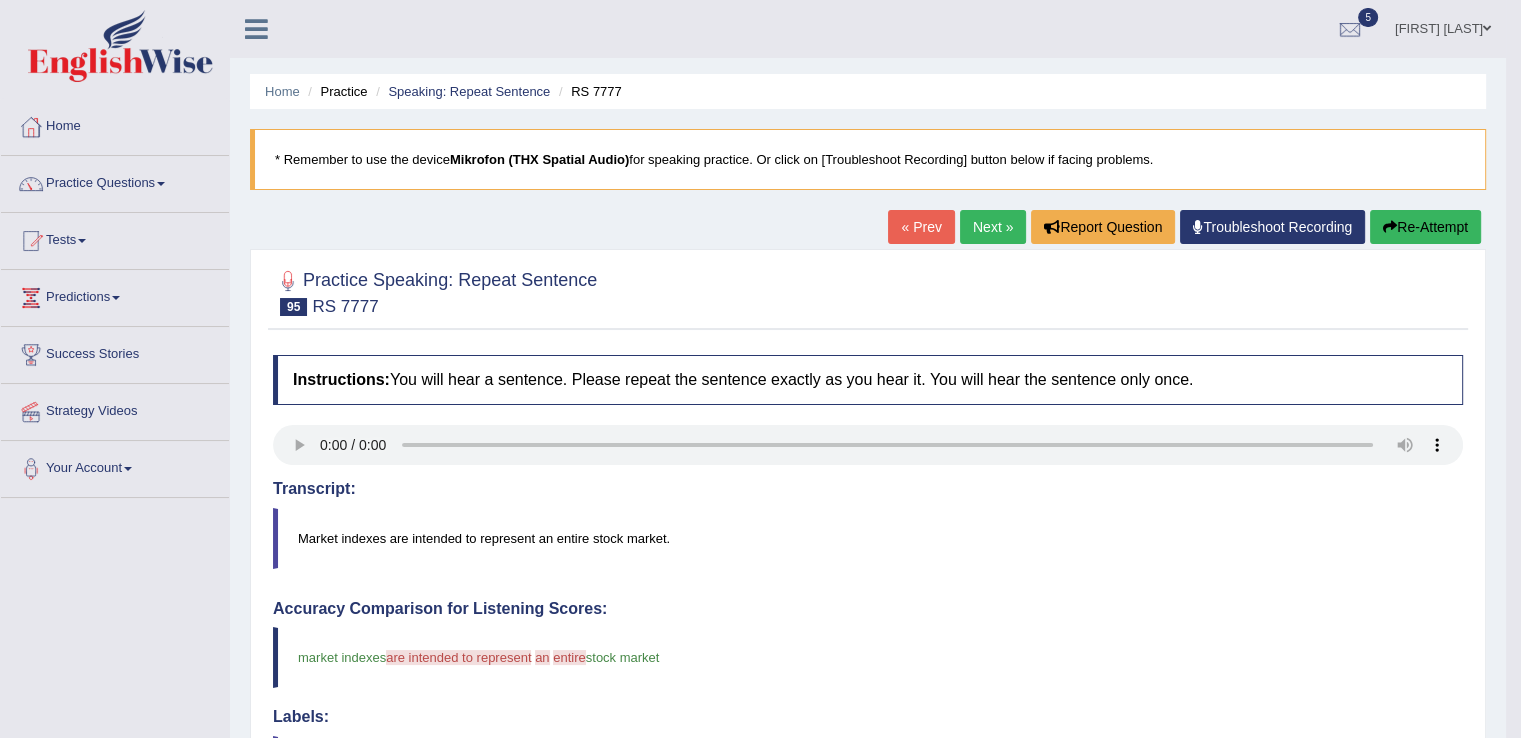 click on "Next »" at bounding box center [993, 227] 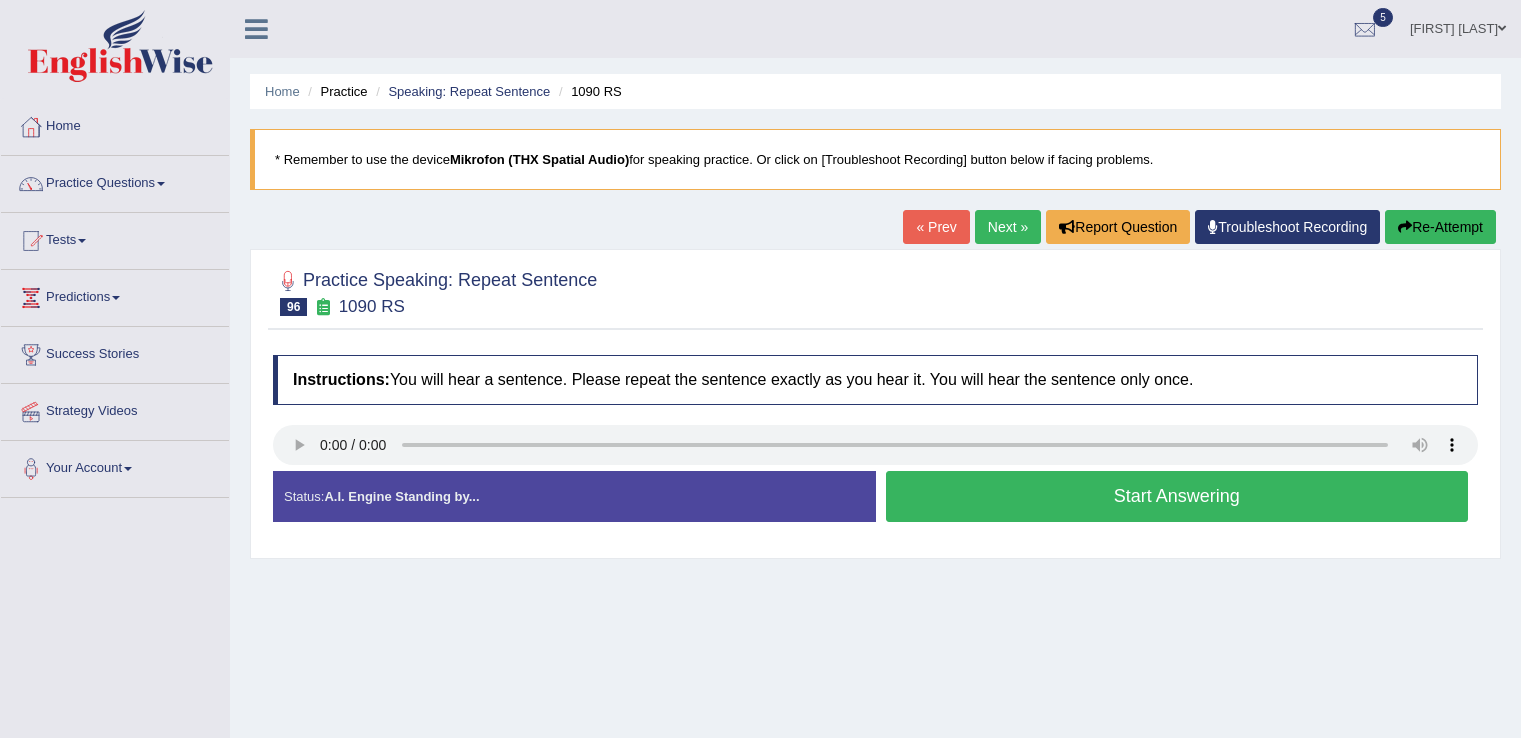 scroll, scrollTop: 0, scrollLeft: 0, axis: both 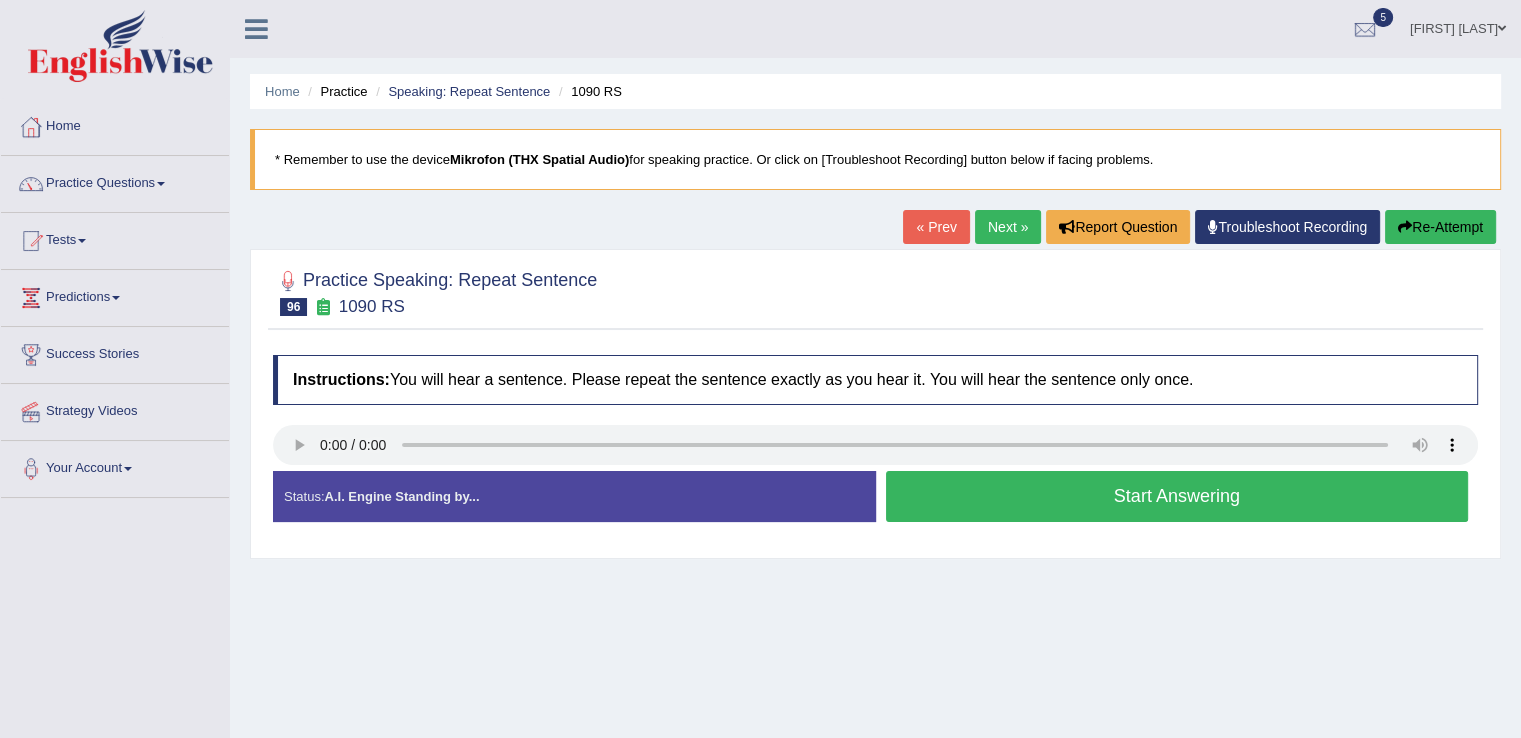 click on "Start Answering" at bounding box center (1177, 496) 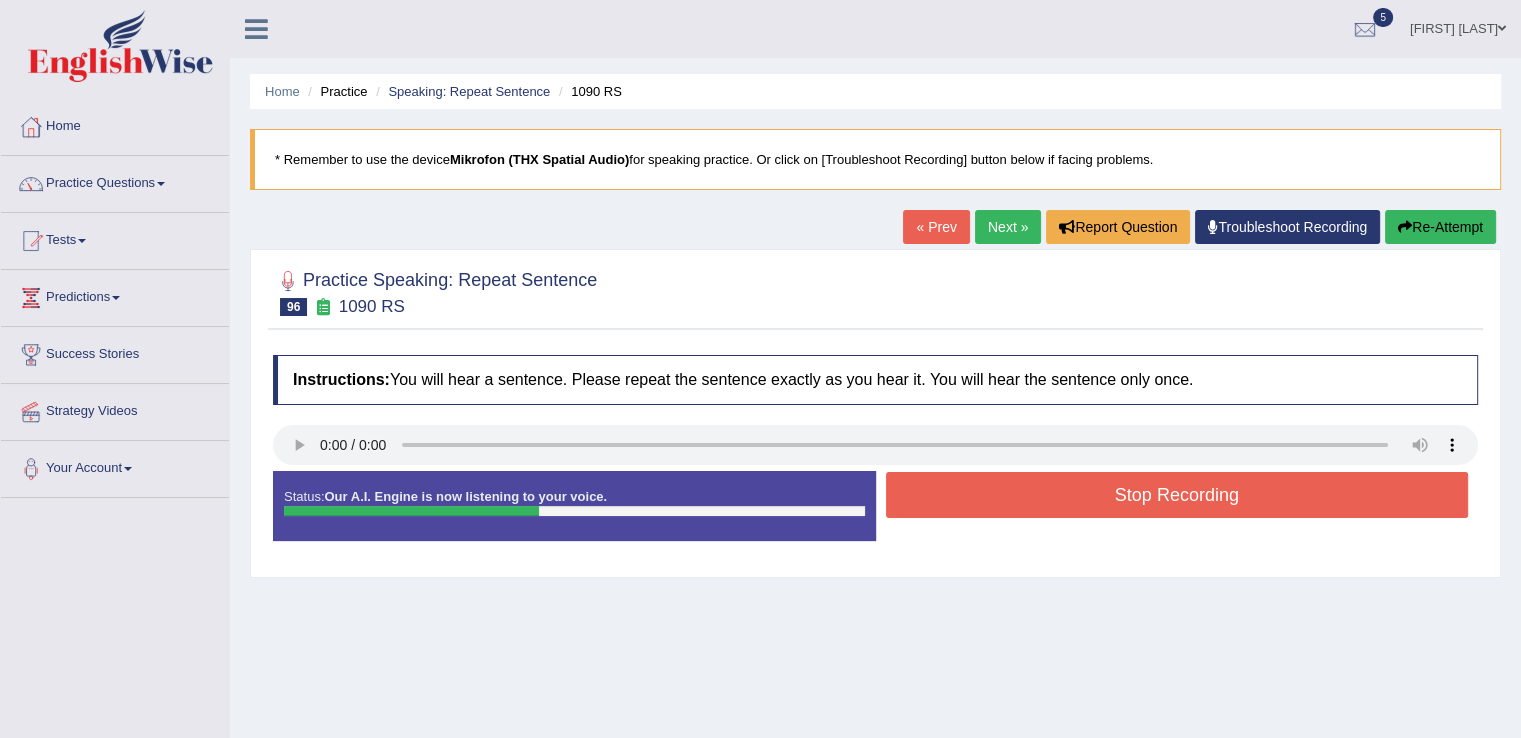 click on "Stop Recording" at bounding box center (1177, 495) 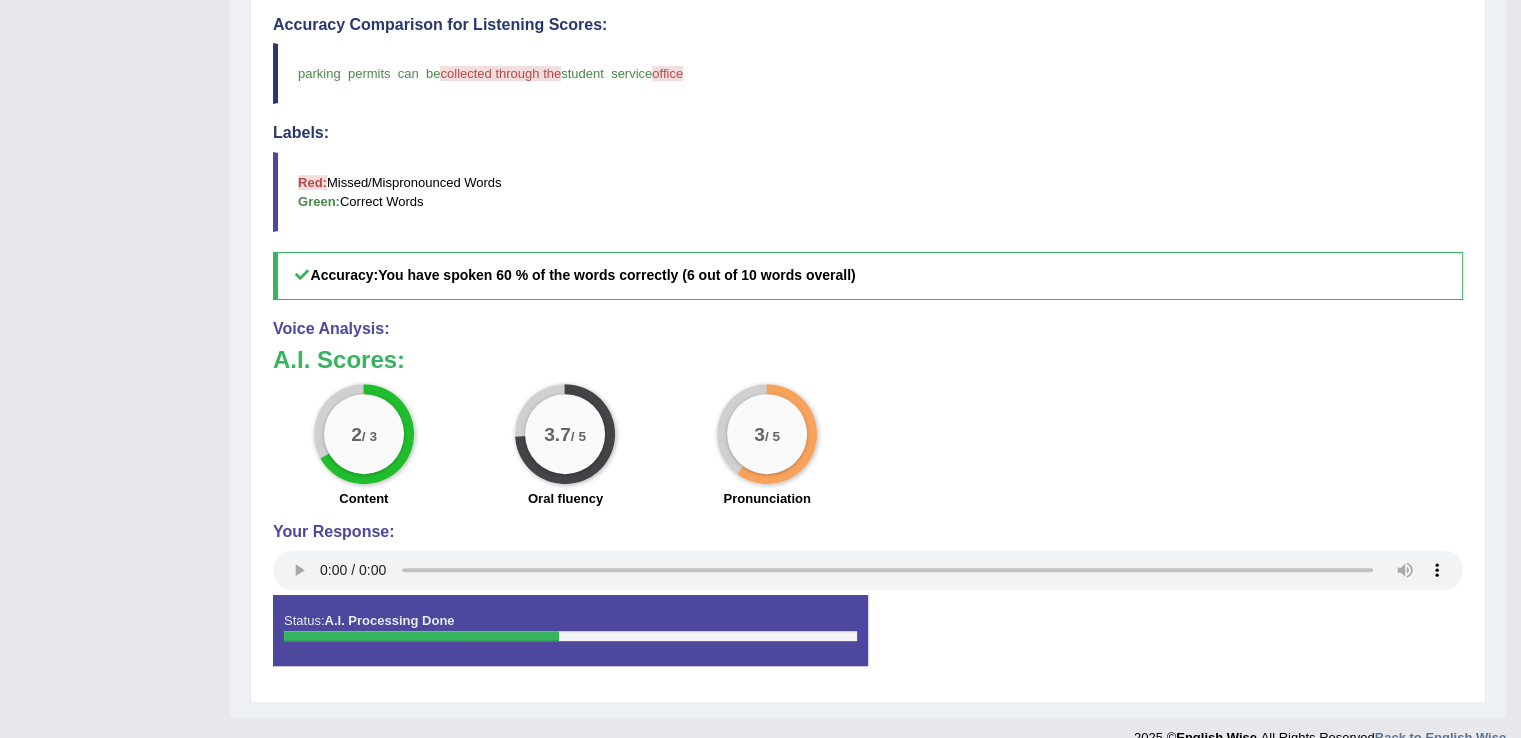 scroll, scrollTop: 611, scrollLeft: 0, axis: vertical 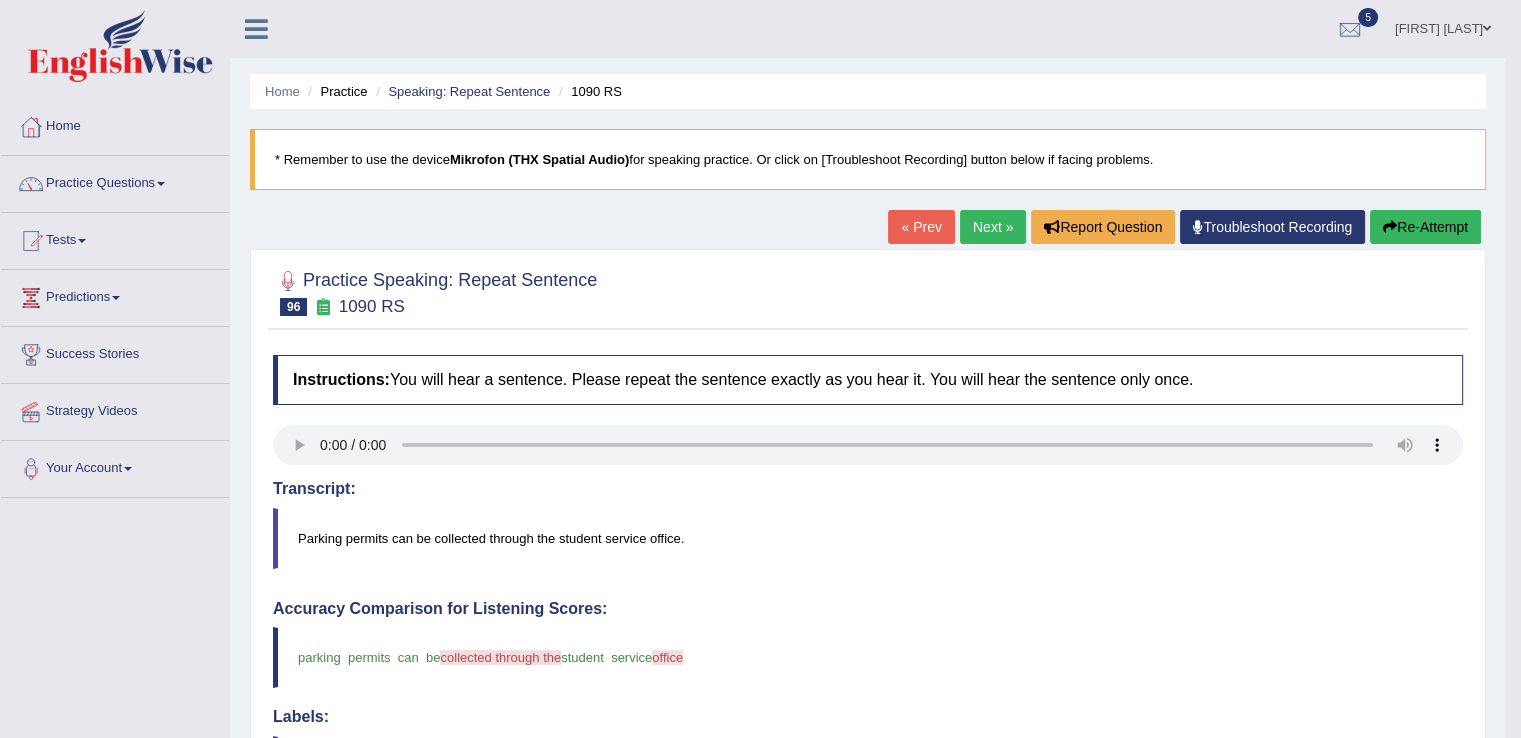 click on "Next »" at bounding box center (993, 227) 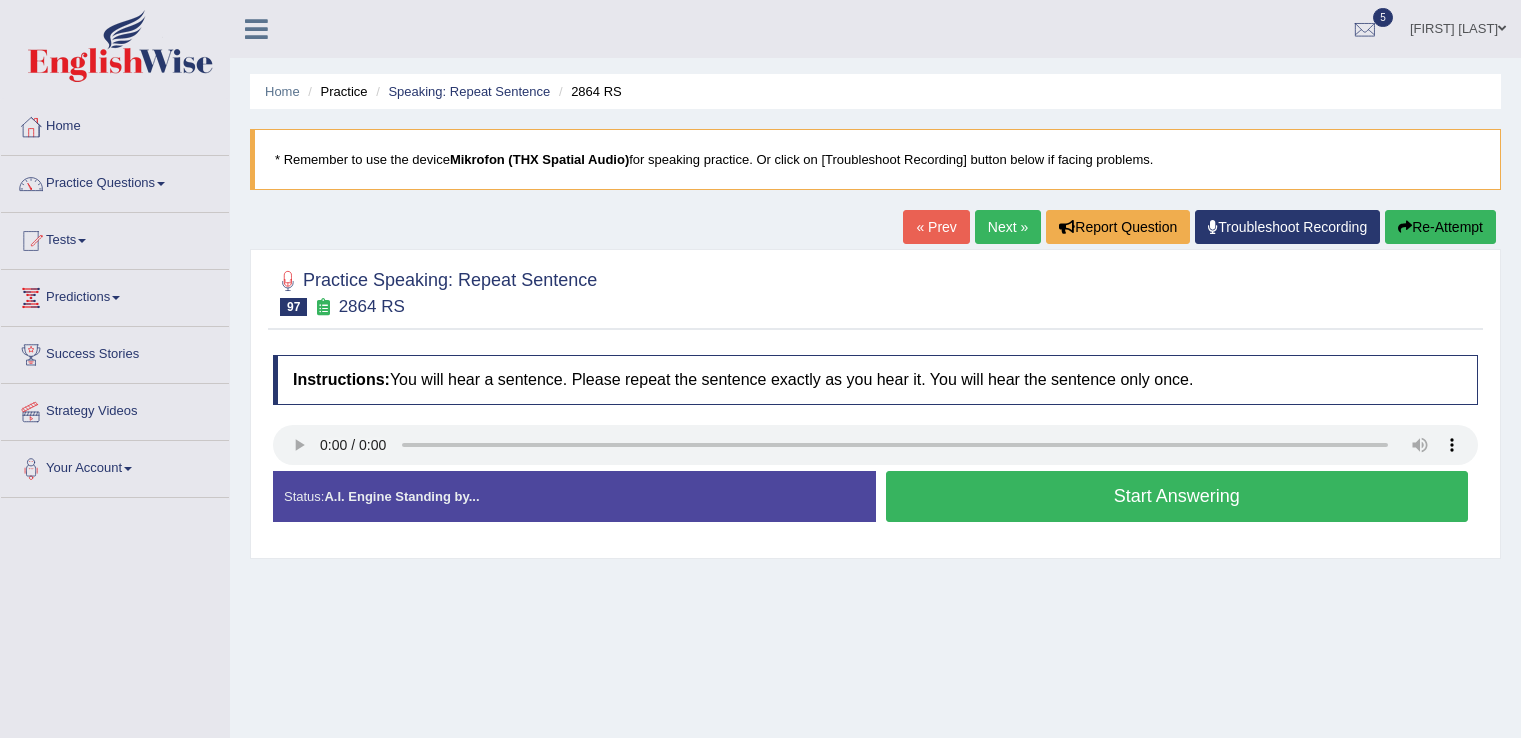 scroll, scrollTop: 0, scrollLeft: 0, axis: both 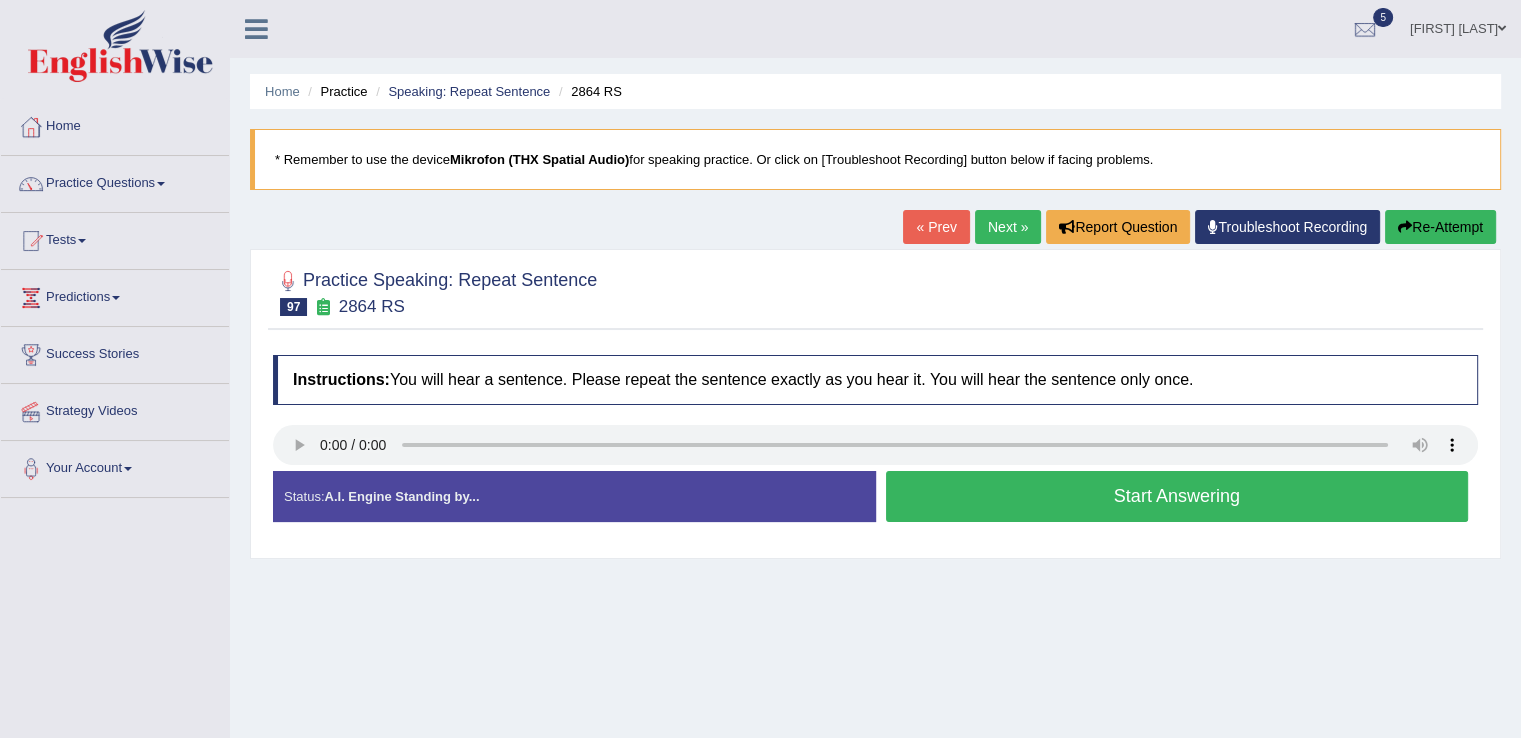 click on "Start Answering" at bounding box center (1177, 496) 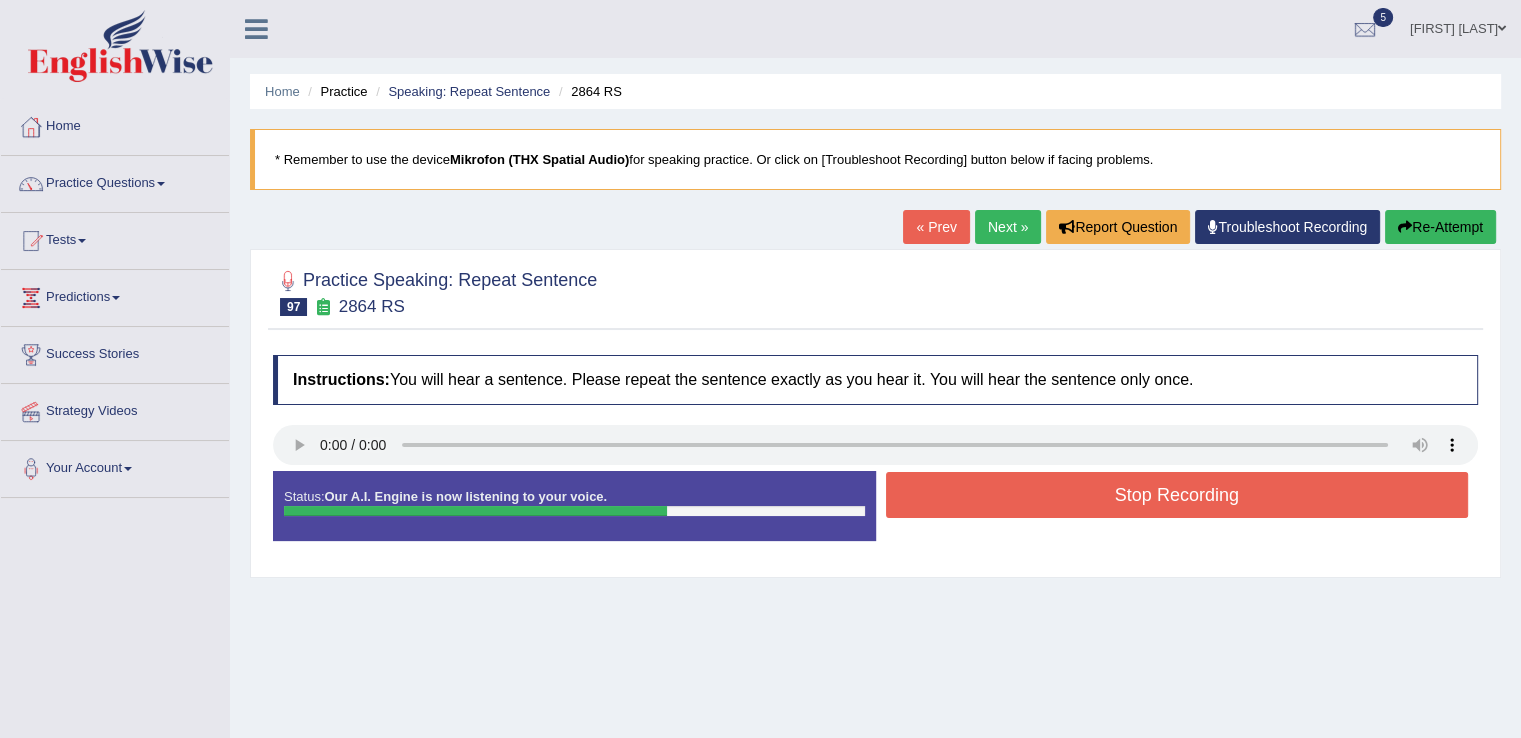 click on "Stop Recording" at bounding box center (1177, 495) 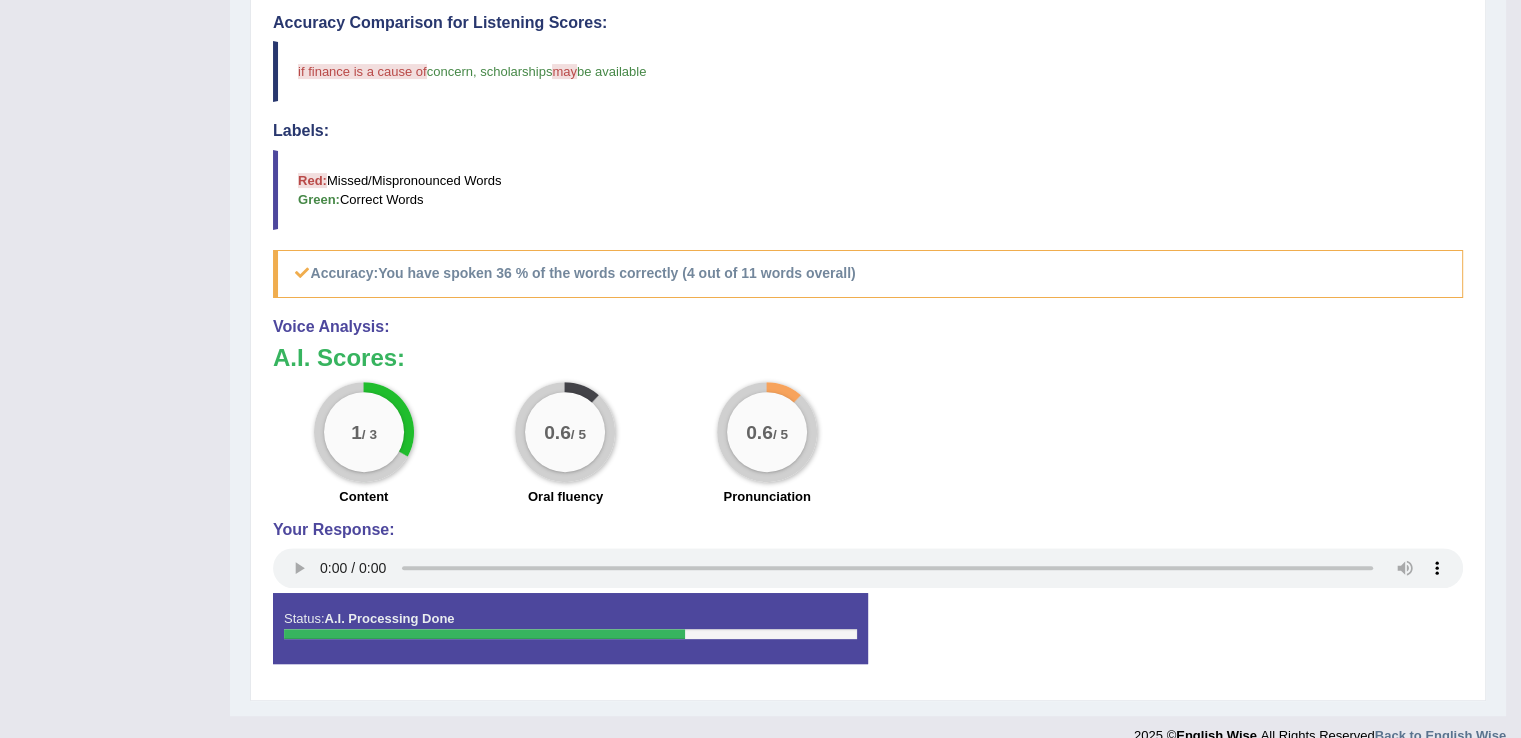 scroll, scrollTop: 0, scrollLeft: 0, axis: both 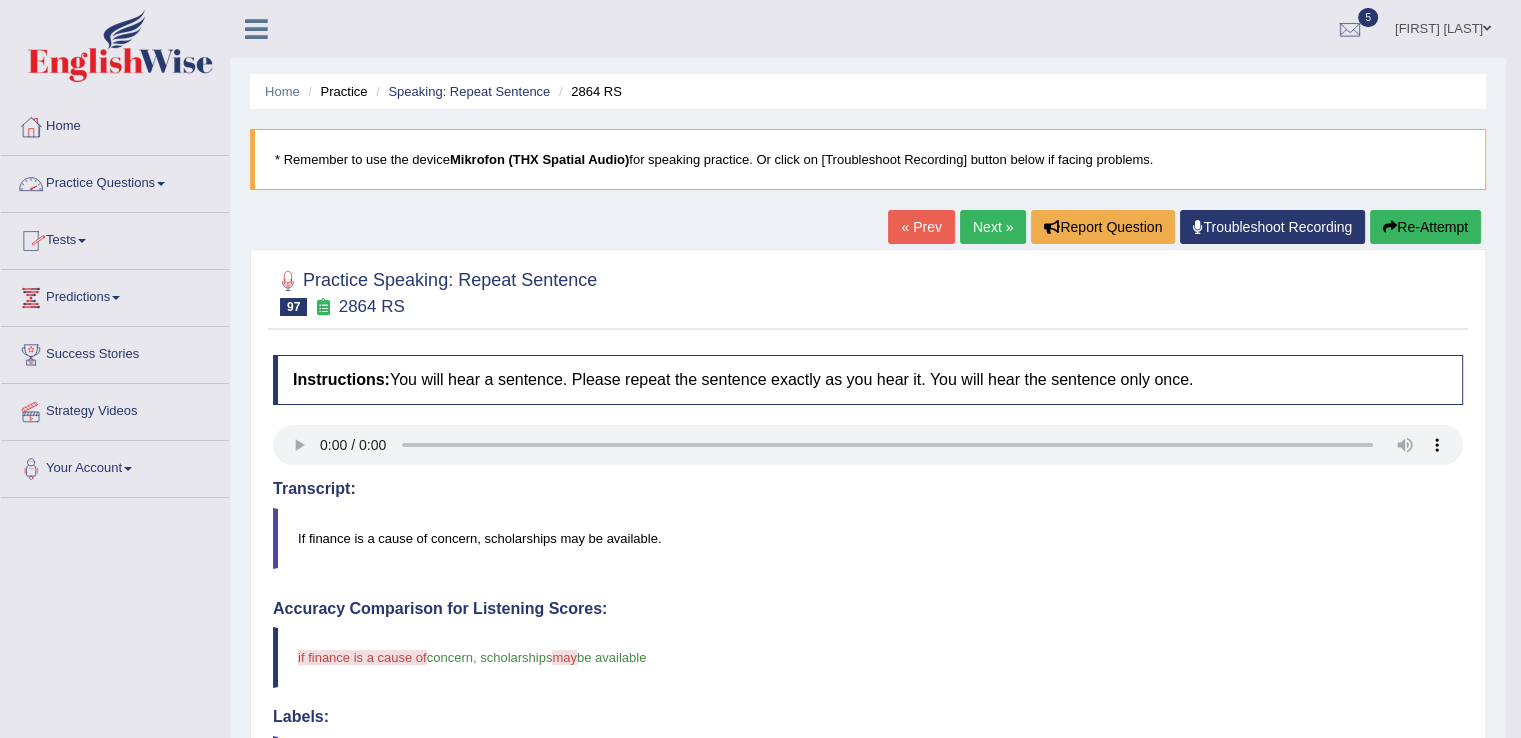 click on "Practice Questions" at bounding box center [115, 181] 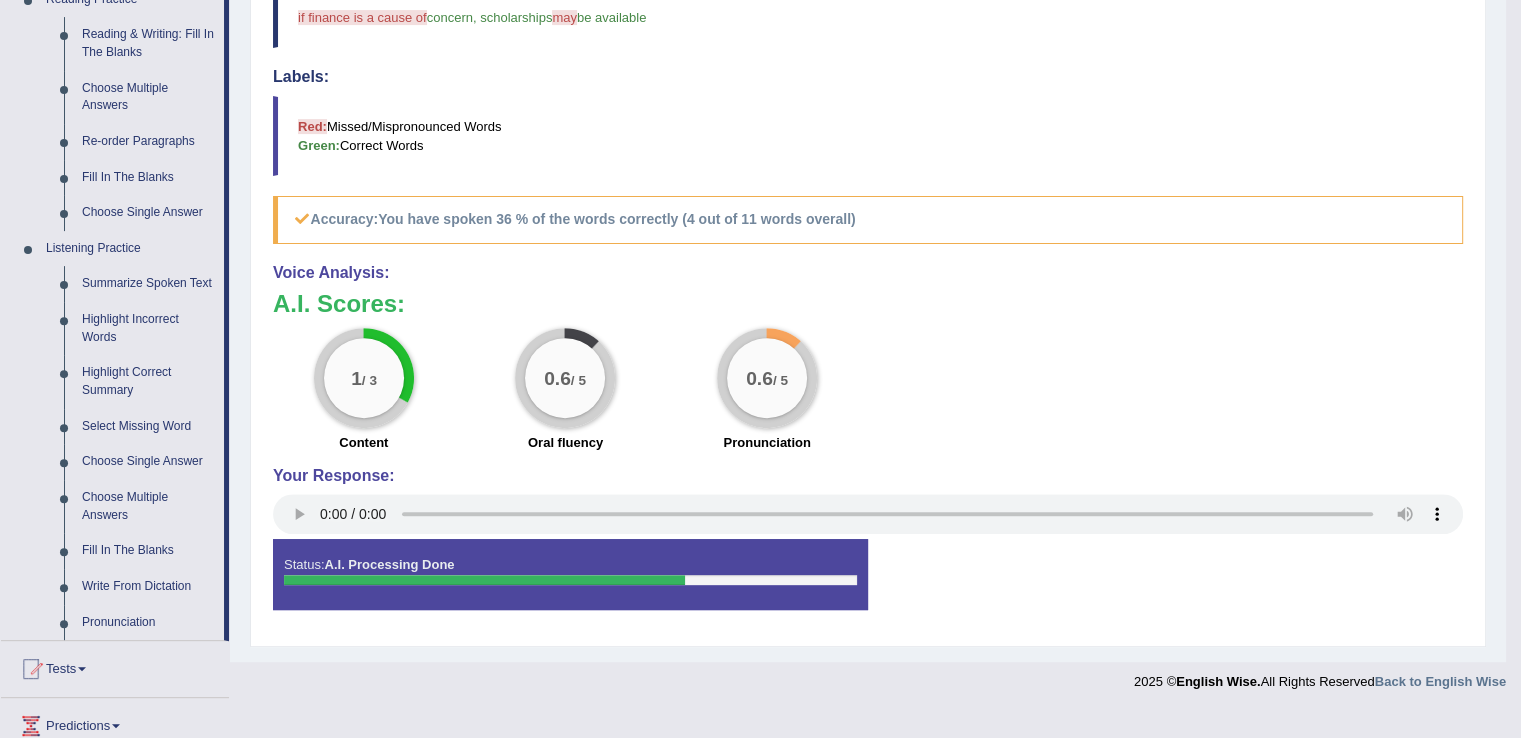 scroll, scrollTop: 828, scrollLeft: 0, axis: vertical 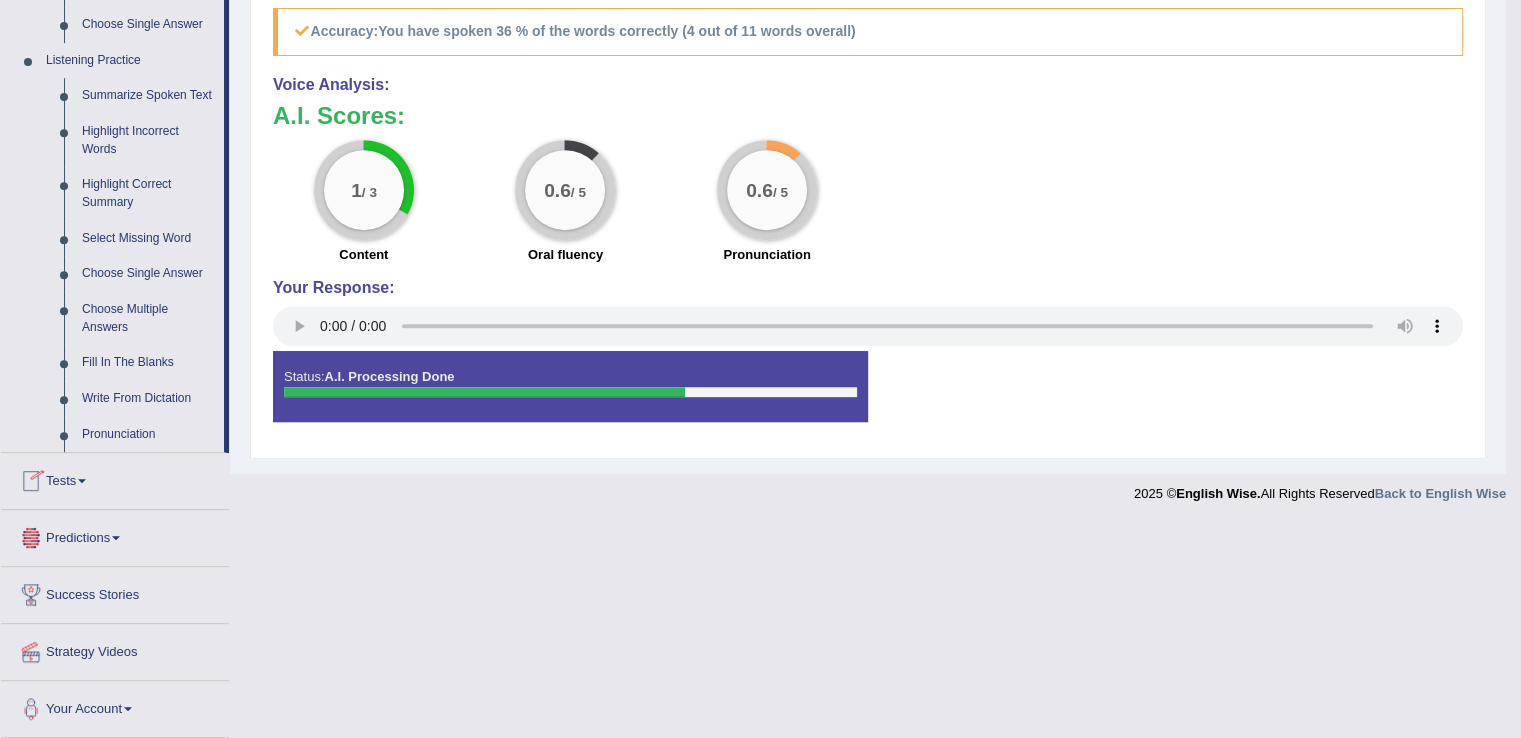 click on "Predictions" at bounding box center (115, 535) 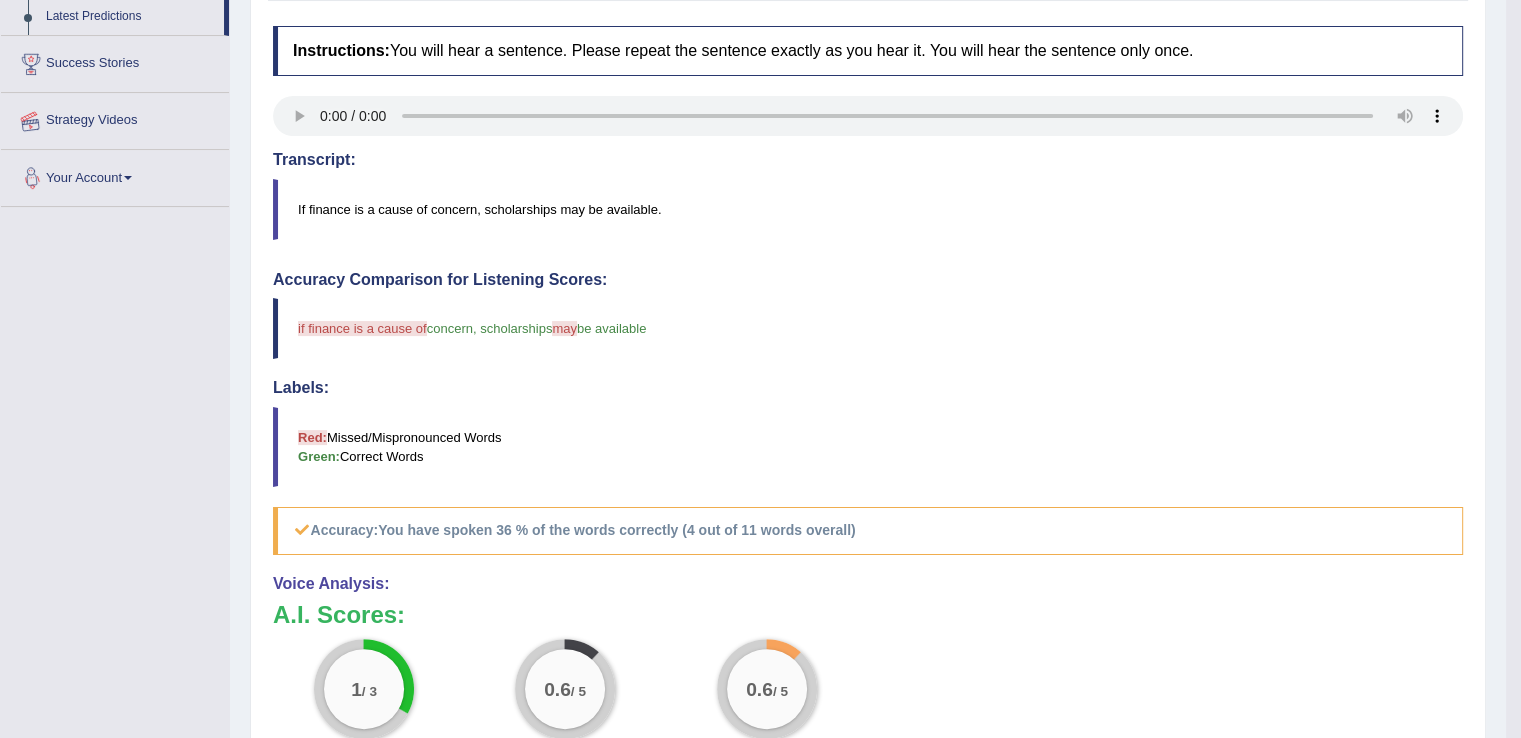 scroll, scrollTop: 222, scrollLeft: 0, axis: vertical 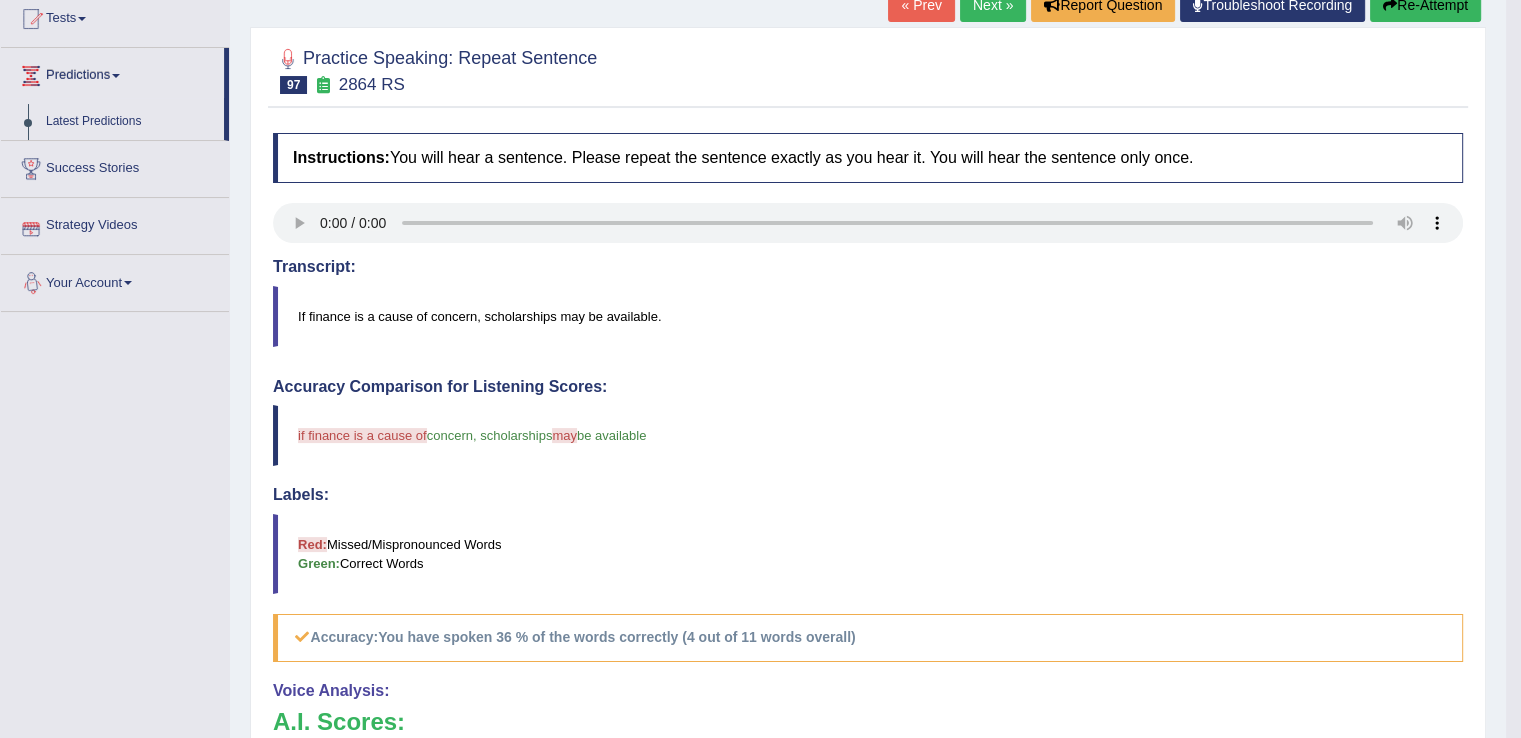click on "Your Account" at bounding box center [115, 280] 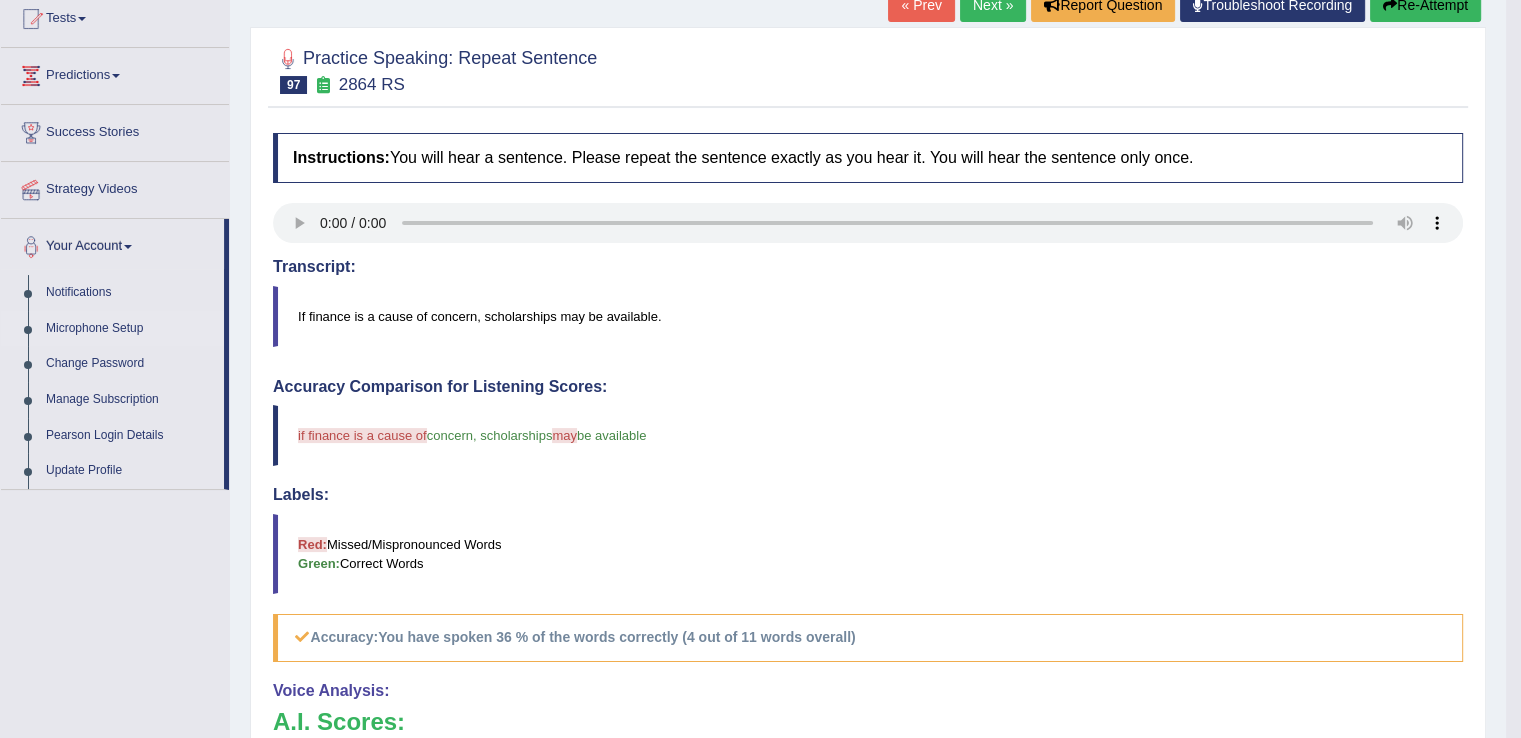 click on "Microphone Setup" at bounding box center [130, 329] 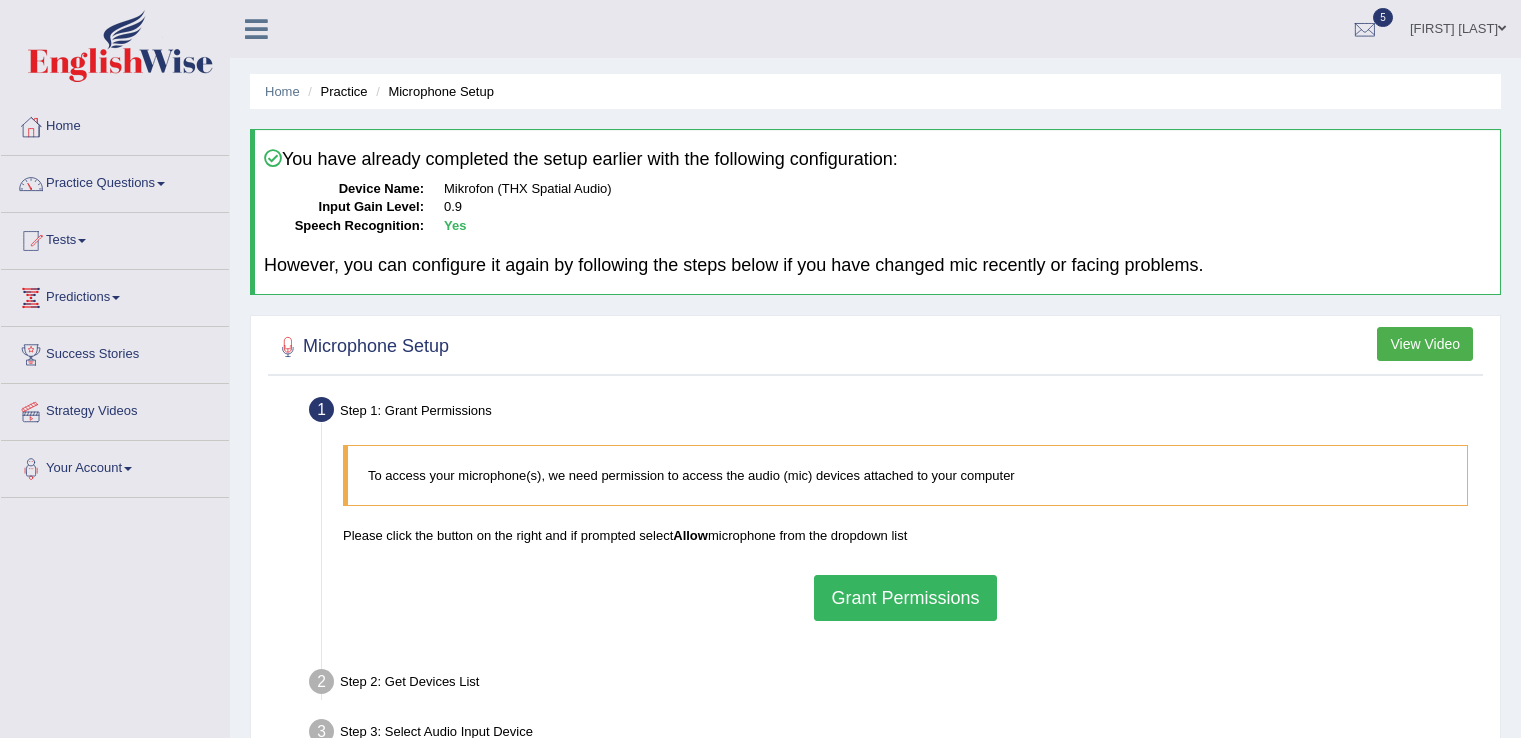 scroll, scrollTop: 0, scrollLeft: 0, axis: both 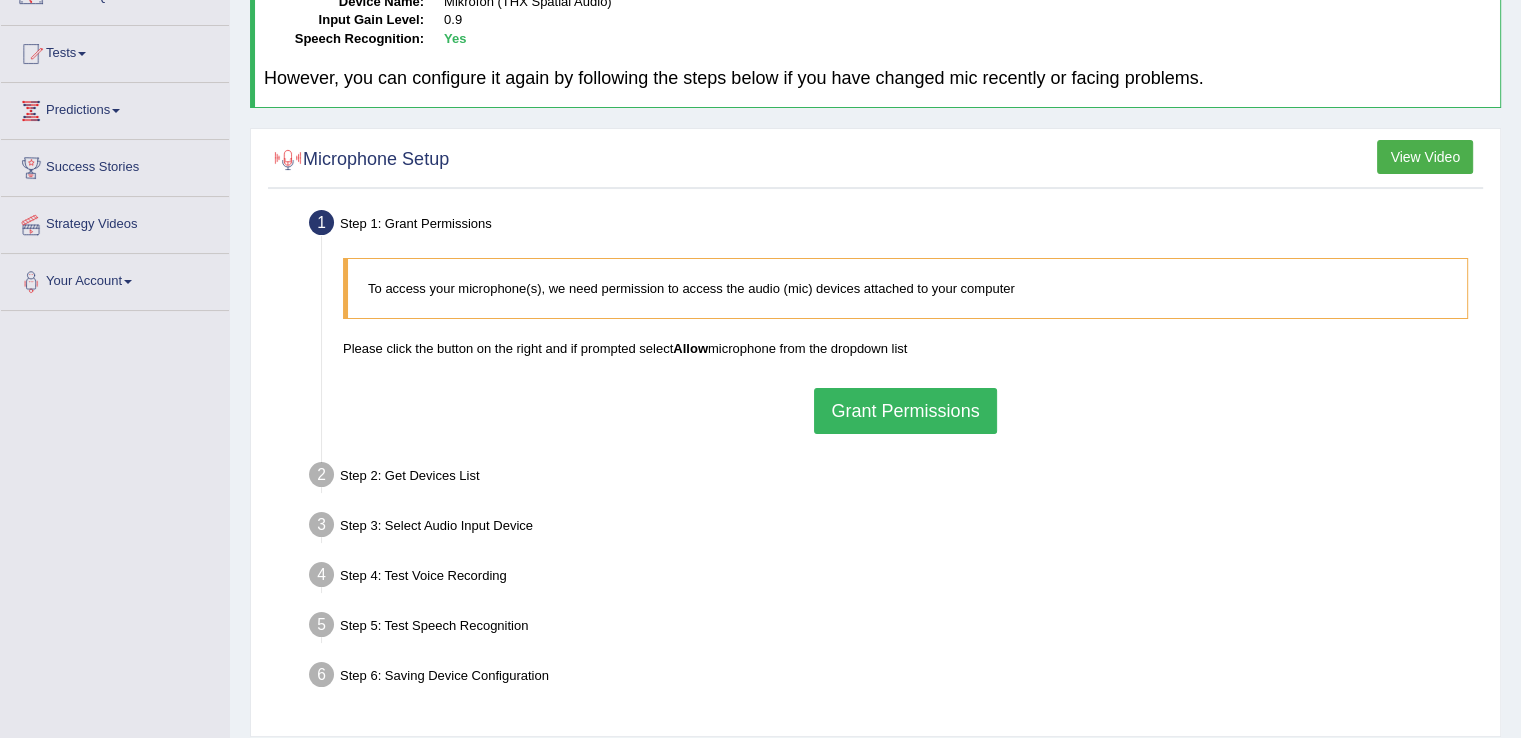 click on "Grant Permissions" at bounding box center [905, 411] 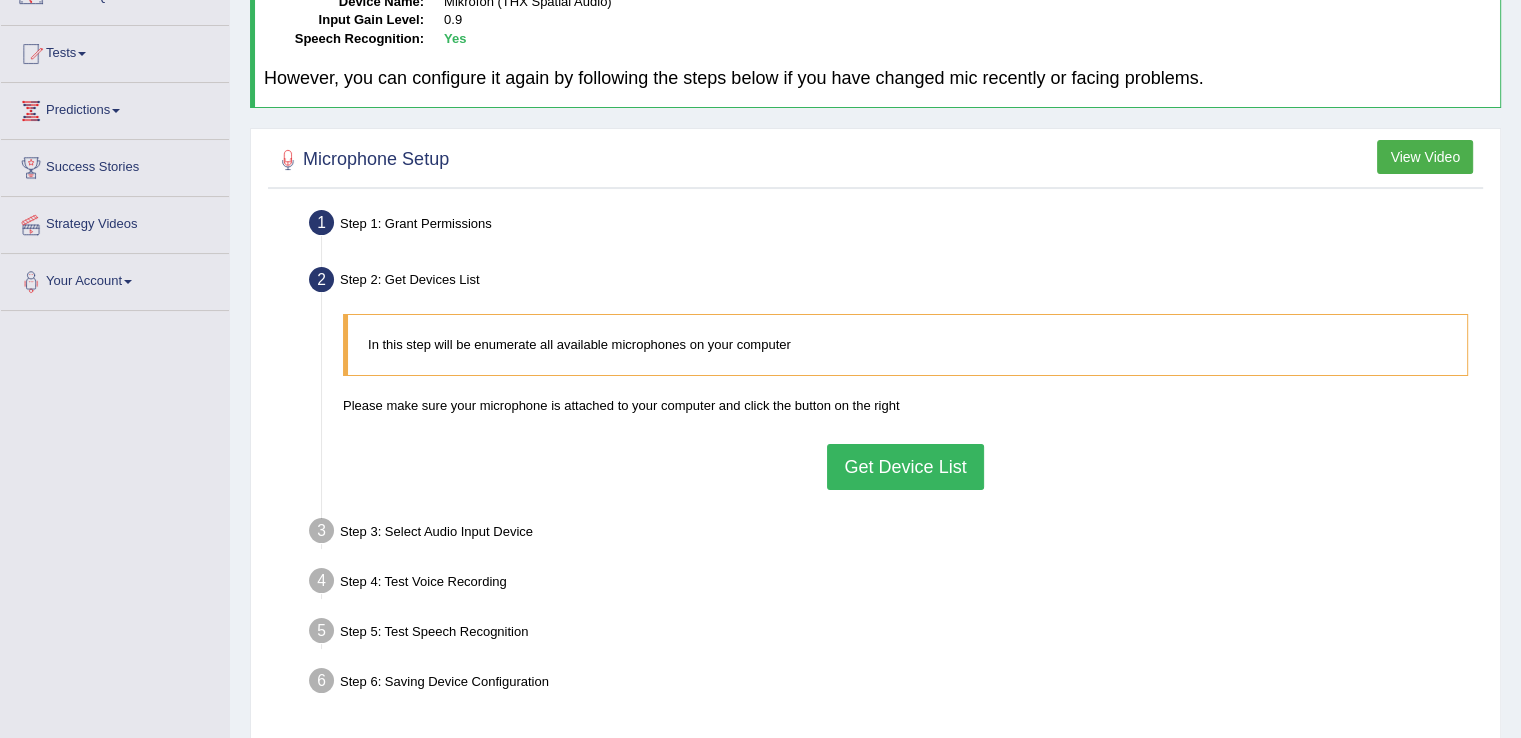 click on "Get Device List" at bounding box center [905, 467] 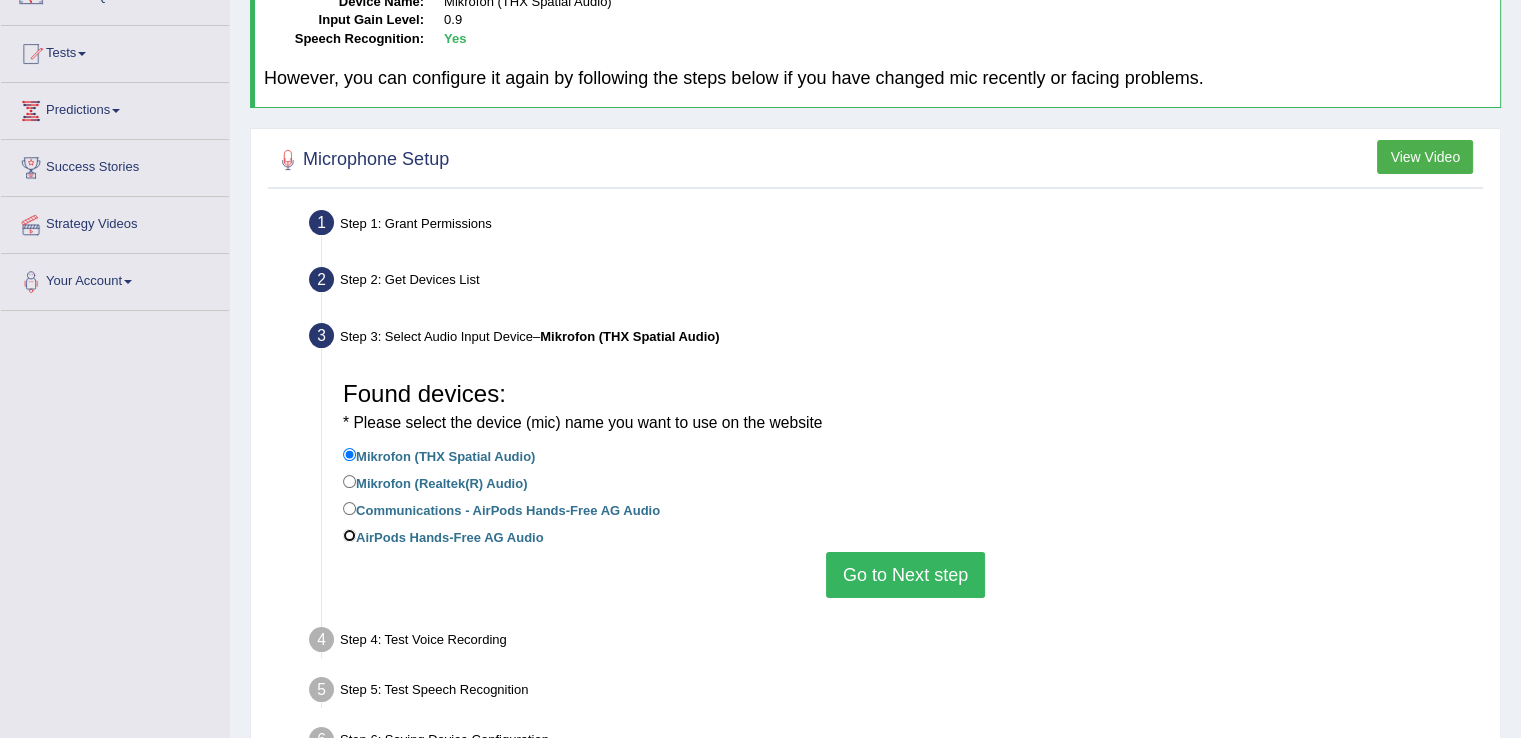 click on "AirPods Hands-Free AG Audio" at bounding box center (349, 535) 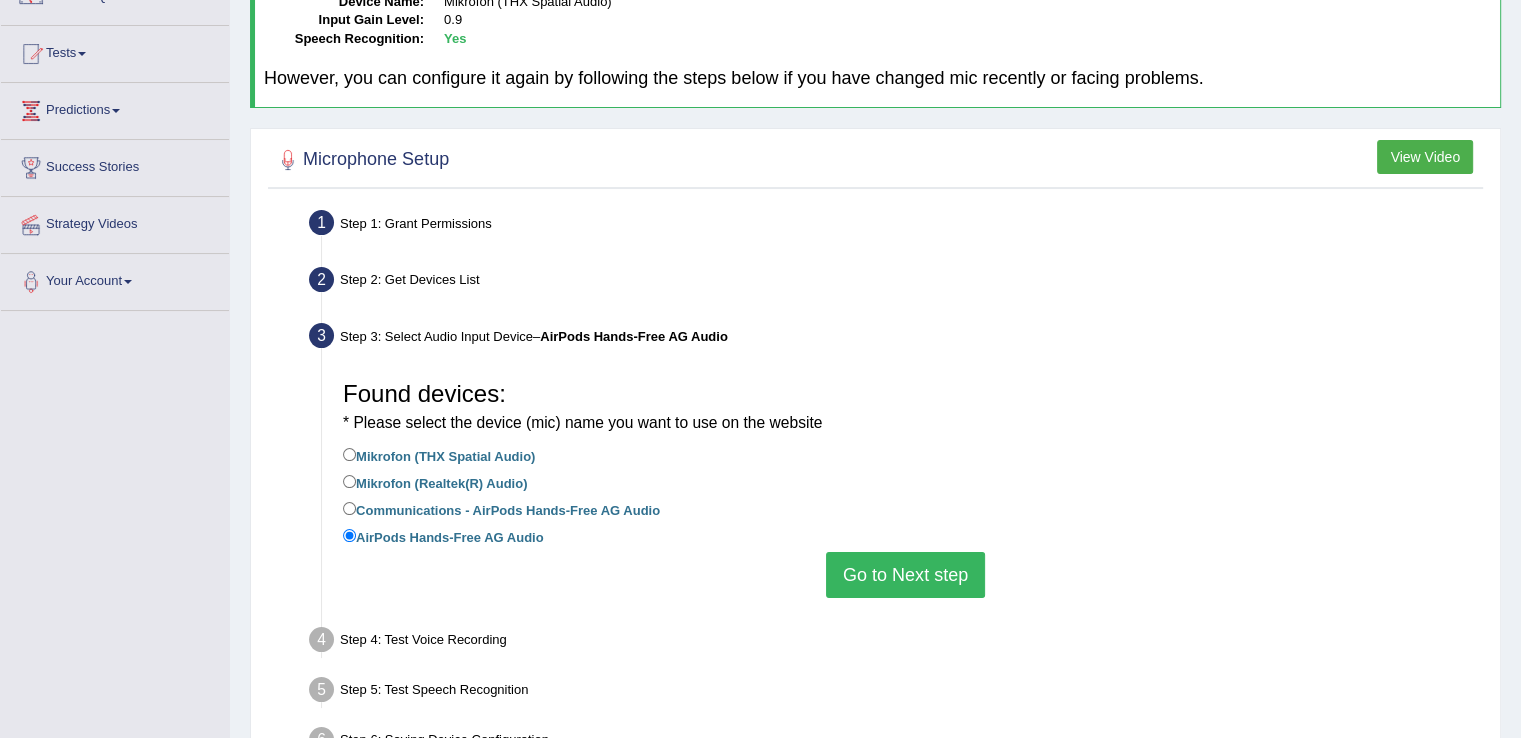 click on "Go to Next step" at bounding box center [905, 575] 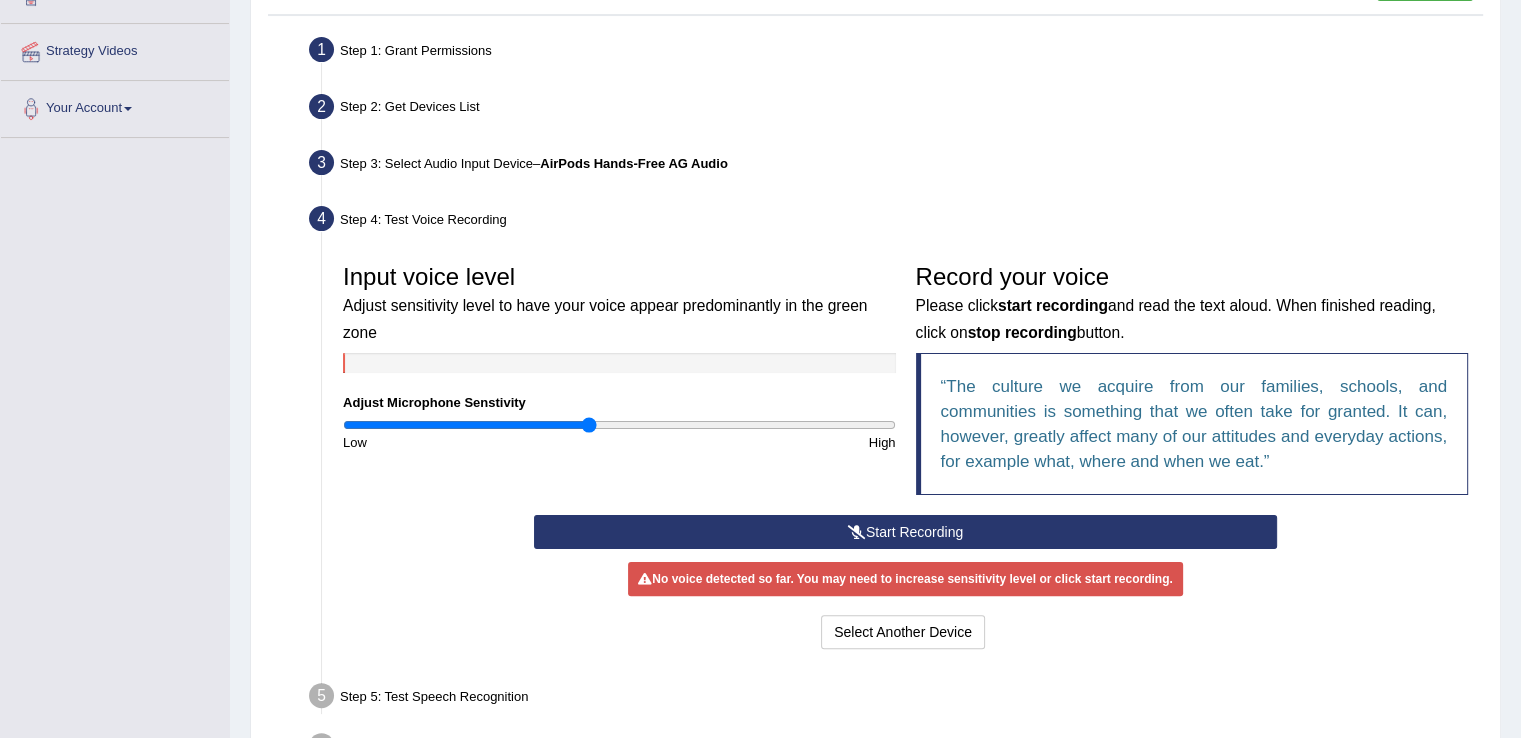 scroll, scrollTop: 364, scrollLeft: 0, axis: vertical 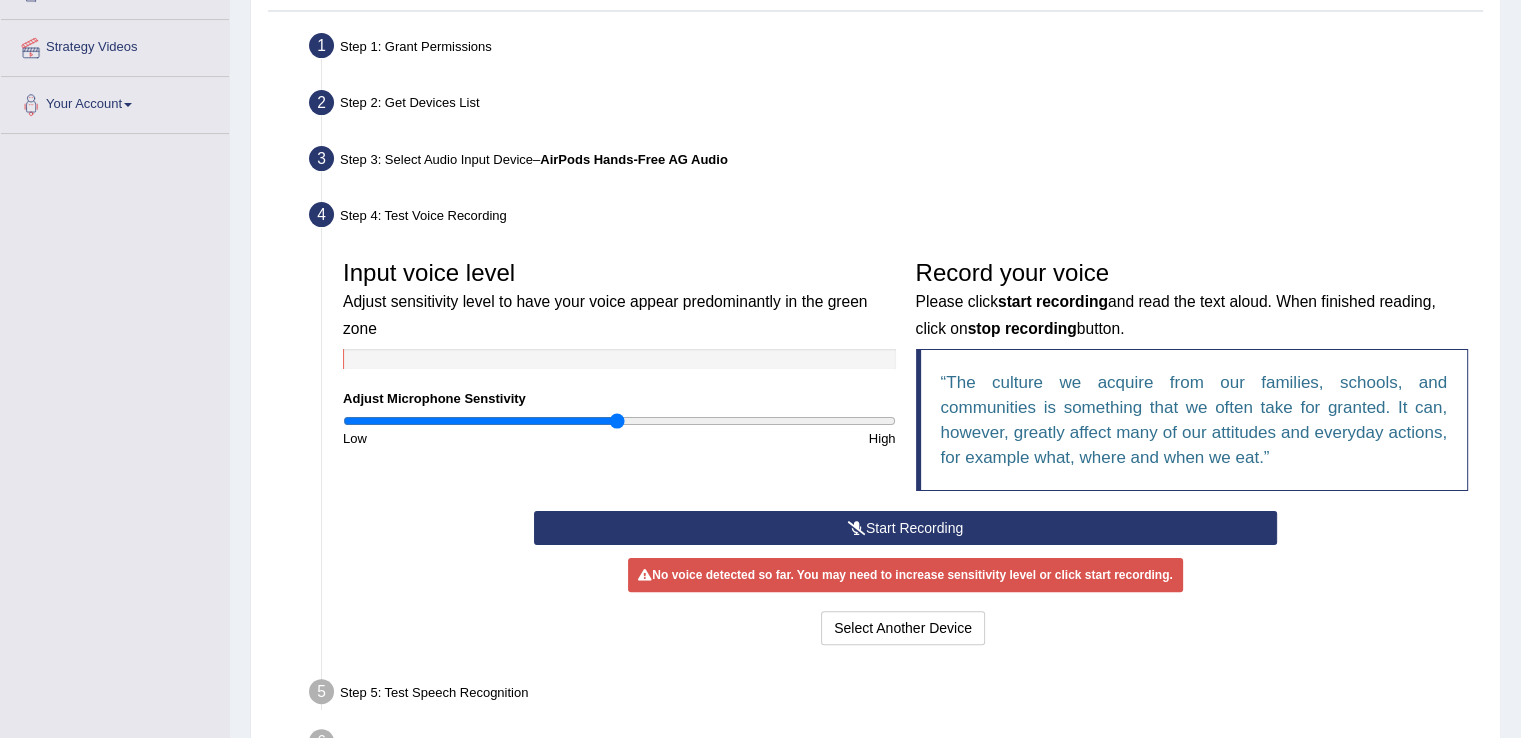 click at bounding box center [619, 421] 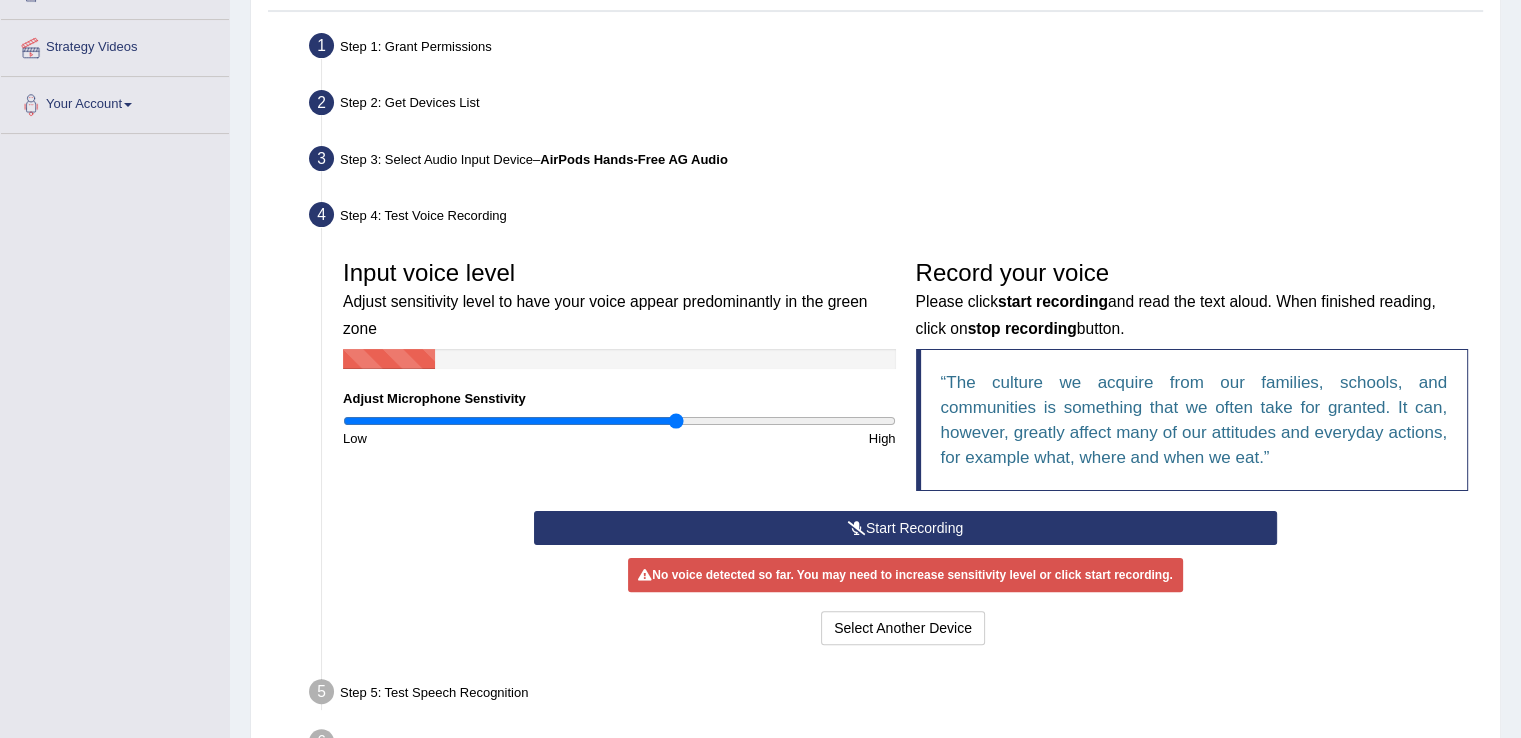 click at bounding box center [619, 421] 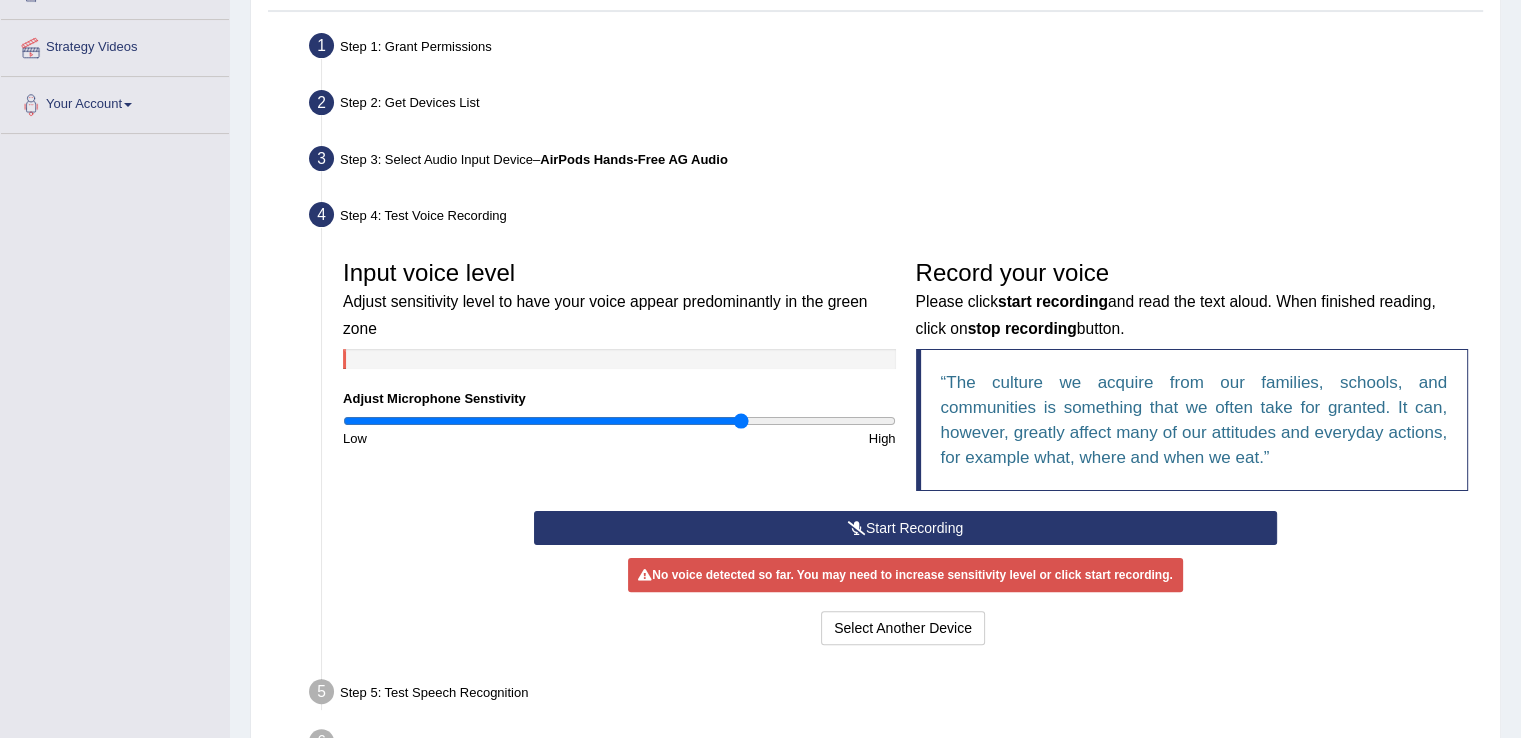 click at bounding box center [619, 421] 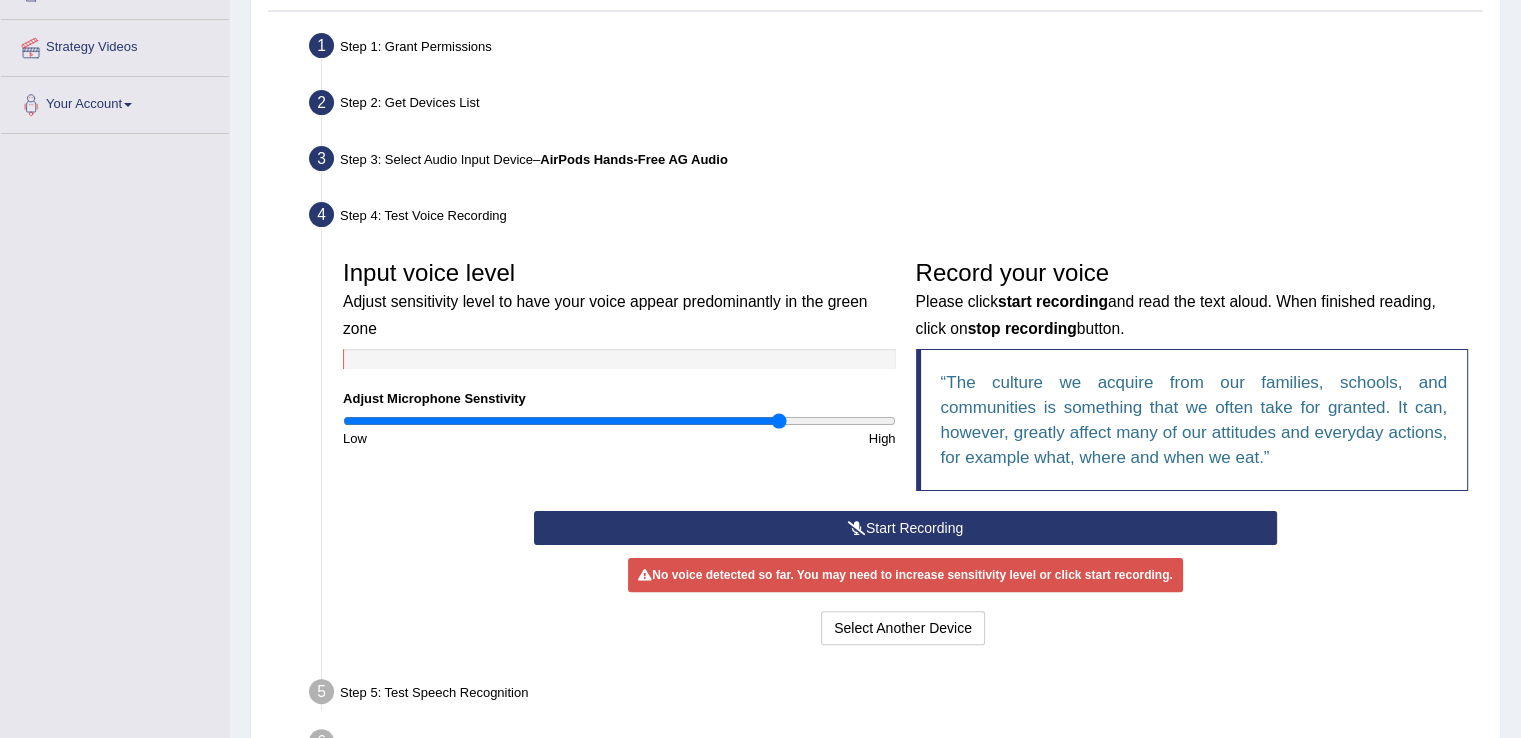 click at bounding box center (619, 421) 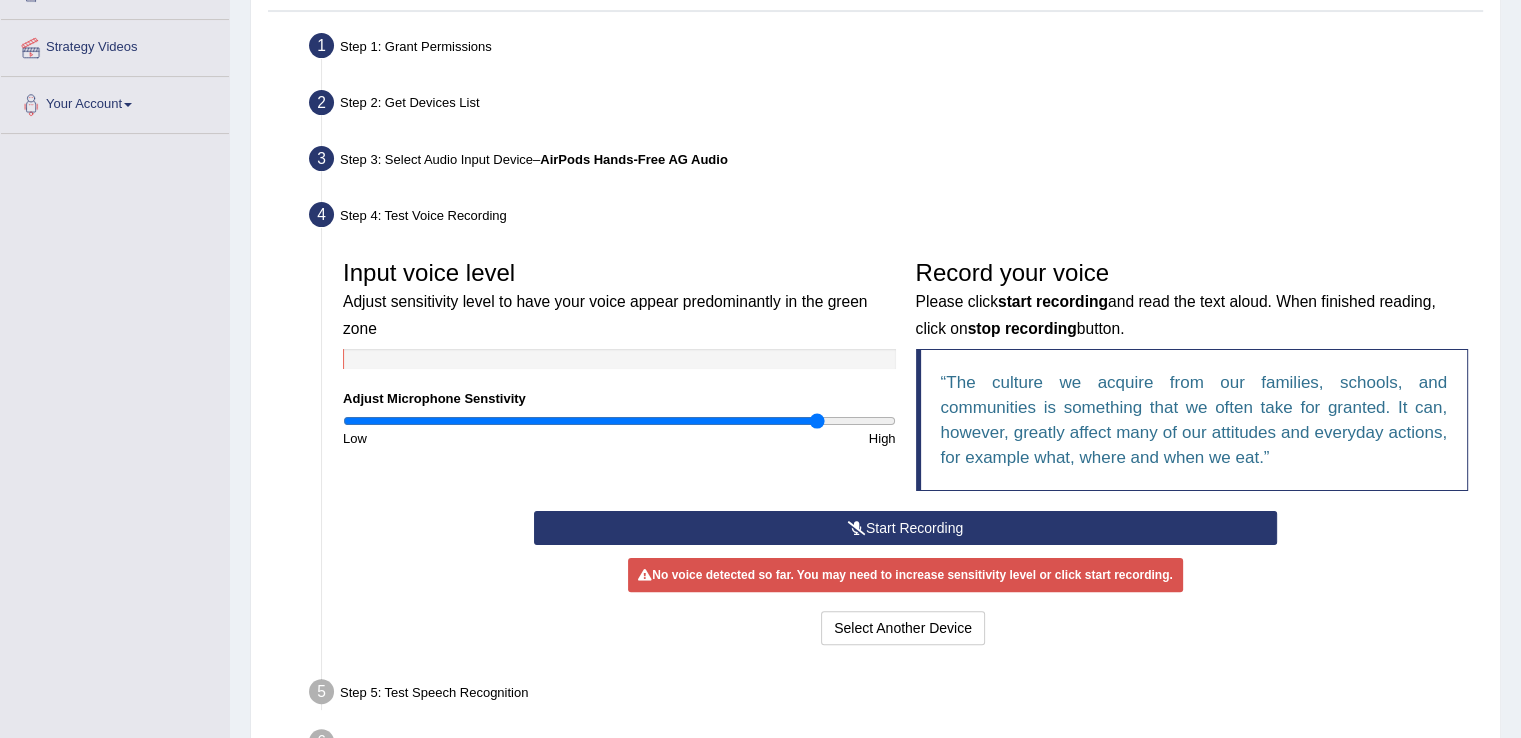 click at bounding box center [619, 421] 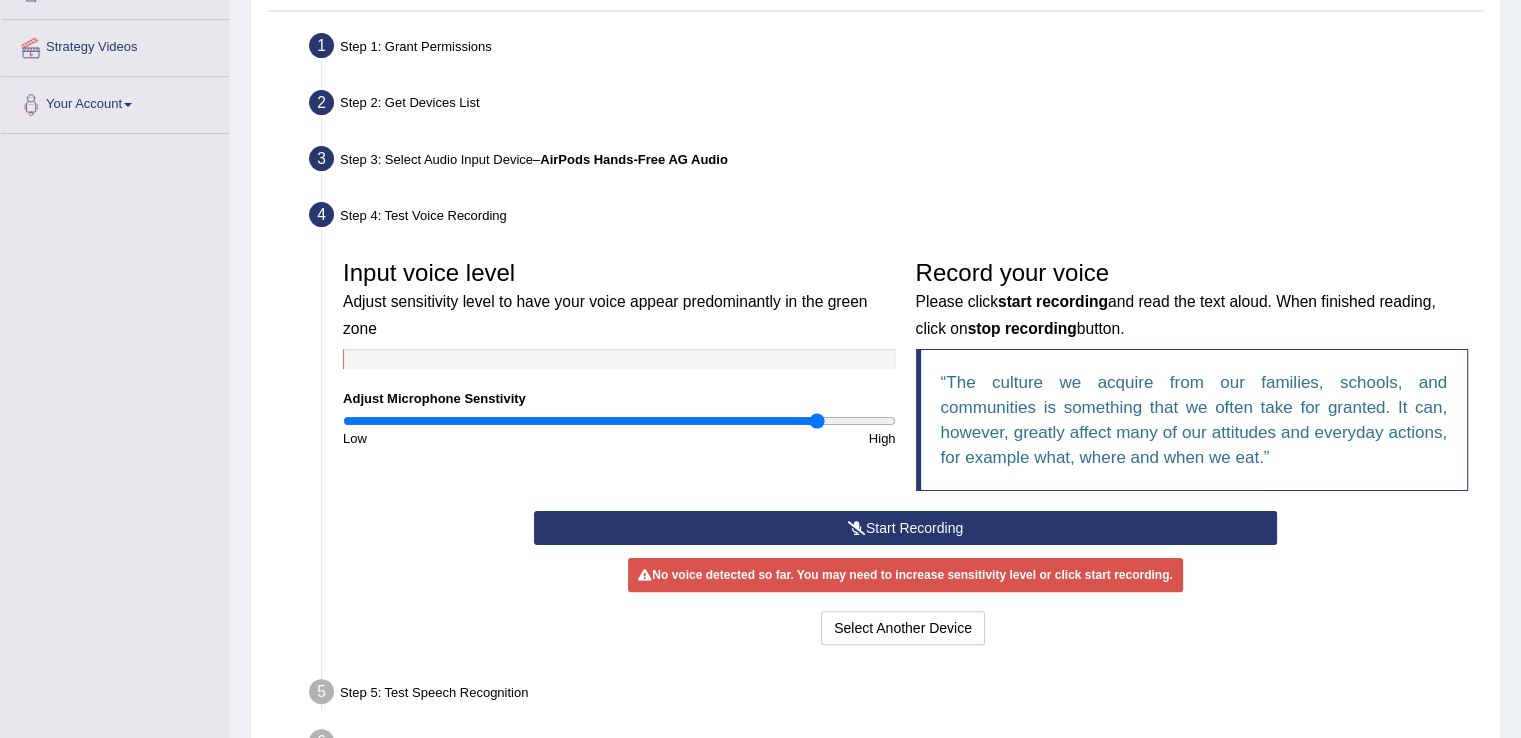 click on "Start Recording" at bounding box center [905, 528] 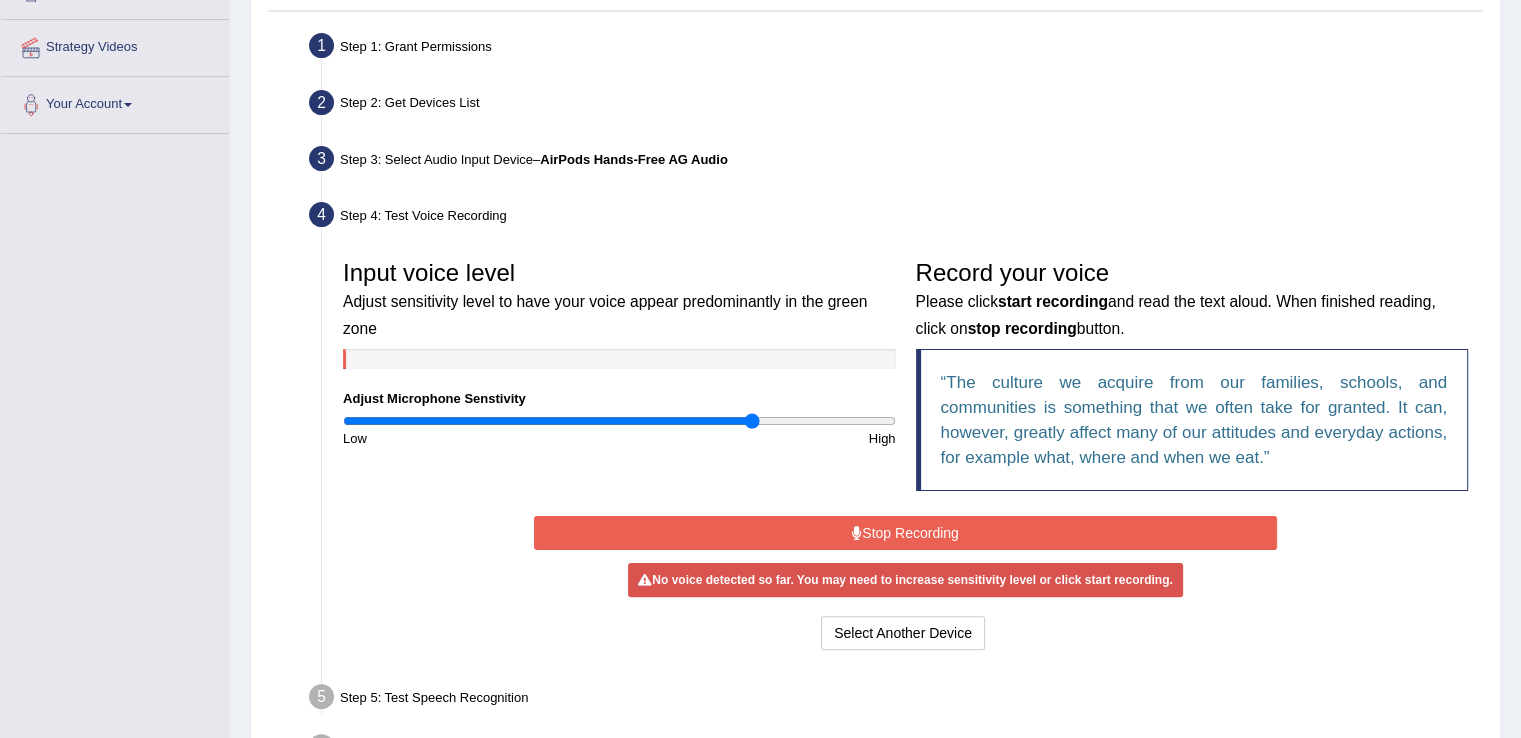 type on "1.5" 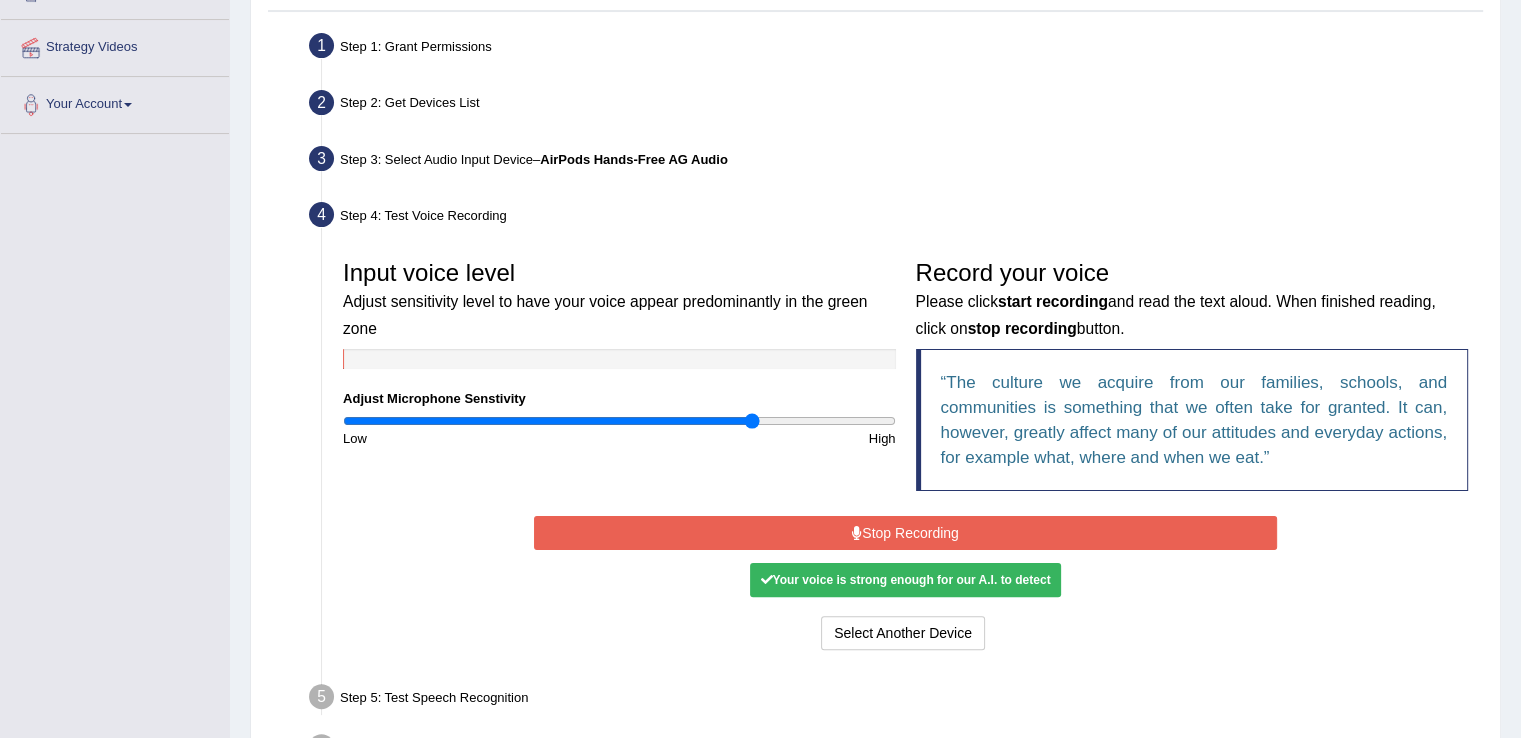 click on "Stop Recording" at bounding box center [905, 533] 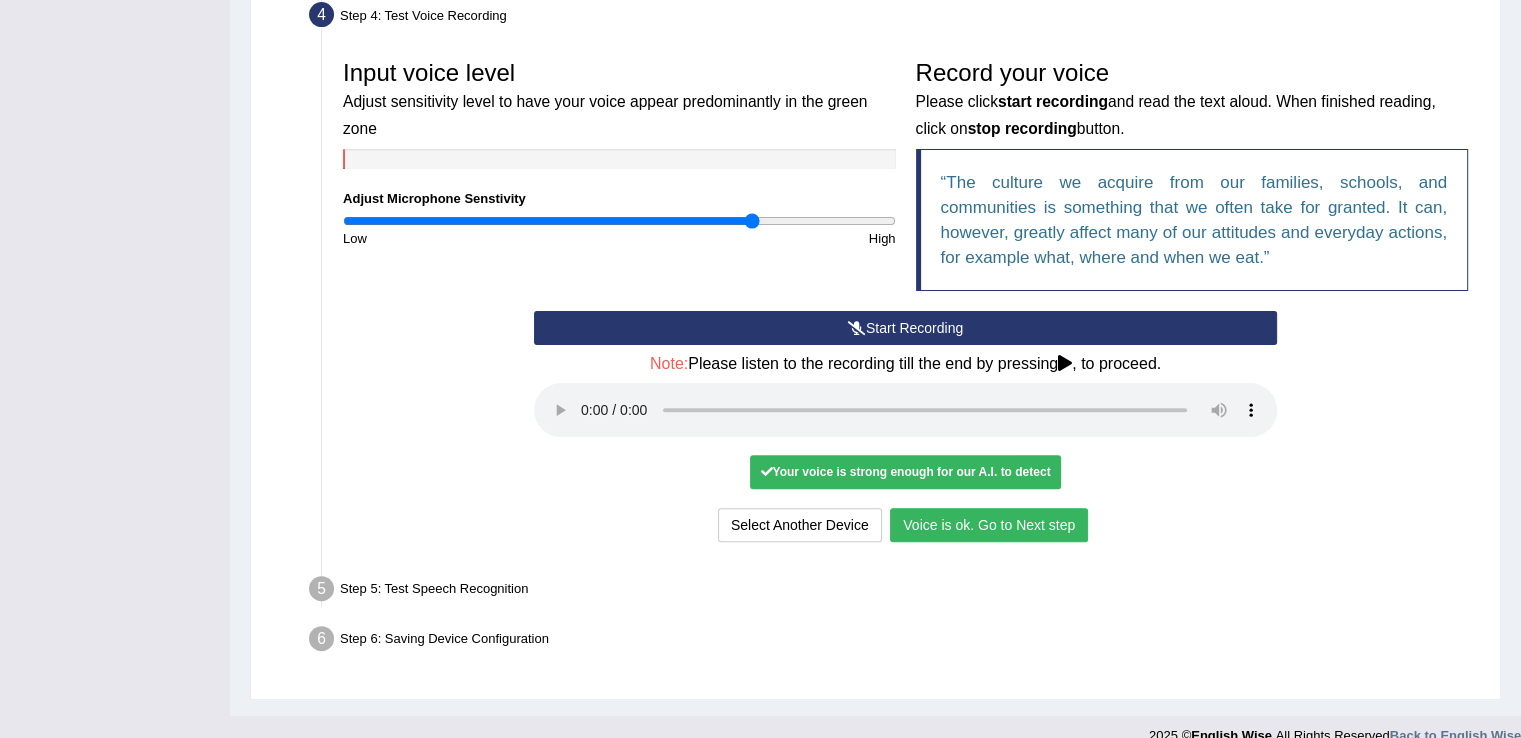 scroll, scrollTop: 579, scrollLeft: 0, axis: vertical 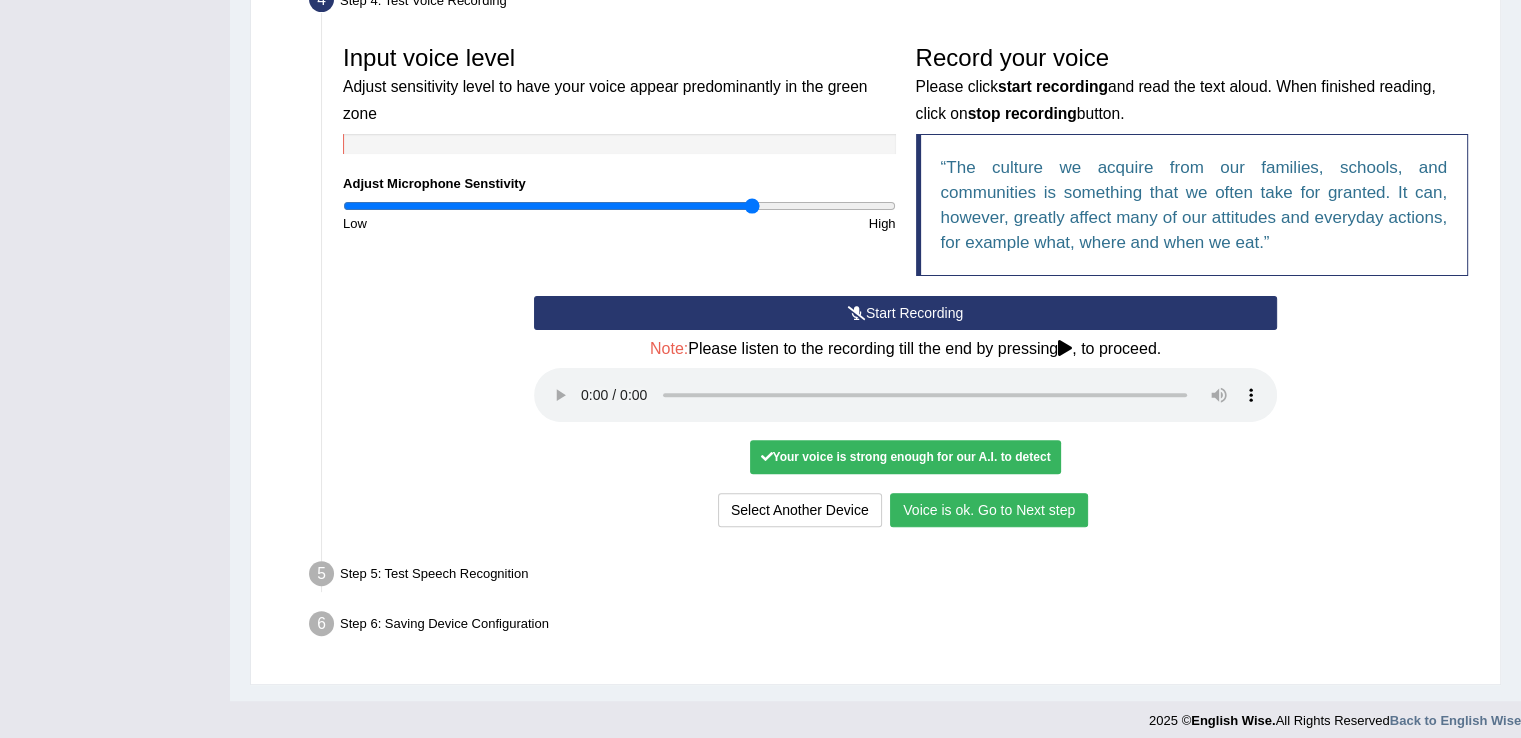click on "Voice is ok. Go to Next step" at bounding box center [989, 510] 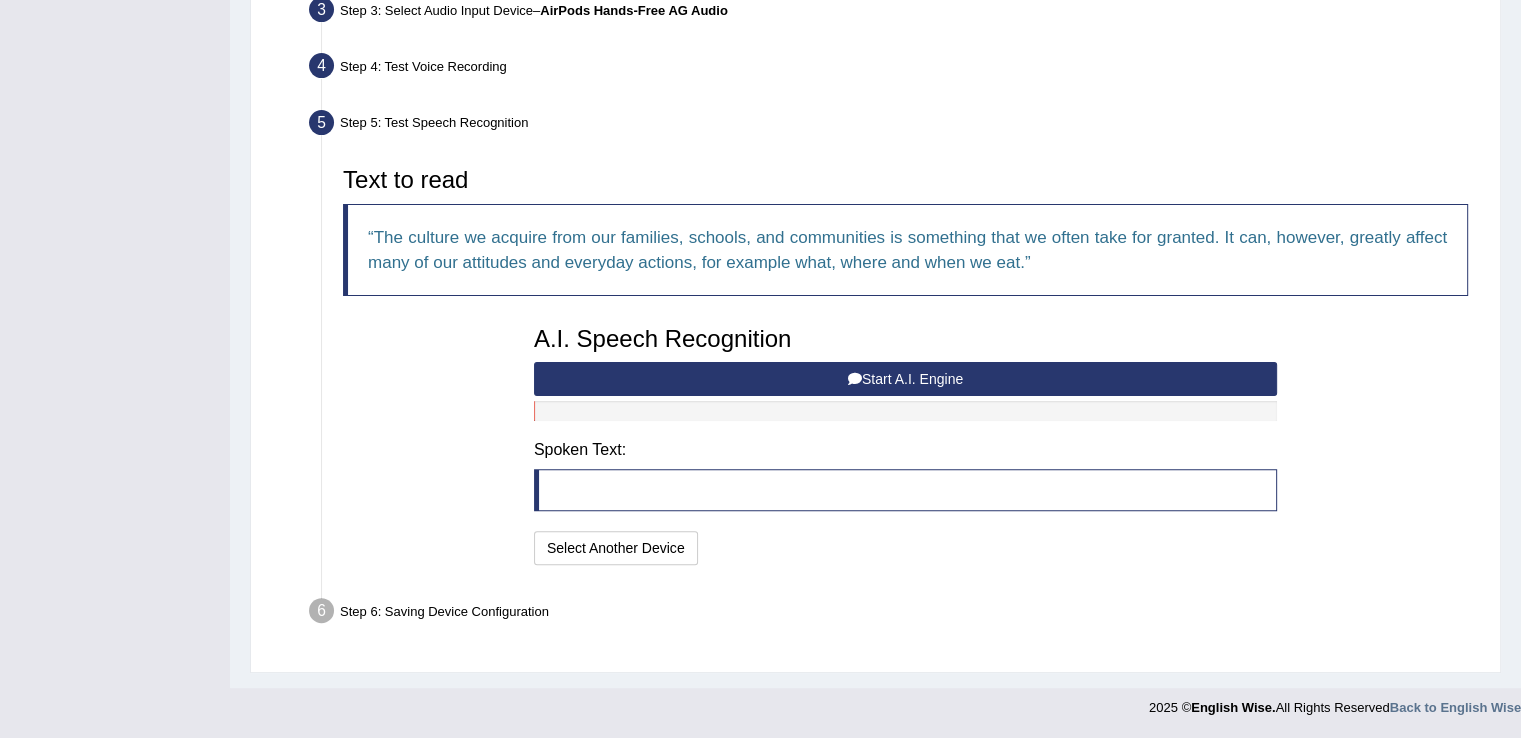 scroll, scrollTop: 510, scrollLeft: 0, axis: vertical 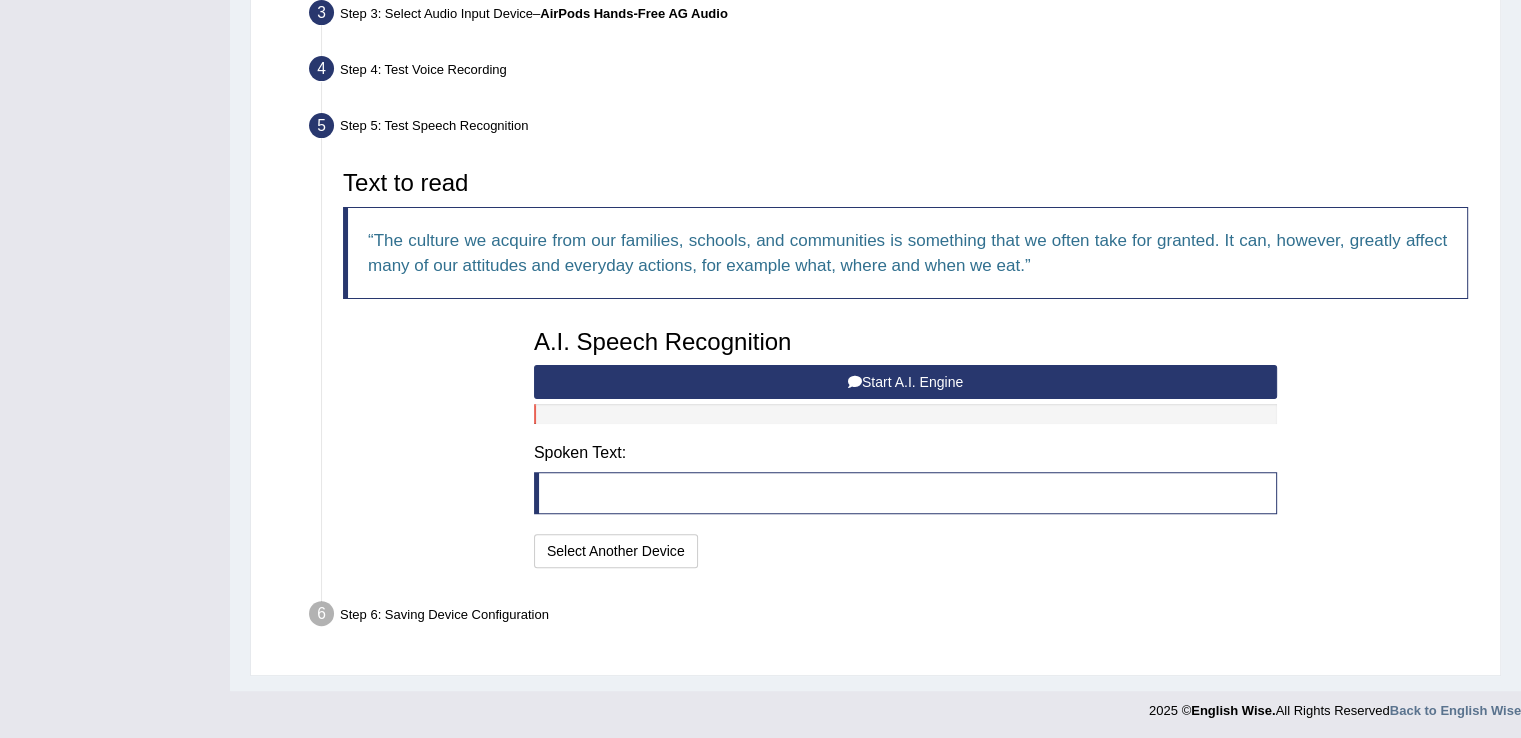 click on "Start A.I. Engine" at bounding box center (905, 382) 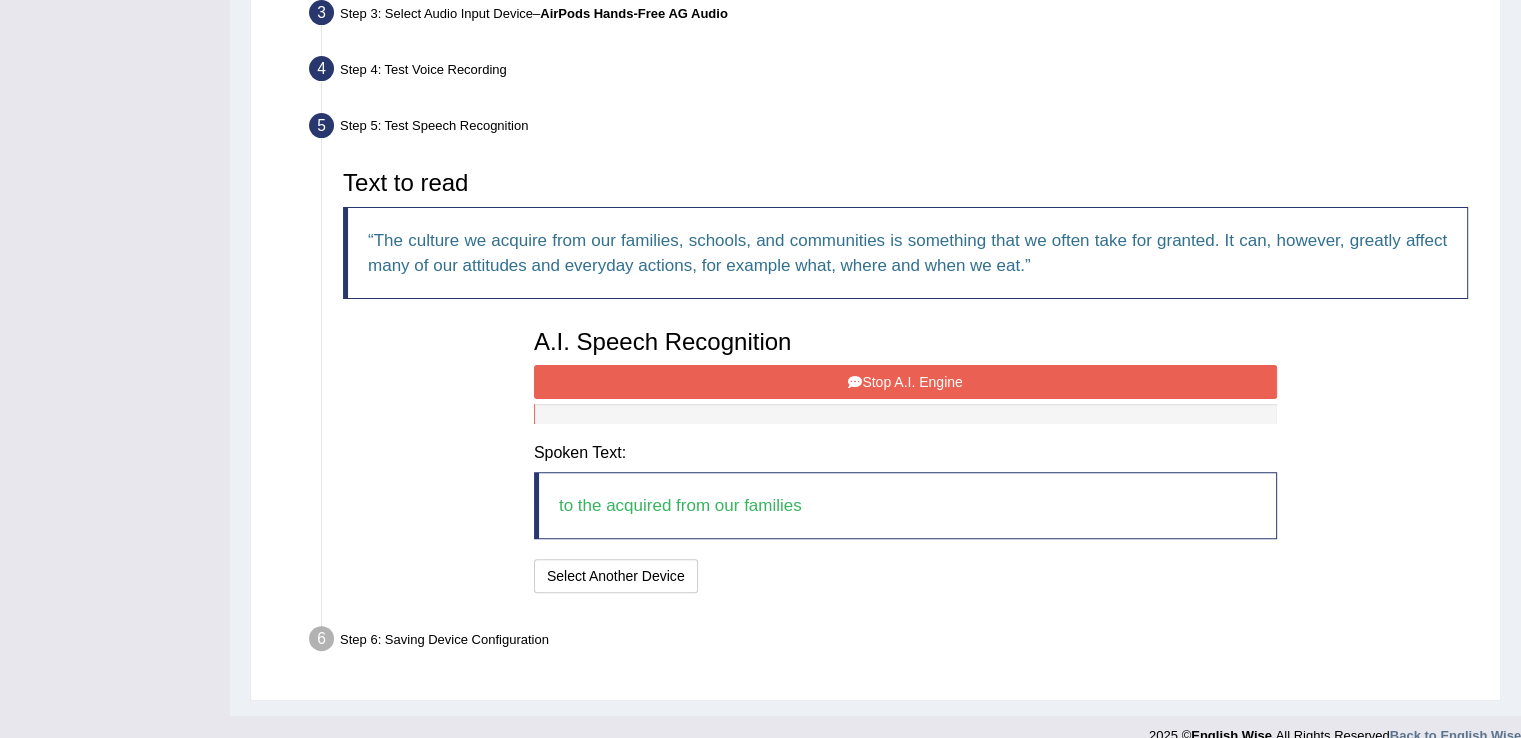 click on "Stop A.I. Engine" at bounding box center [905, 382] 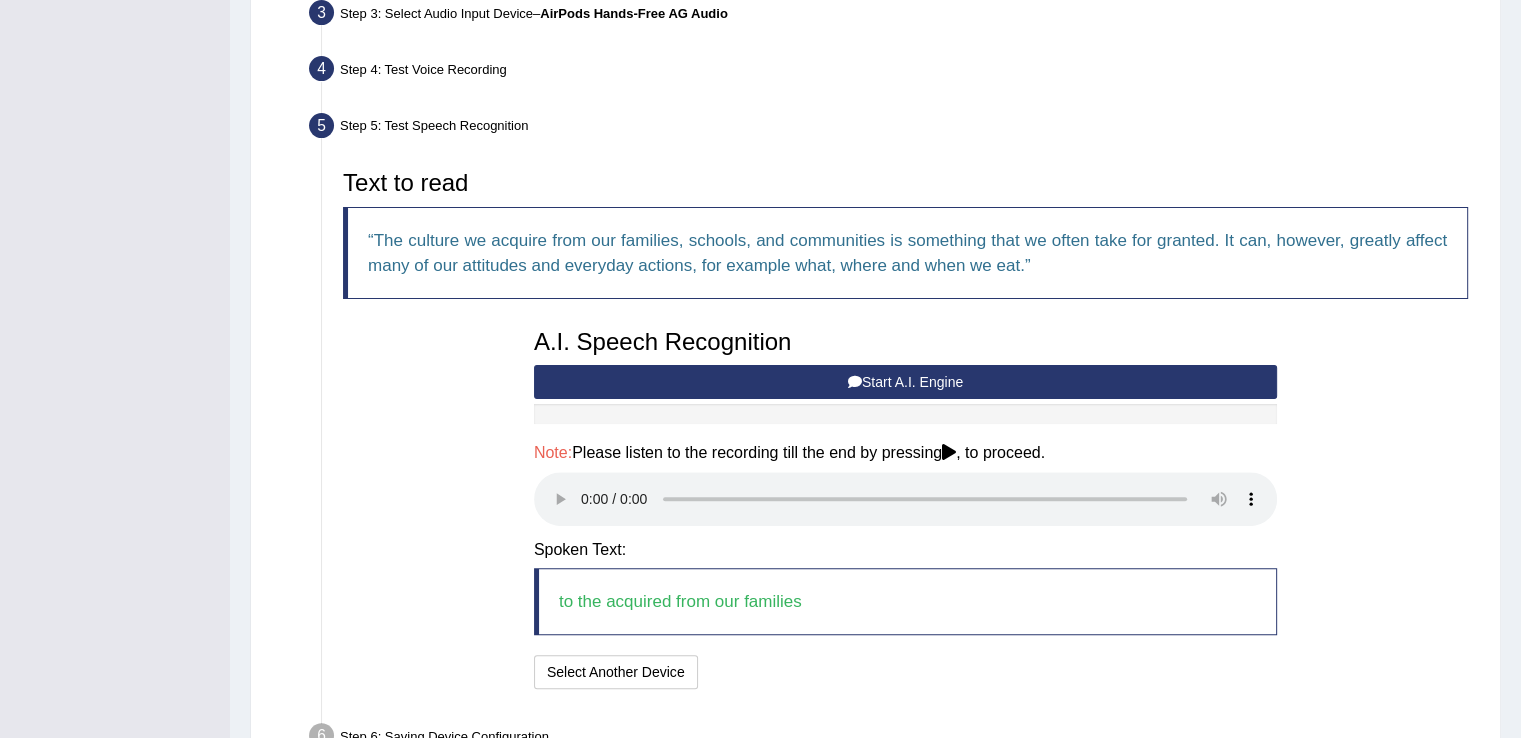 scroll, scrollTop: 632, scrollLeft: 0, axis: vertical 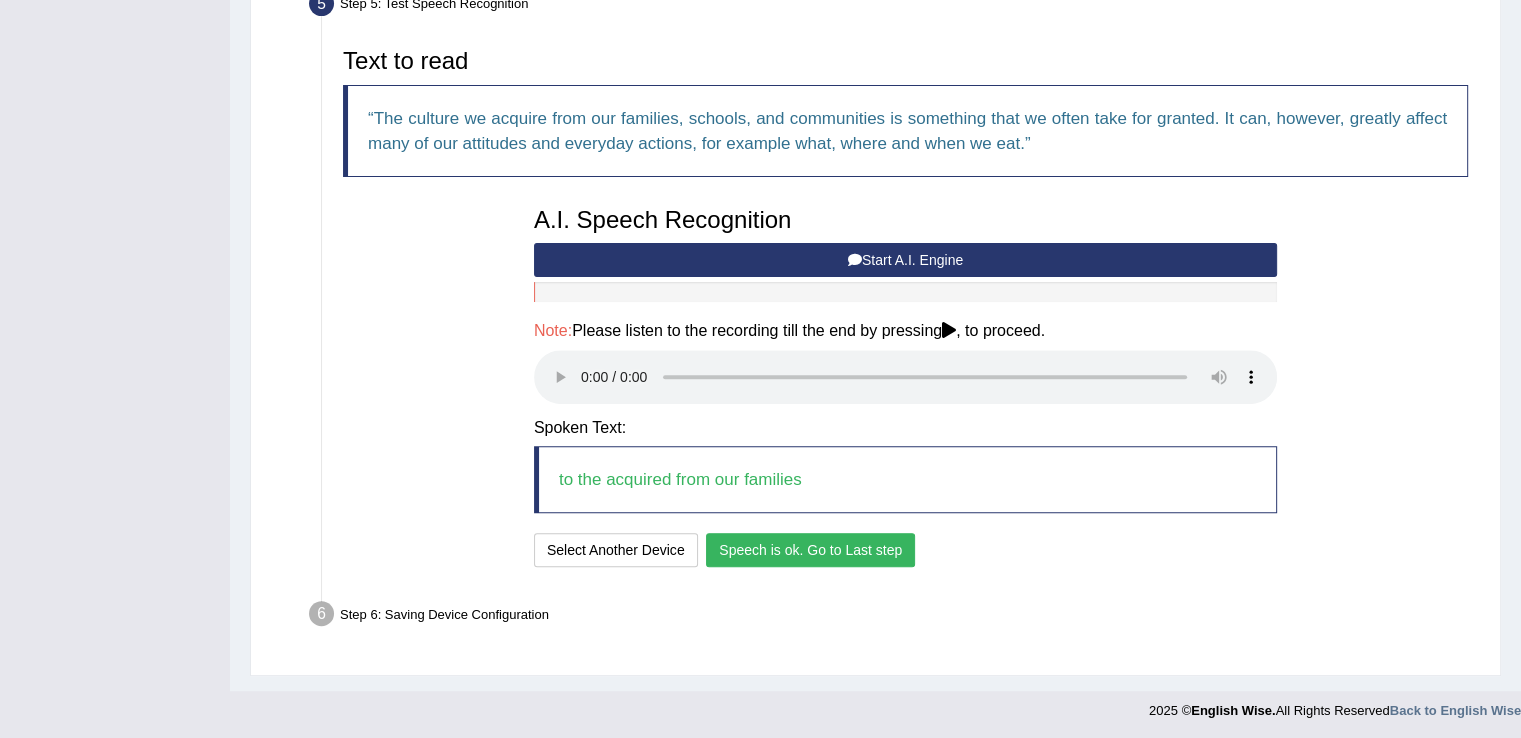 click on "Speech is ok. Go to Last step" at bounding box center [810, 550] 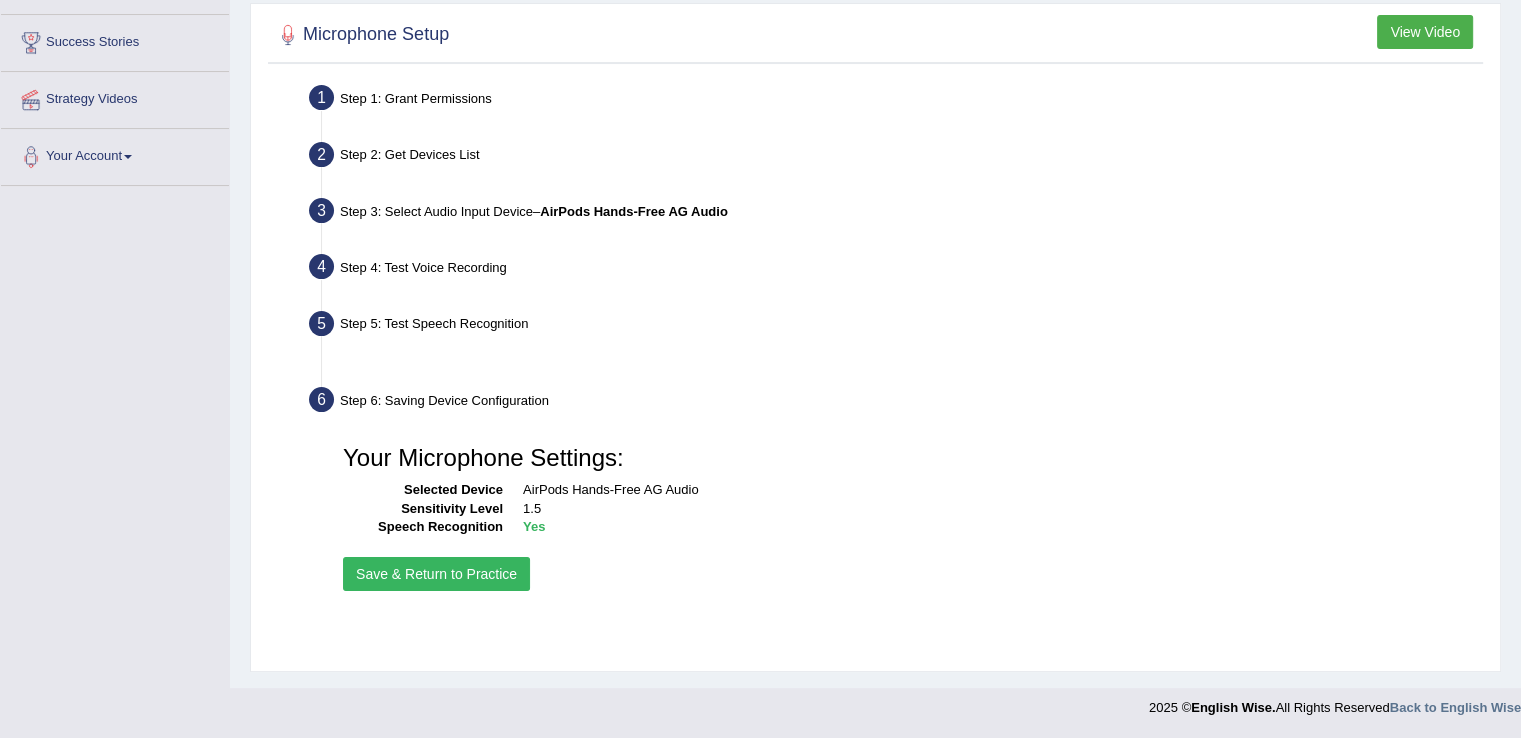 scroll, scrollTop: 312, scrollLeft: 0, axis: vertical 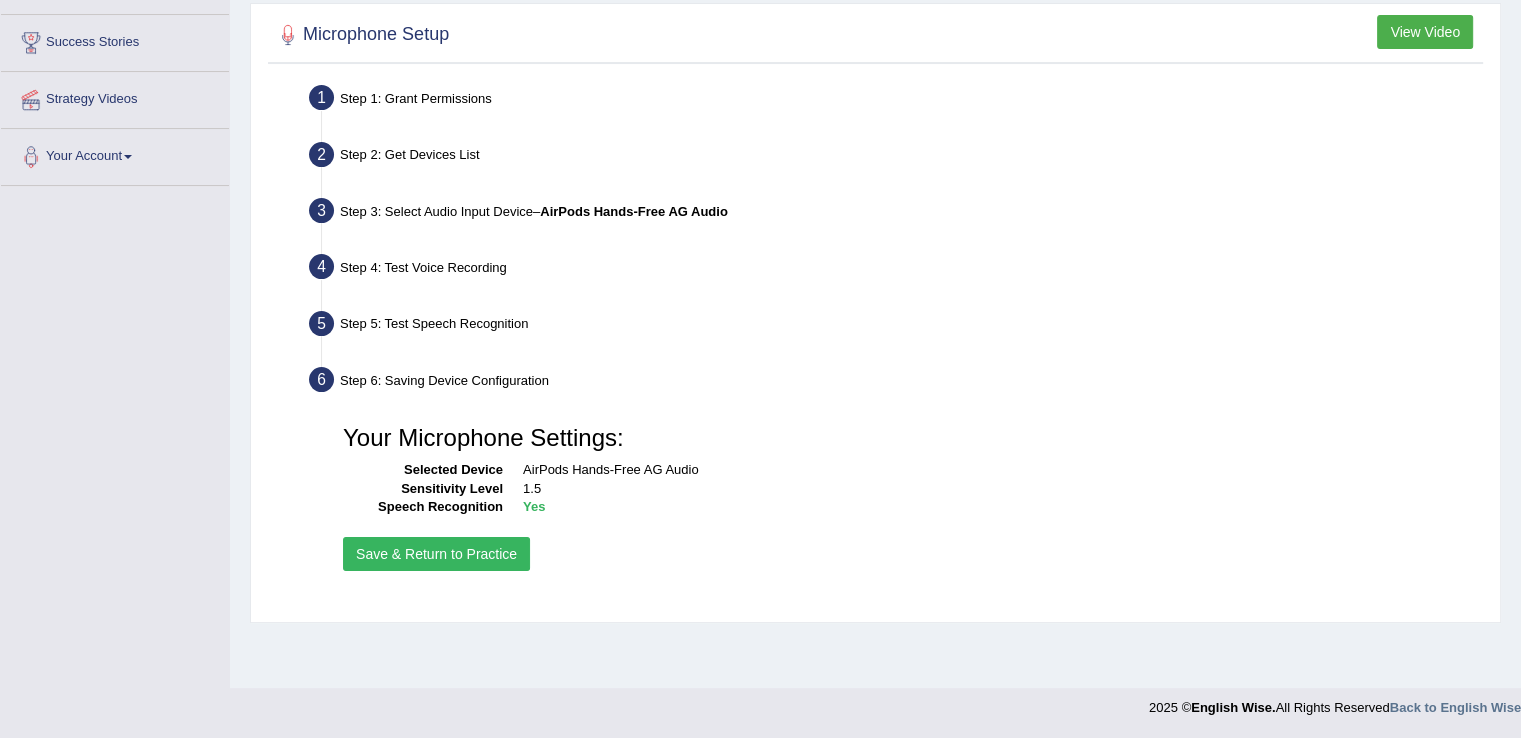 click on "Save & Return to Practice" at bounding box center (436, 554) 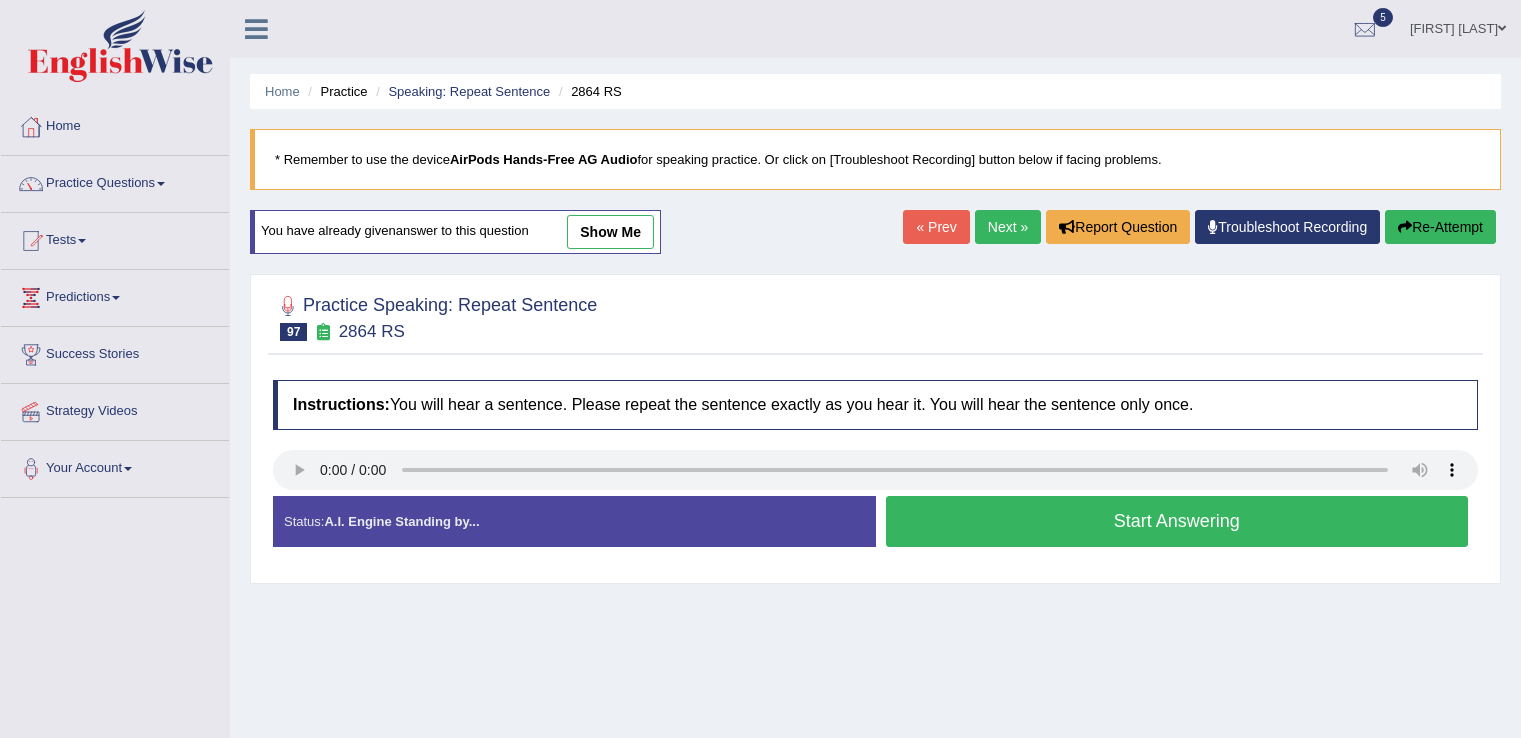 scroll, scrollTop: 0, scrollLeft: 0, axis: both 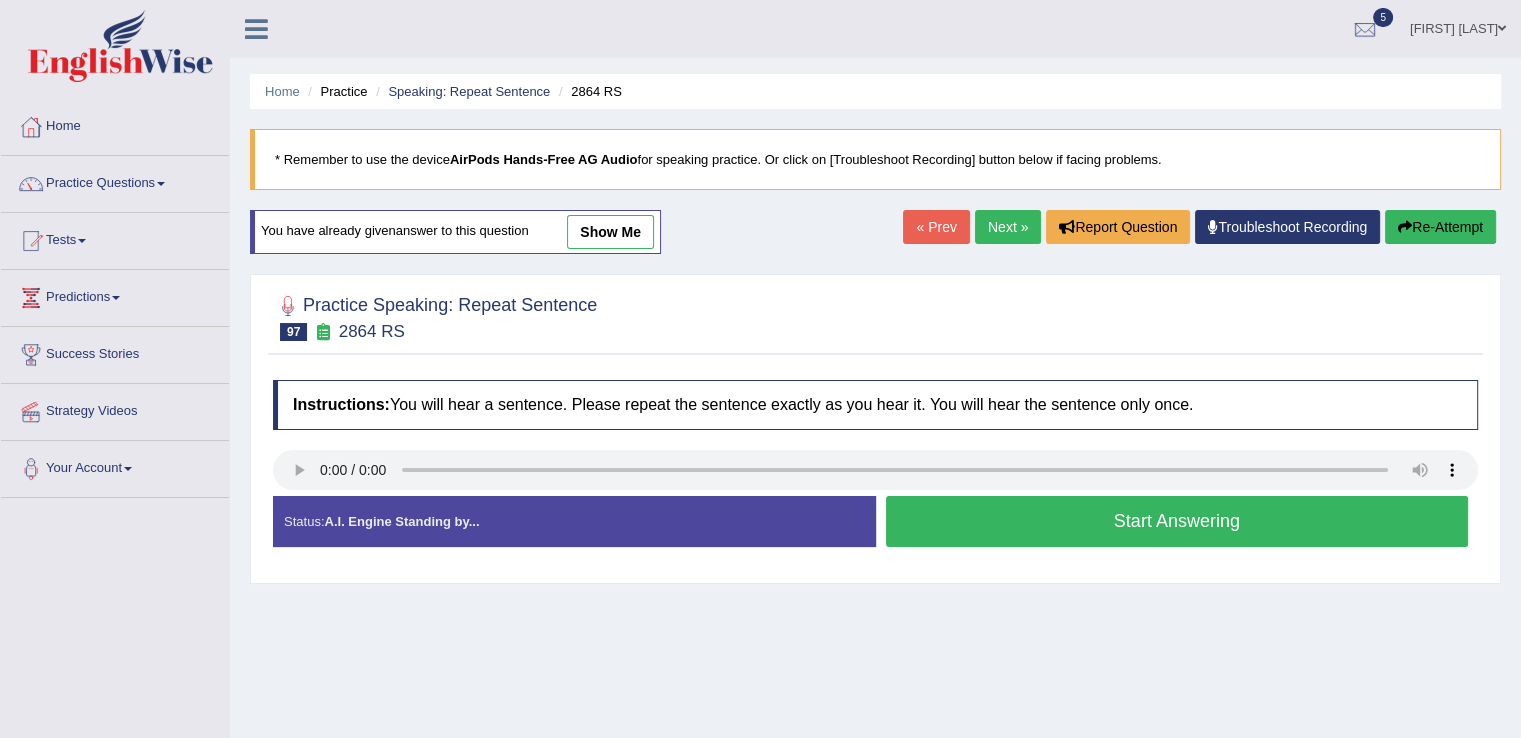 click on "Next »" at bounding box center [1008, 227] 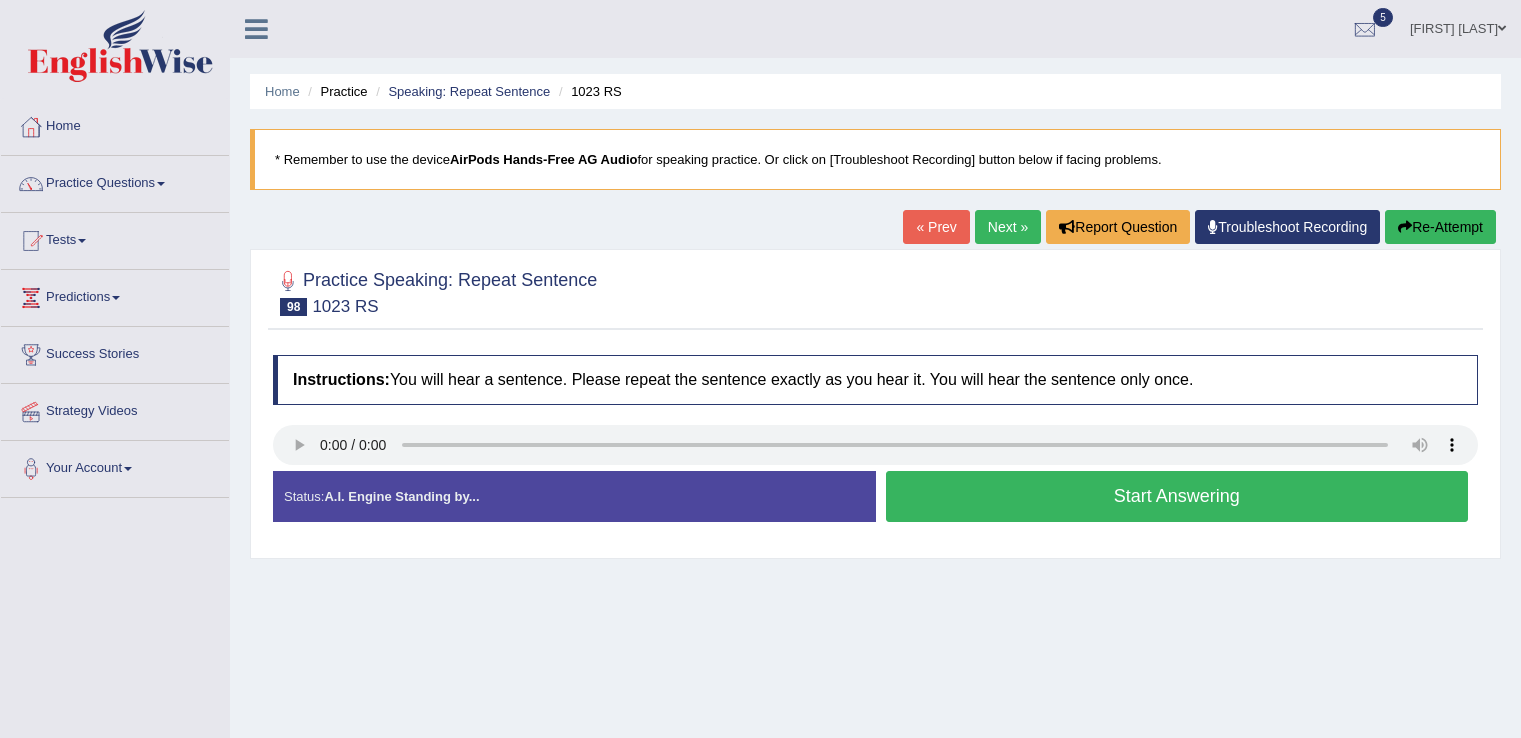 scroll, scrollTop: 0, scrollLeft: 0, axis: both 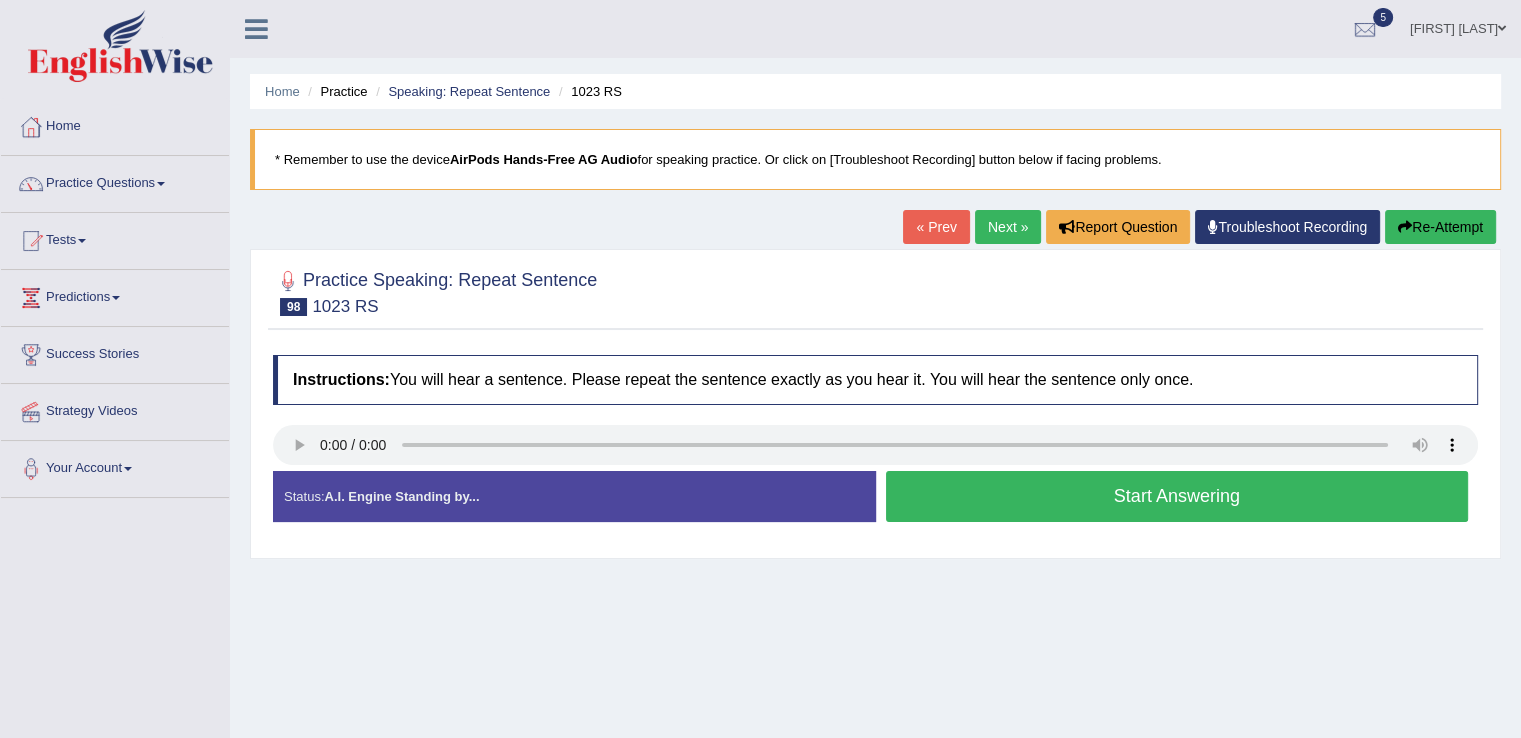 click on "Start Answering" at bounding box center (1177, 496) 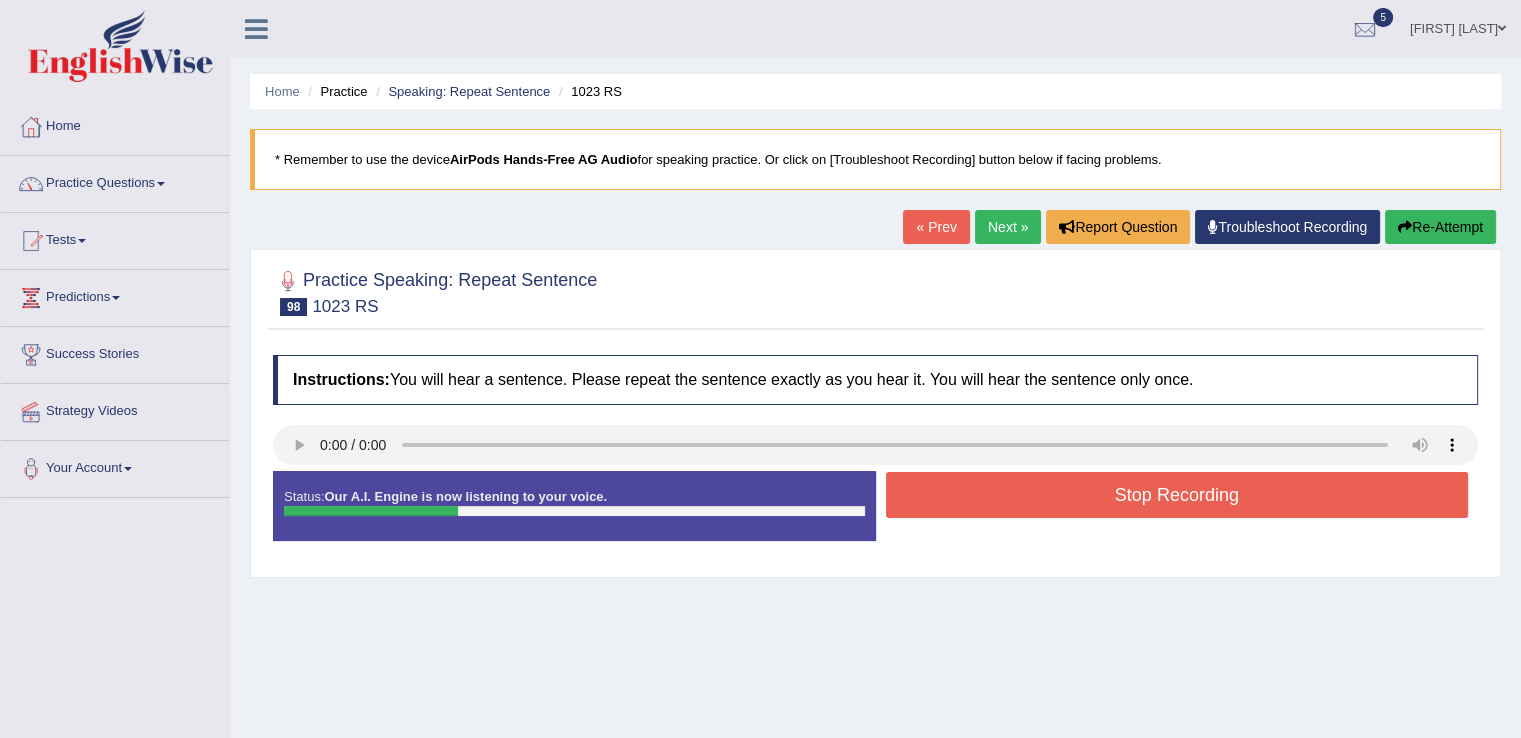 click on "Stop Recording" at bounding box center (1177, 495) 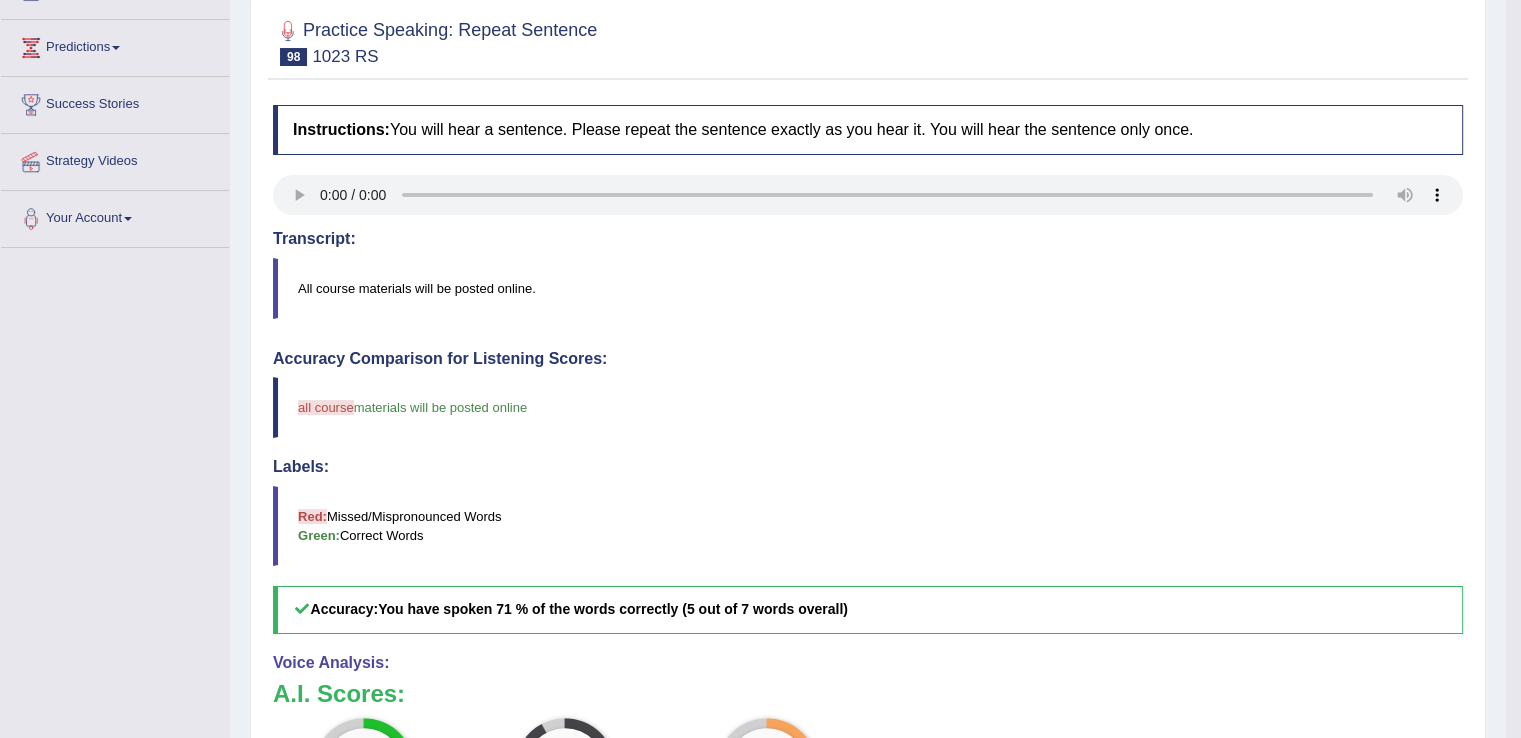 scroll, scrollTop: 212, scrollLeft: 0, axis: vertical 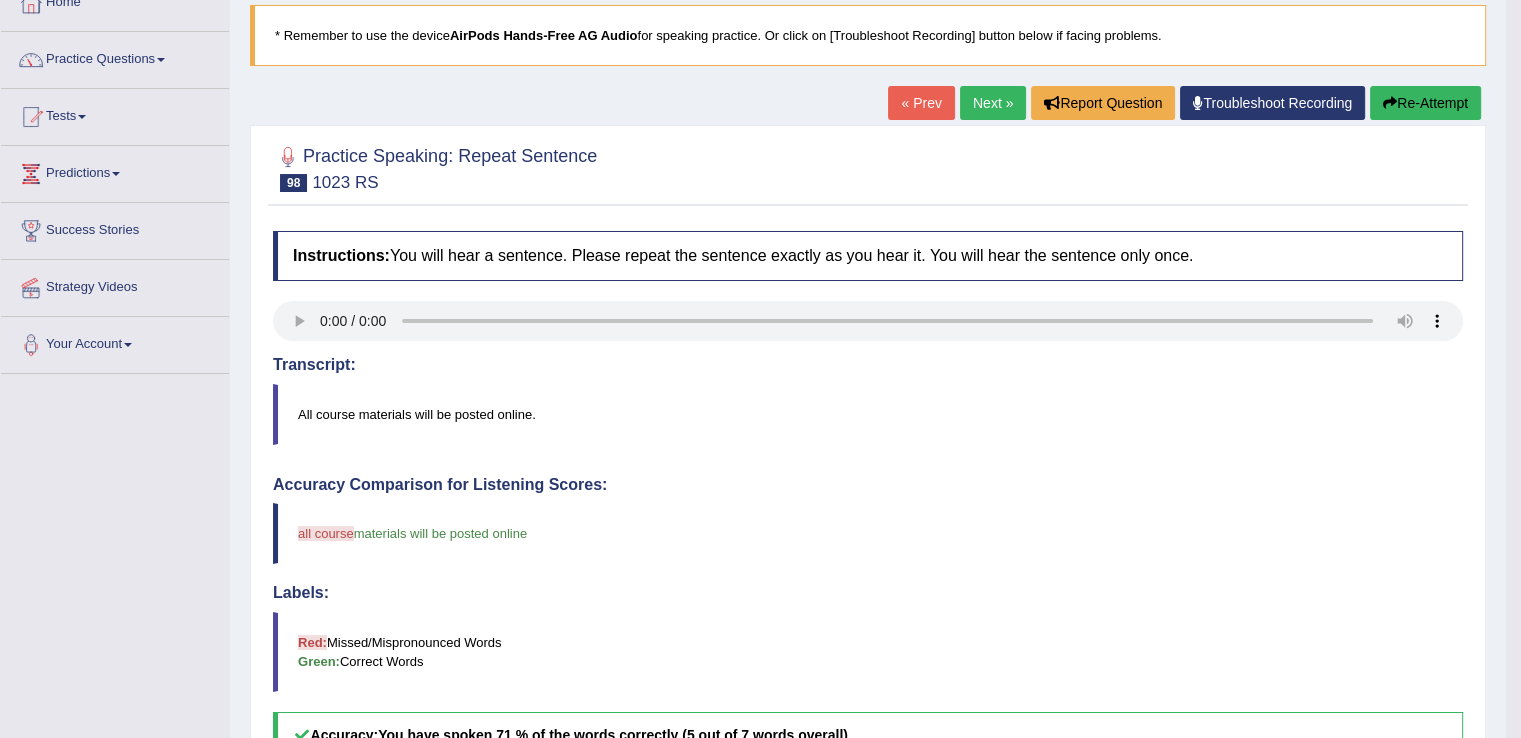 click on "Next »" at bounding box center [993, 103] 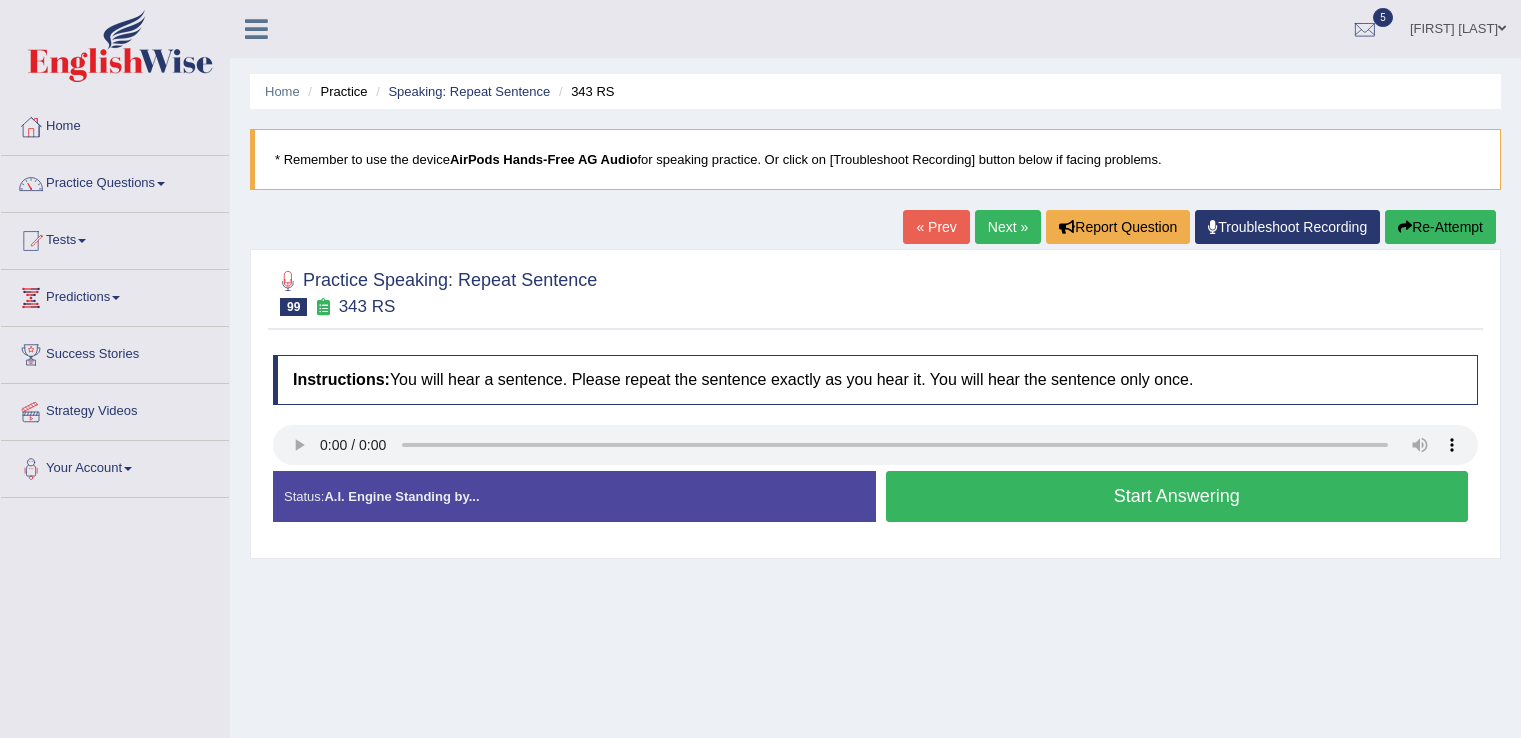 scroll, scrollTop: 0, scrollLeft: 0, axis: both 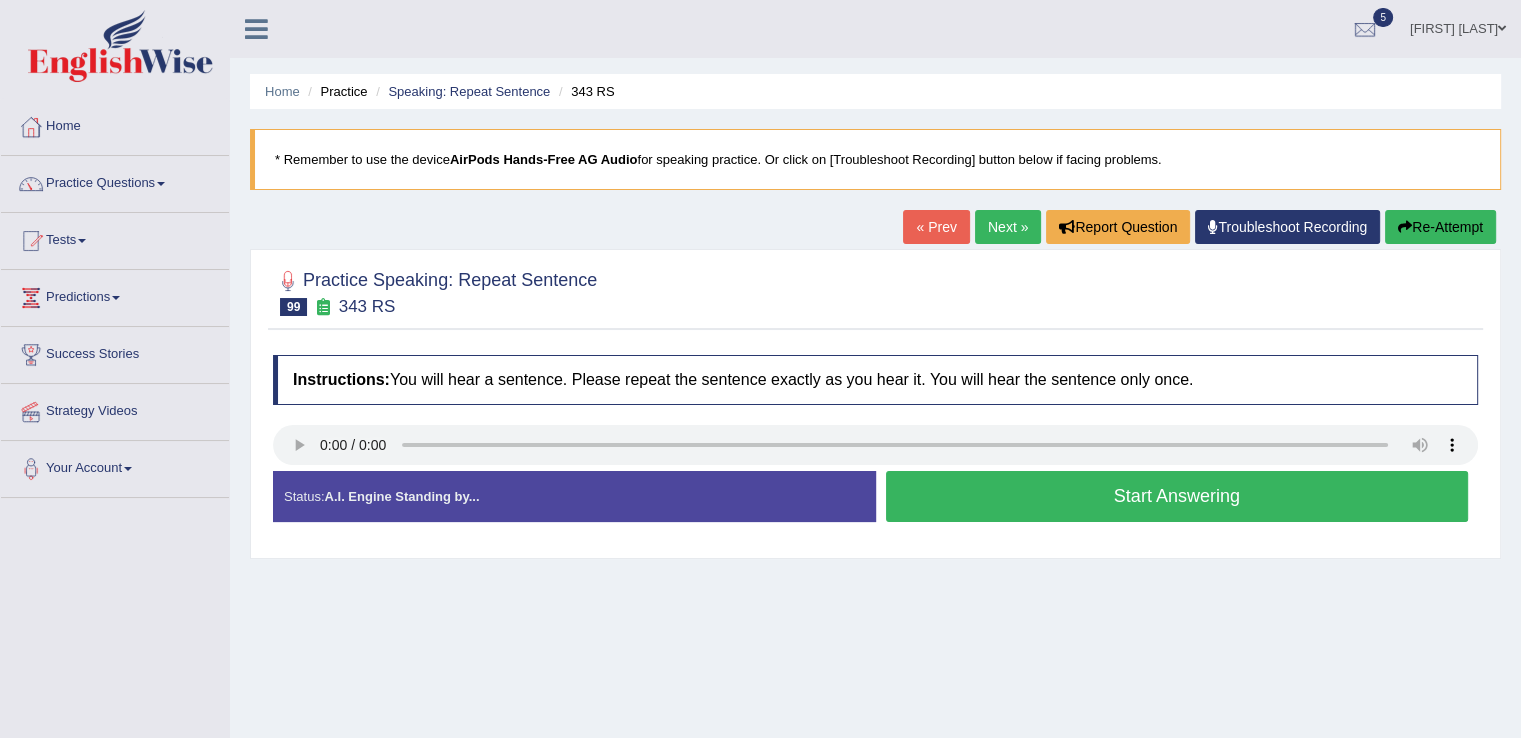 click on "Start Answering" at bounding box center [1177, 496] 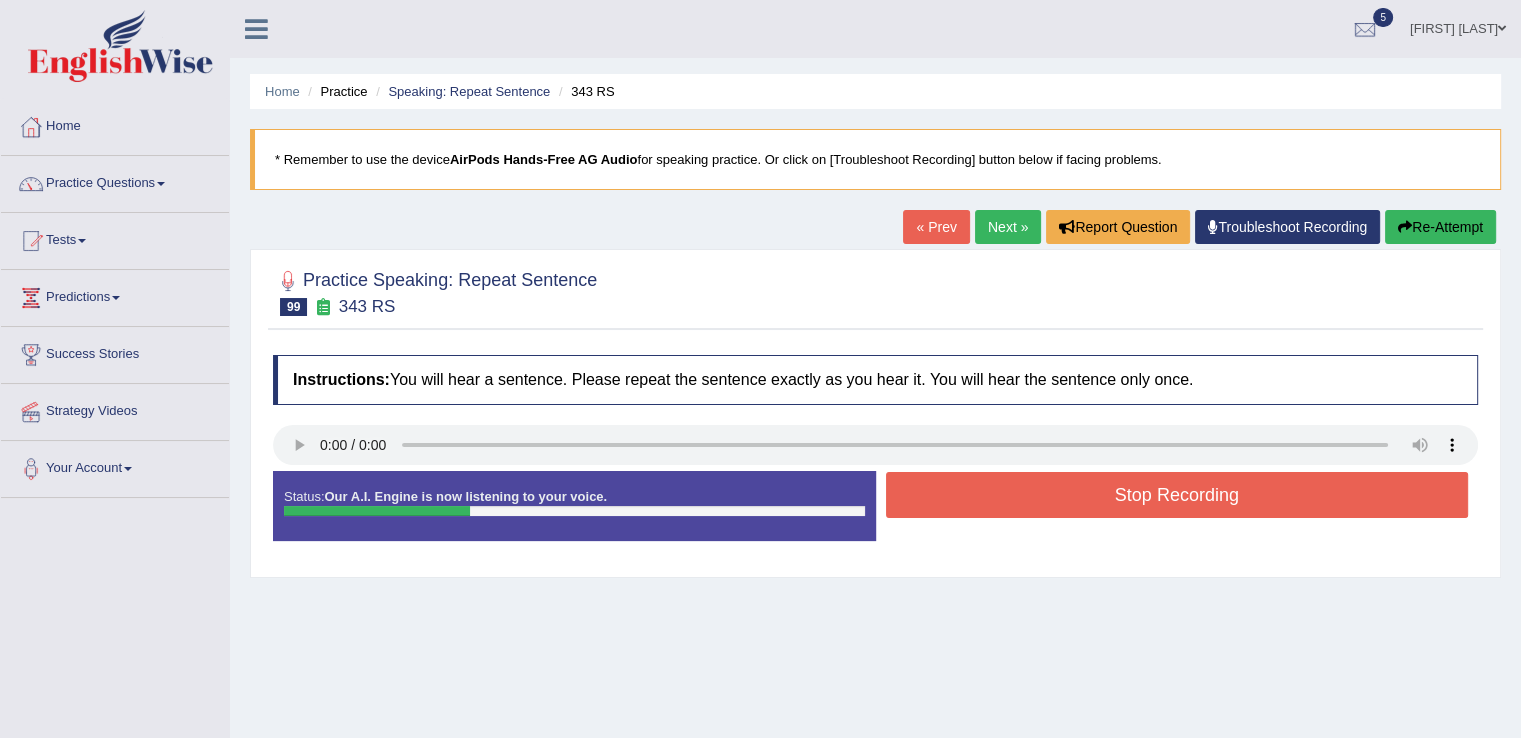 click on "Stop Recording" at bounding box center (1177, 495) 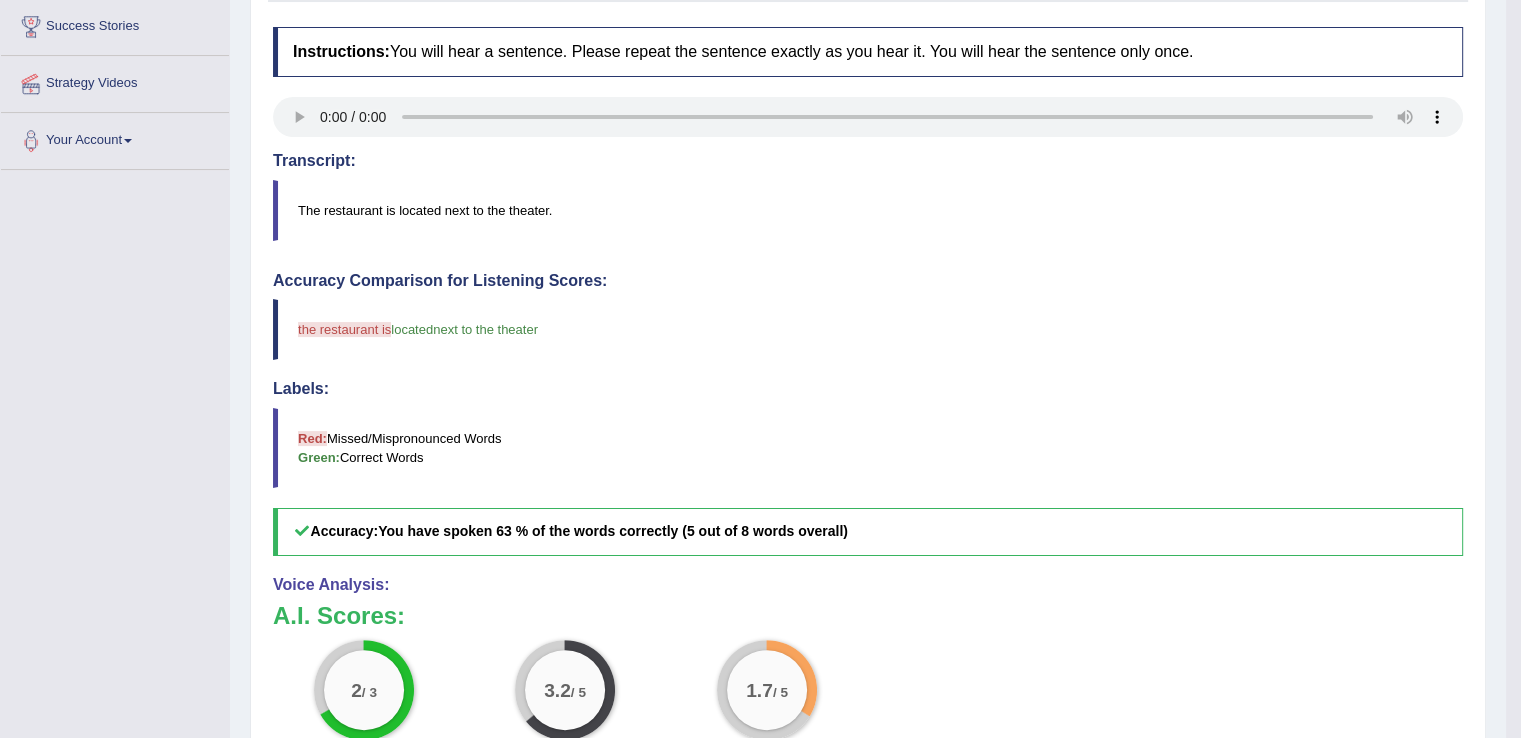 scroll, scrollTop: 0, scrollLeft: 0, axis: both 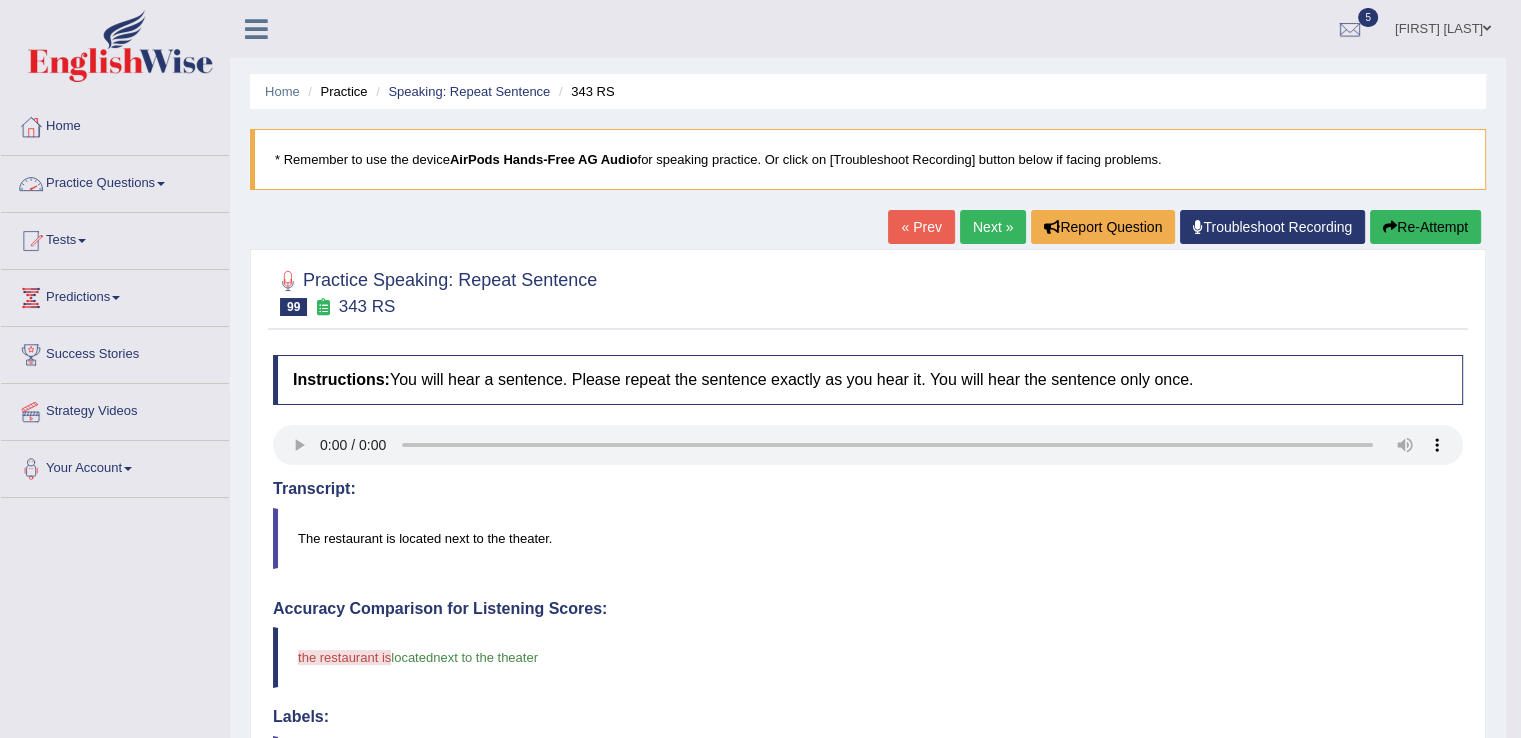 click on "Practice Questions" at bounding box center (115, 181) 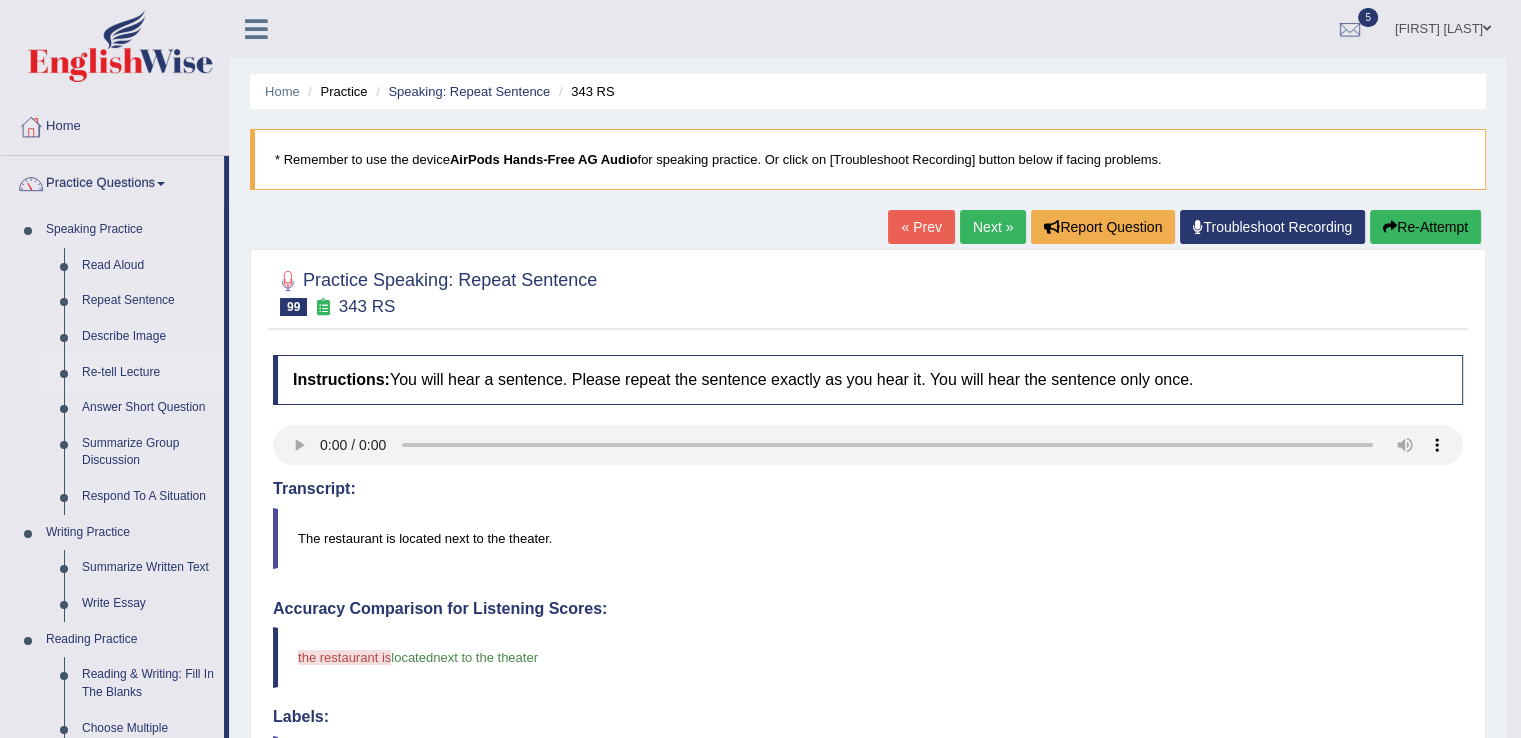 click on "Re-tell Lecture" at bounding box center [148, 373] 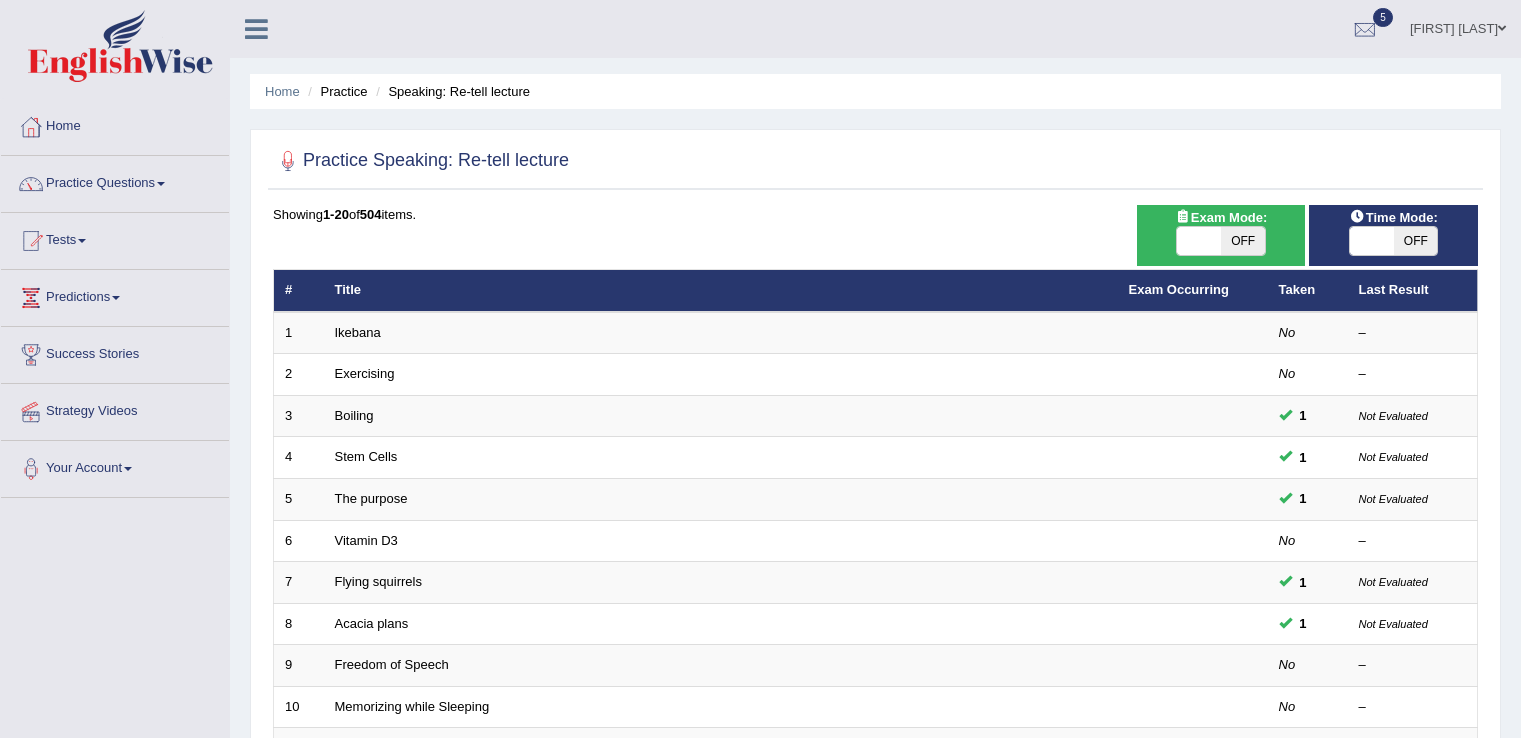 scroll, scrollTop: 0, scrollLeft: 0, axis: both 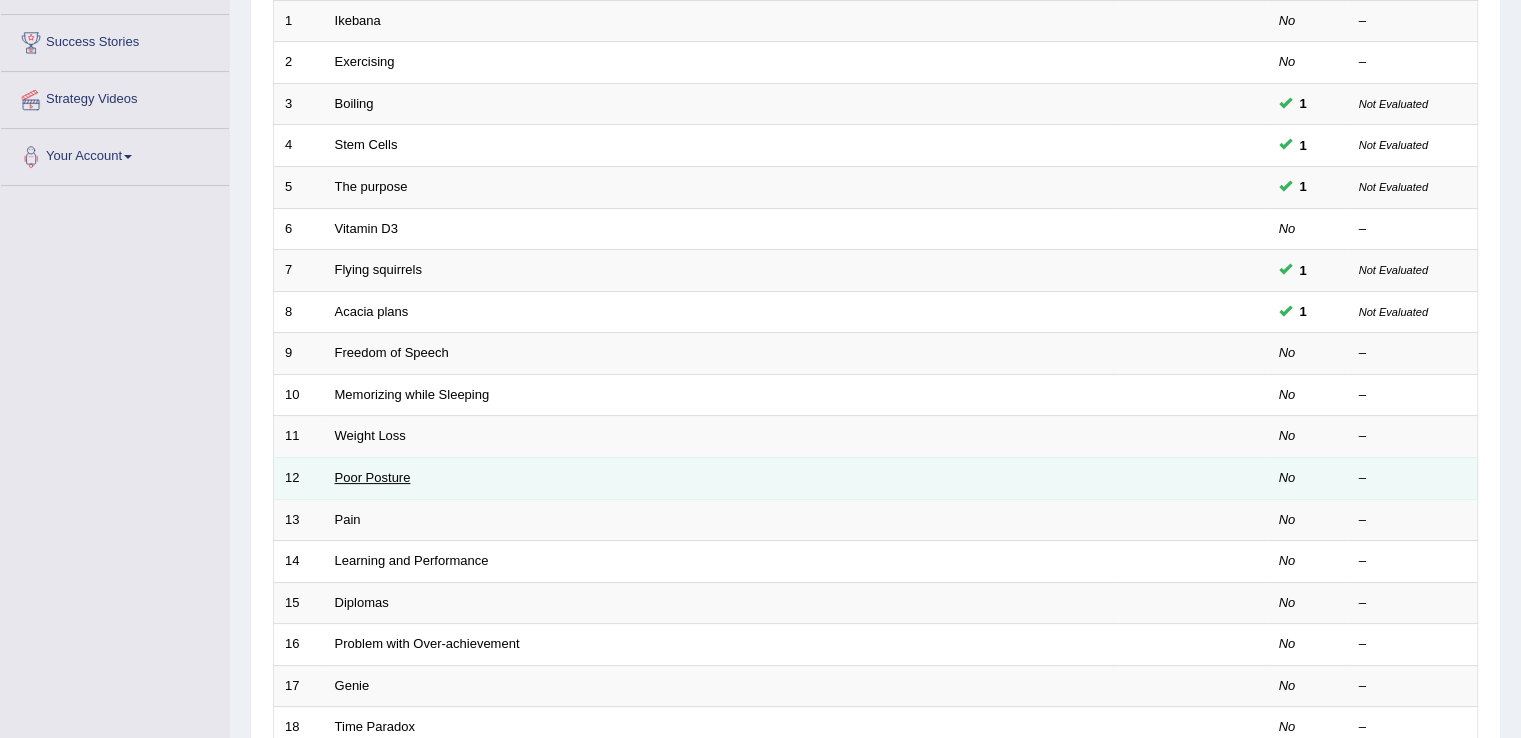 click on "Poor Posture" at bounding box center [373, 477] 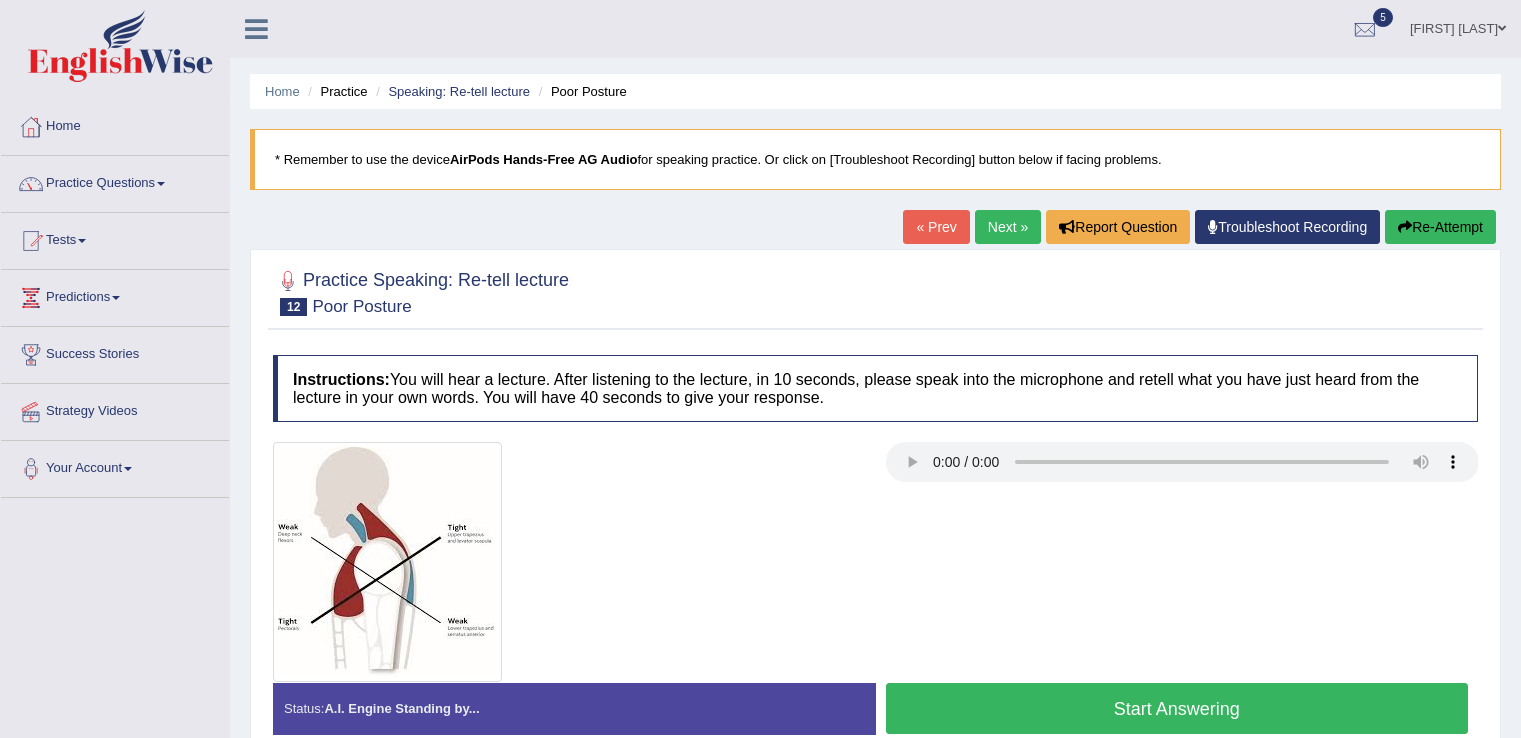 scroll, scrollTop: 0, scrollLeft: 0, axis: both 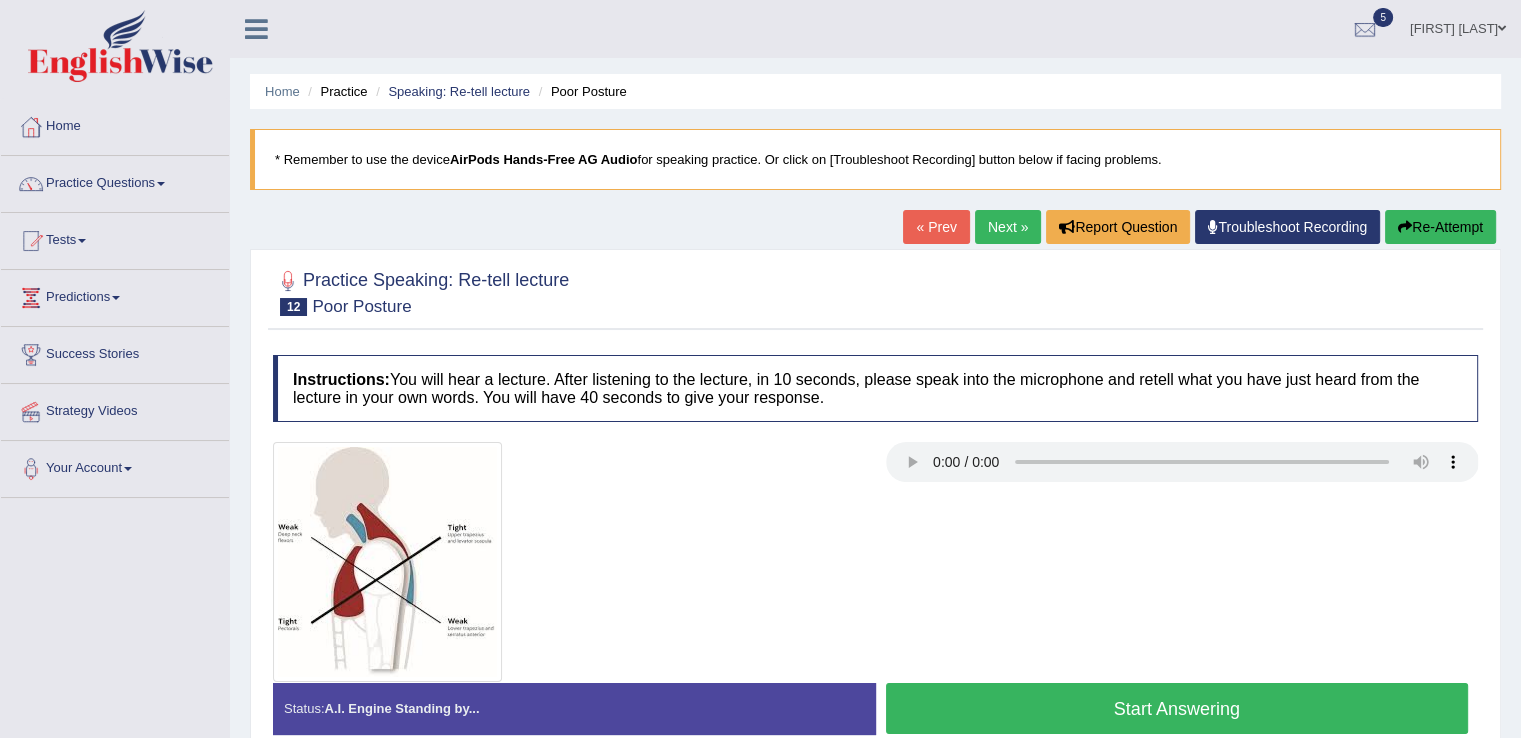click on "Start Answering" at bounding box center [1177, 708] 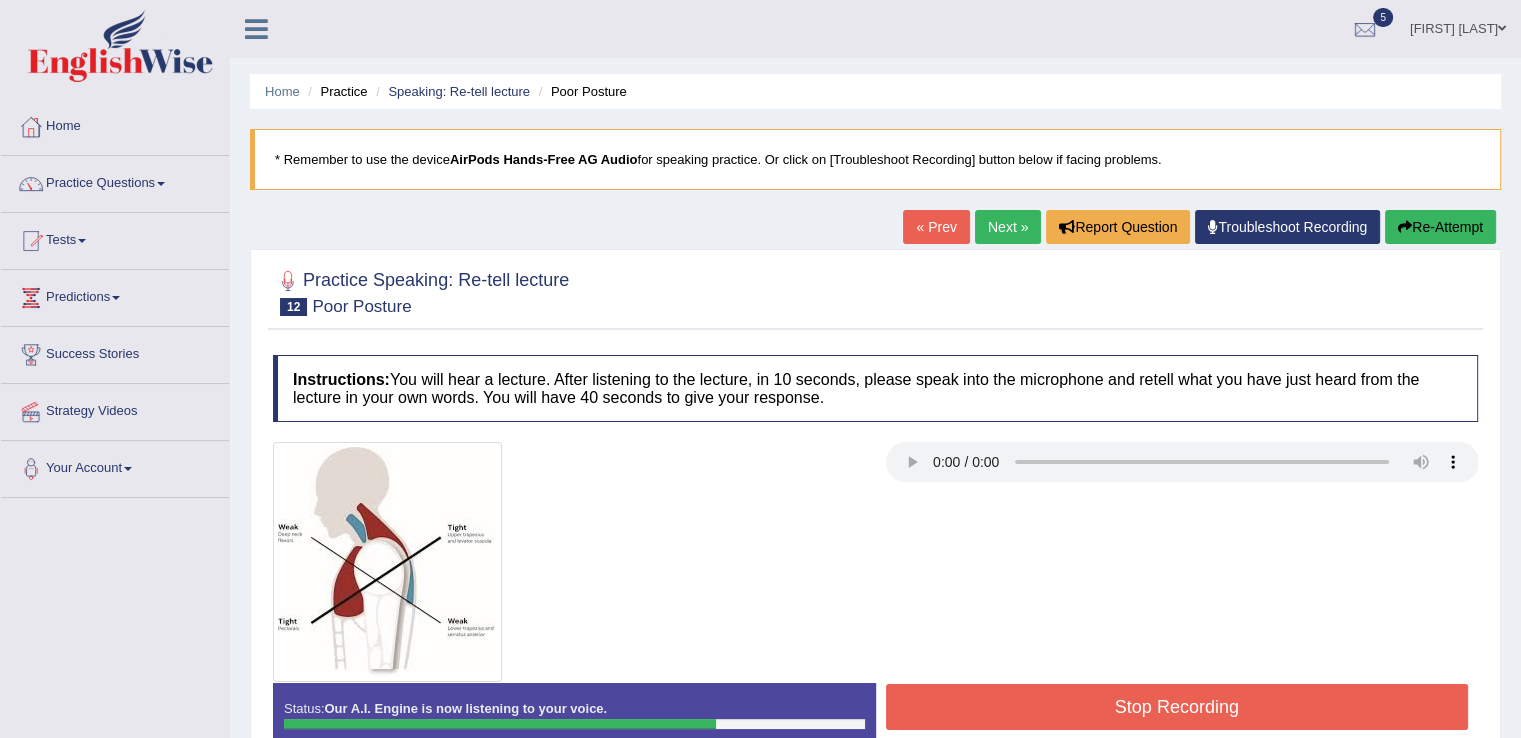 click on "Stop Recording" at bounding box center (1177, 707) 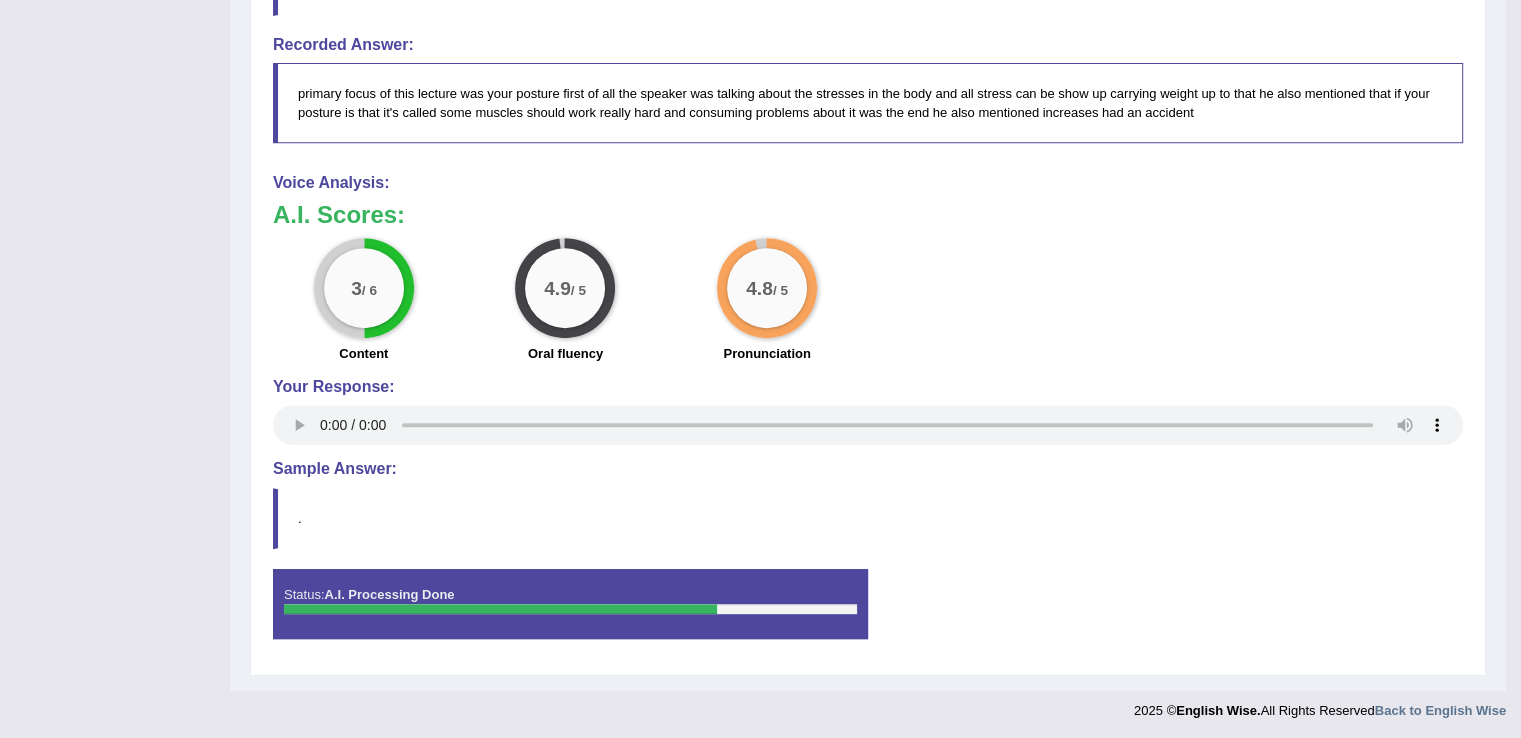 scroll, scrollTop: 0, scrollLeft: 0, axis: both 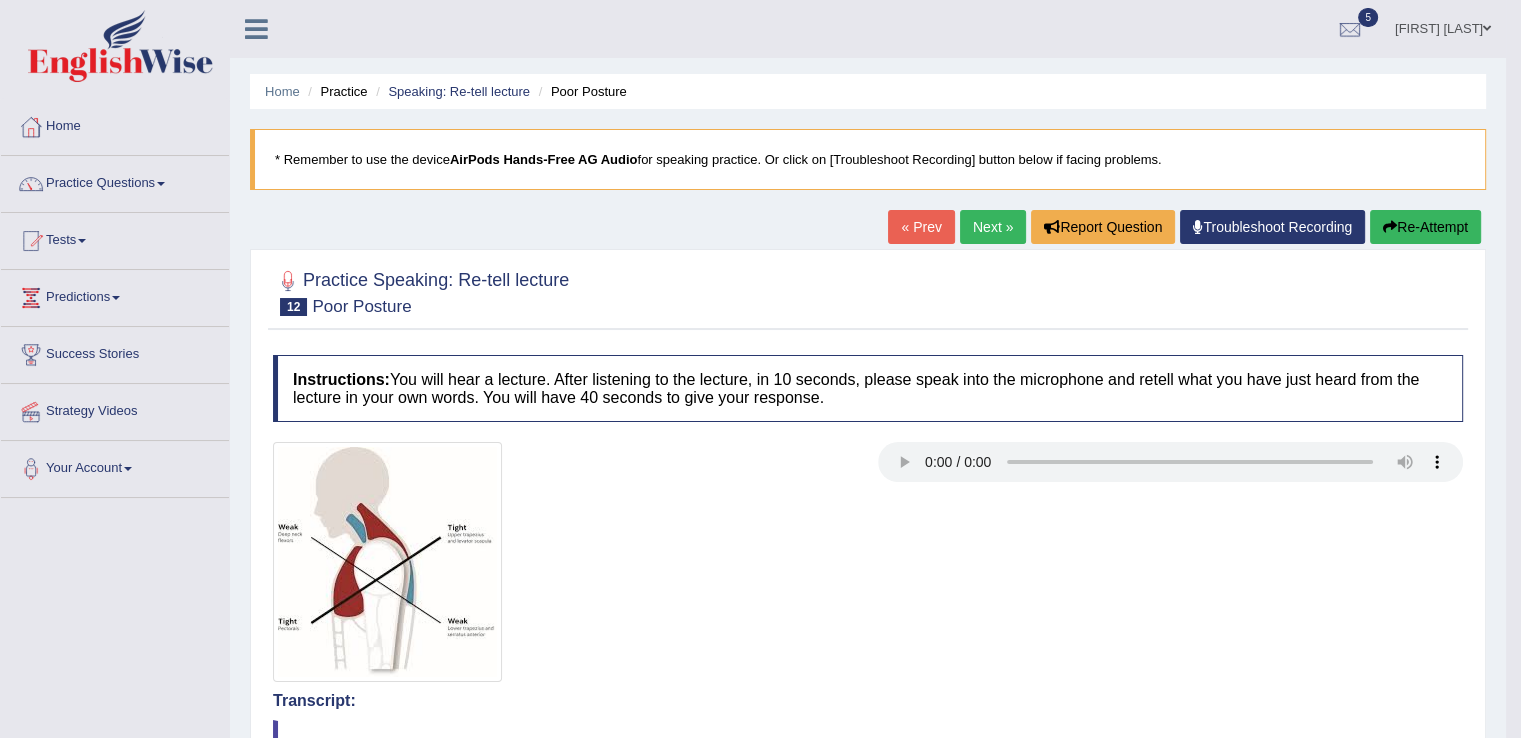 click on "Next »" at bounding box center [993, 227] 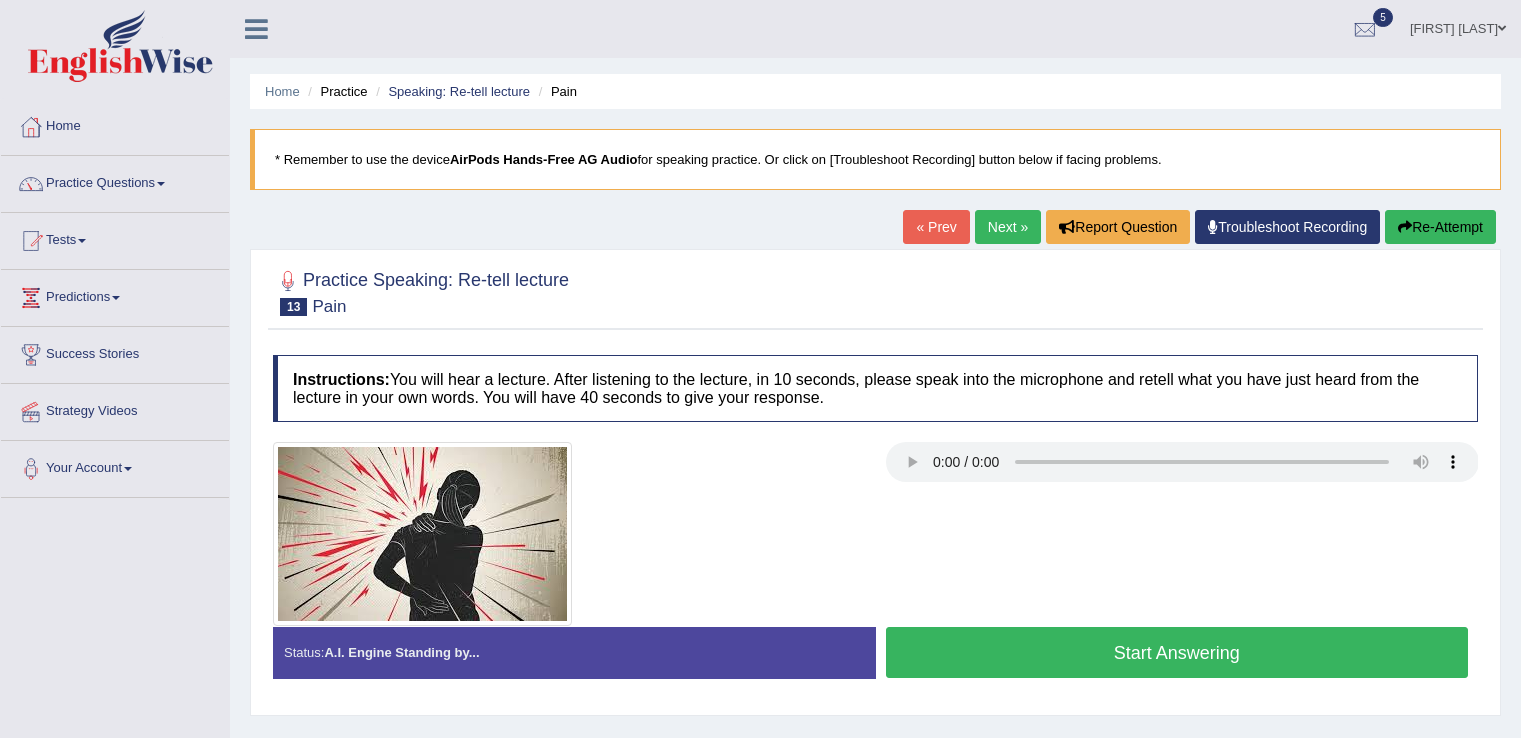scroll, scrollTop: 0, scrollLeft: 0, axis: both 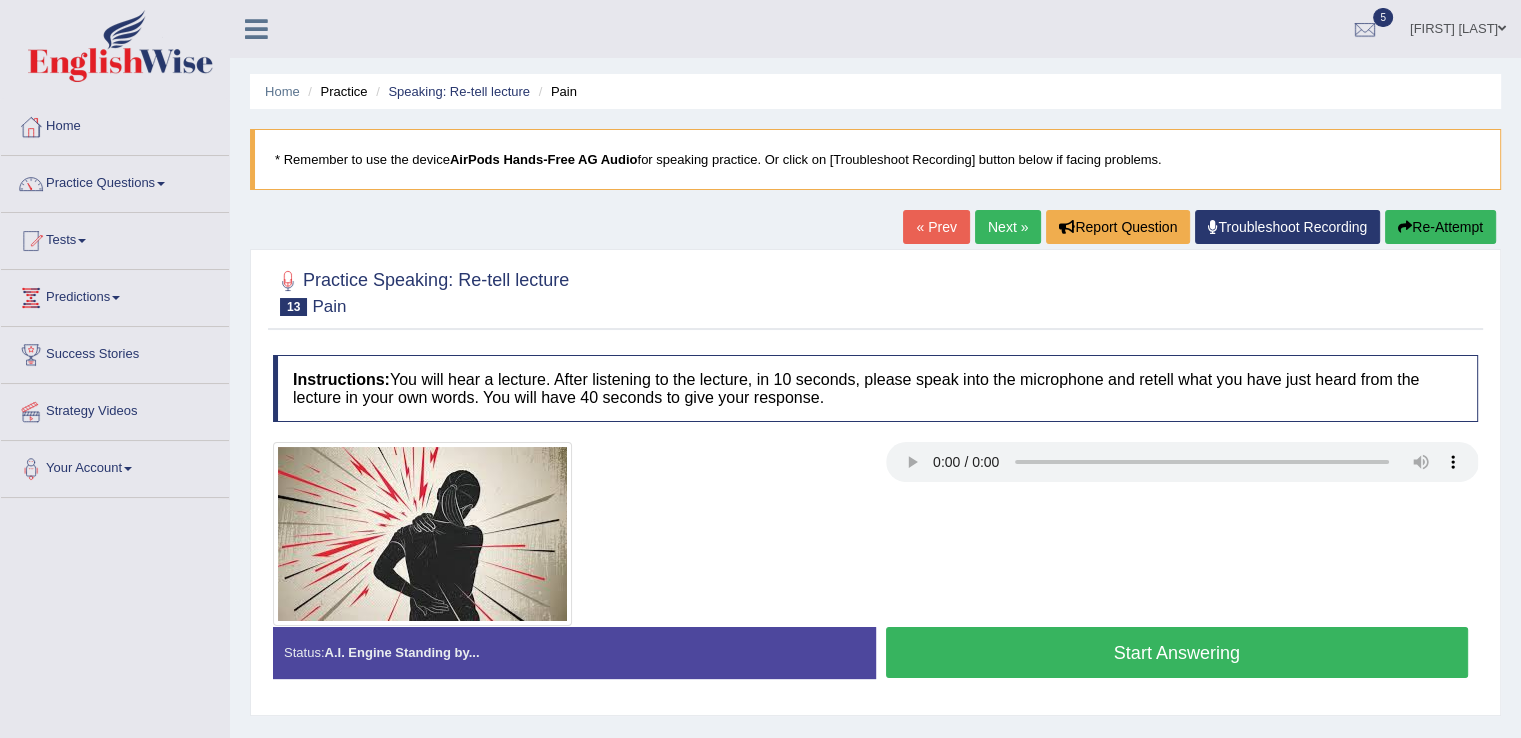 click on "Start Answering" at bounding box center (1177, 652) 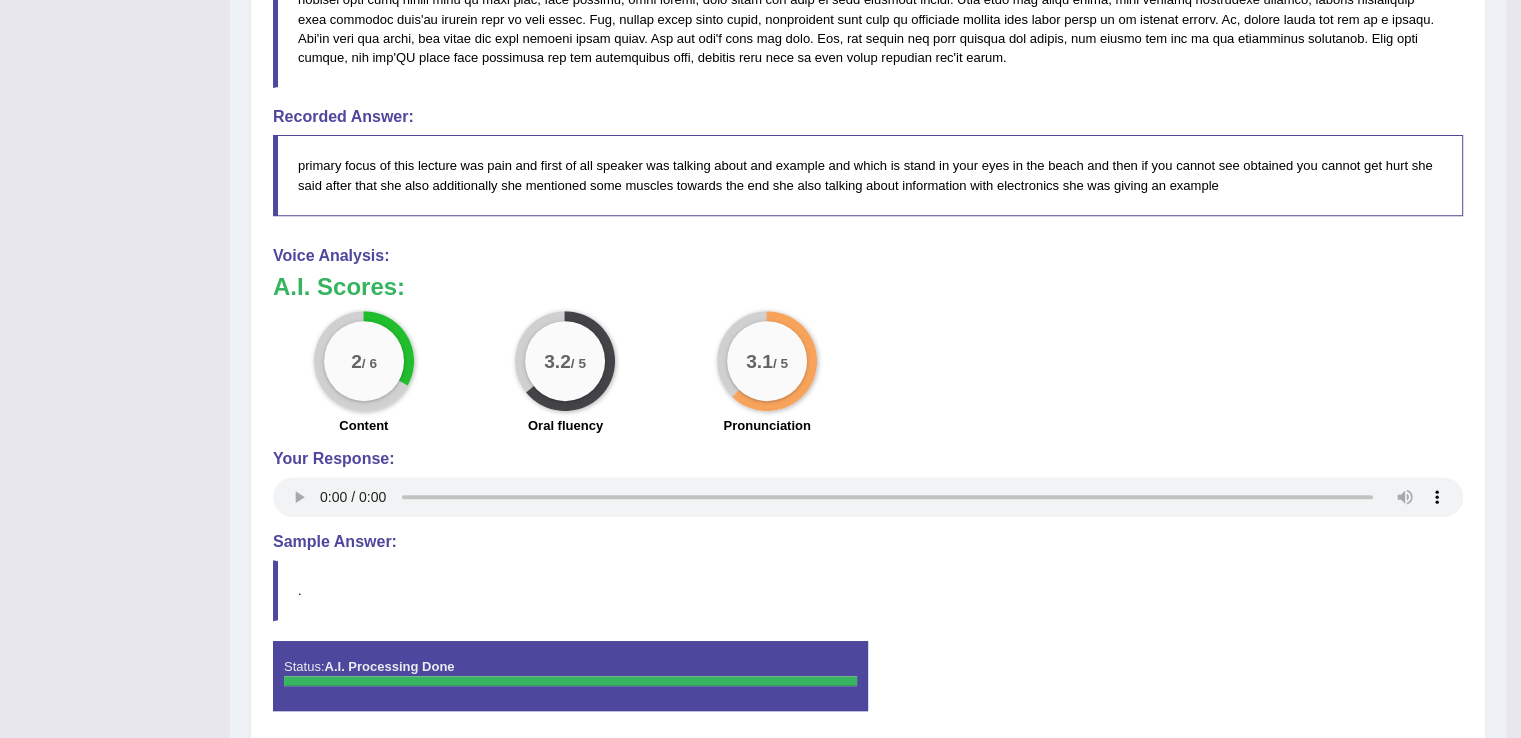 scroll, scrollTop: 772, scrollLeft: 0, axis: vertical 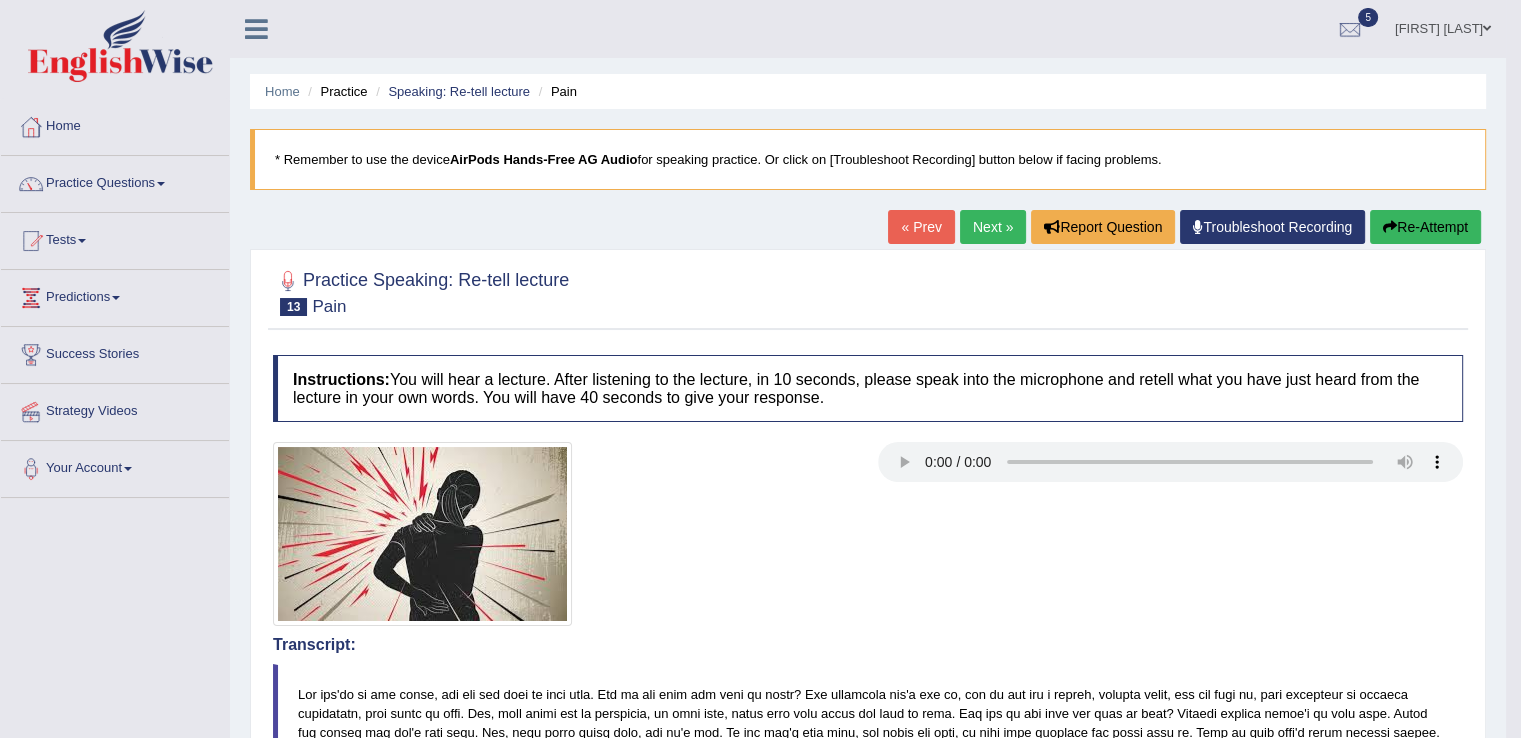 click on "Next »" at bounding box center (993, 227) 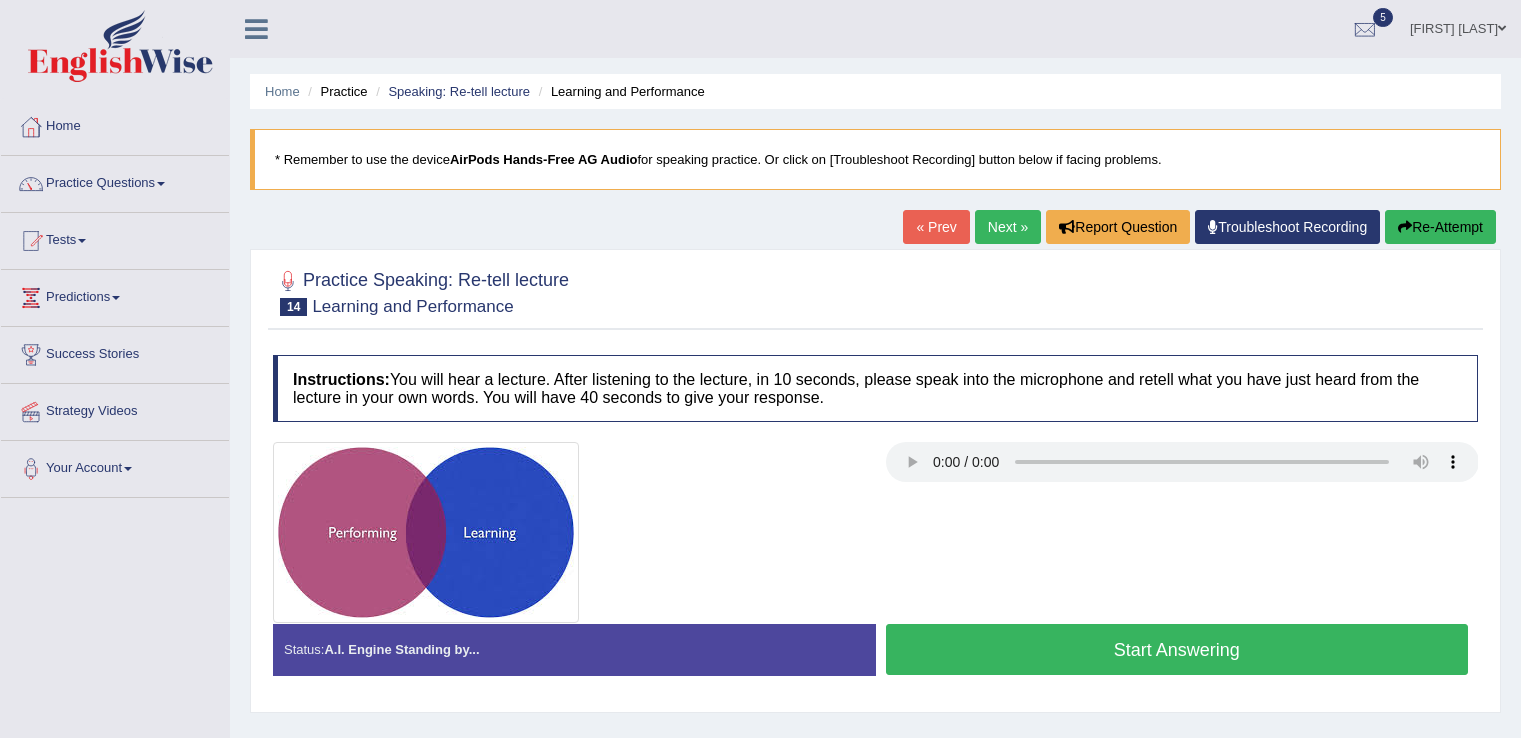 scroll, scrollTop: 0, scrollLeft: 0, axis: both 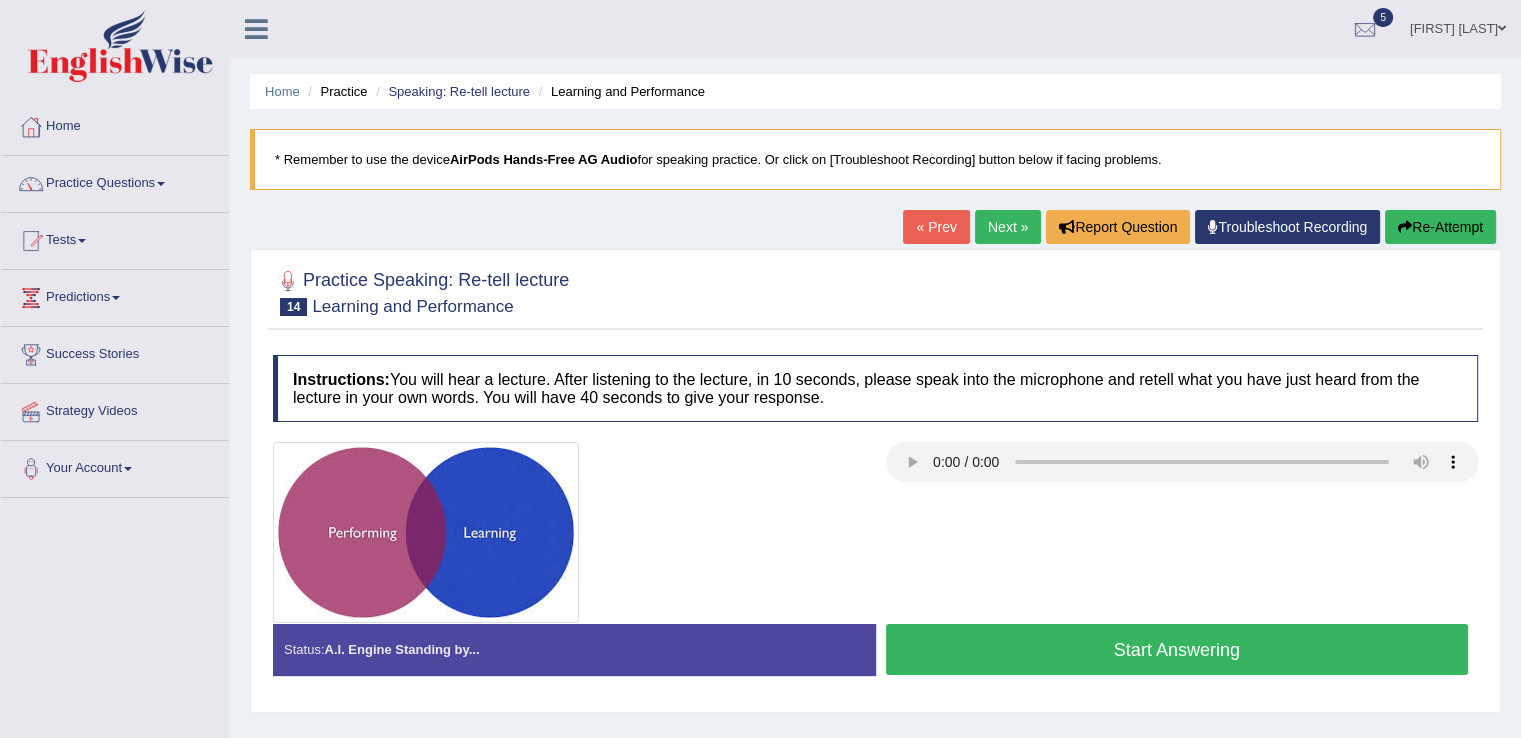 click on "Start Answering" at bounding box center (1177, 649) 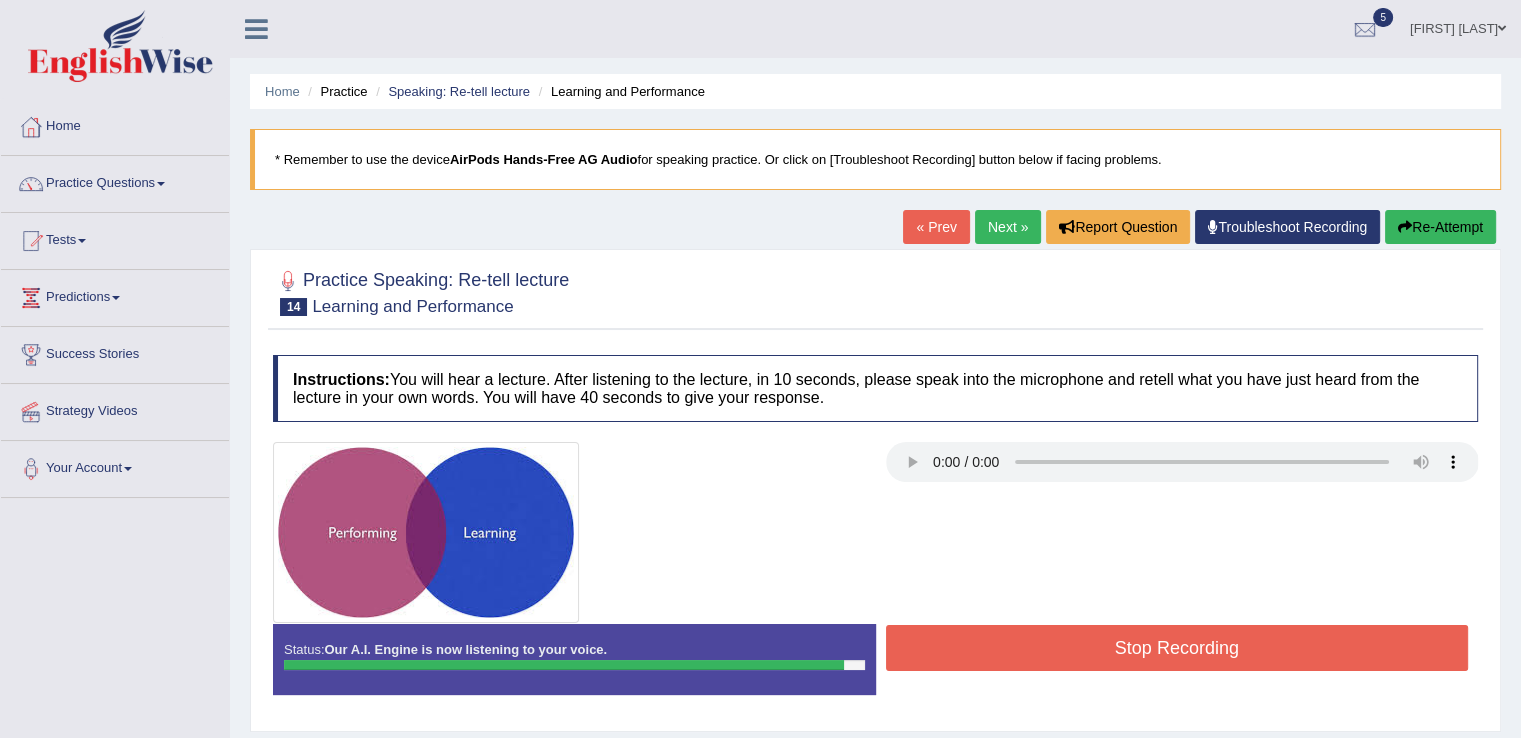 click on "Stop Recording" at bounding box center (1177, 648) 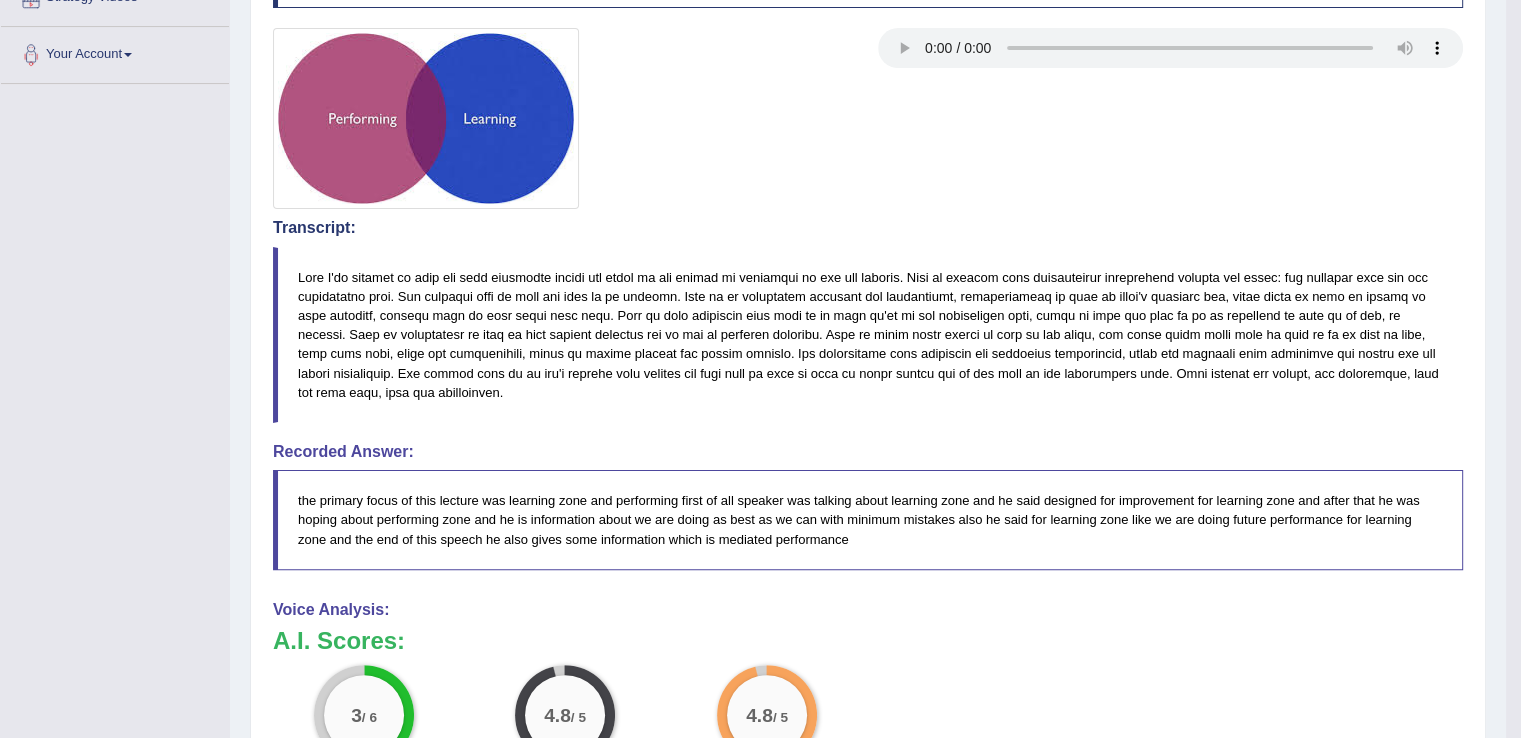 scroll, scrollTop: 0, scrollLeft: 0, axis: both 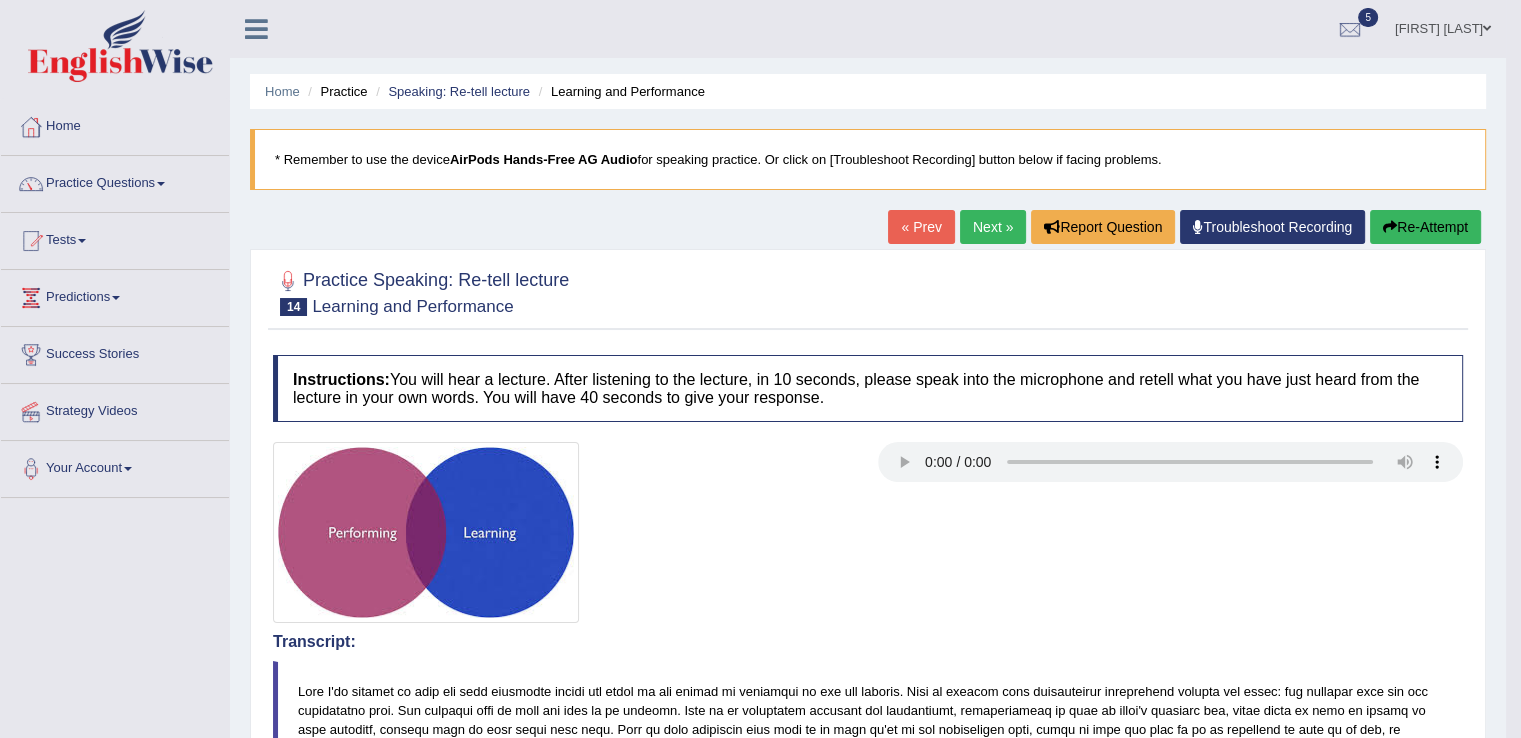 click on "Next »" at bounding box center [993, 227] 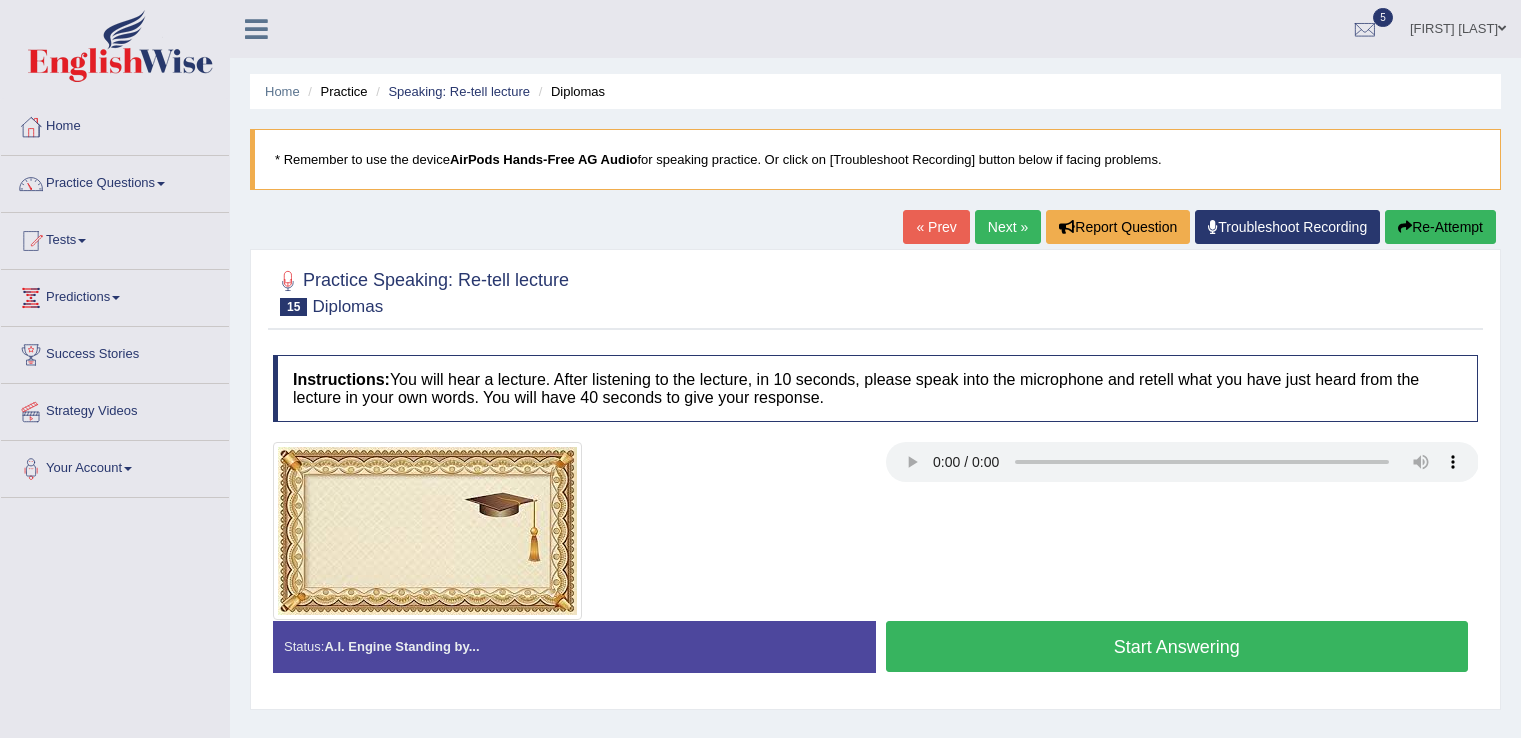 scroll, scrollTop: 0, scrollLeft: 0, axis: both 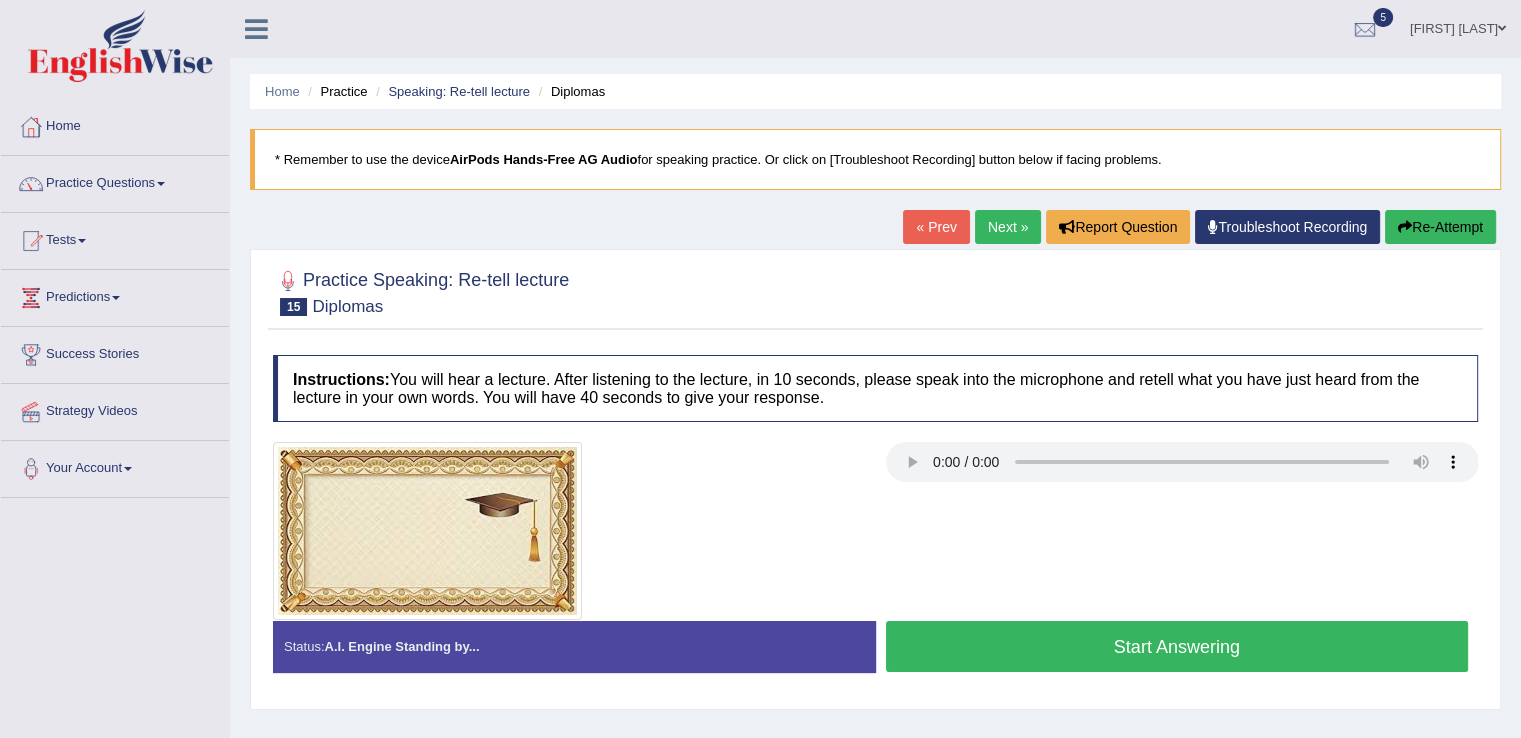 click on "Start Answering" at bounding box center (1177, 646) 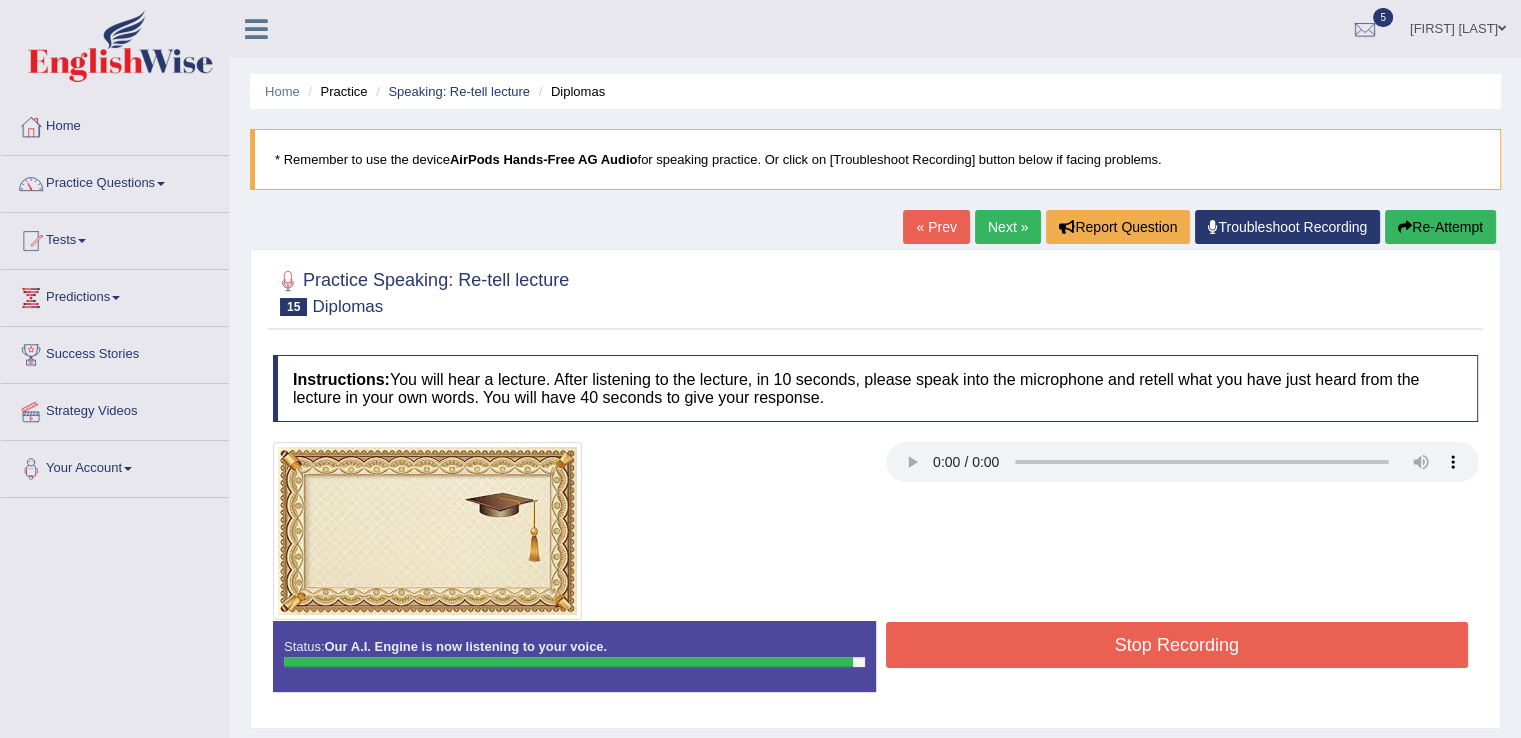 click on "Stop Recording" at bounding box center [1177, 645] 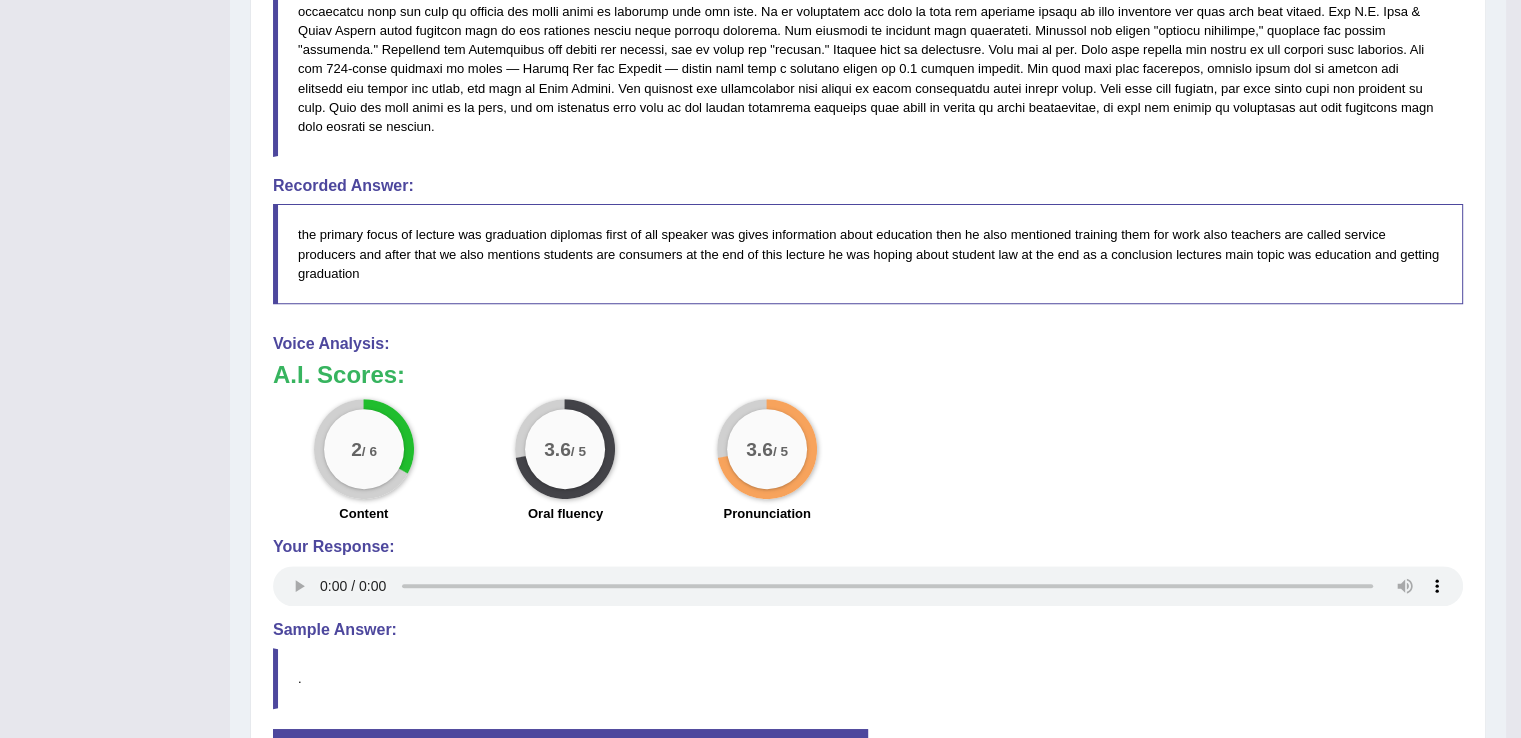scroll, scrollTop: 705, scrollLeft: 0, axis: vertical 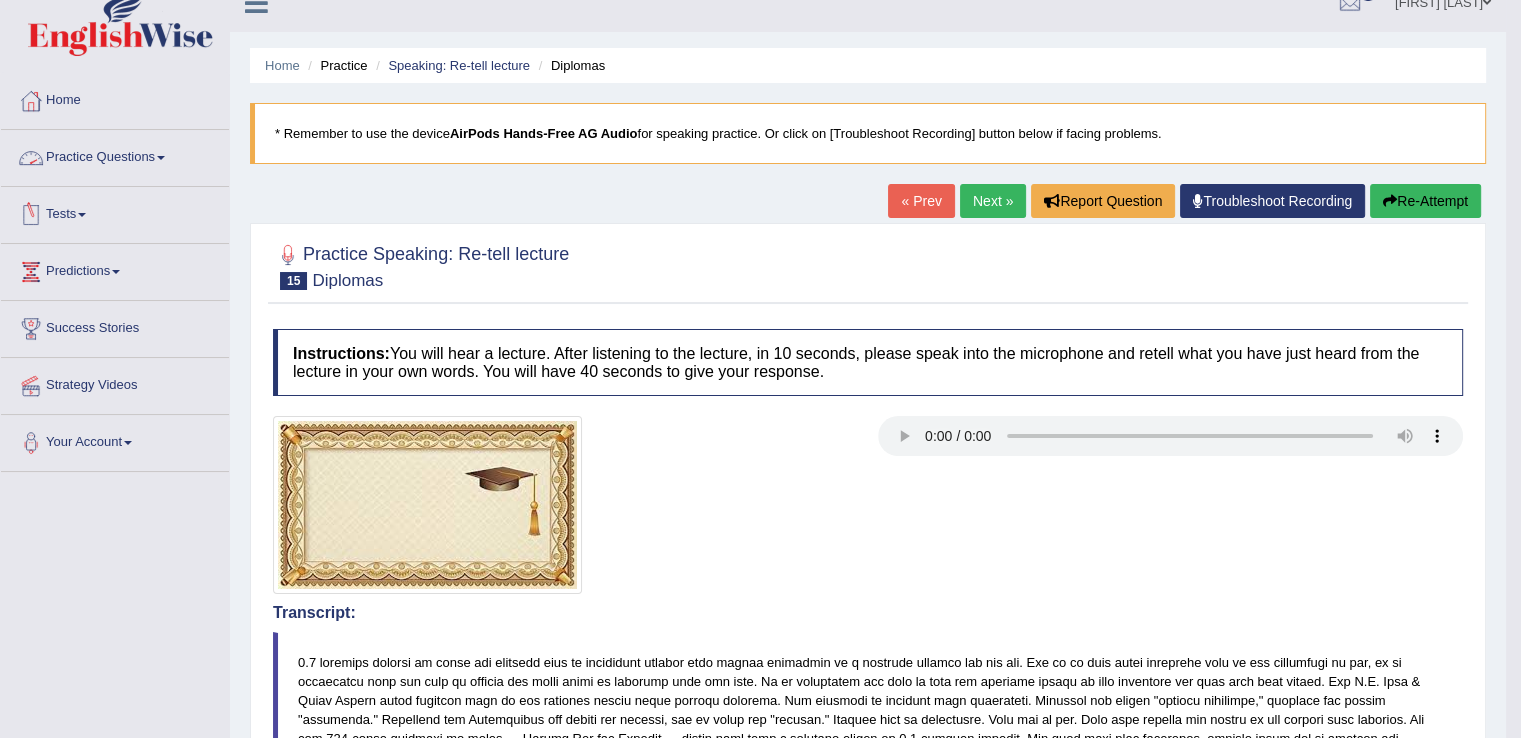 click on "Practice Questions" at bounding box center [115, 155] 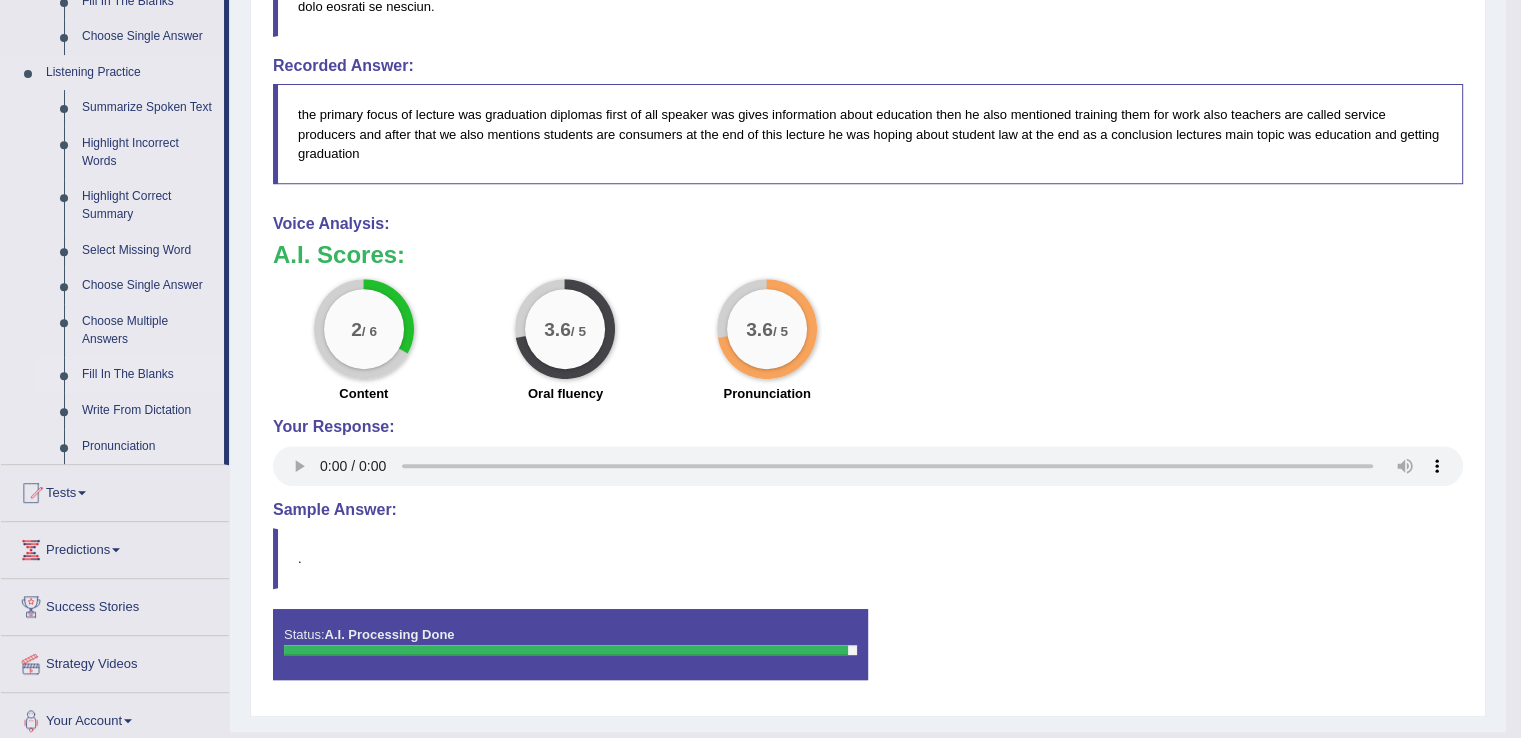 scroll, scrollTop: 819, scrollLeft: 0, axis: vertical 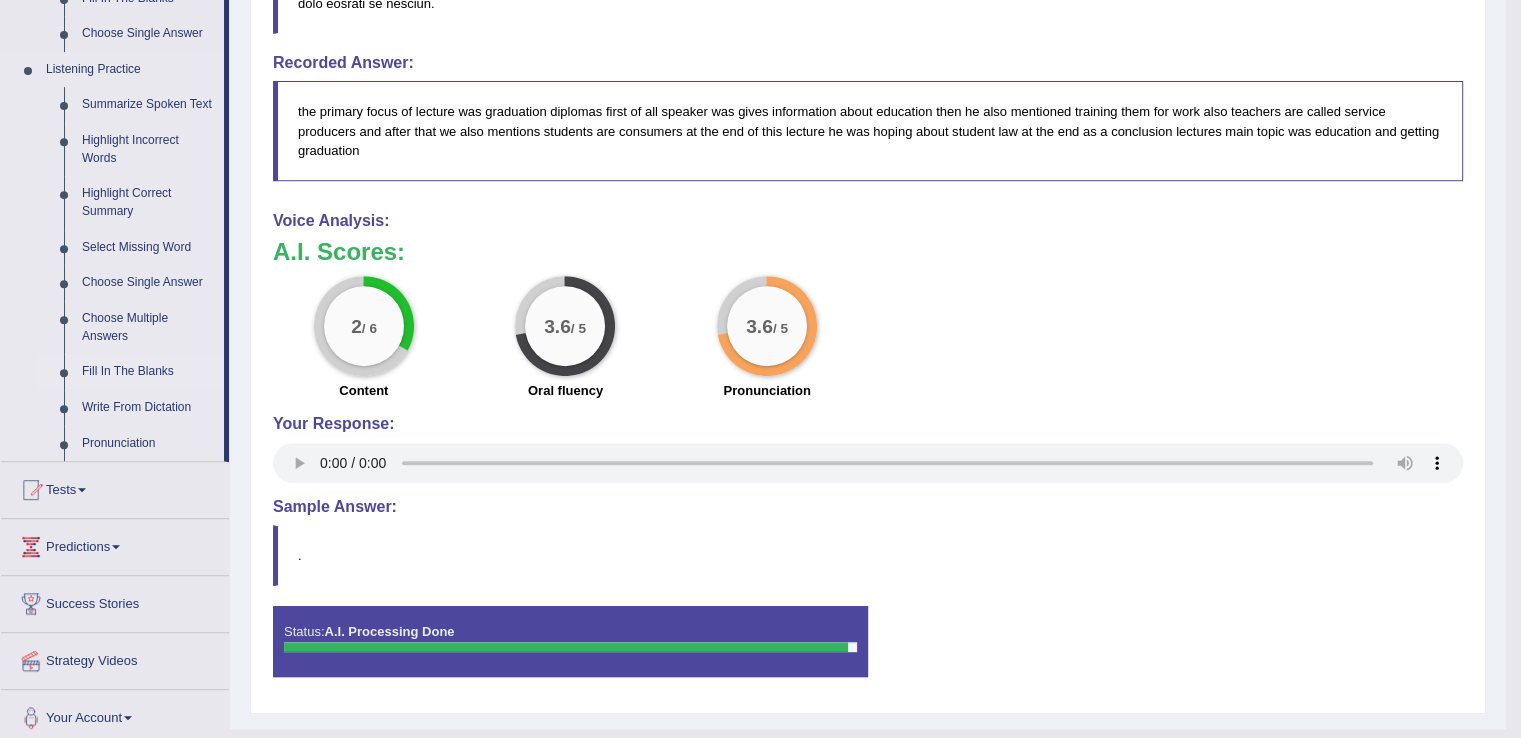 click on "Fill In The Blanks" at bounding box center [148, 372] 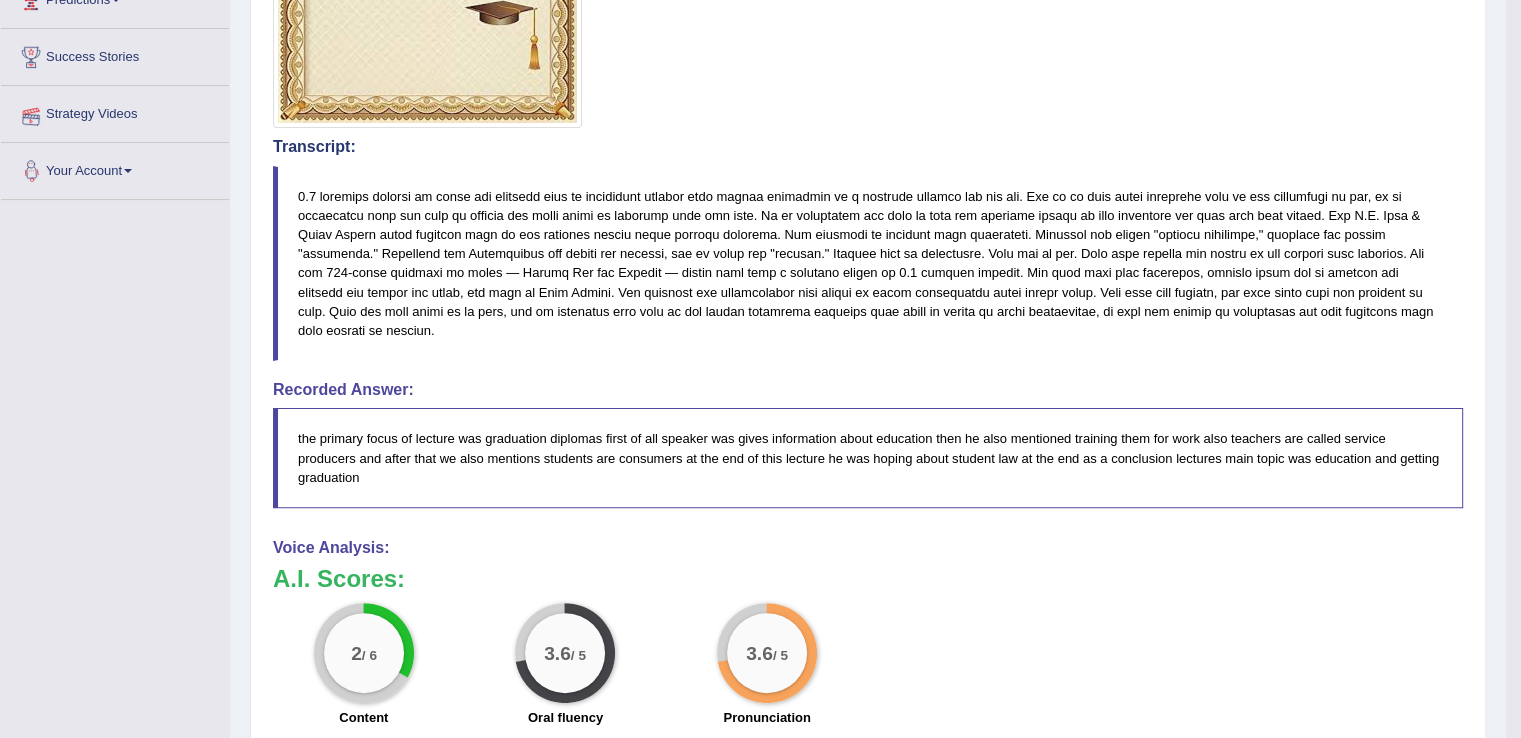 scroll, scrollTop: 280, scrollLeft: 0, axis: vertical 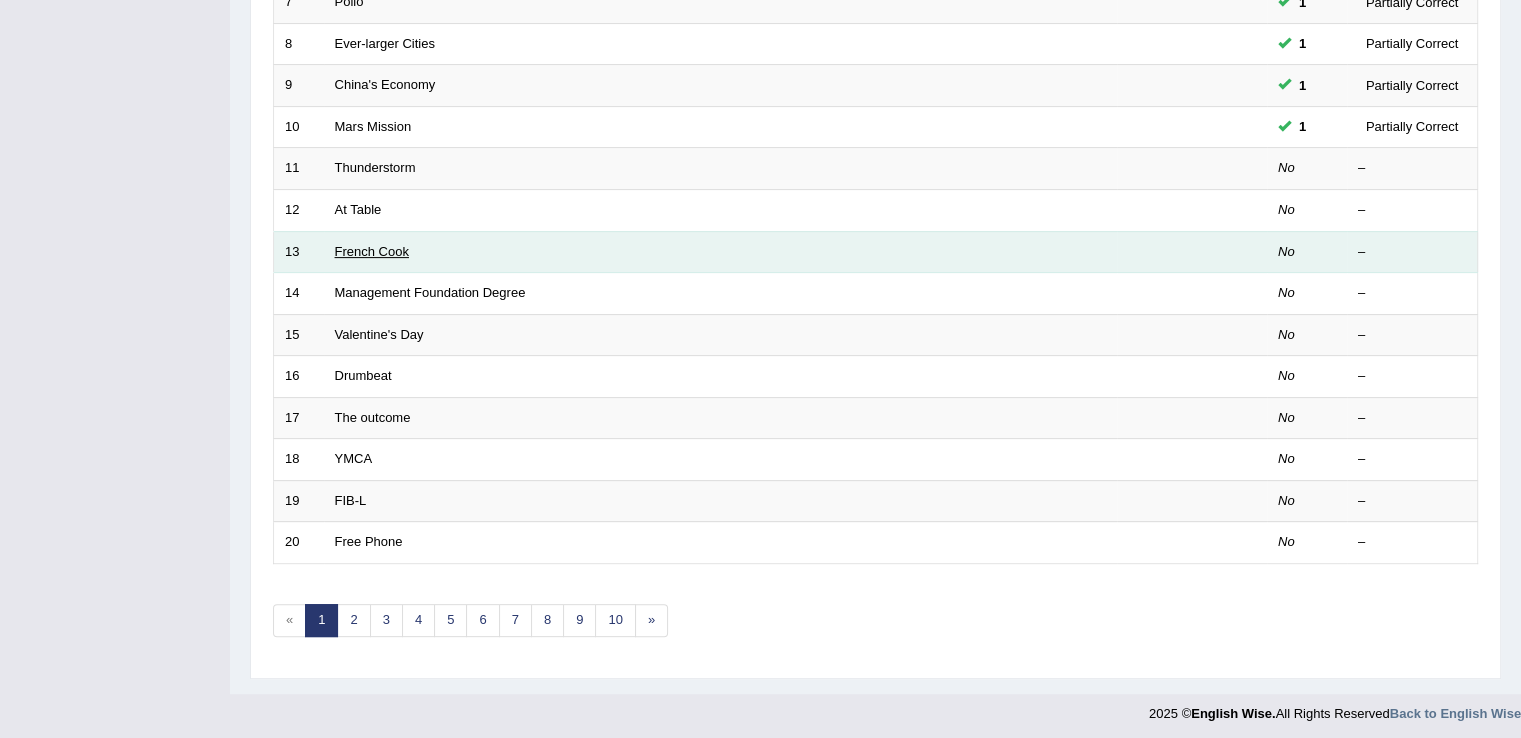 click on "French Cook" at bounding box center (720, 252) 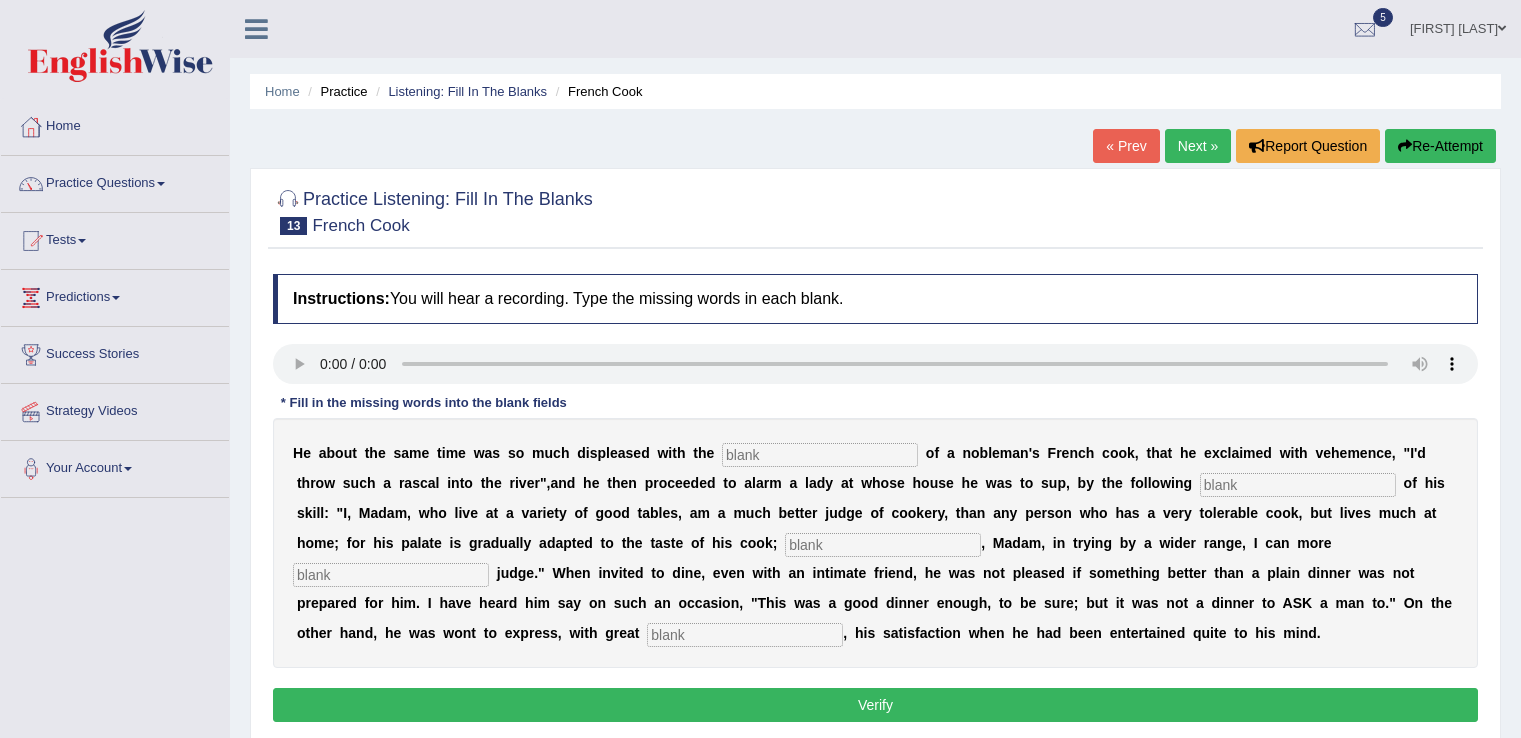 scroll, scrollTop: 0, scrollLeft: 0, axis: both 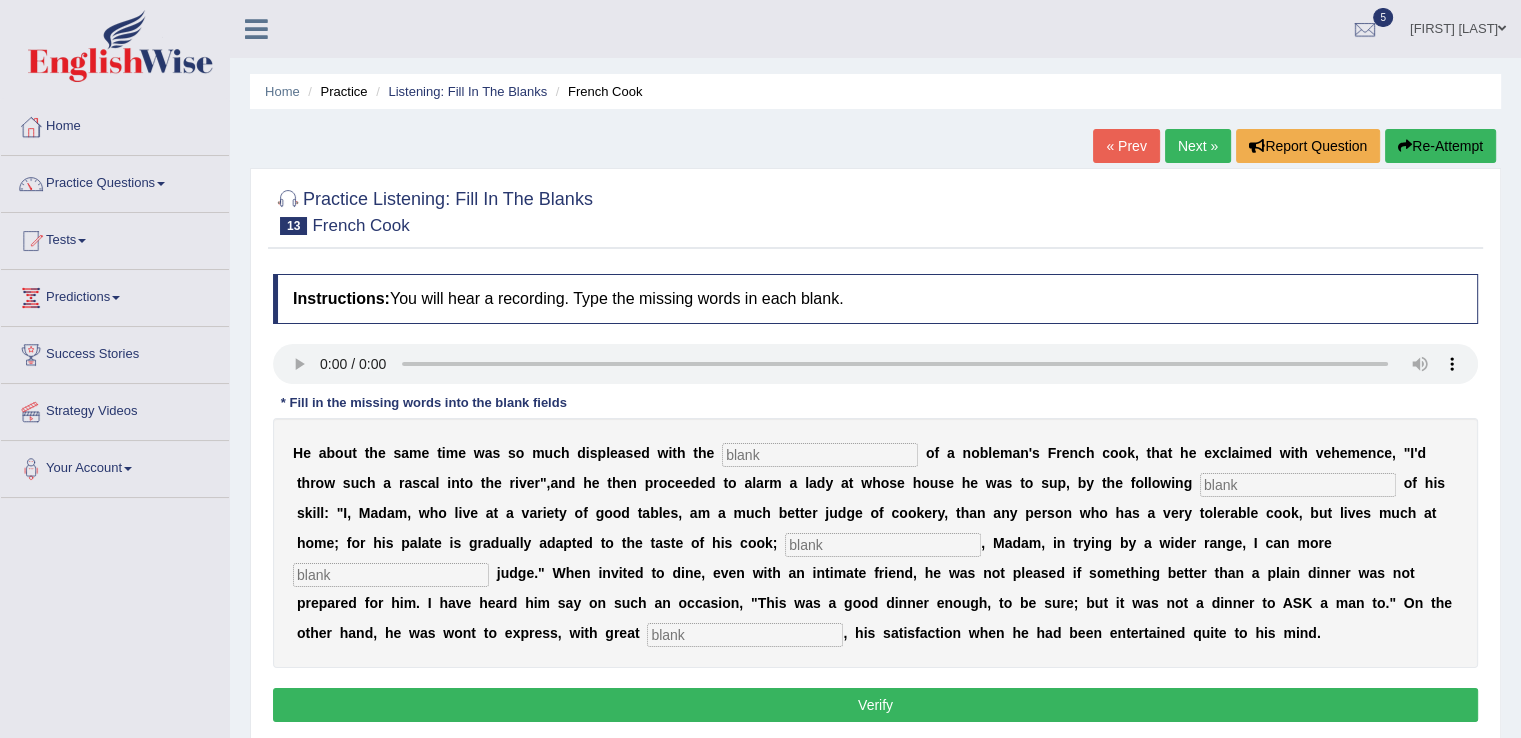 type 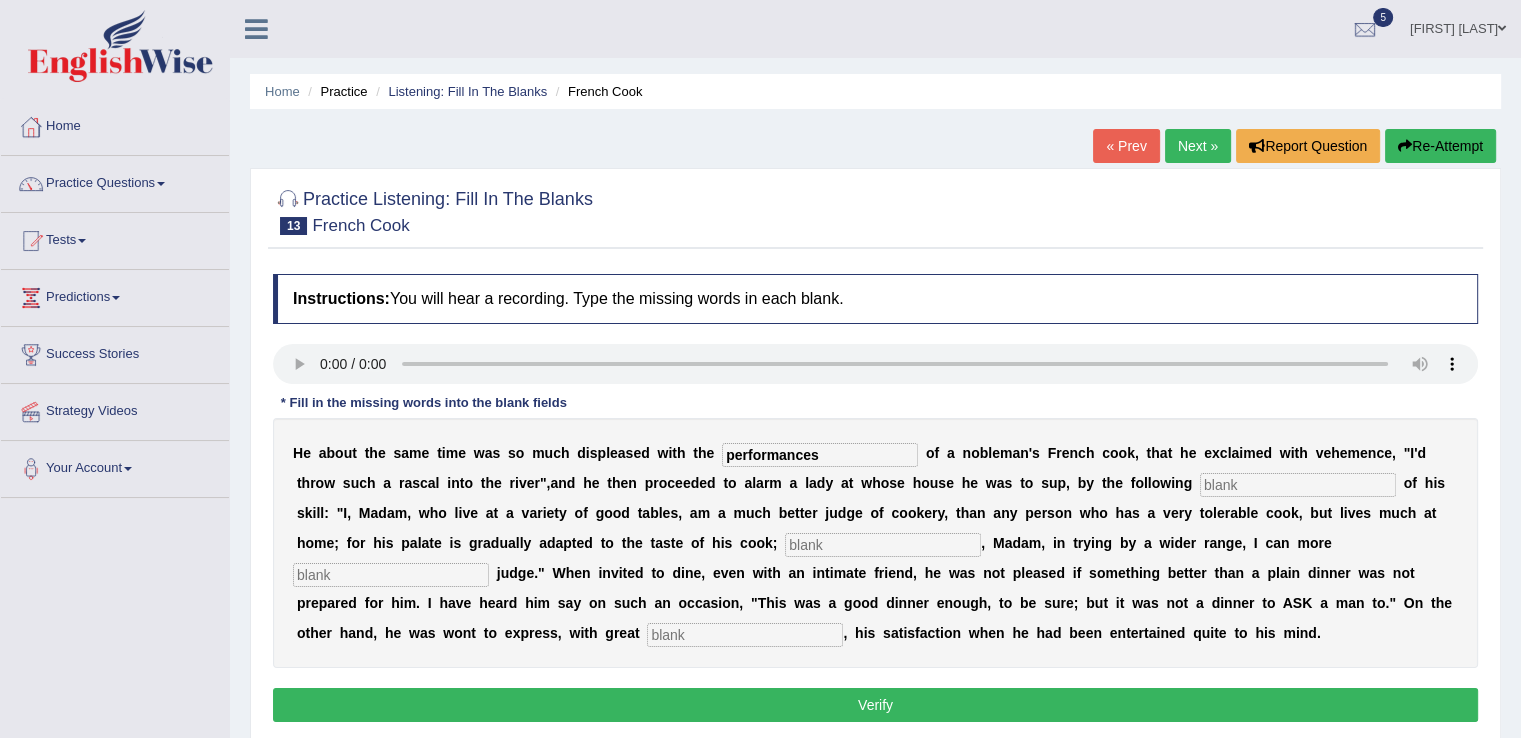 type on "performances" 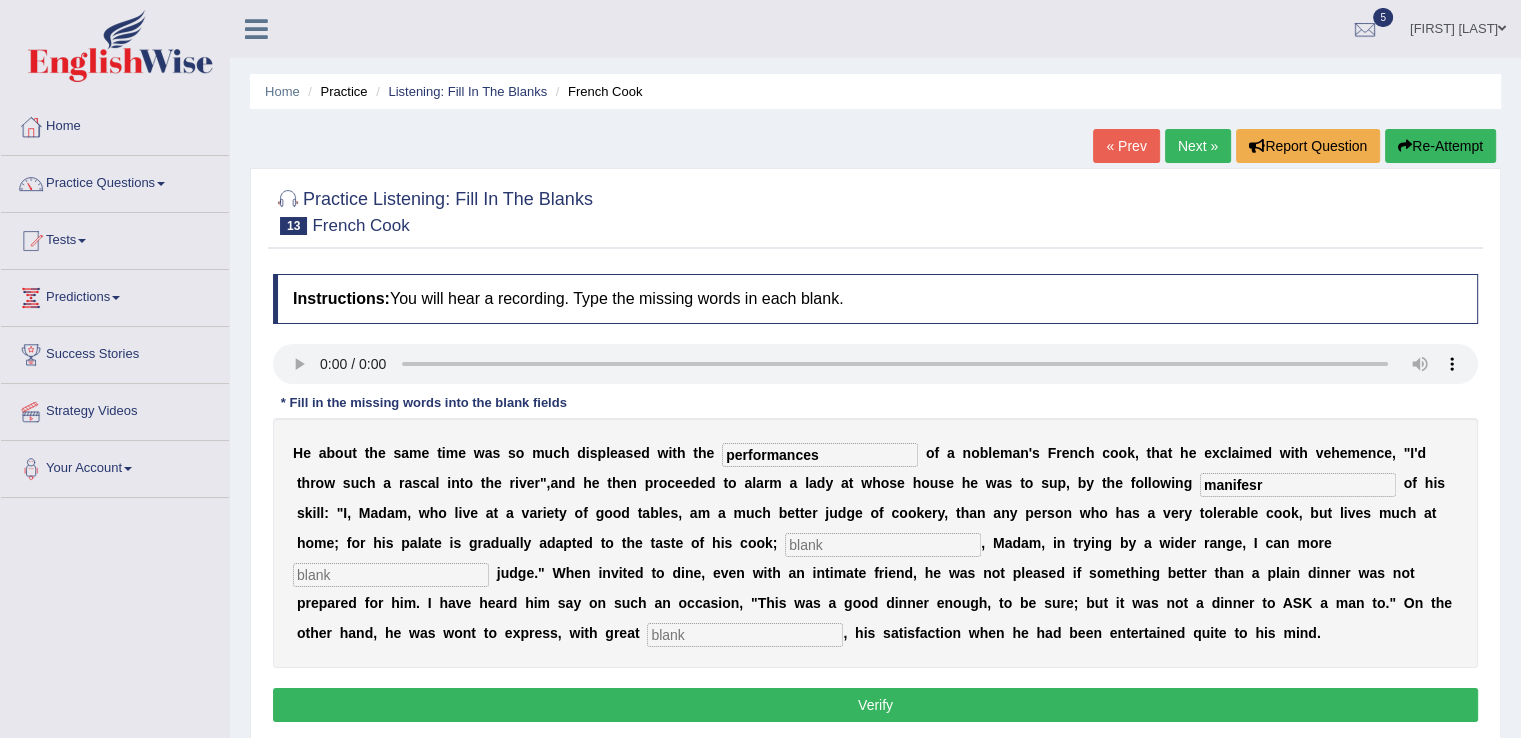 type on "manifesr" 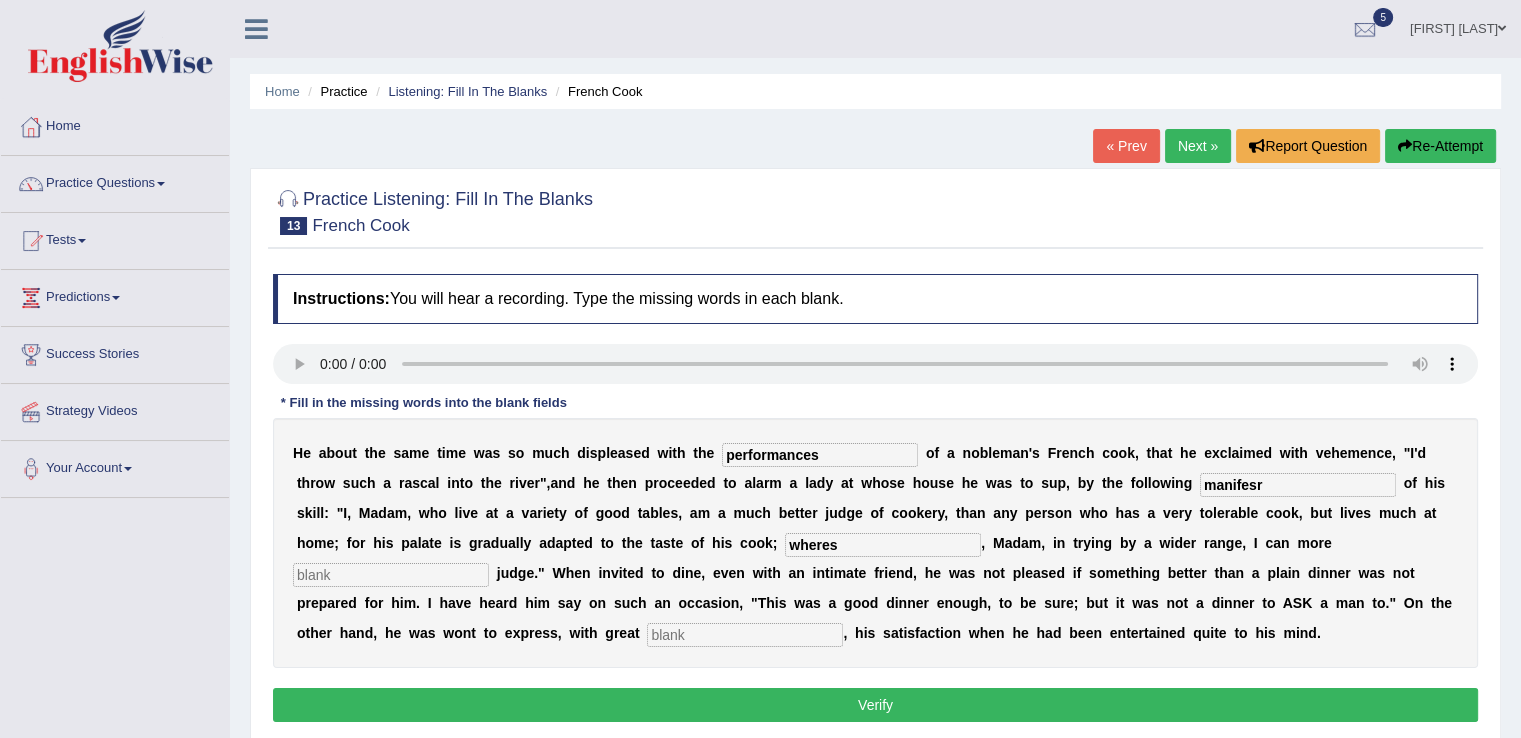 type on "wheres" 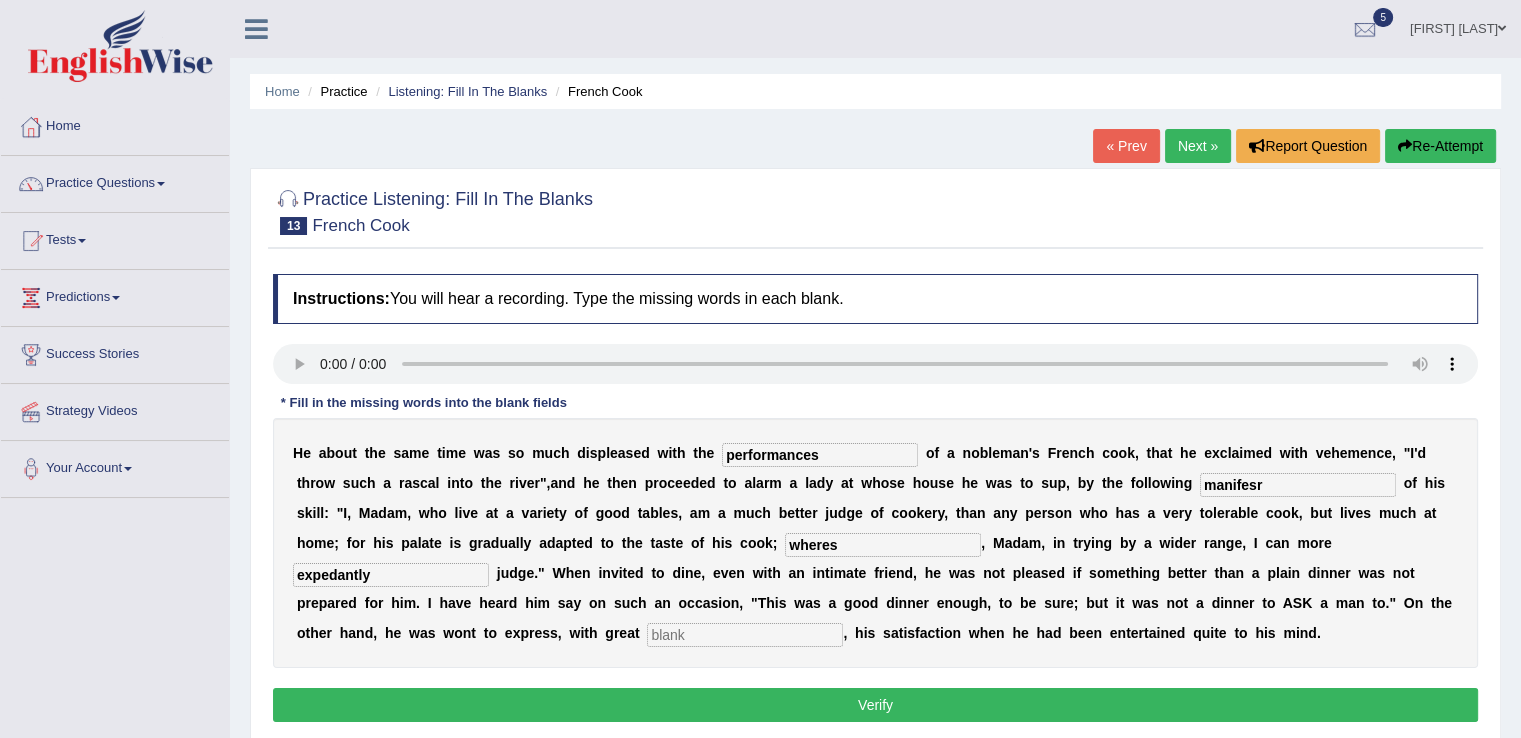 type on "expedantly" 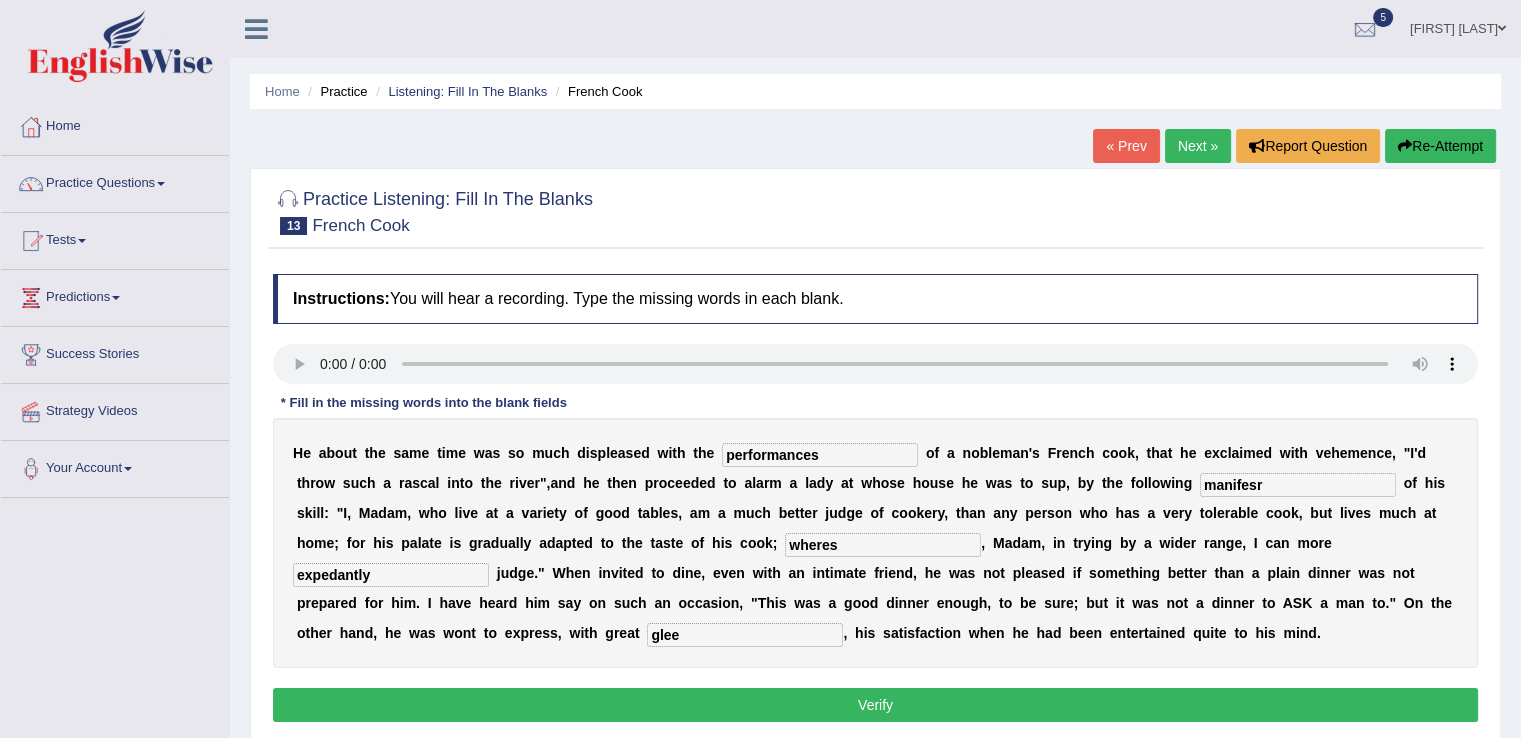 type on "glee" 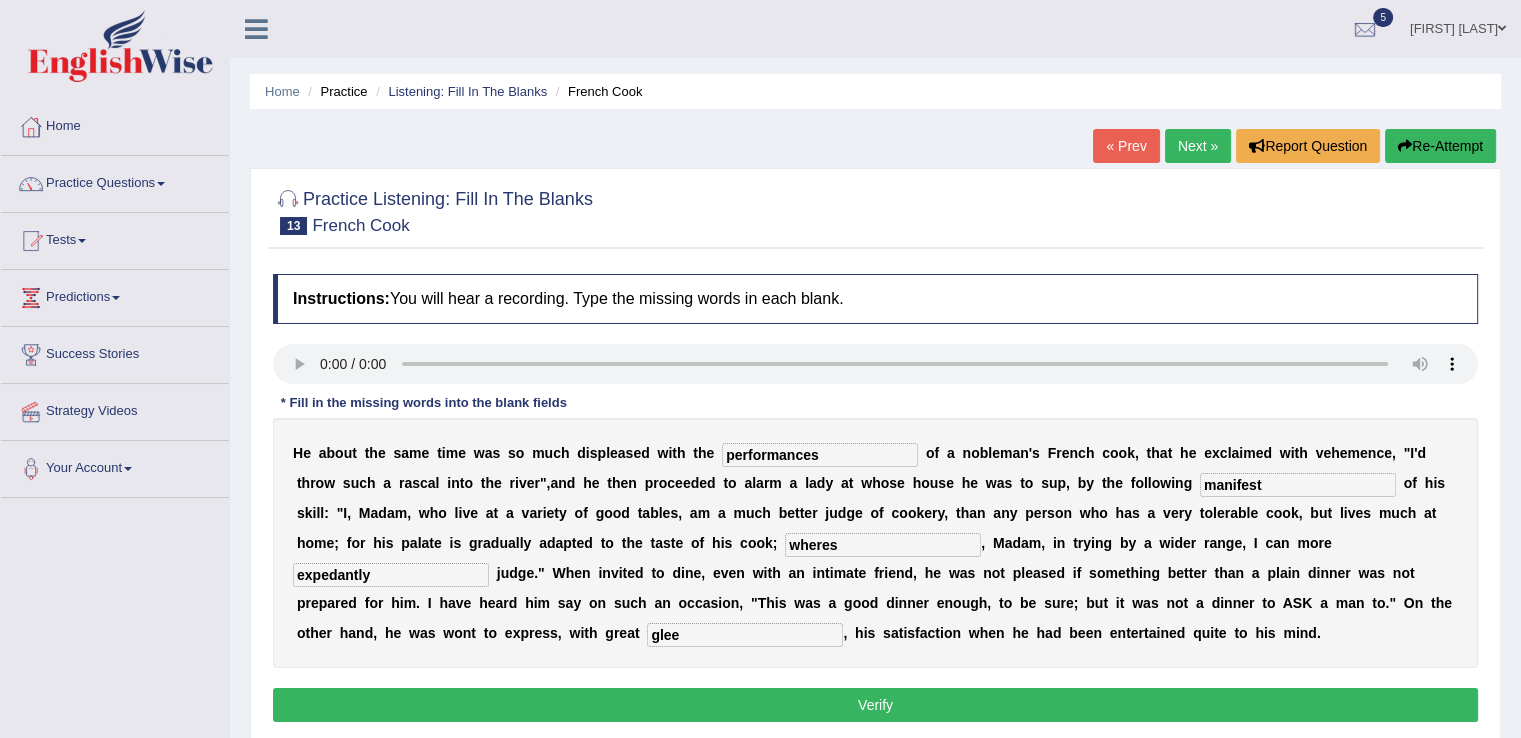 type on "manifest" 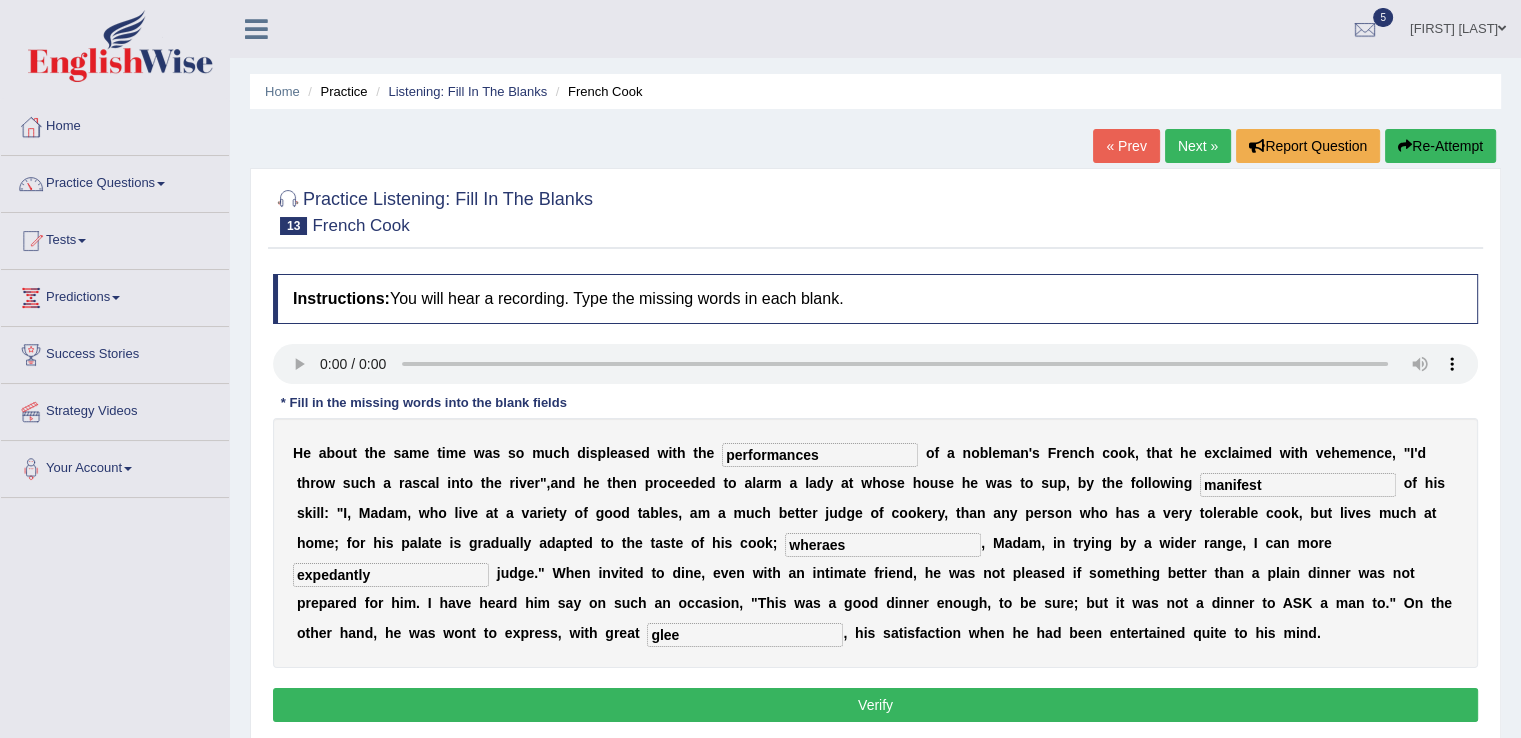 click on "wheraes" at bounding box center (883, 545) 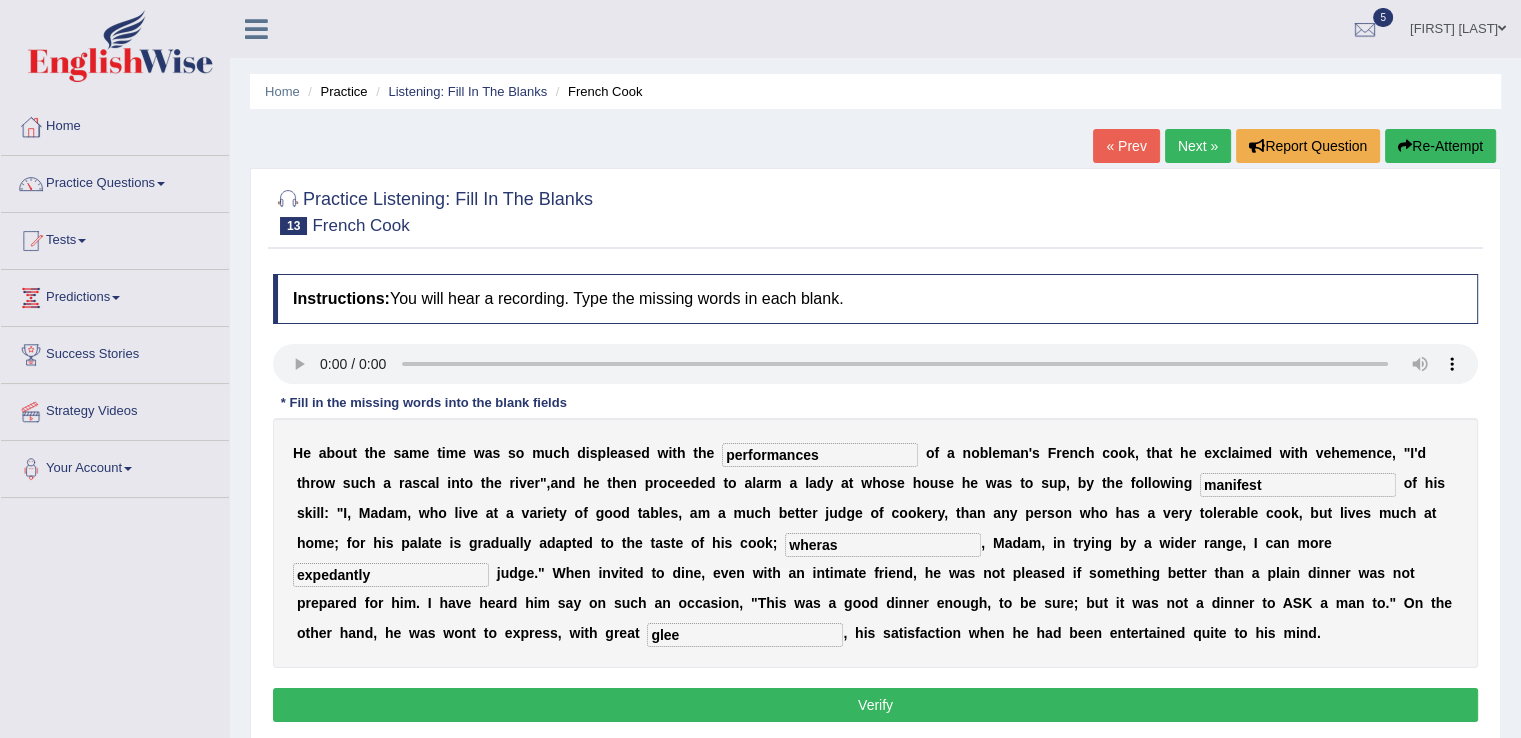 type on "wheras" 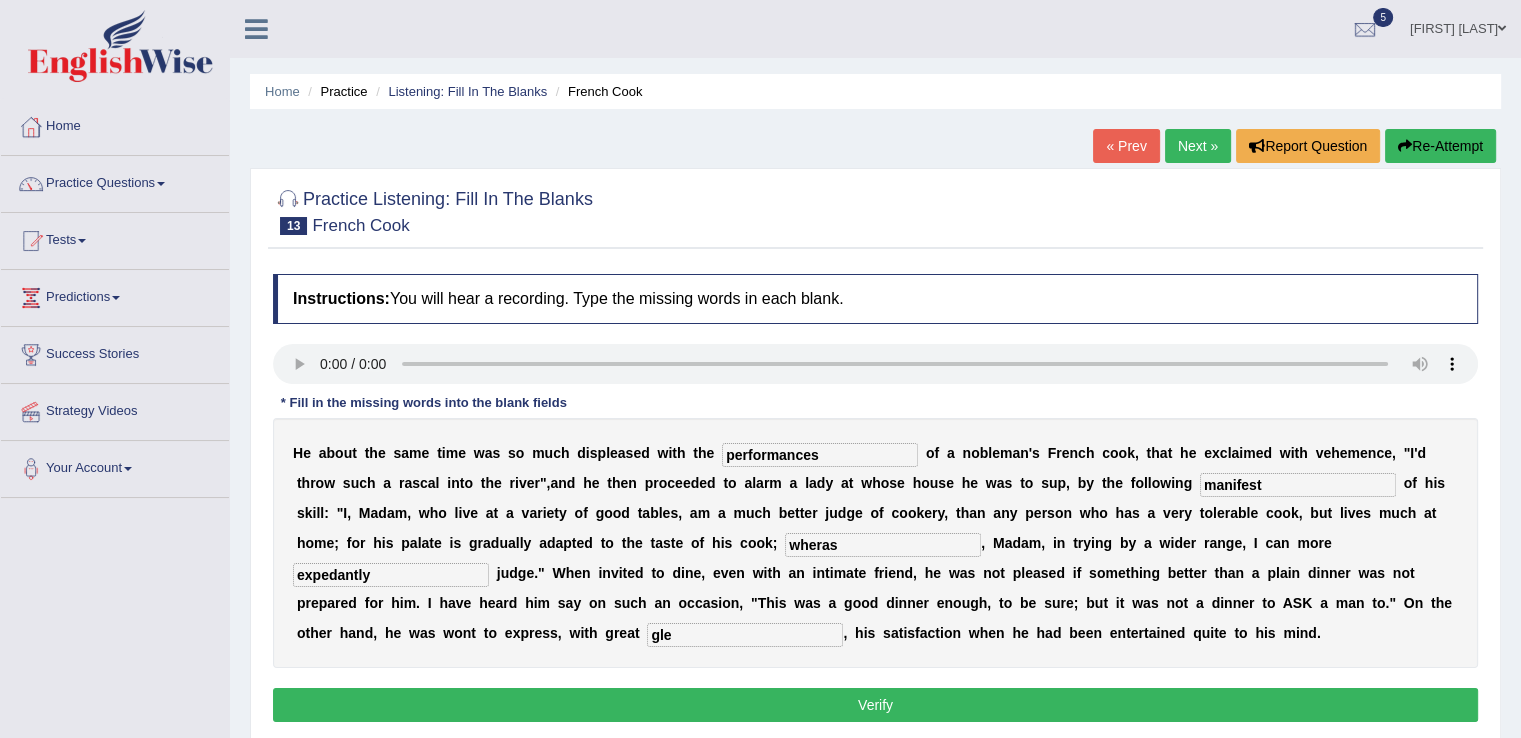 type on "gle" 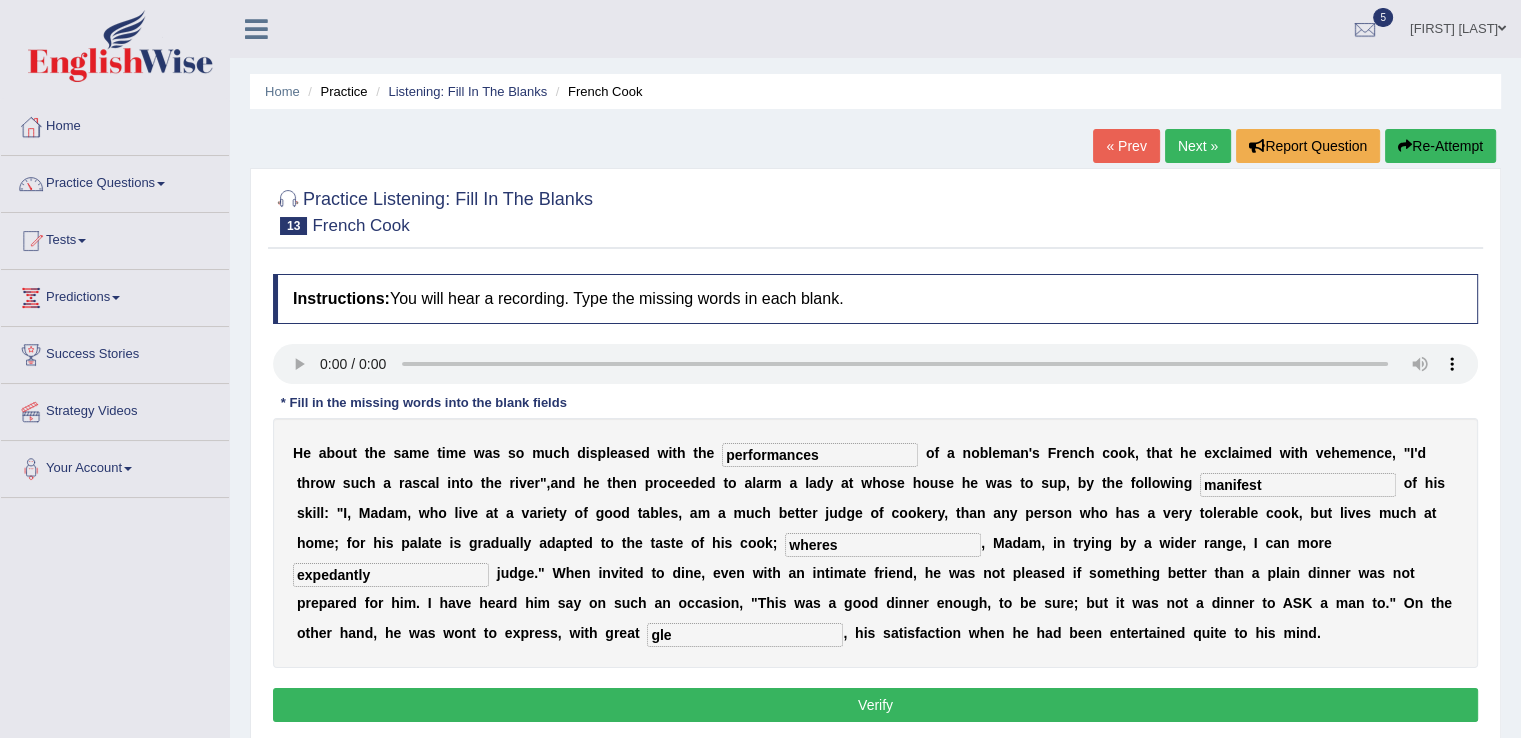 type on "wheres" 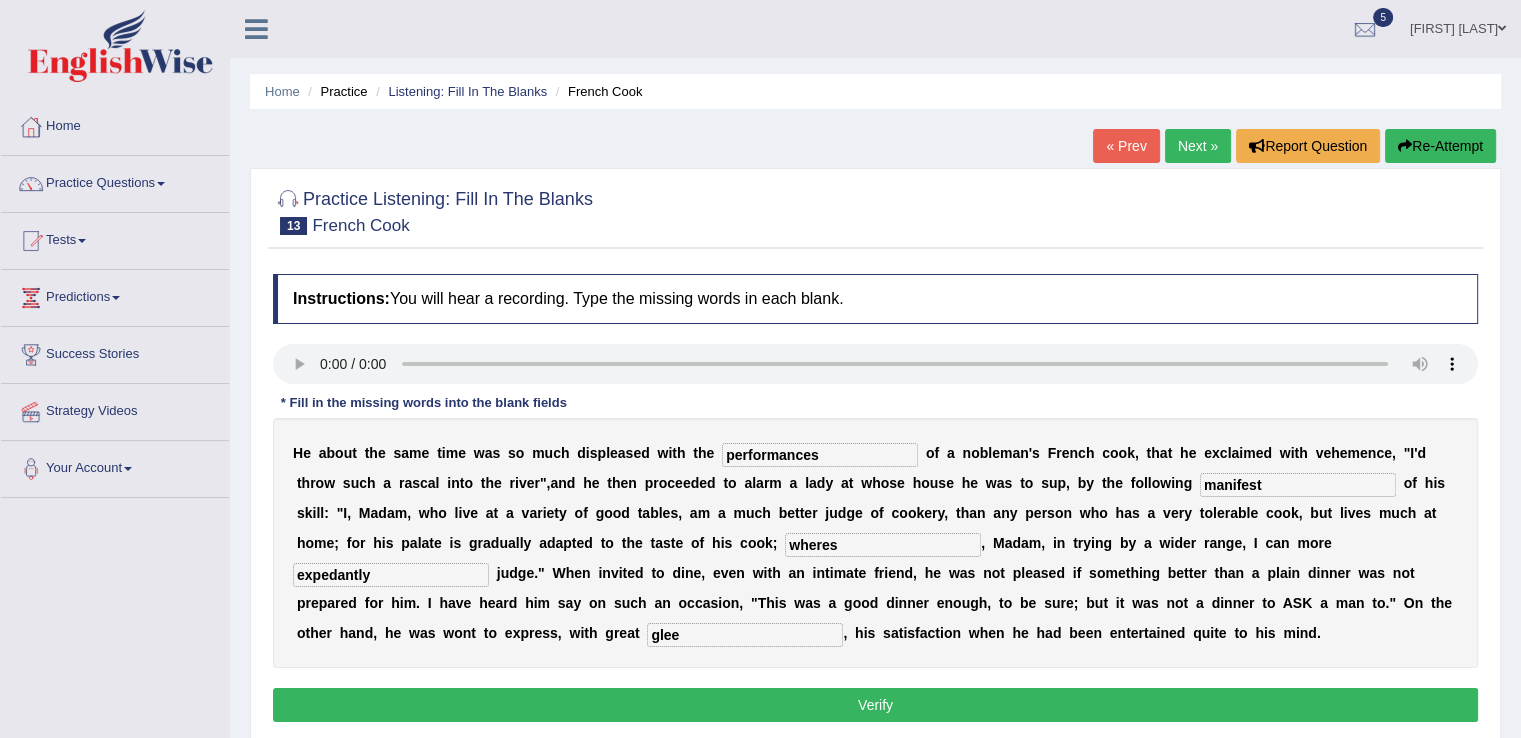 type on "glee" 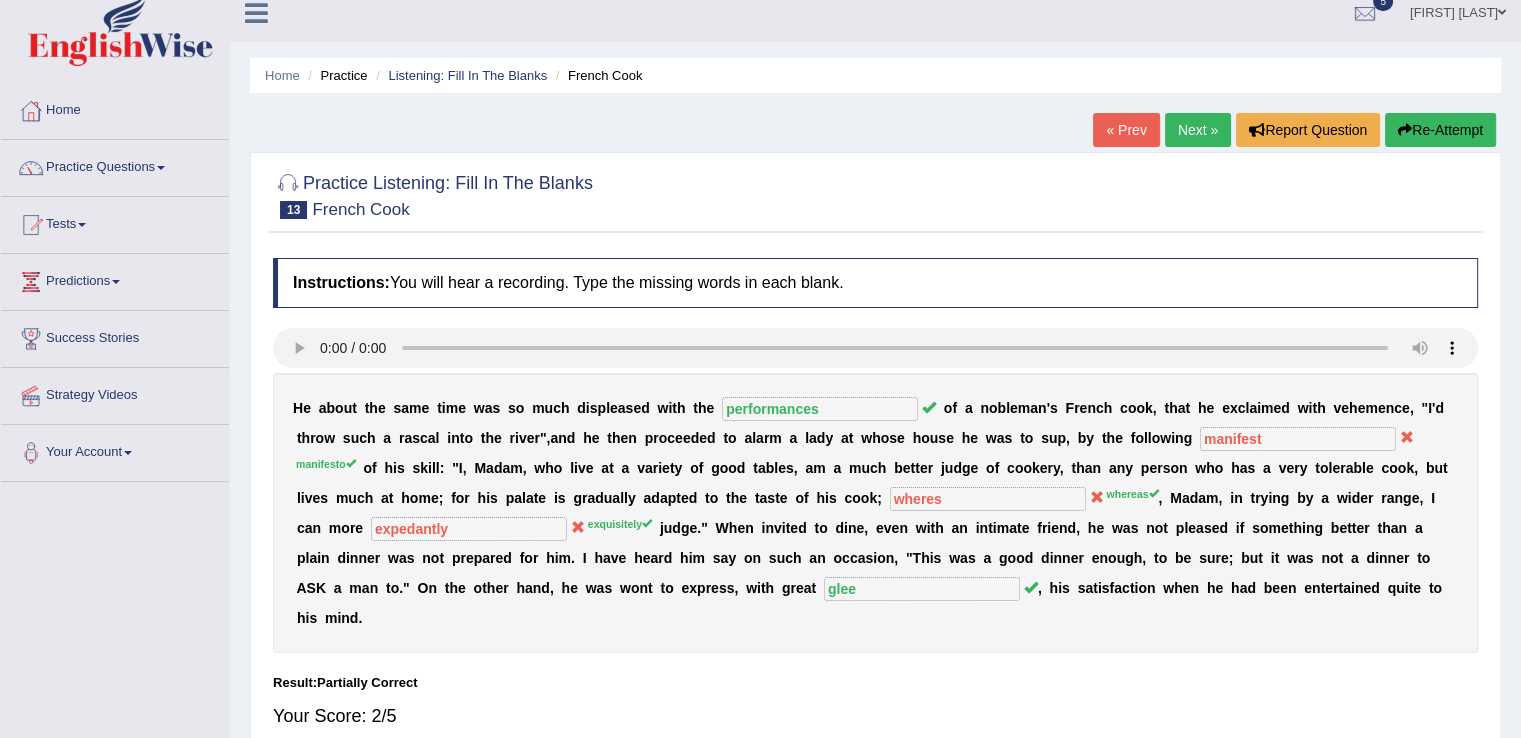 scroll, scrollTop: 14, scrollLeft: 0, axis: vertical 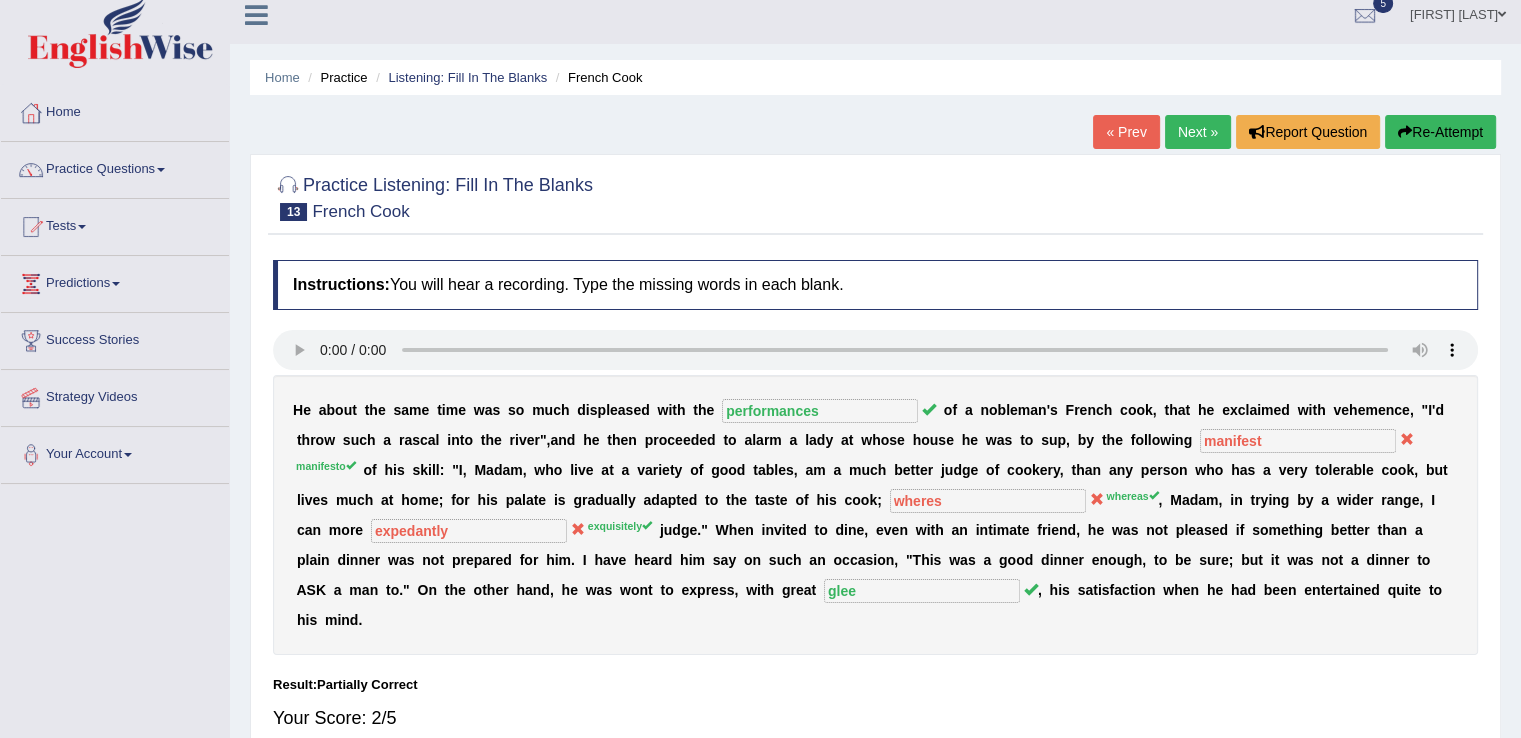 click on "Next »" at bounding box center [1198, 132] 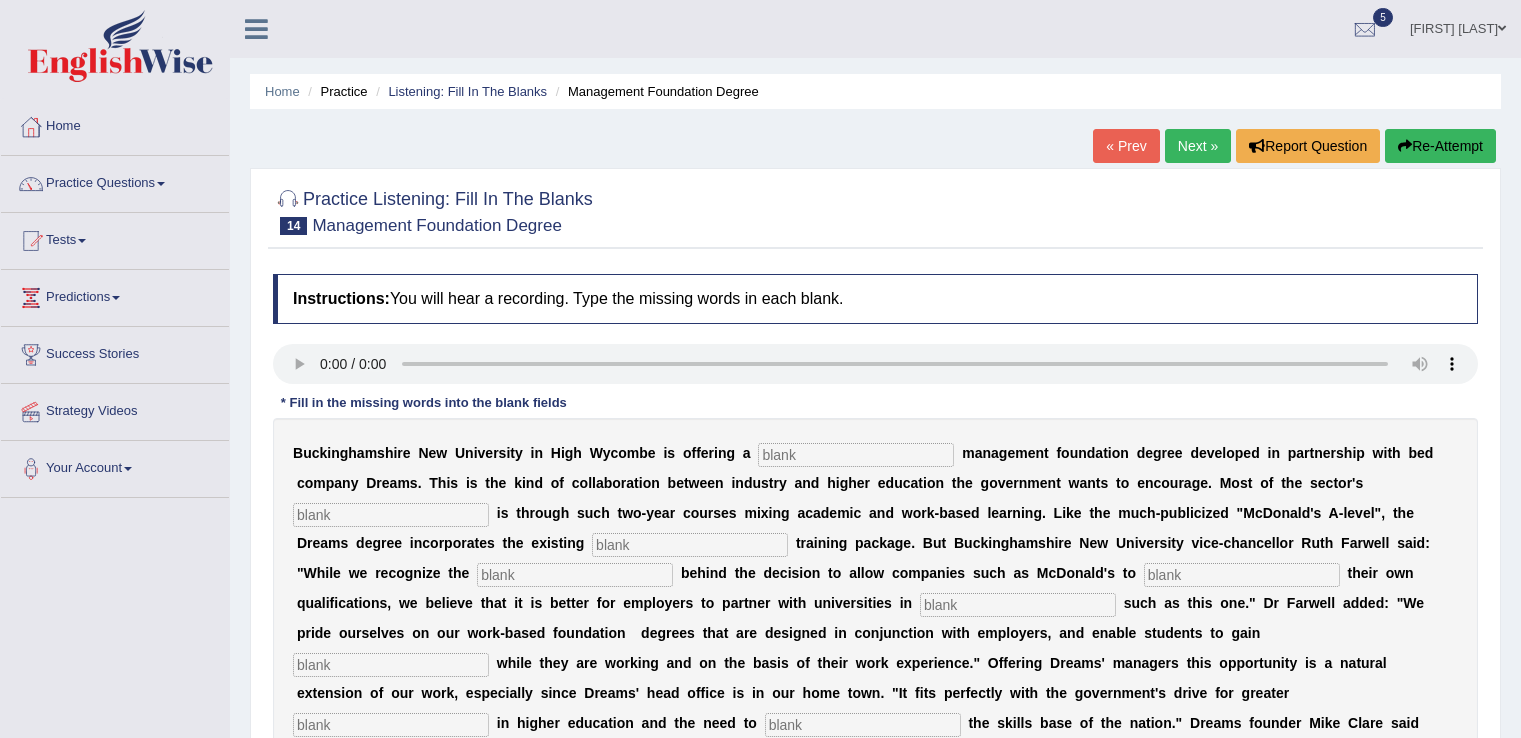 scroll, scrollTop: 0, scrollLeft: 0, axis: both 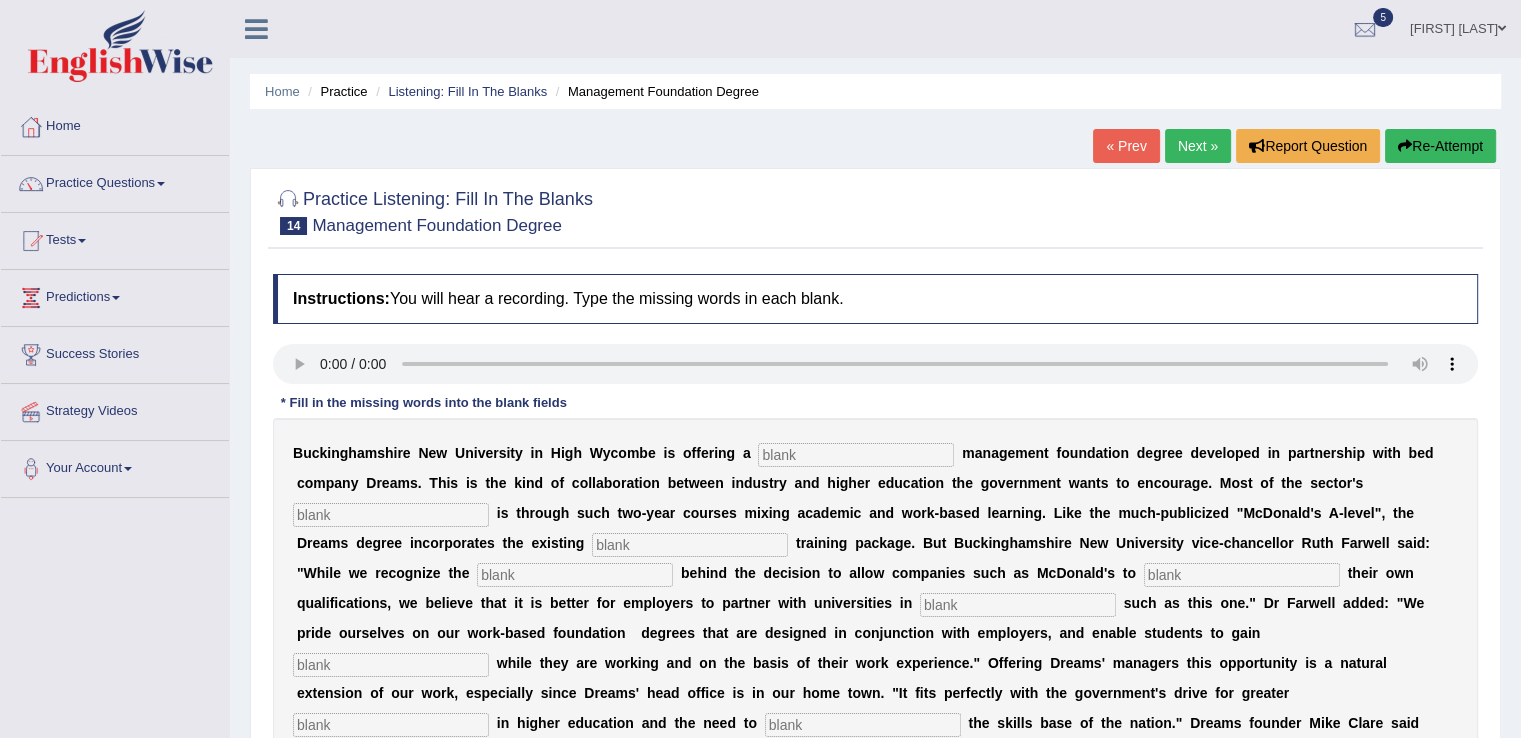 click at bounding box center (856, 455) 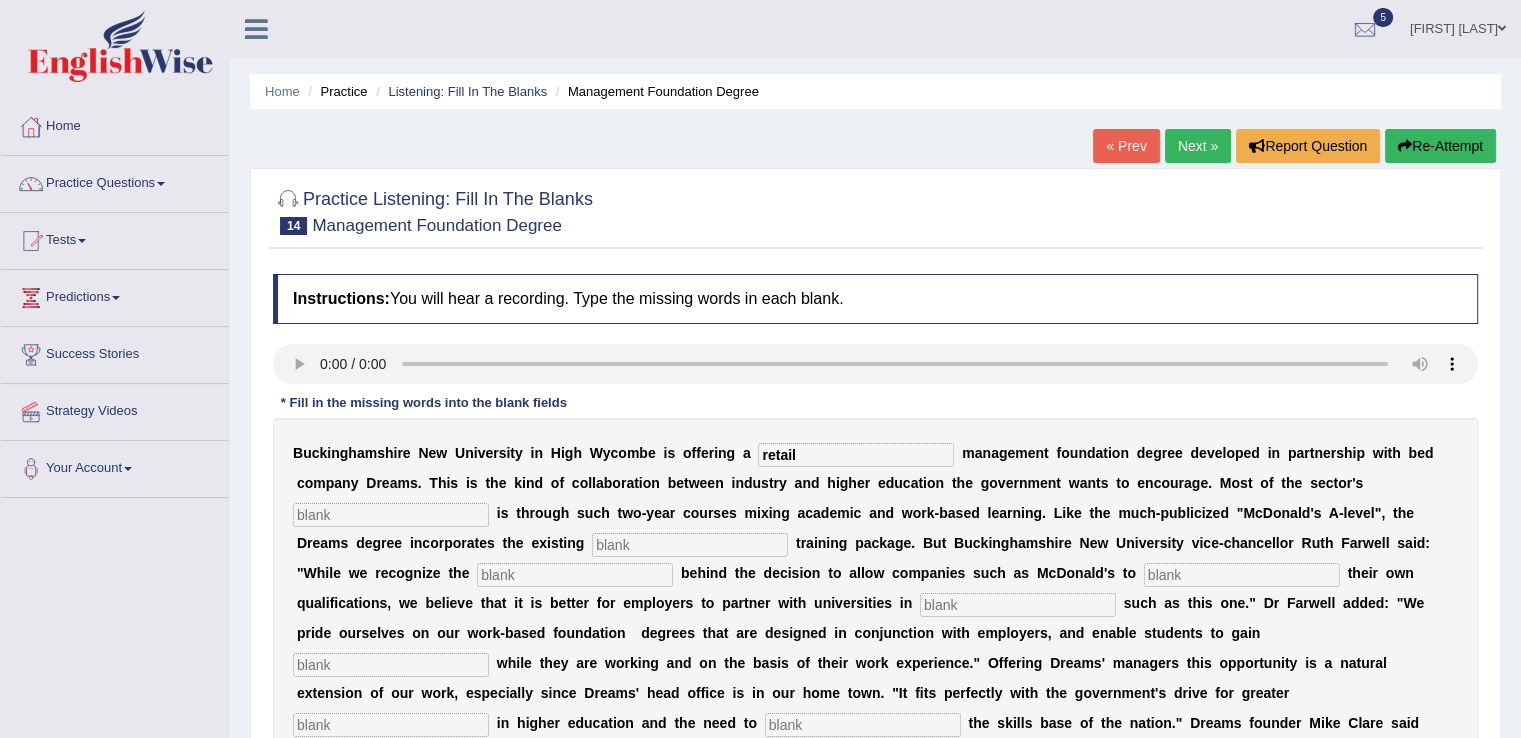 type on "retail" 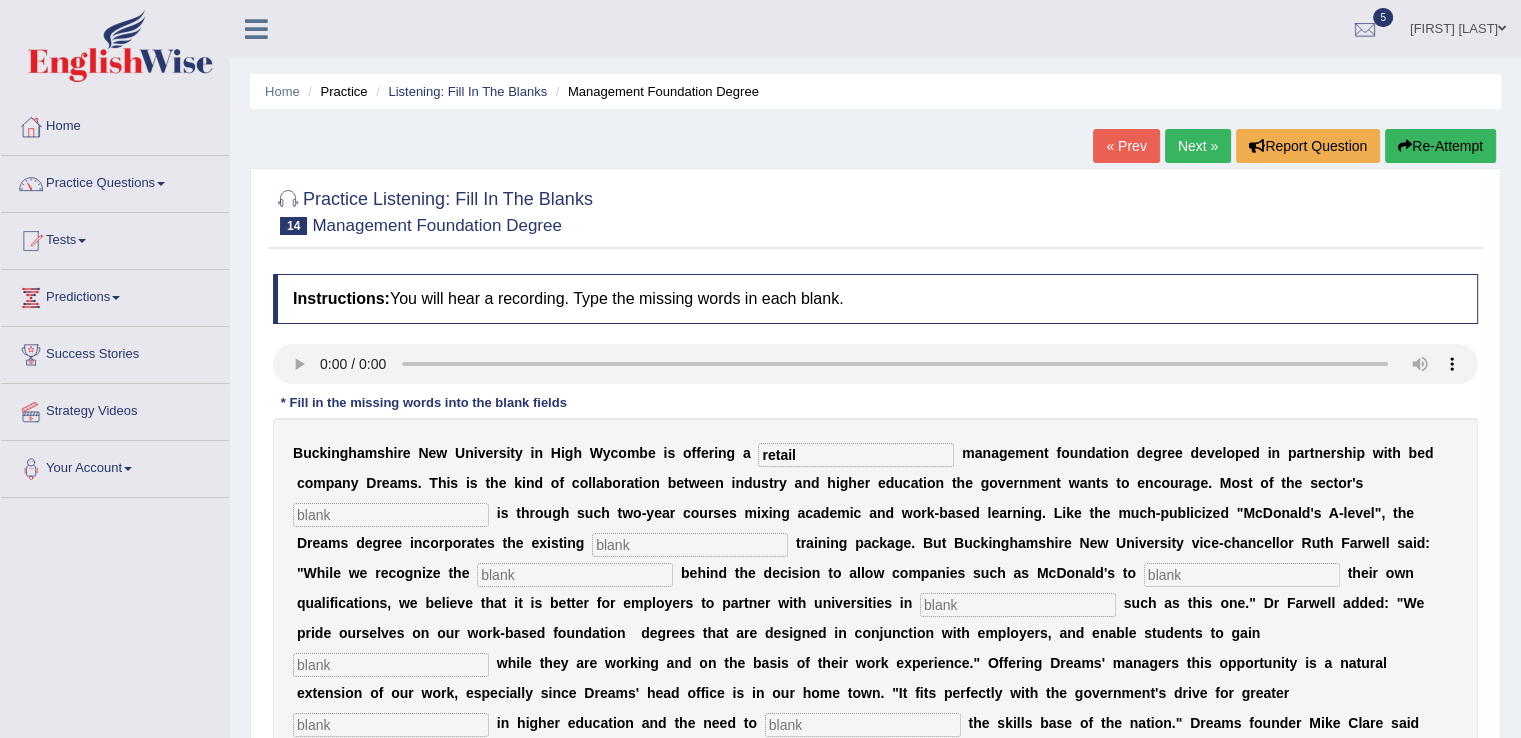 click at bounding box center (391, 515) 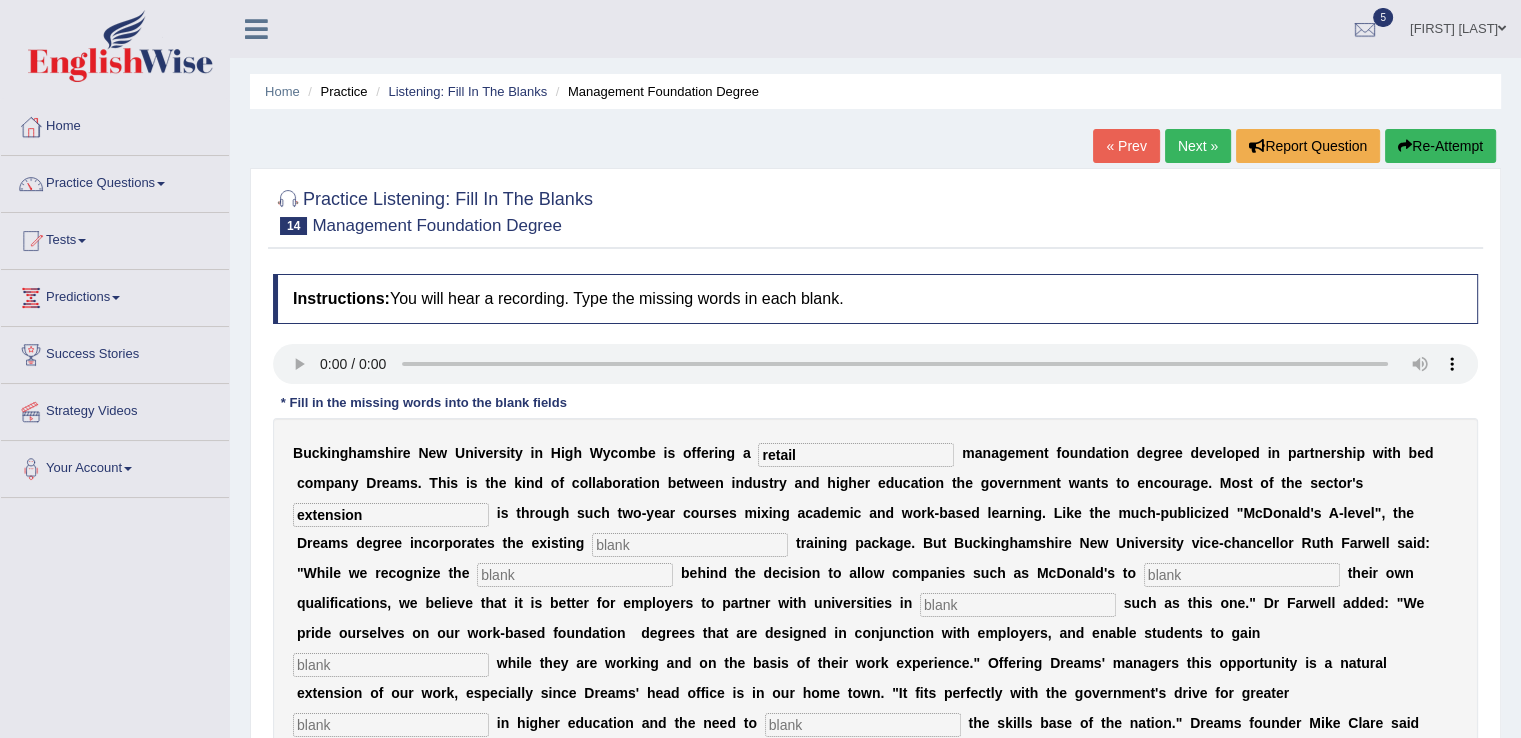 type on "extension" 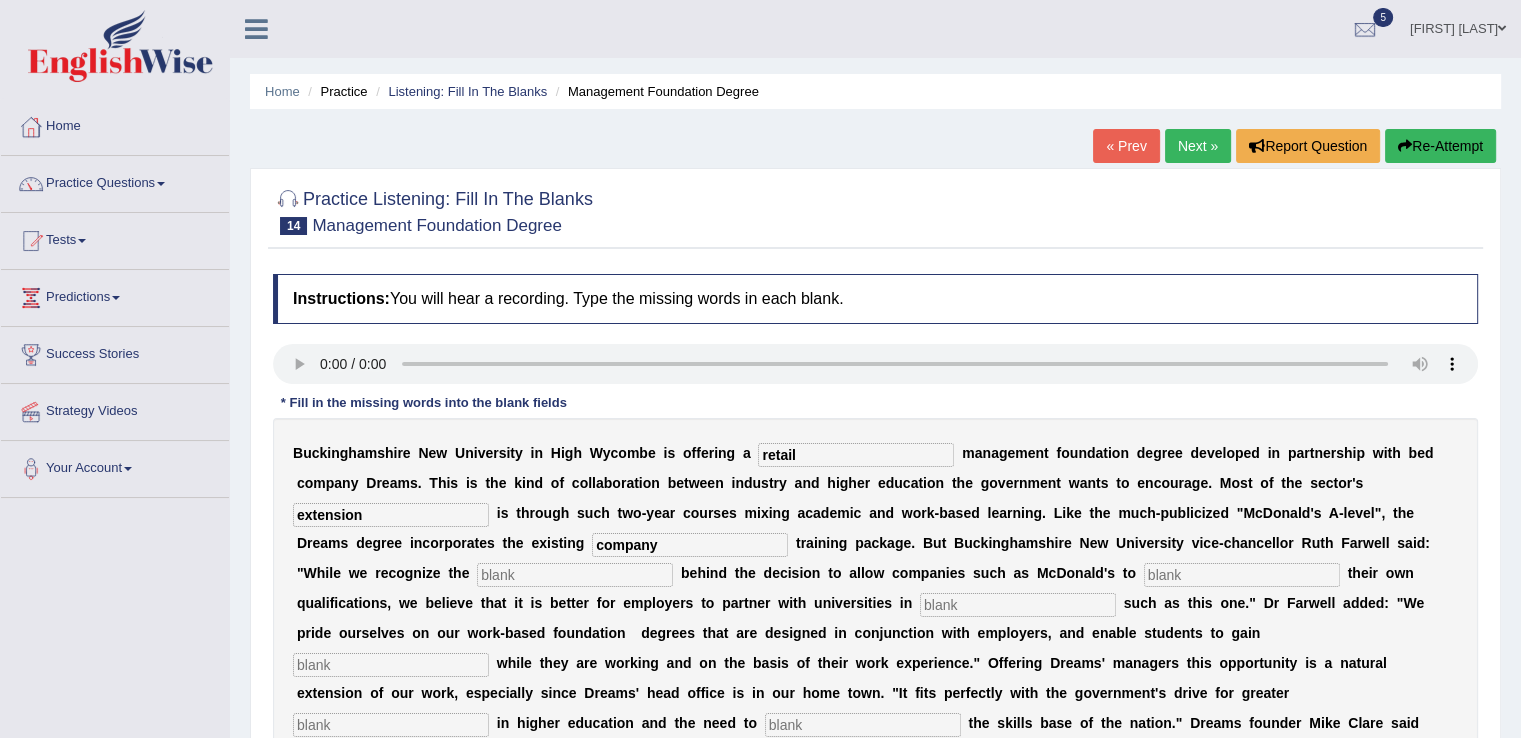 type on "company" 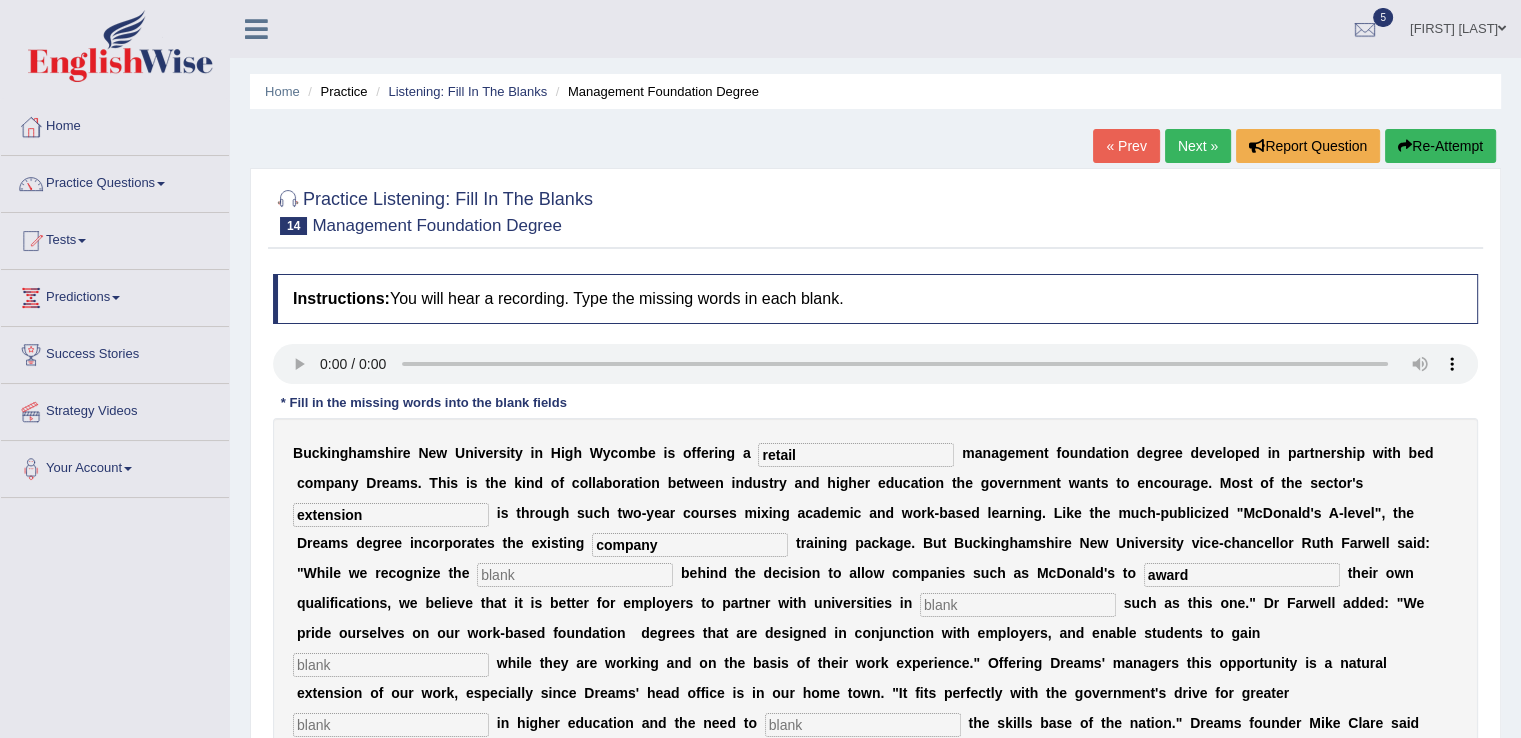 type on "award" 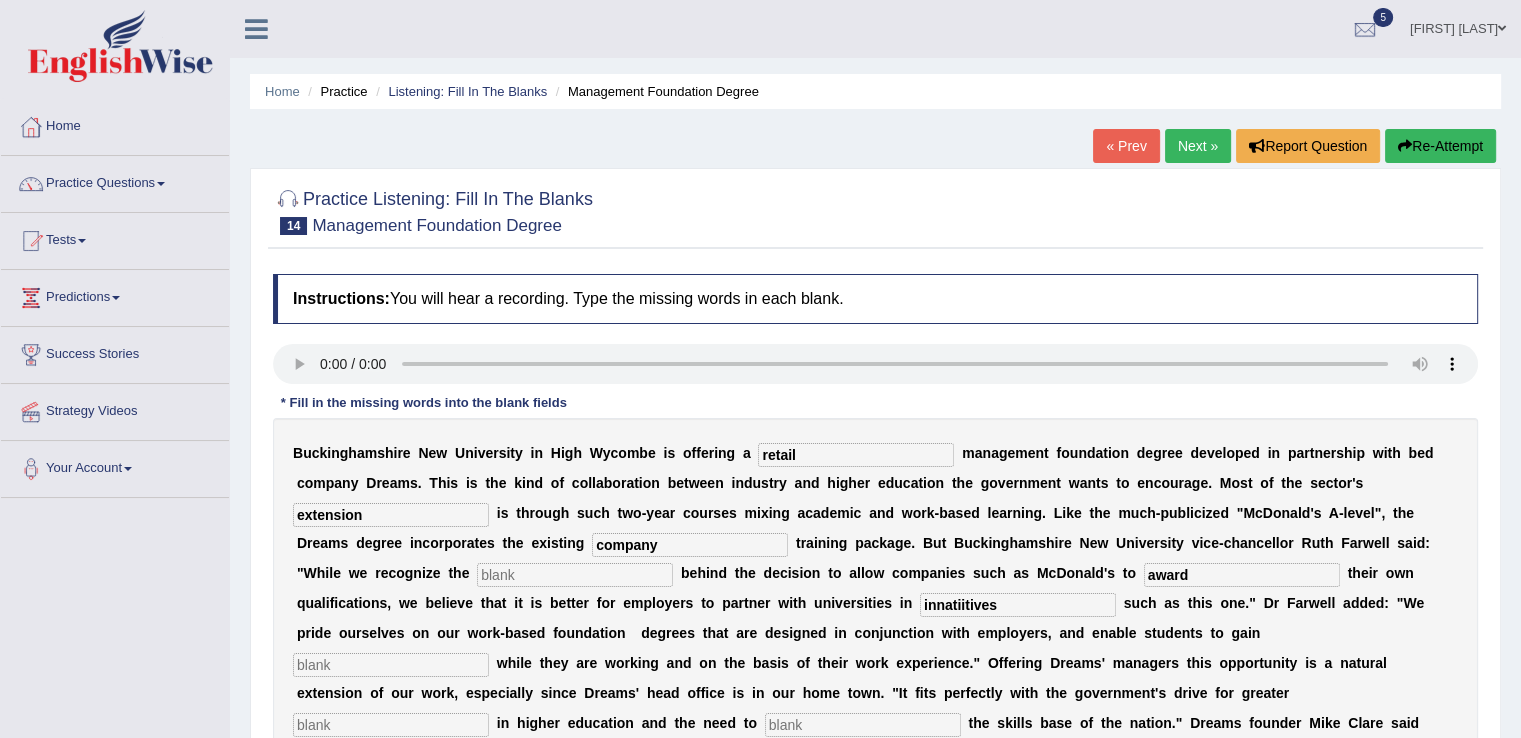type on "innatiitives" 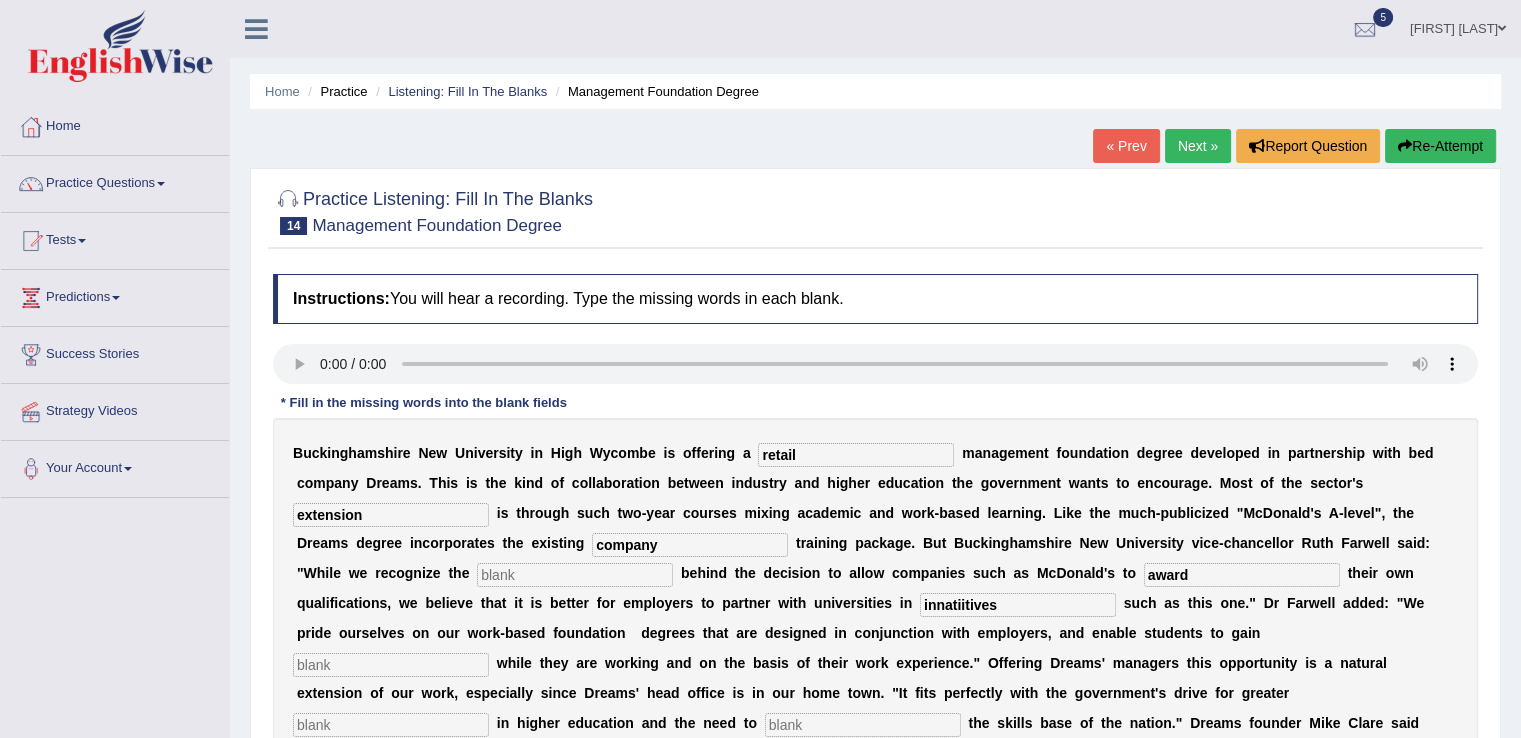 click at bounding box center (391, 665) 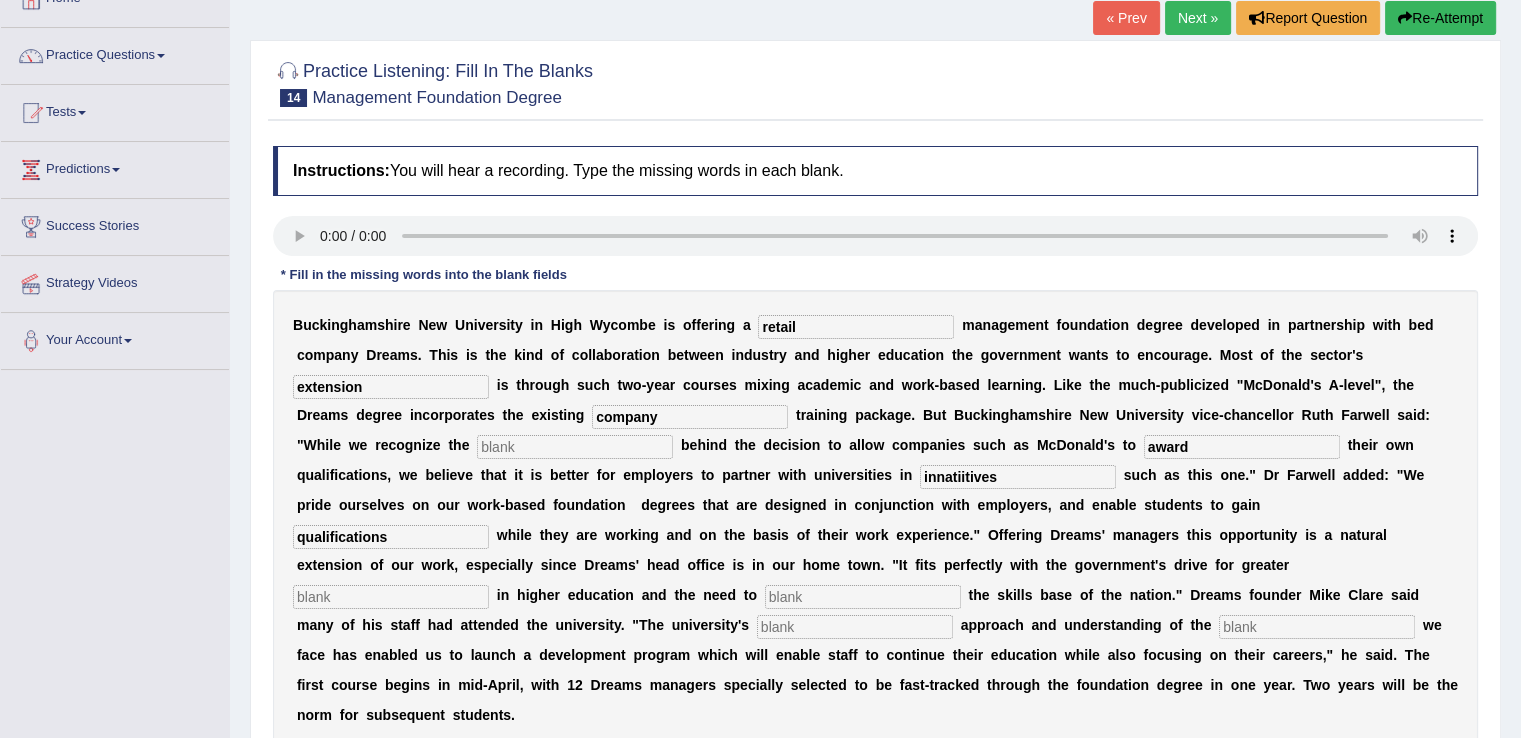 scroll, scrollTop: 131, scrollLeft: 0, axis: vertical 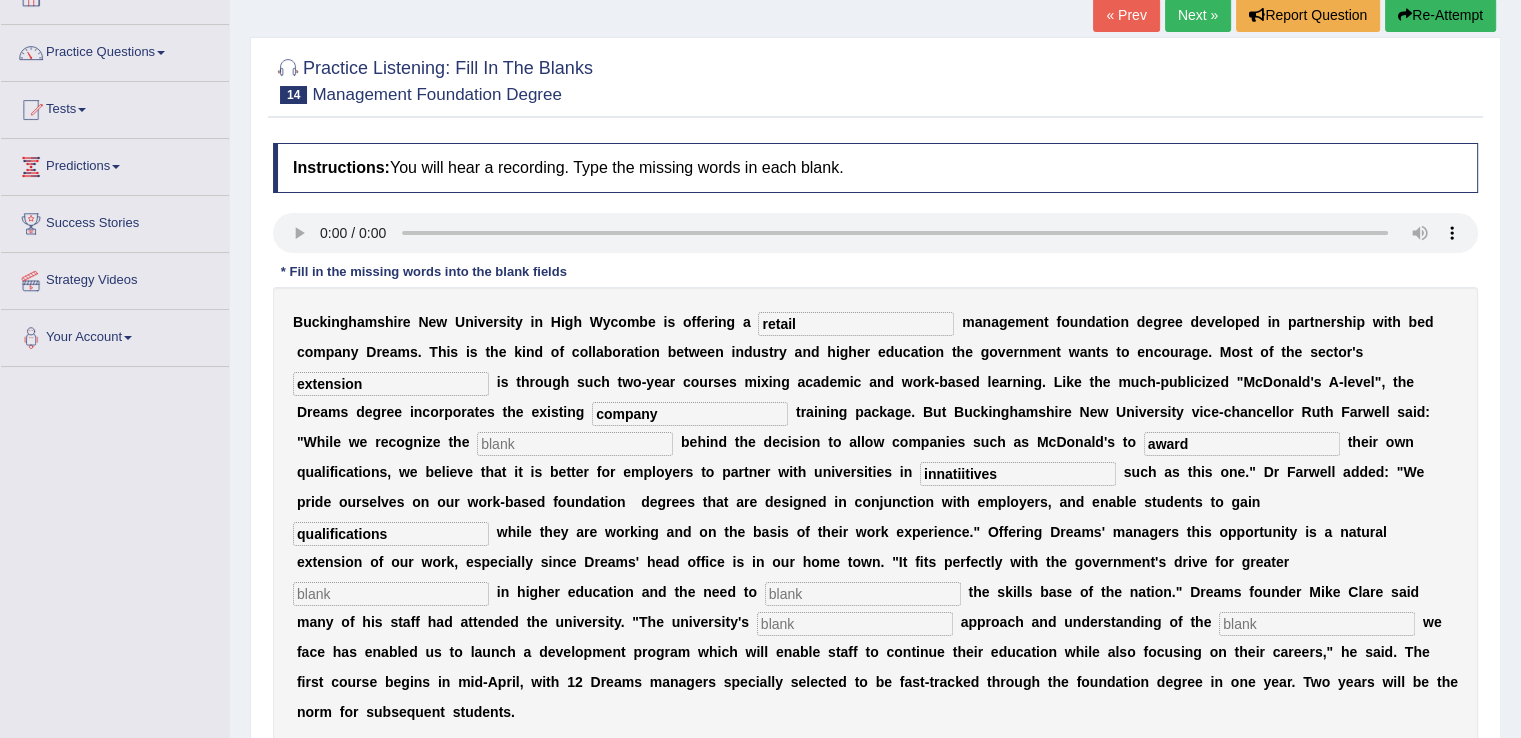 type on "qualifications" 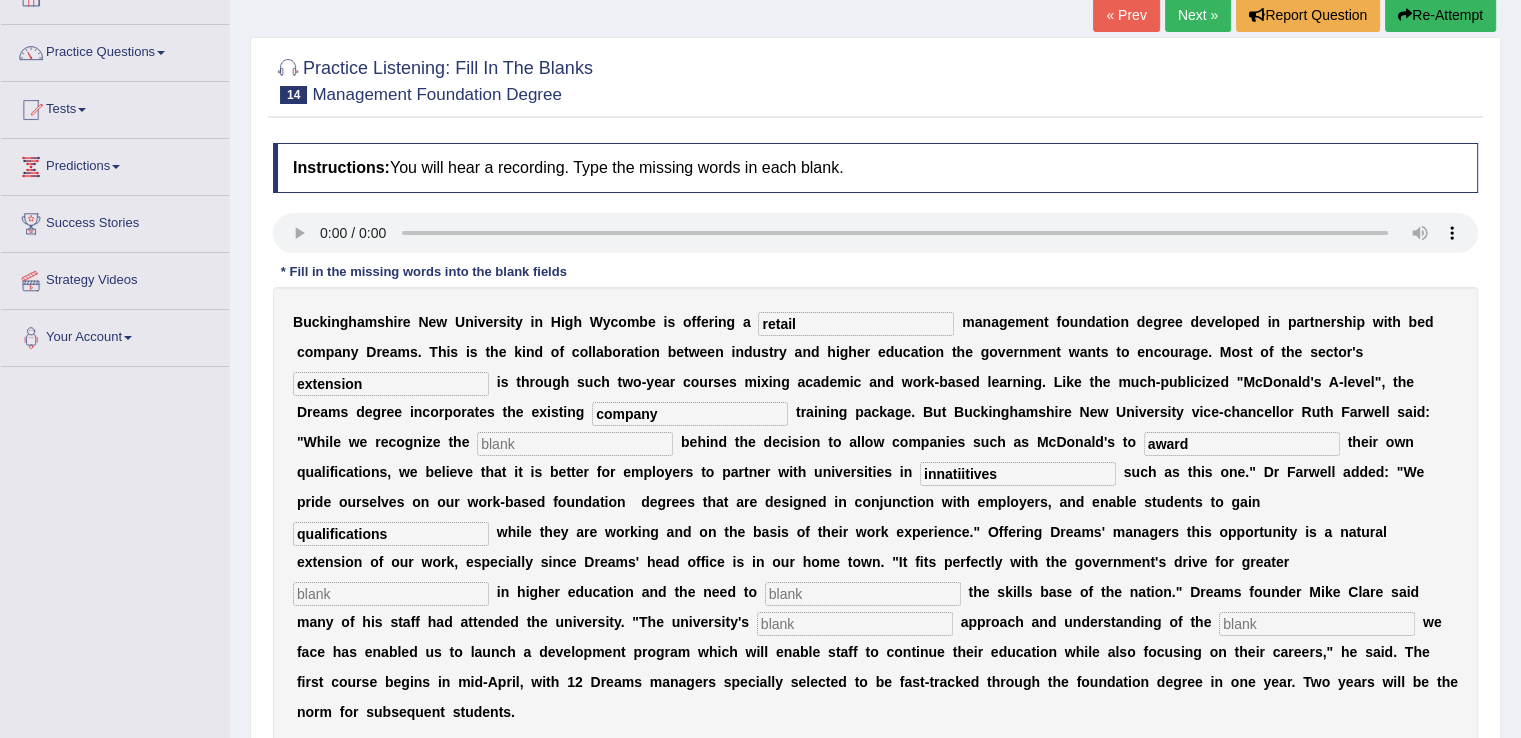 click at bounding box center [391, 594] 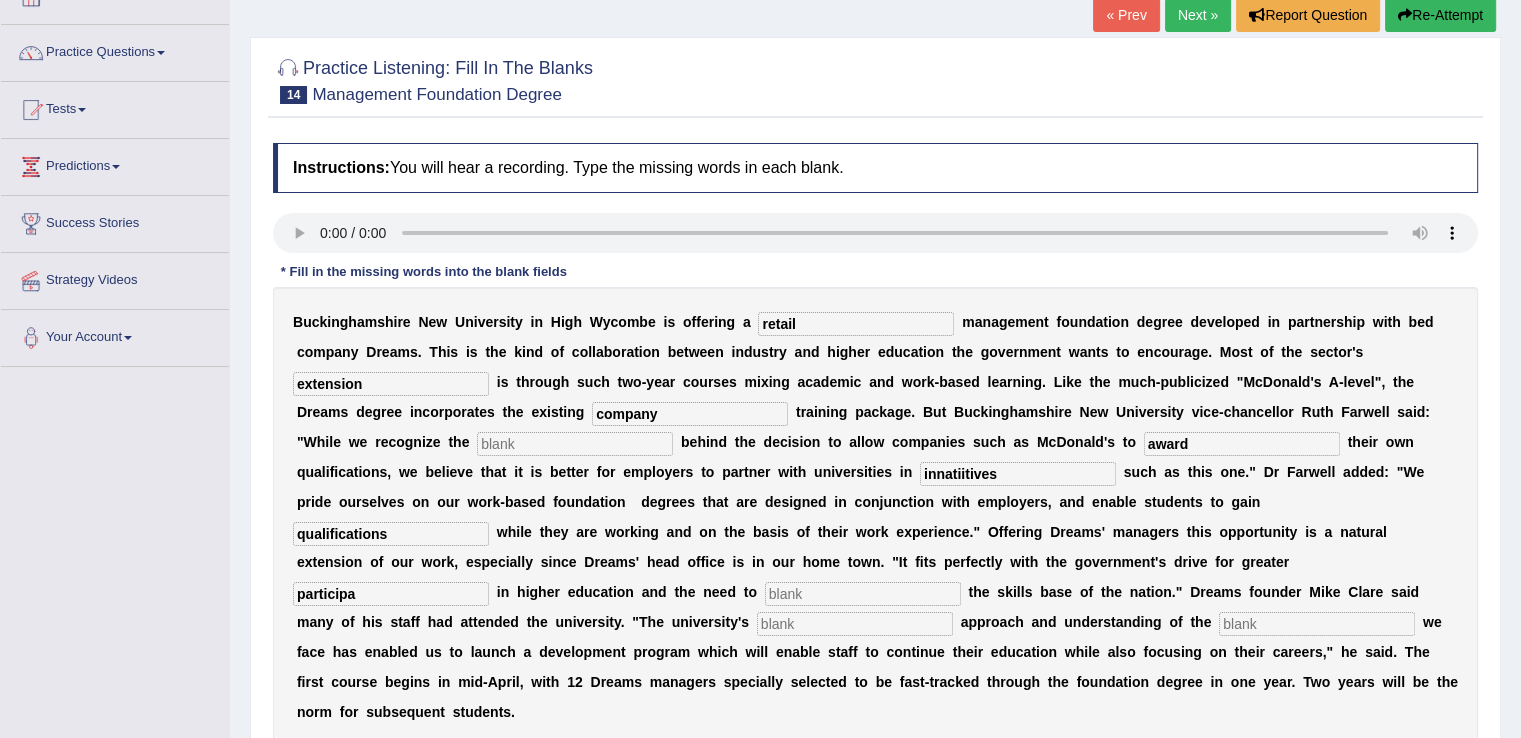 type on "participa" 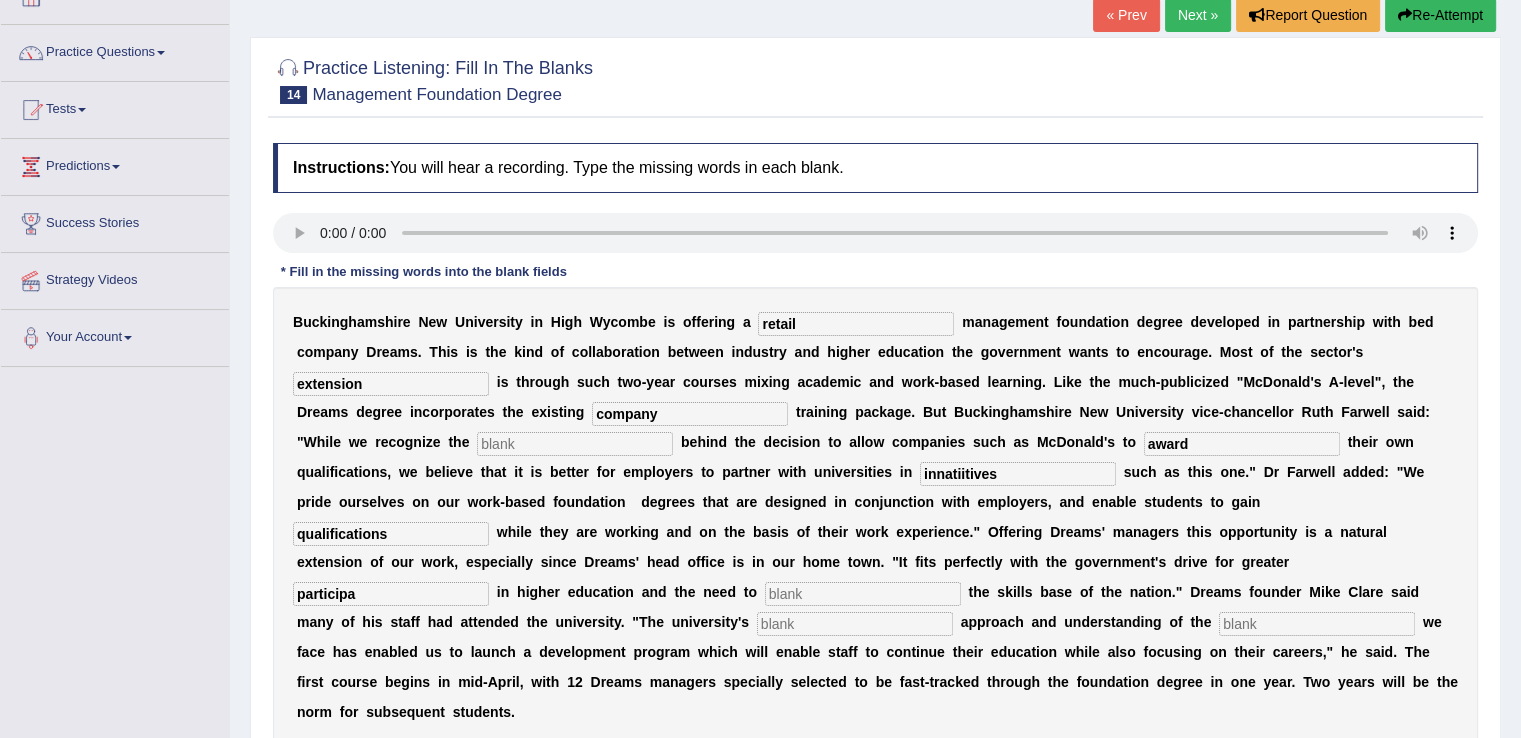 click at bounding box center [863, 594] 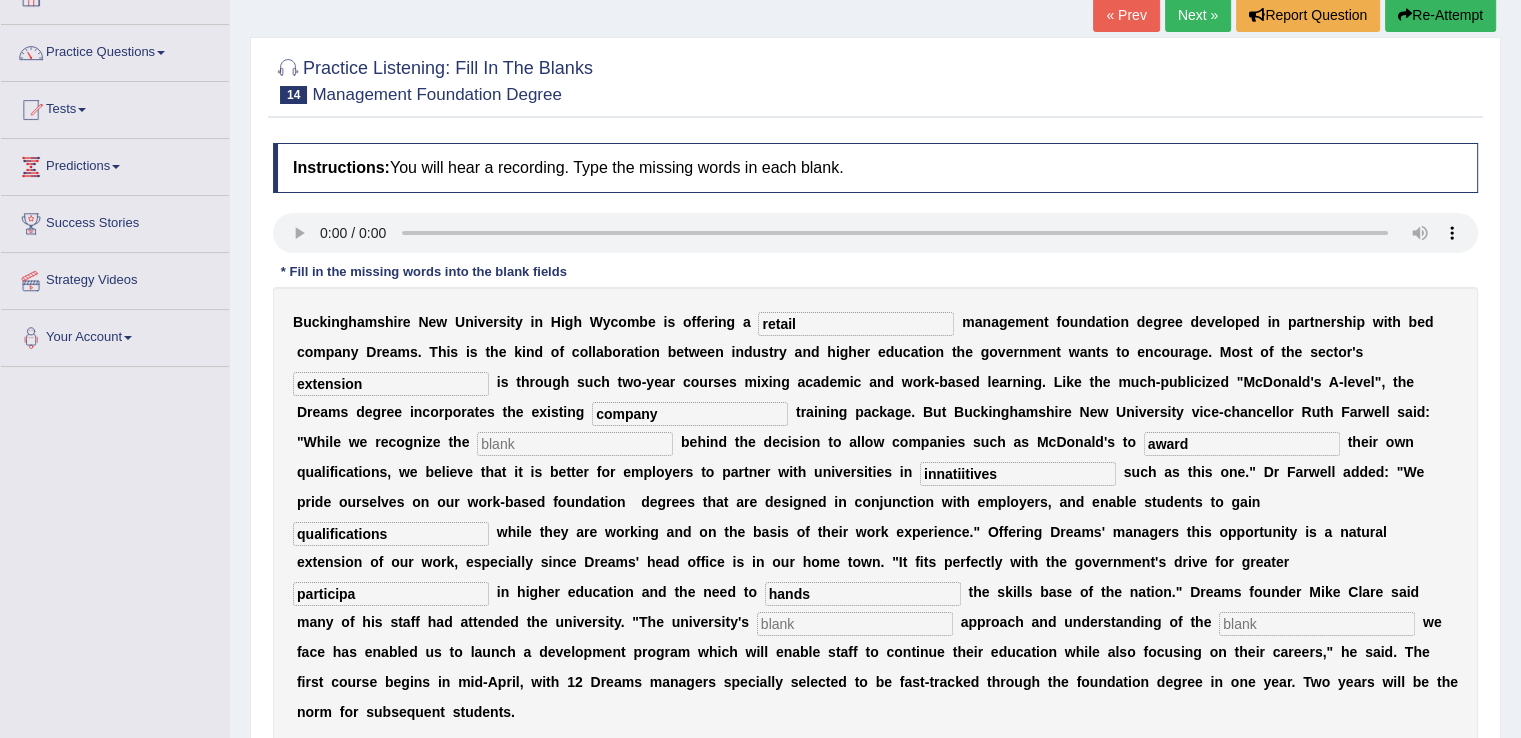 type on "hands" 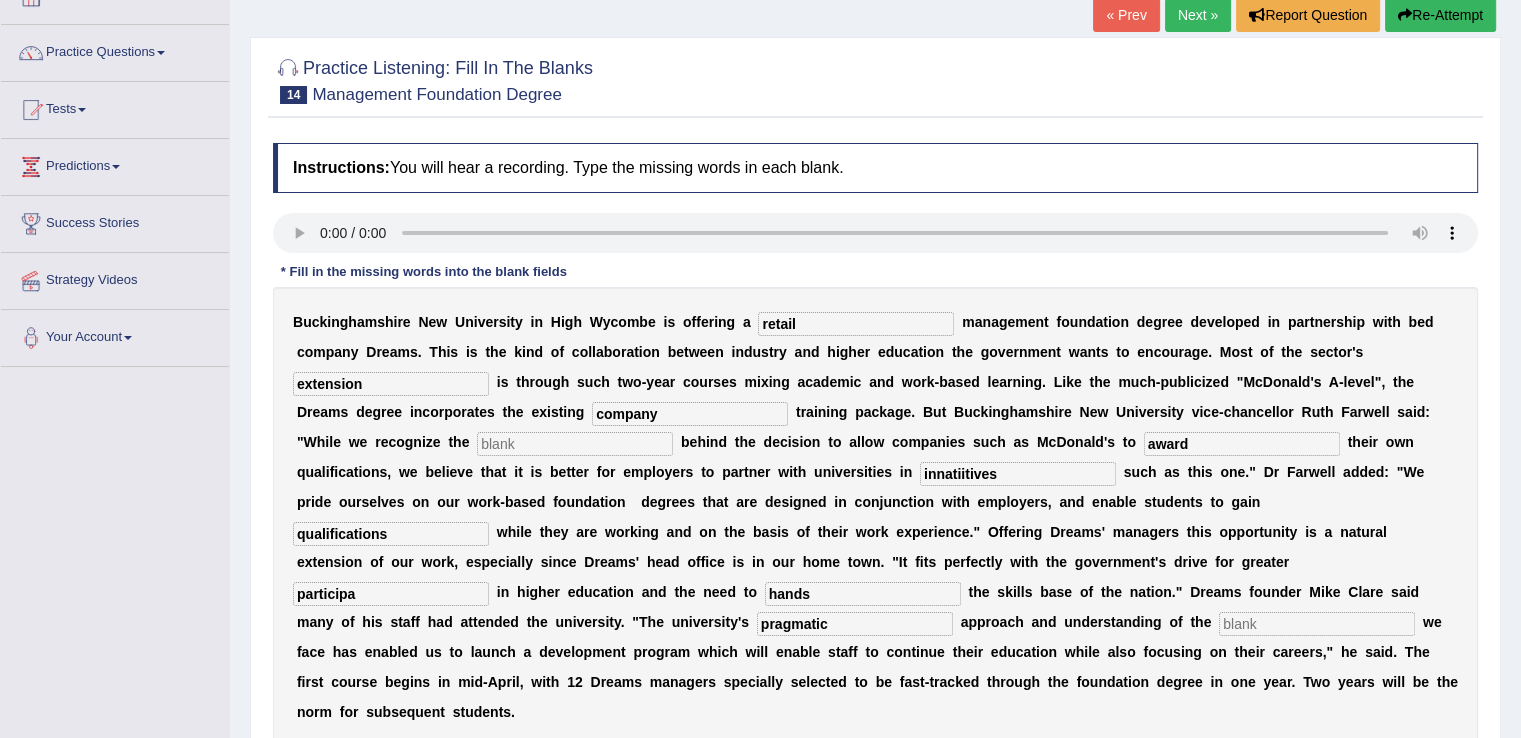 type on "pragmatic" 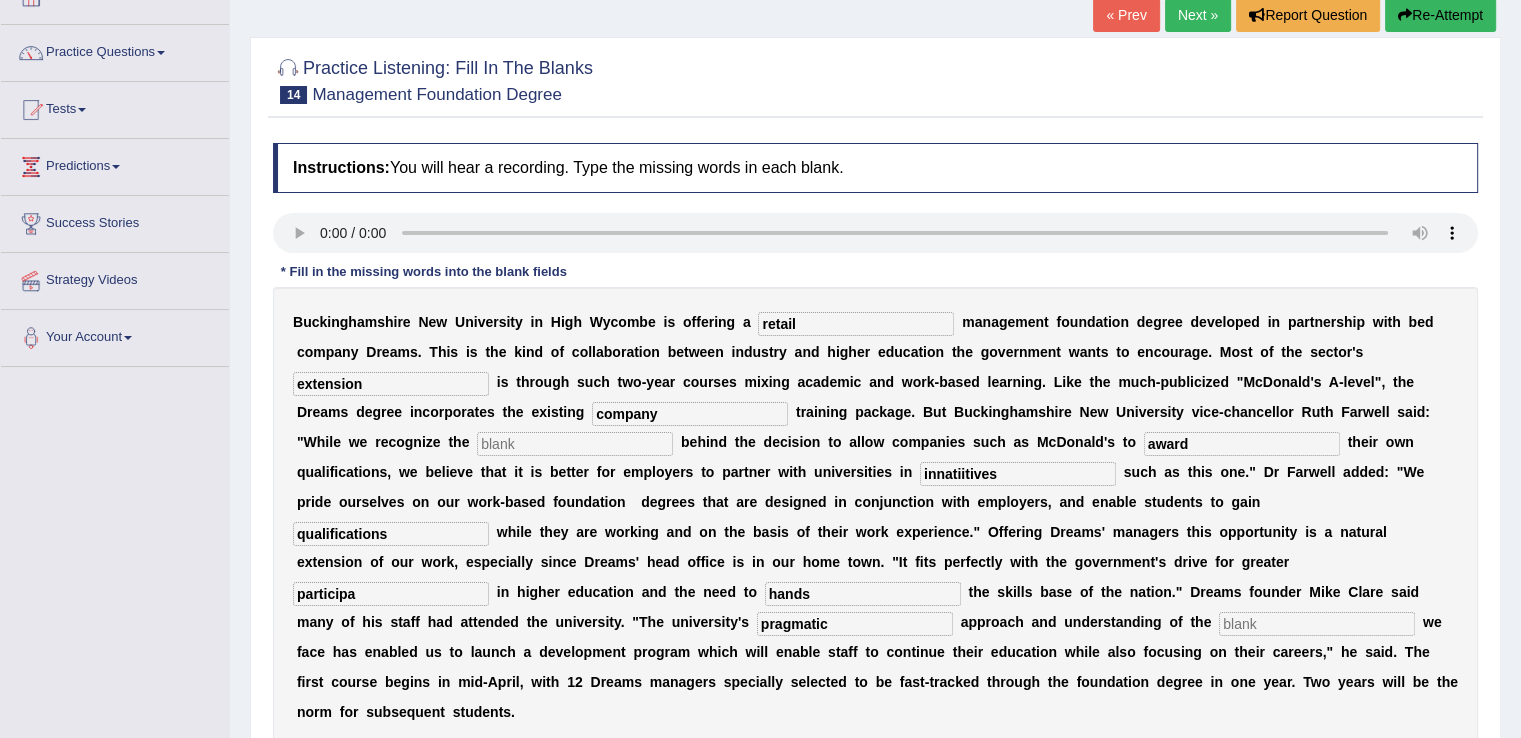 click at bounding box center [1317, 624] 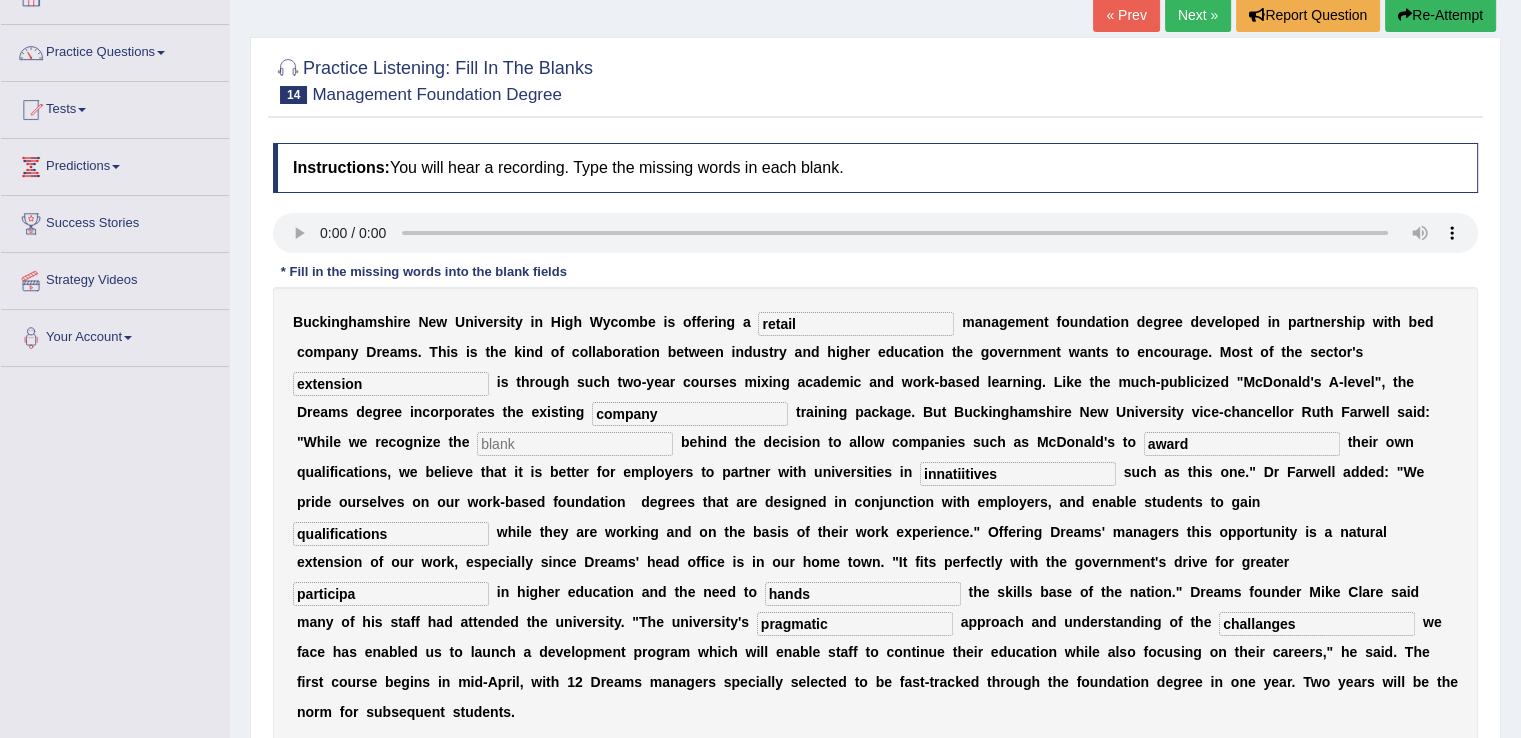 type on "challanges" 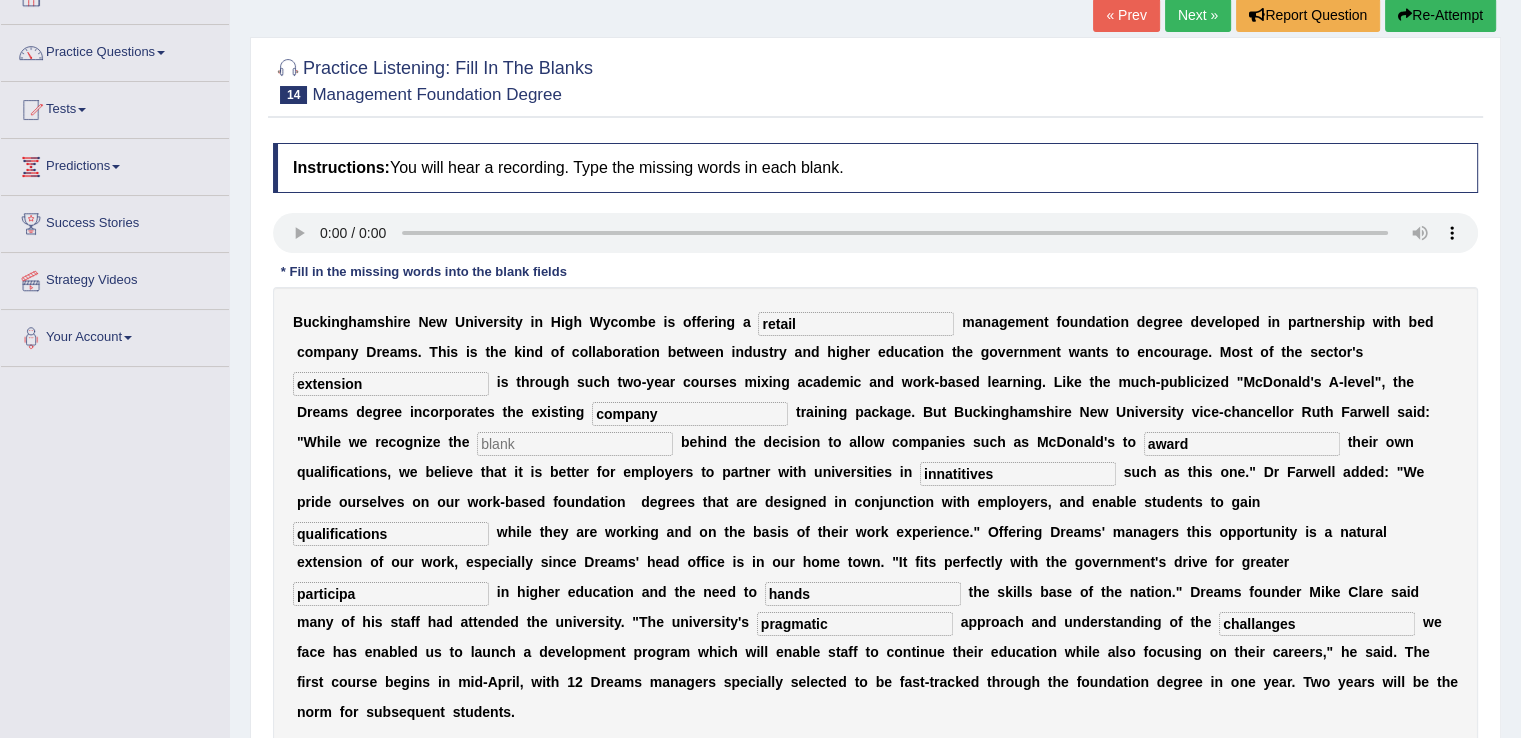 type on "innatitives" 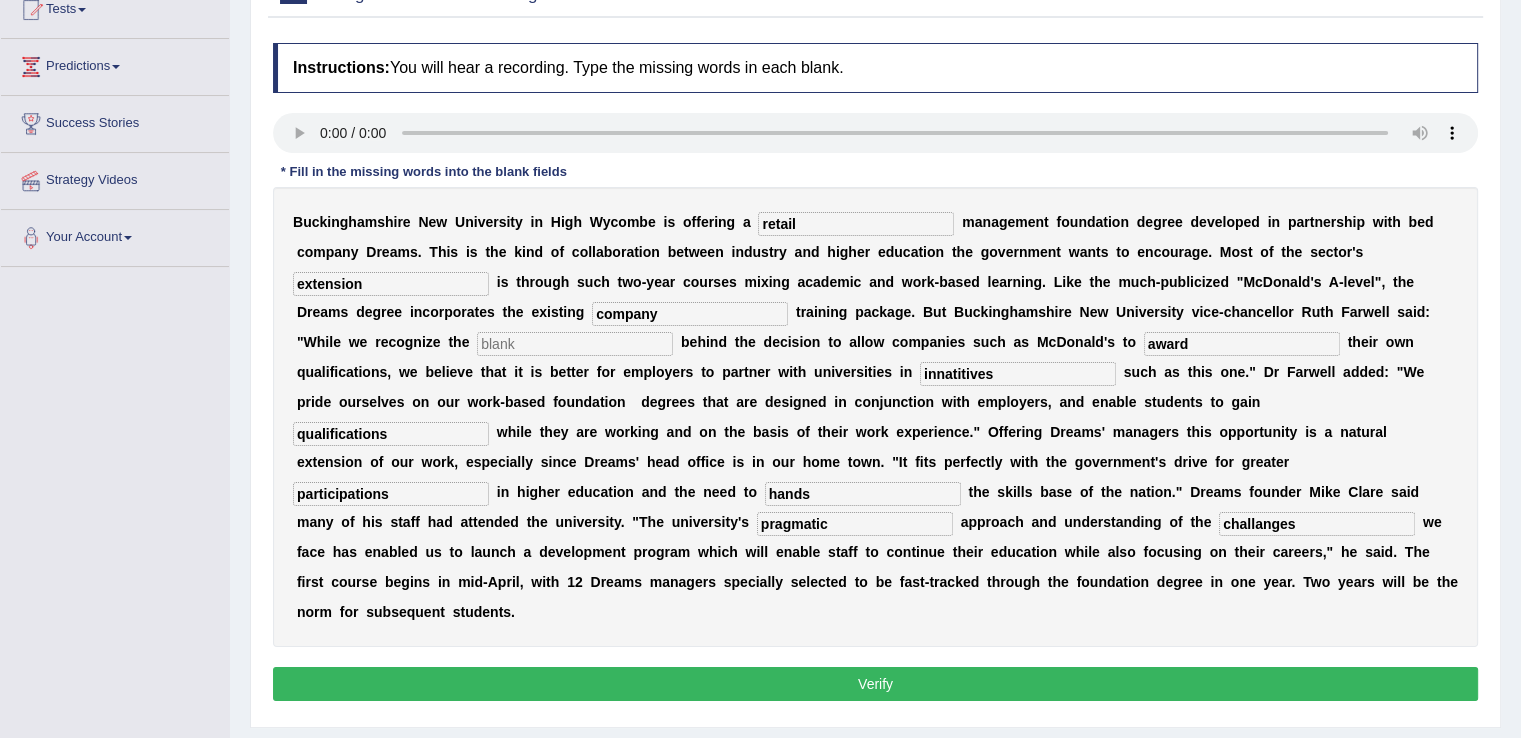 scroll, scrollTop: 232, scrollLeft: 0, axis: vertical 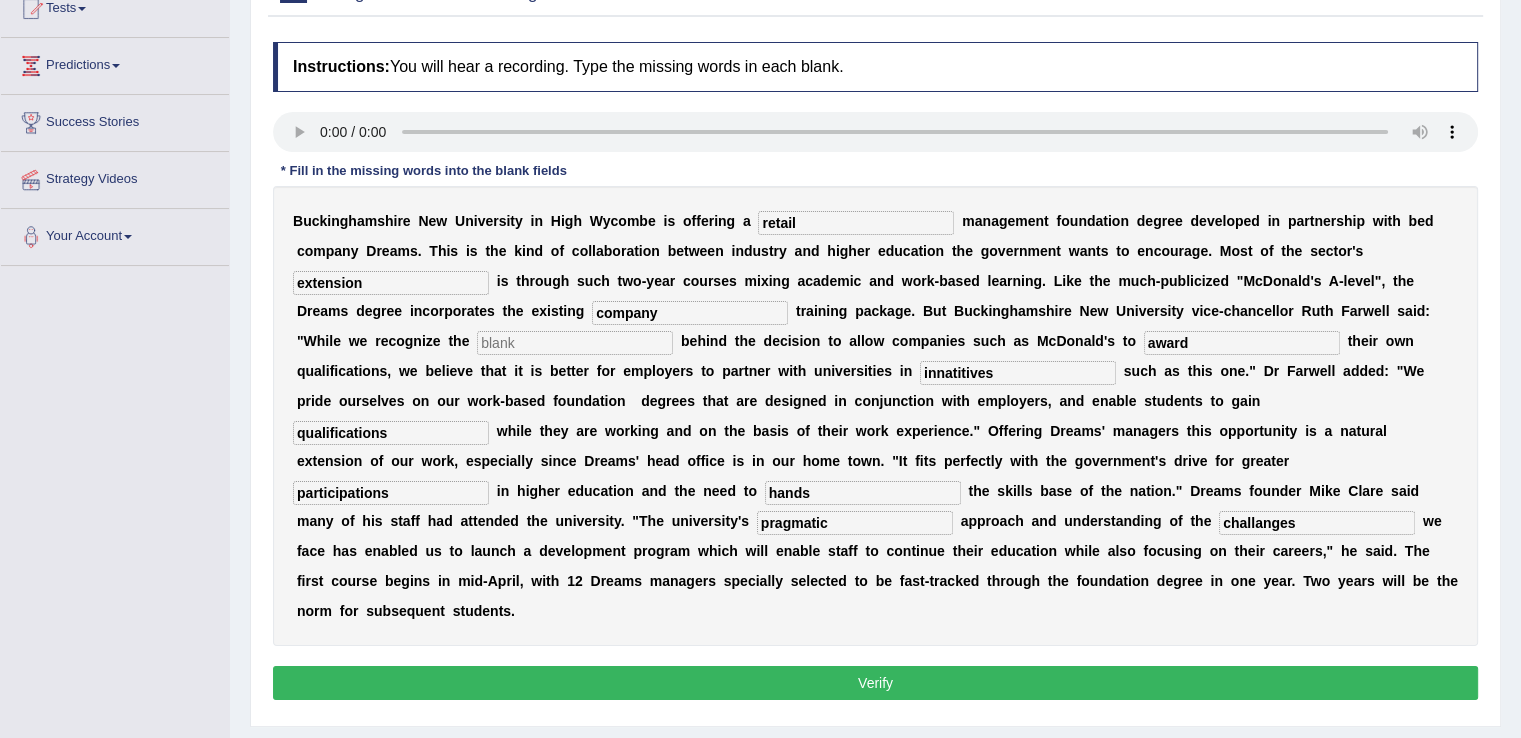 type on "participations" 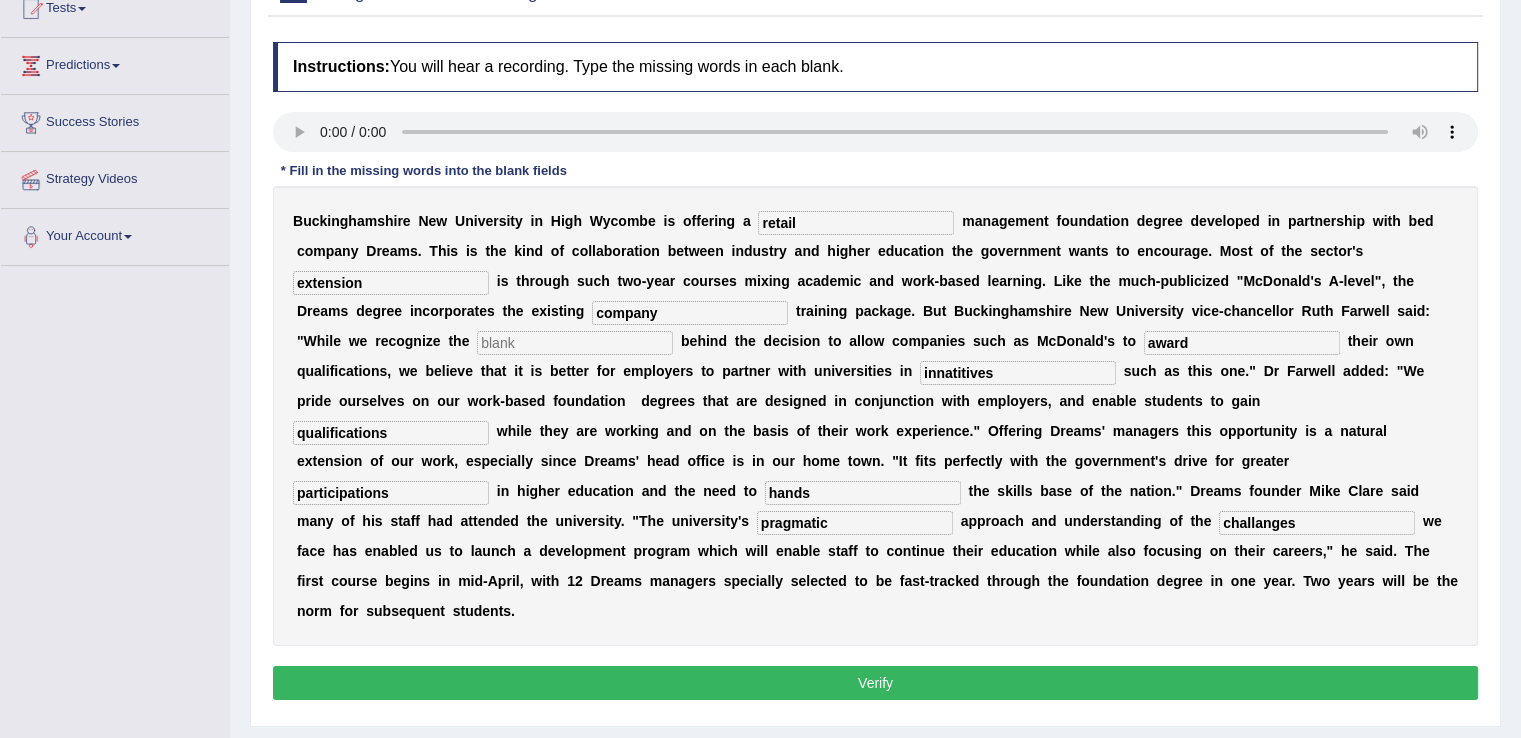 click at bounding box center [575, 343] 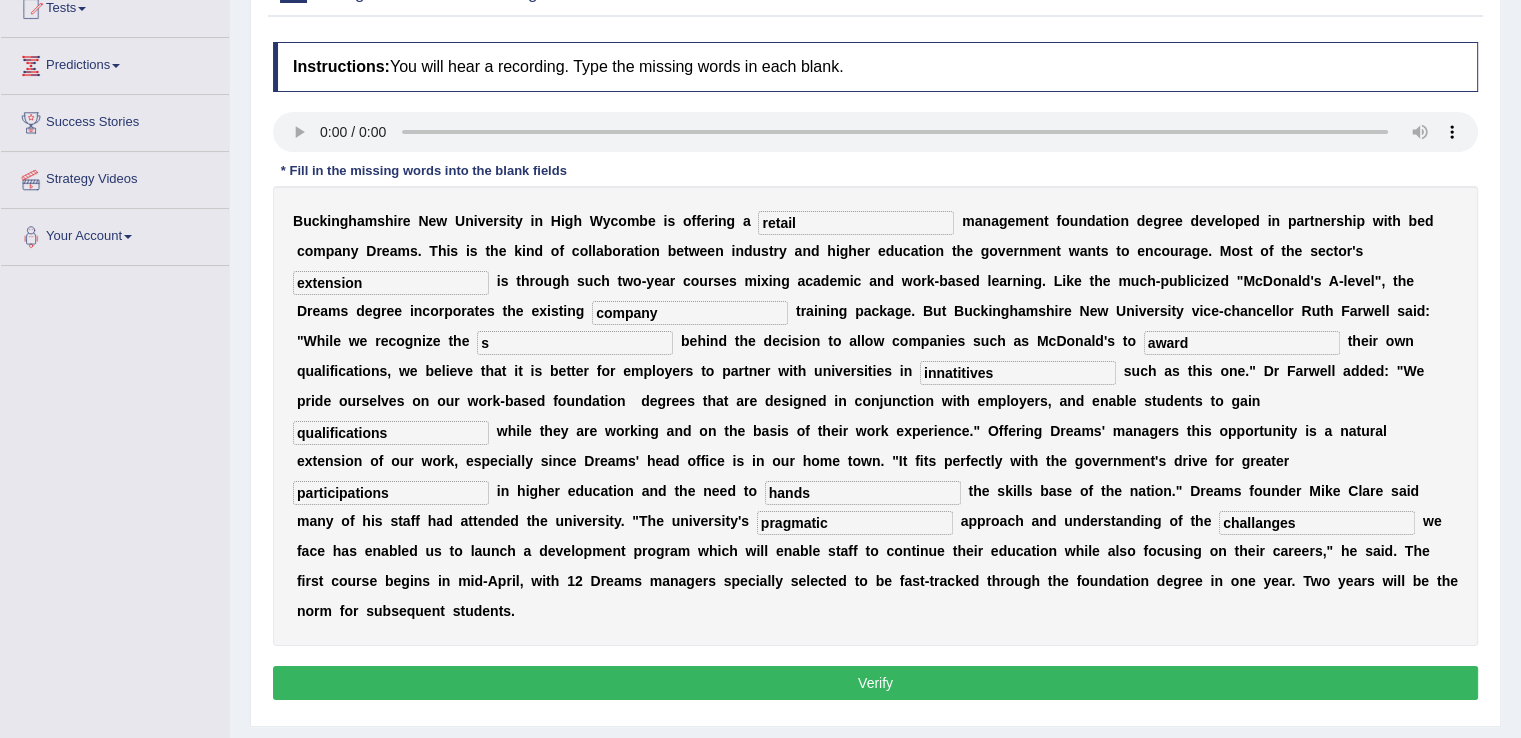 type on "s" 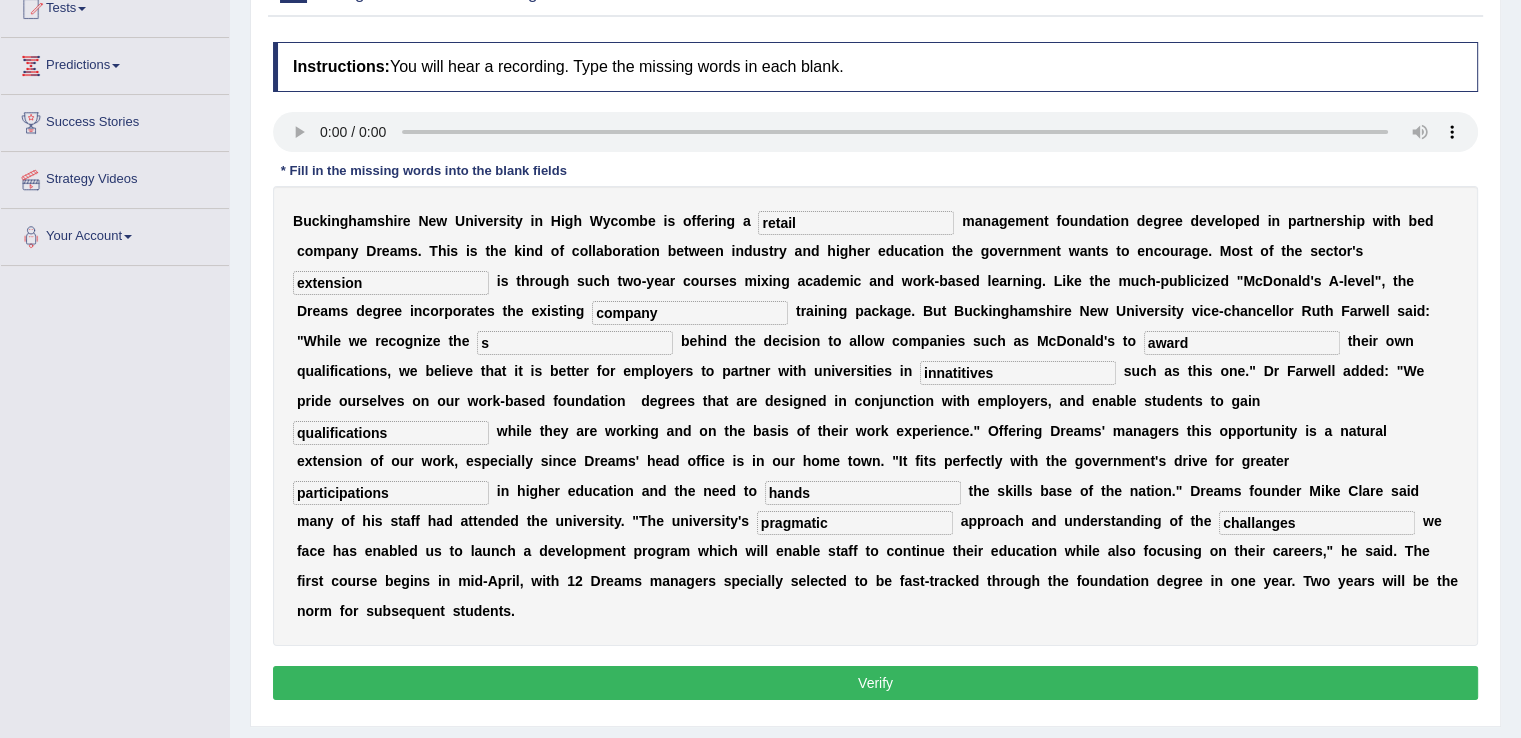 click on "Verify" at bounding box center [875, 683] 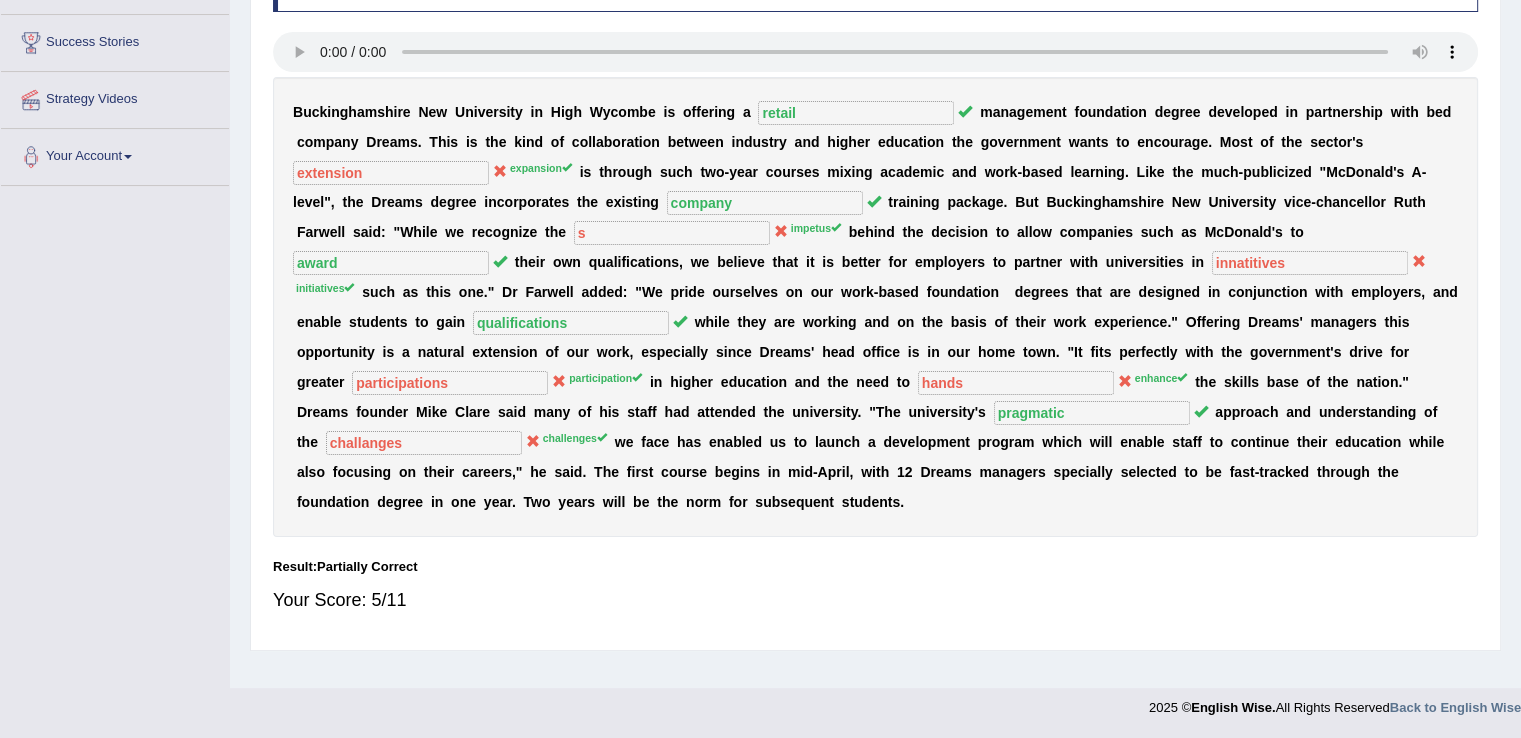 scroll, scrollTop: 0, scrollLeft: 0, axis: both 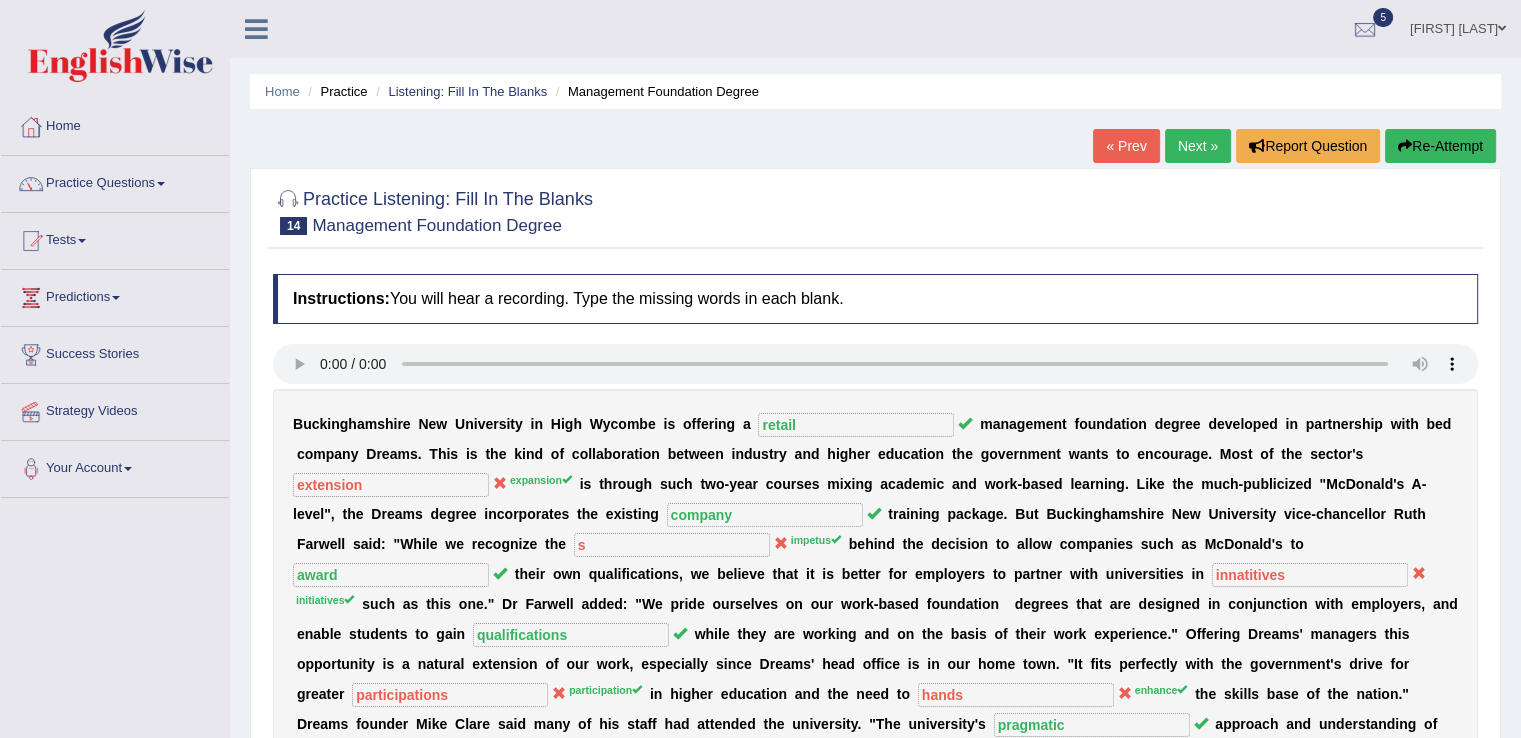 click on "Next »" at bounding box center (1198, 146) 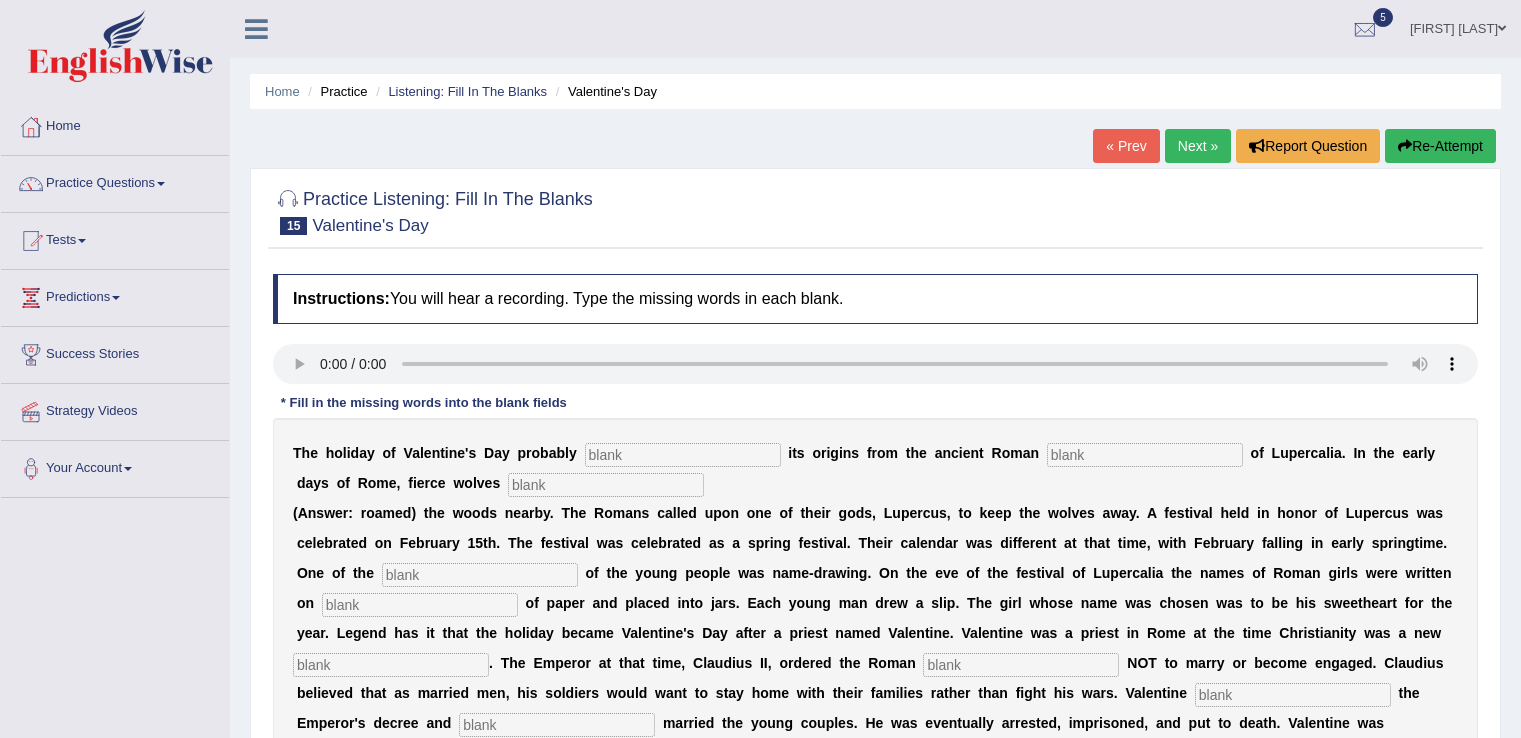 scroll, scrollTop: 0, scrollLeft: 0, axis: both 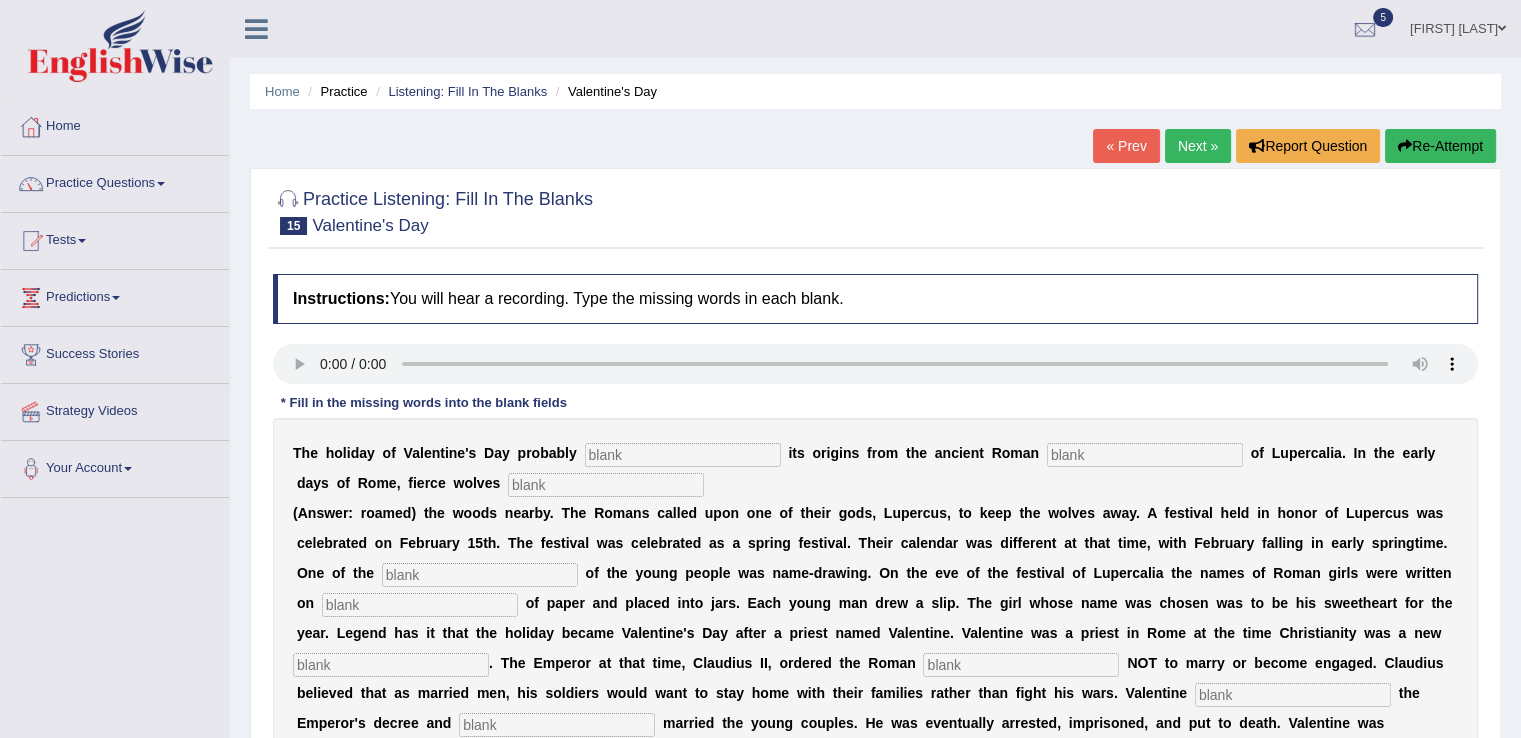 click at bounding box center (683, 455) 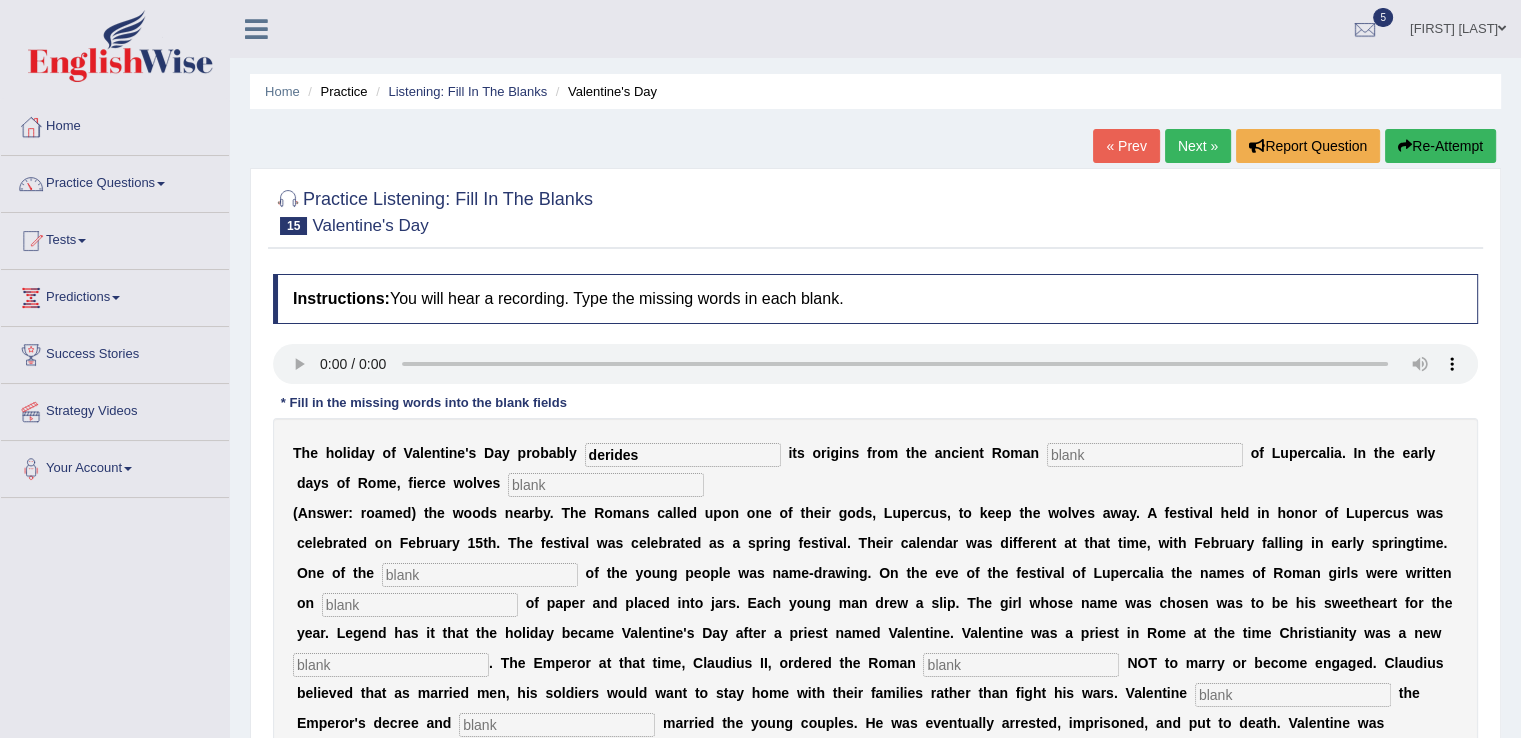 type on "derides" 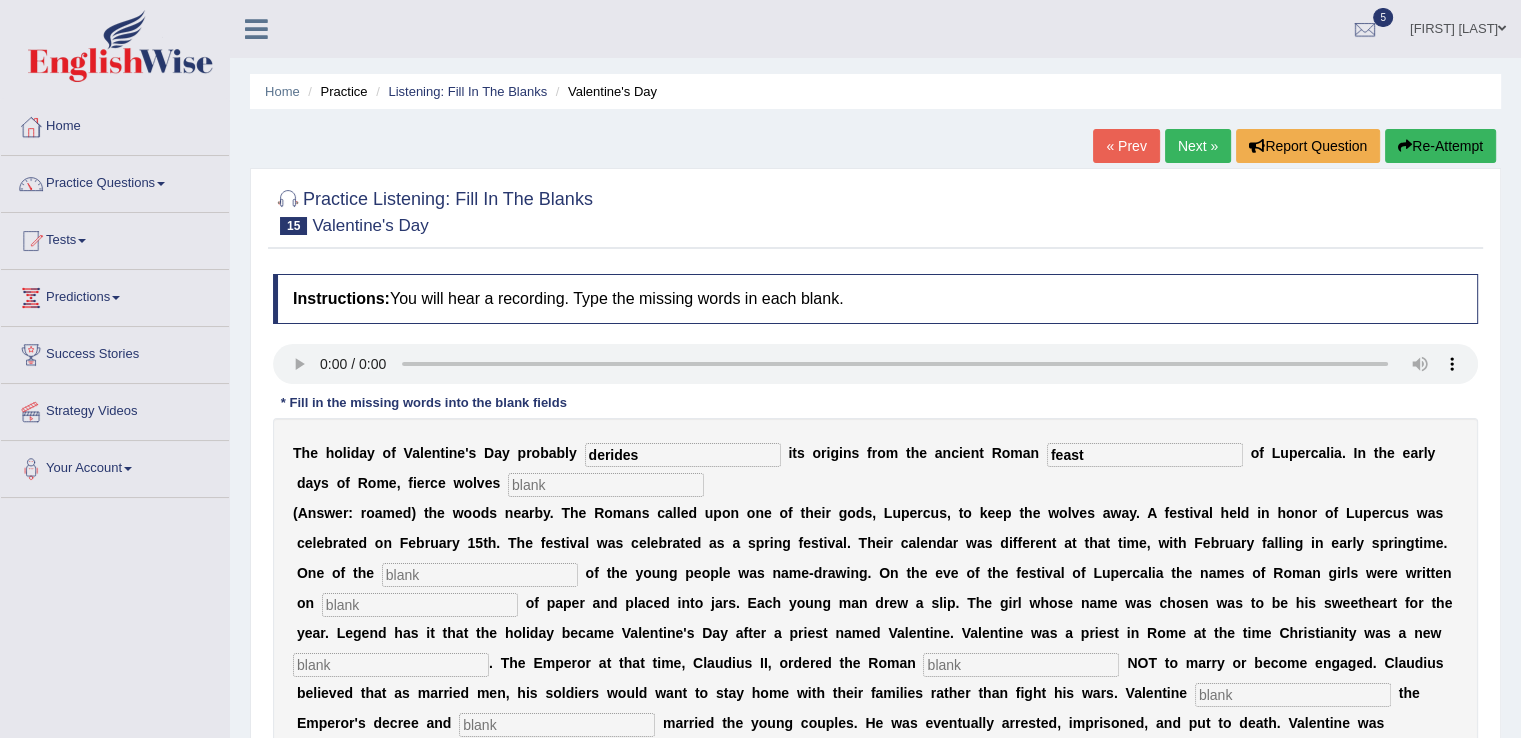 type on "feast" 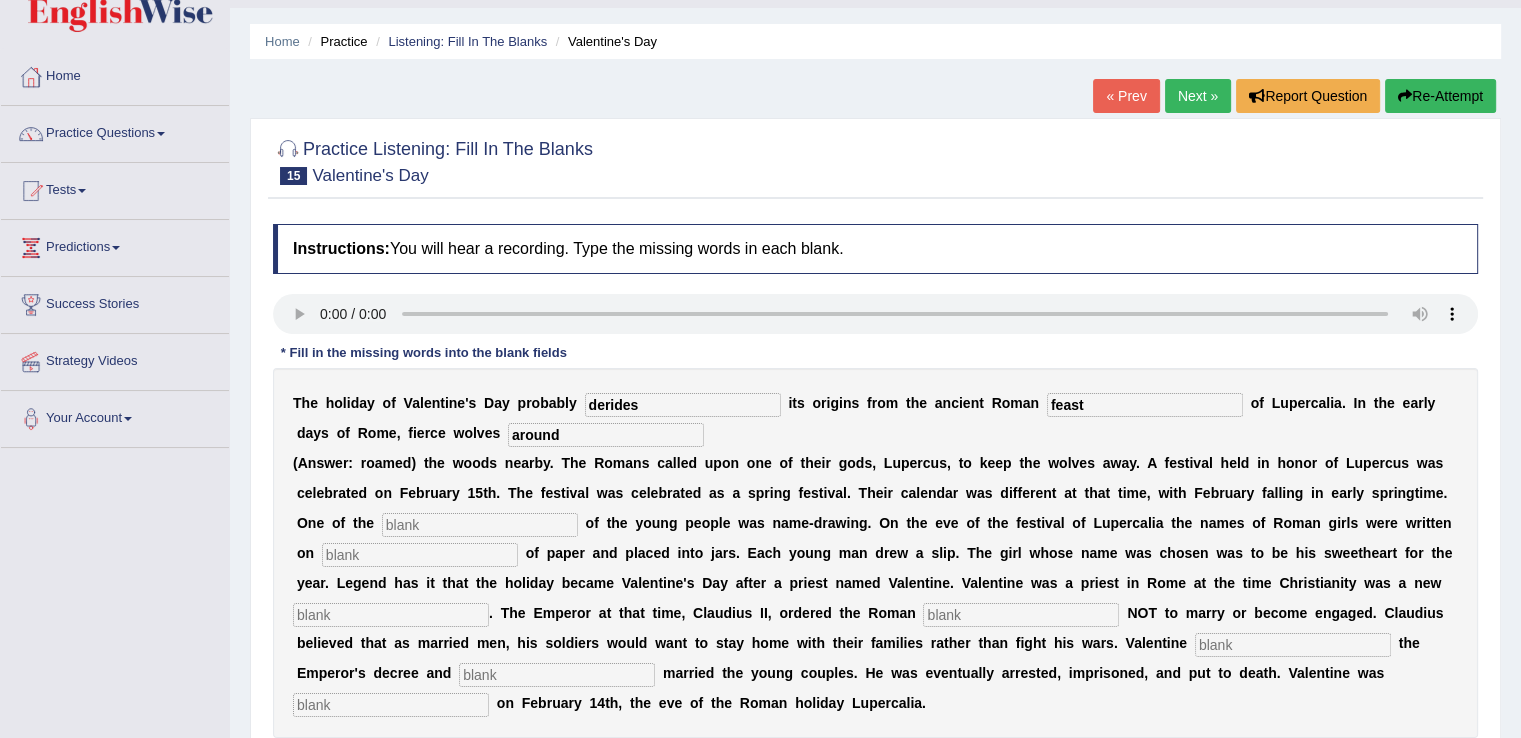 scroll, scrollTop: 51, scrollLeft: 0, axis: vertical 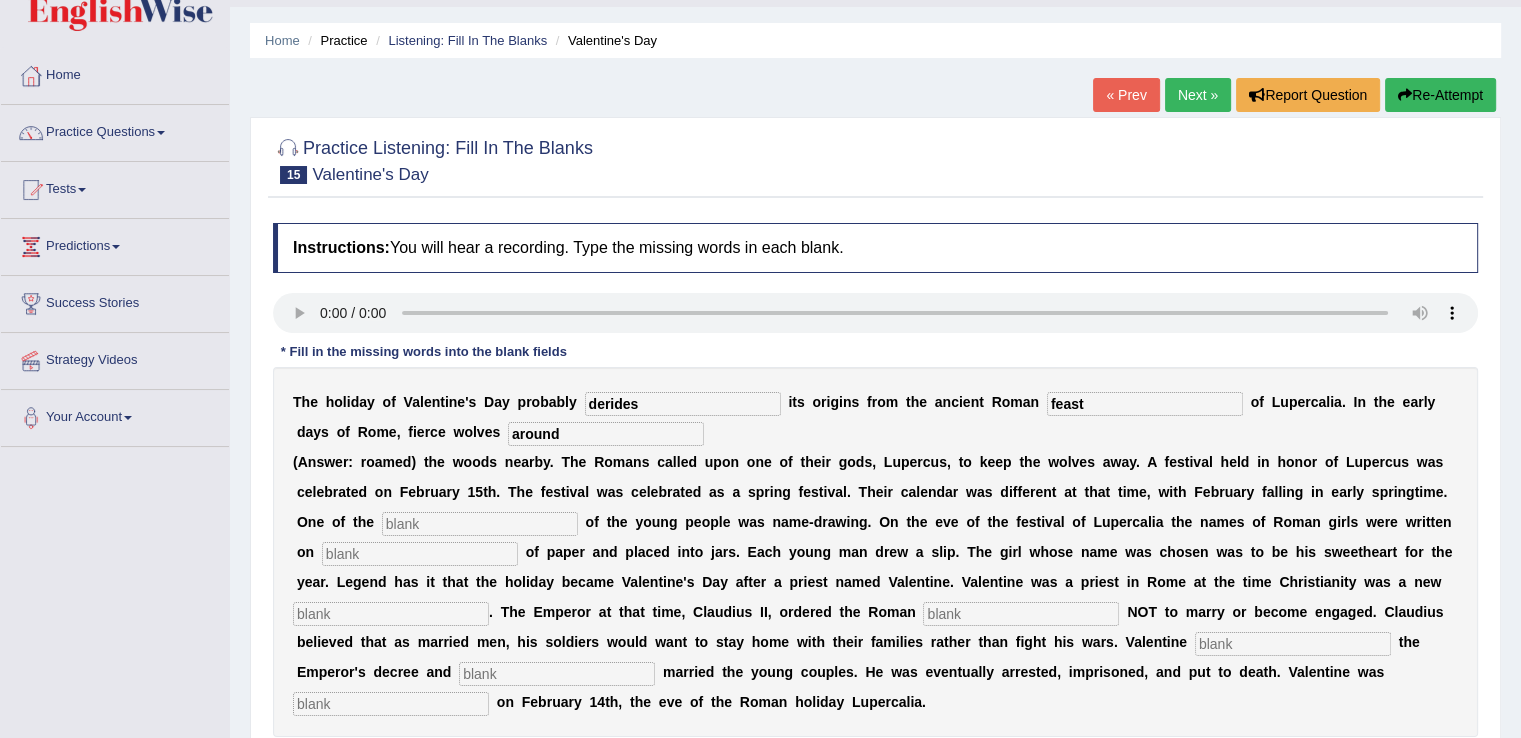 type on "around" 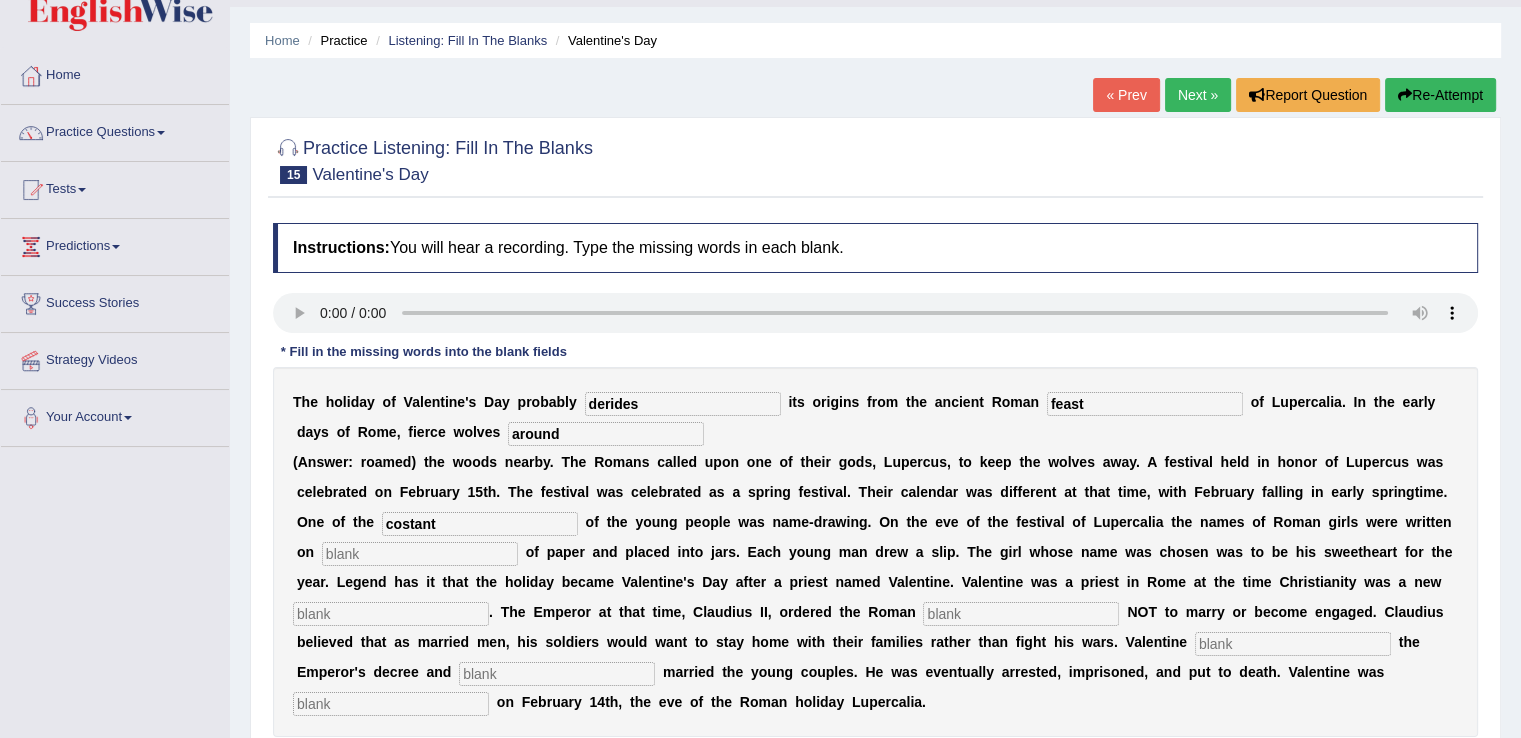type on "costant" 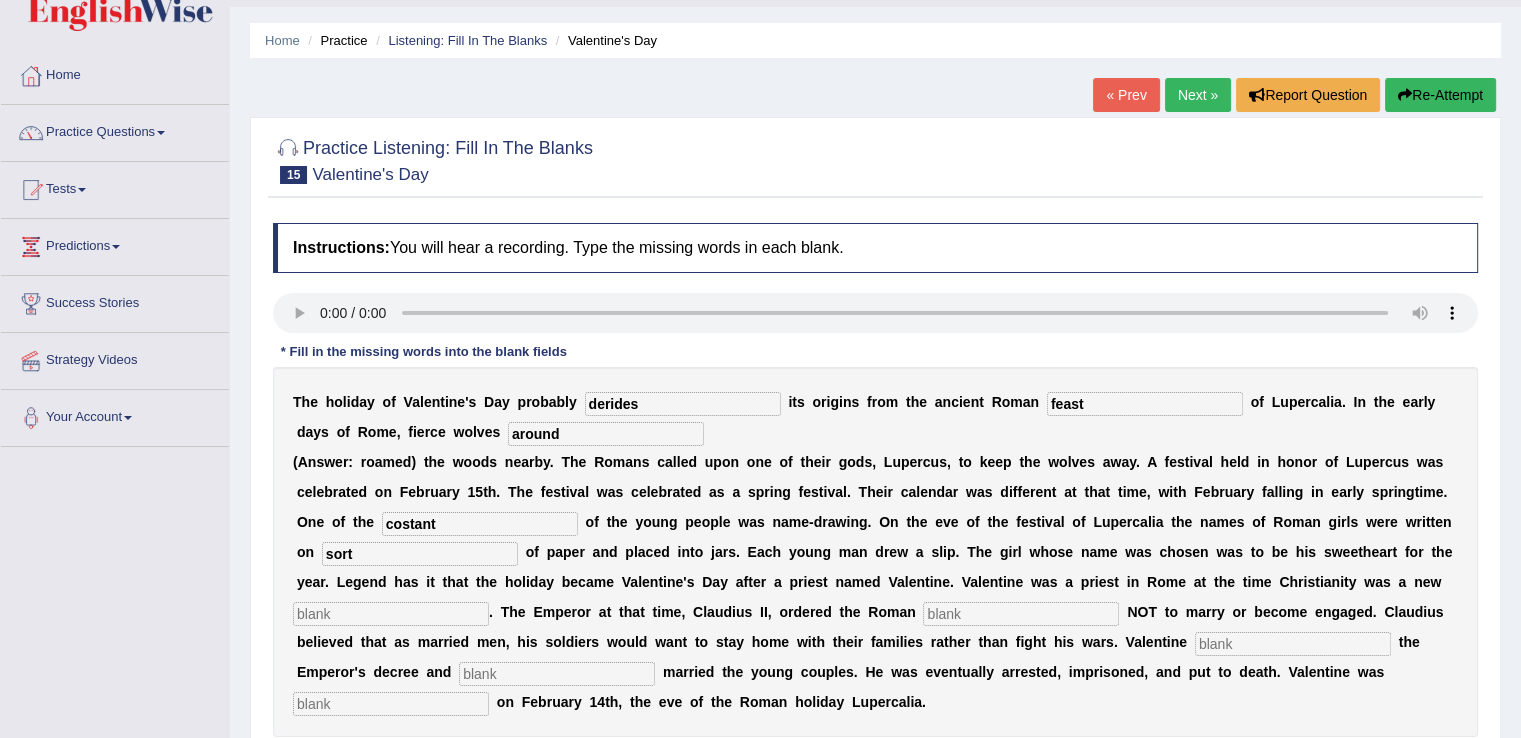 type on "sort" 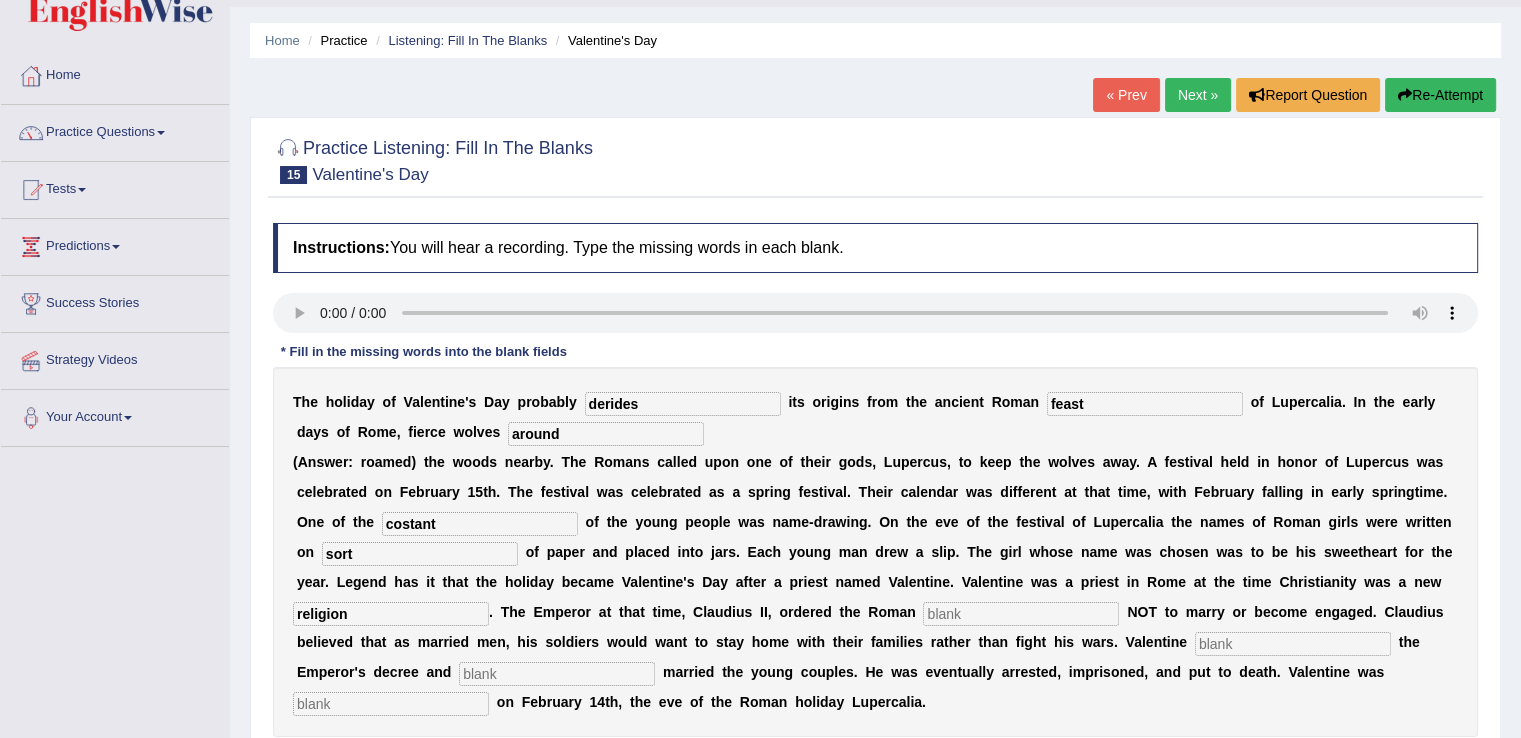 type on "religion" 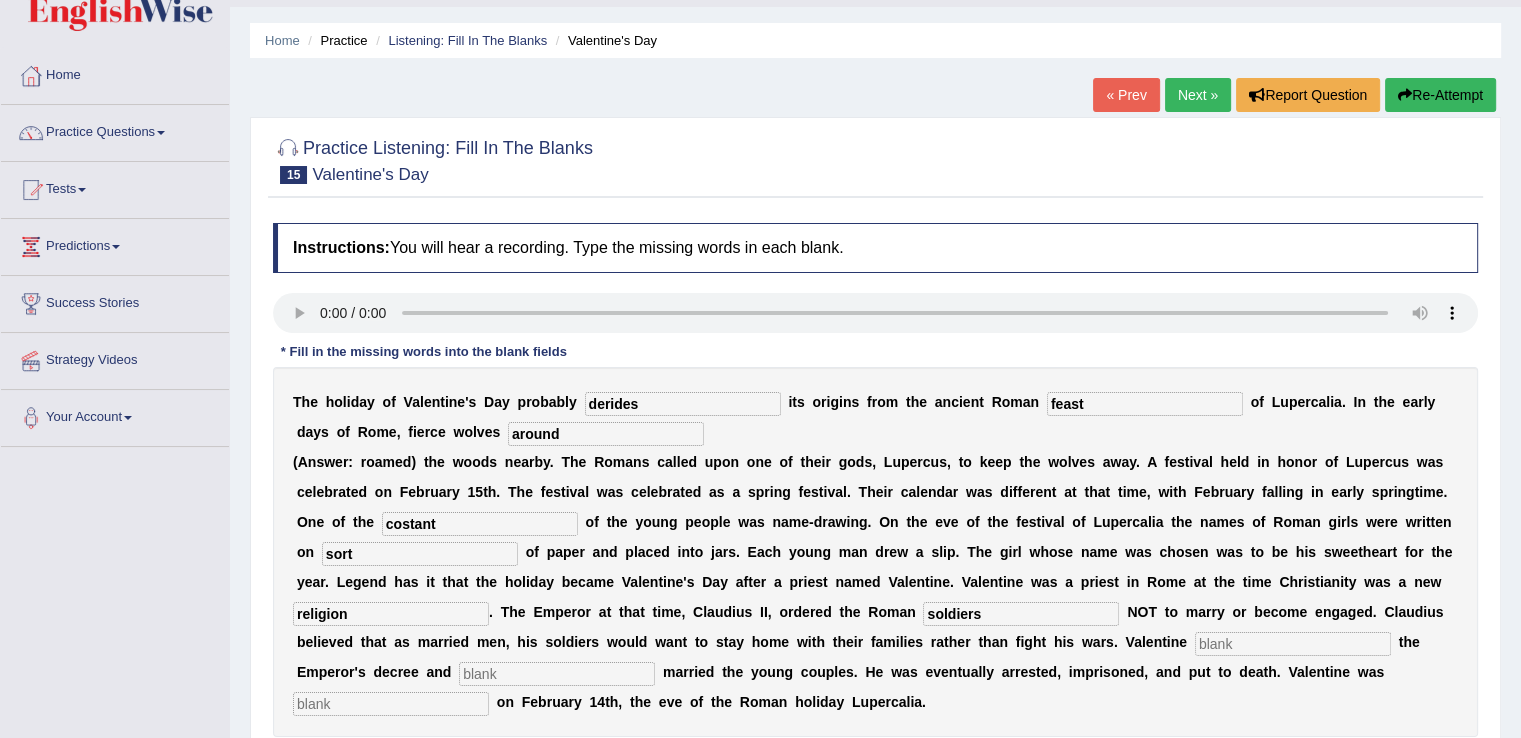 type on "soldiers" 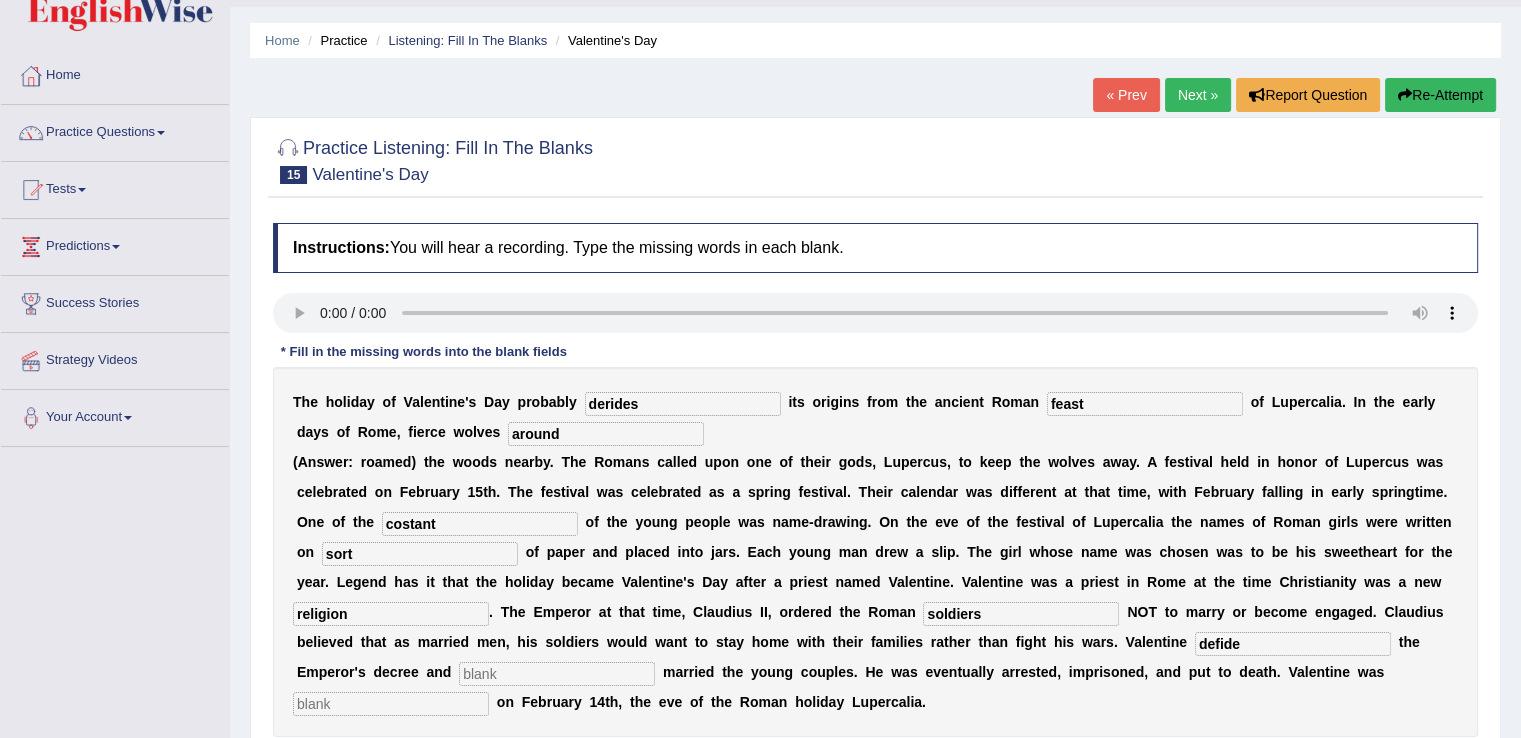 type on "defide" 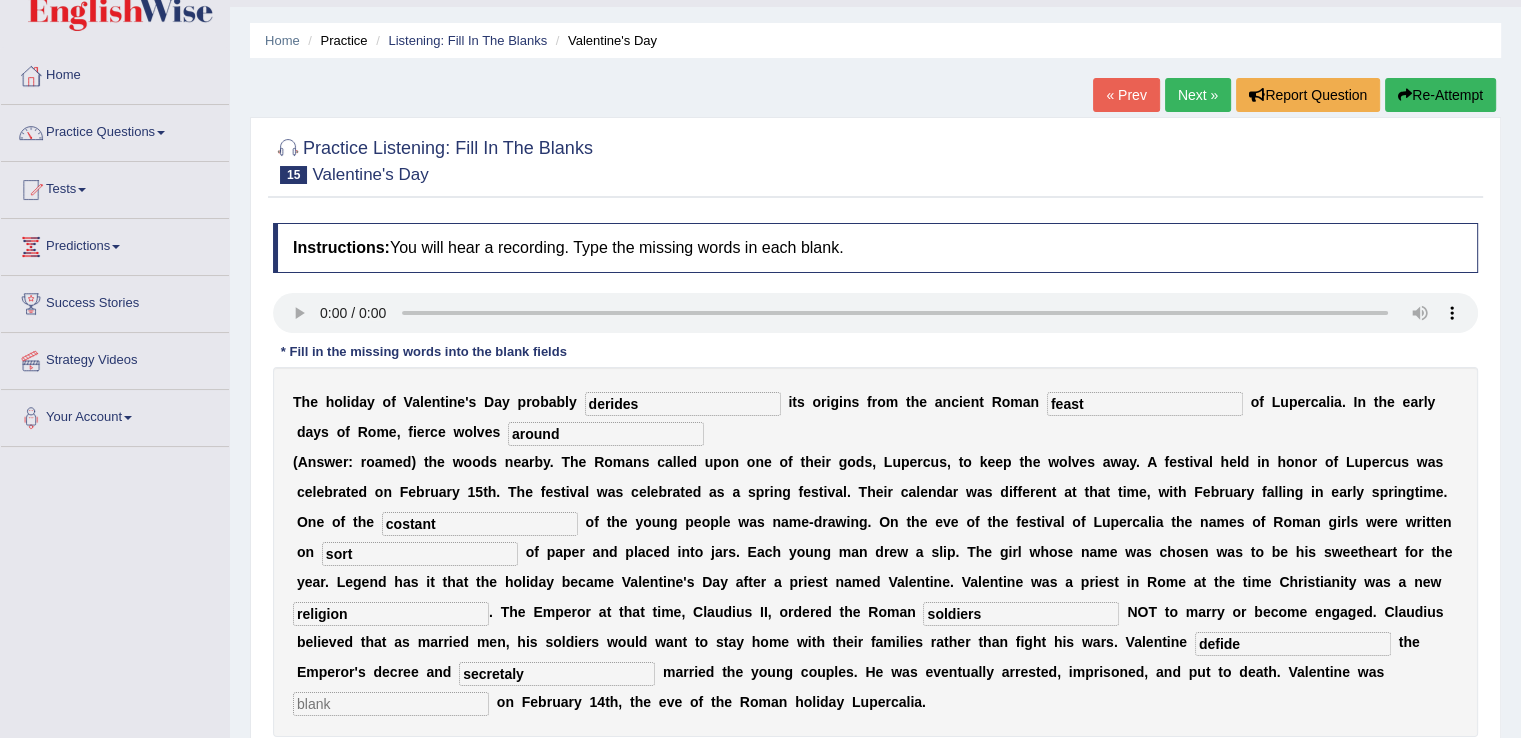 type on "secretaly" 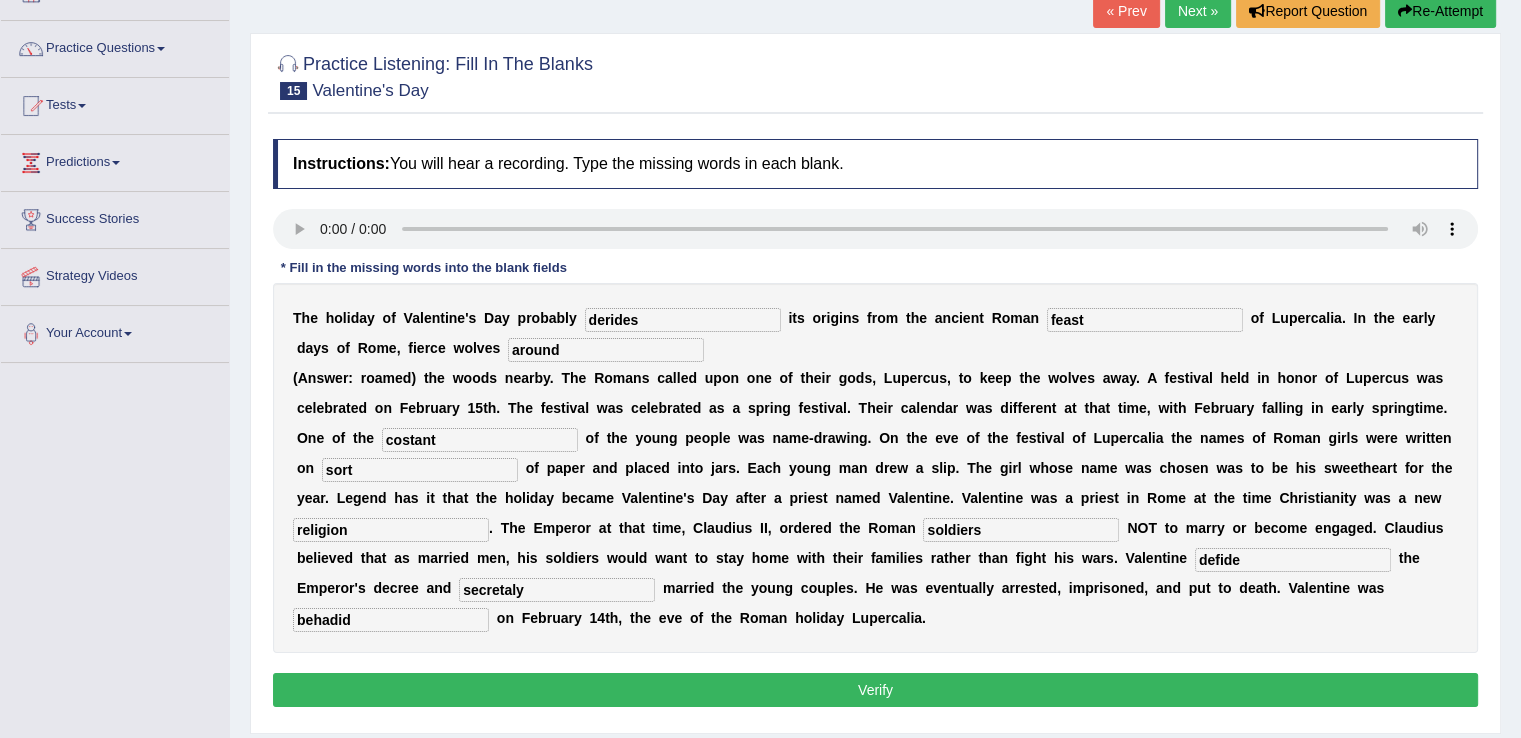 scroll, scrollTop: 147, scrollLeft: 0, axis: vertical 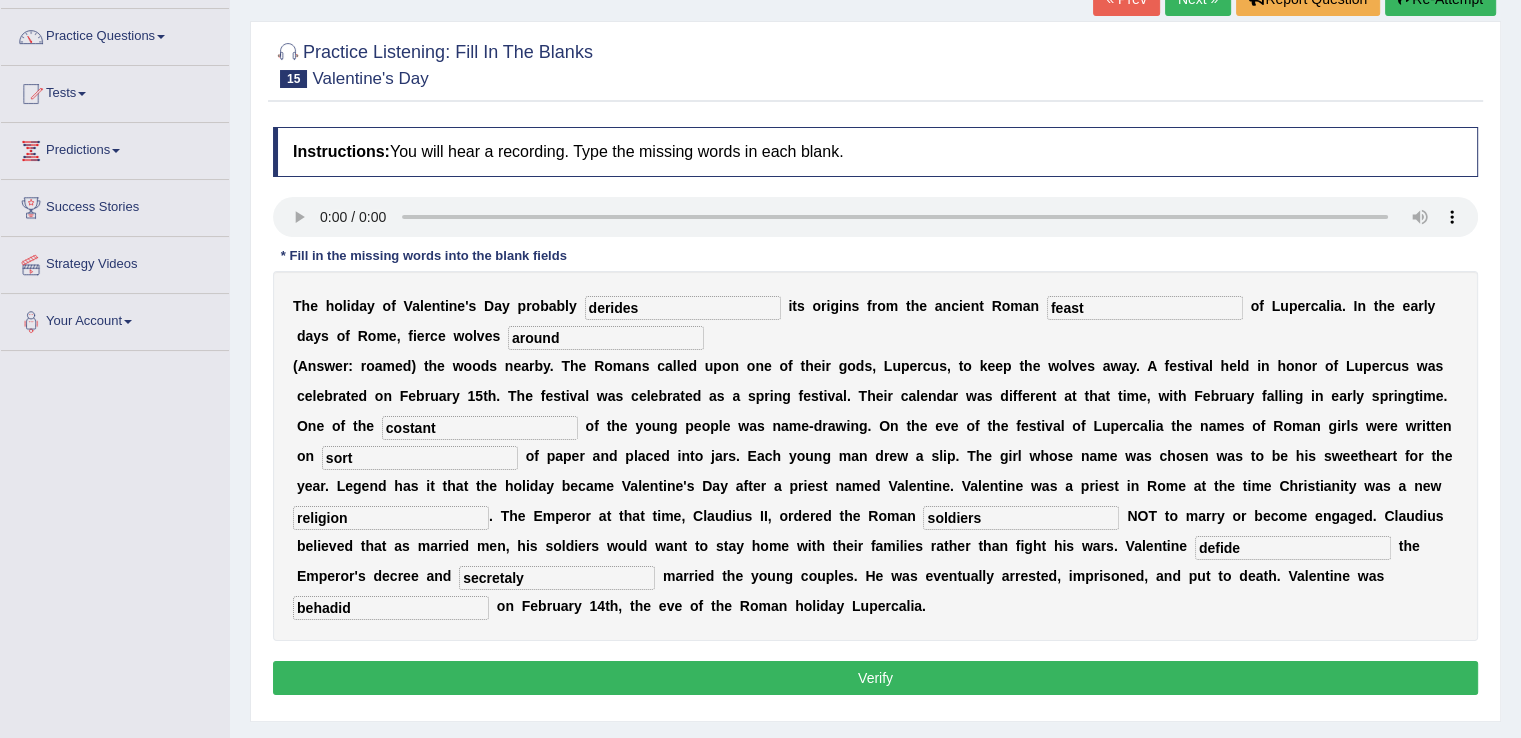 type on "behadid" 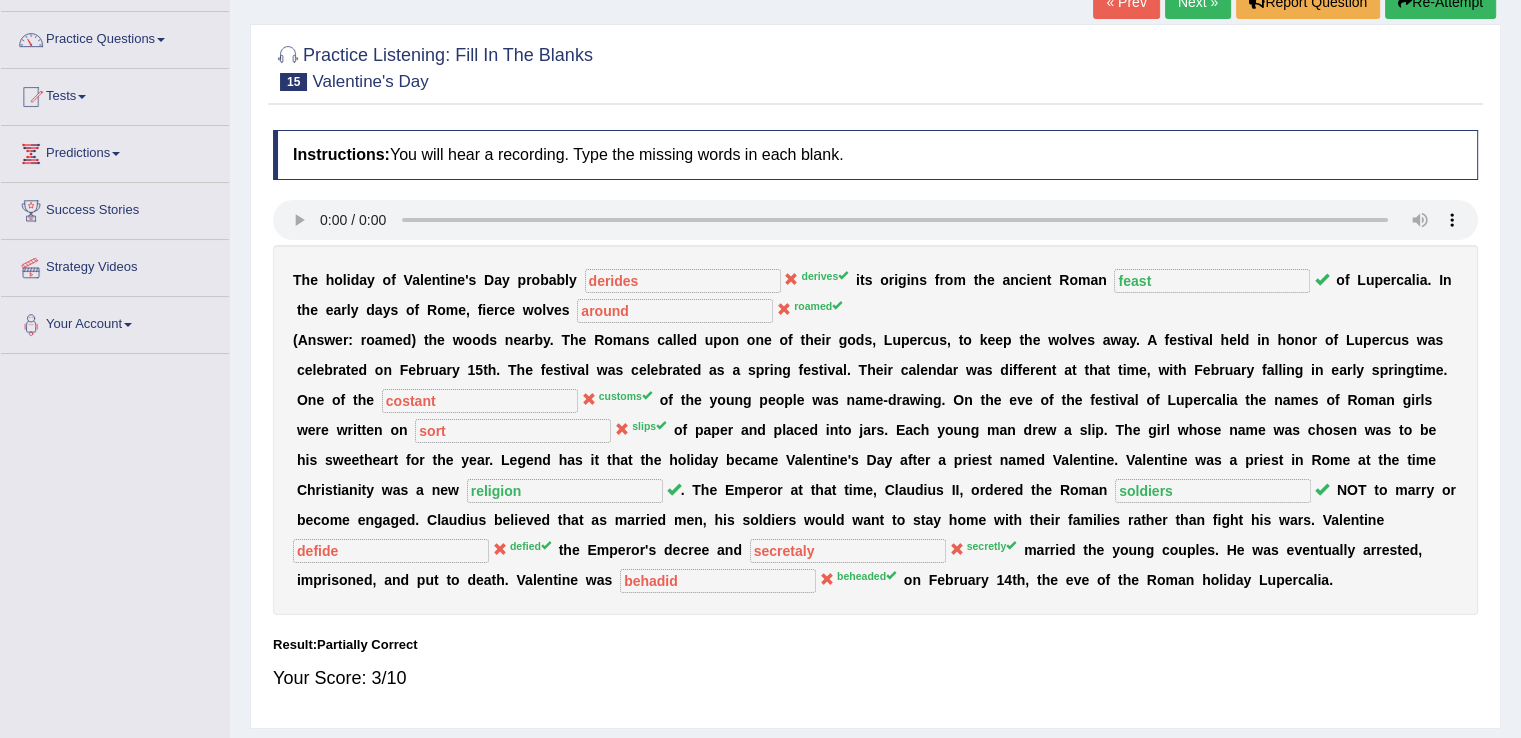 scroll, scrollTop: 56, scrollLeft: 0, axis: vertical 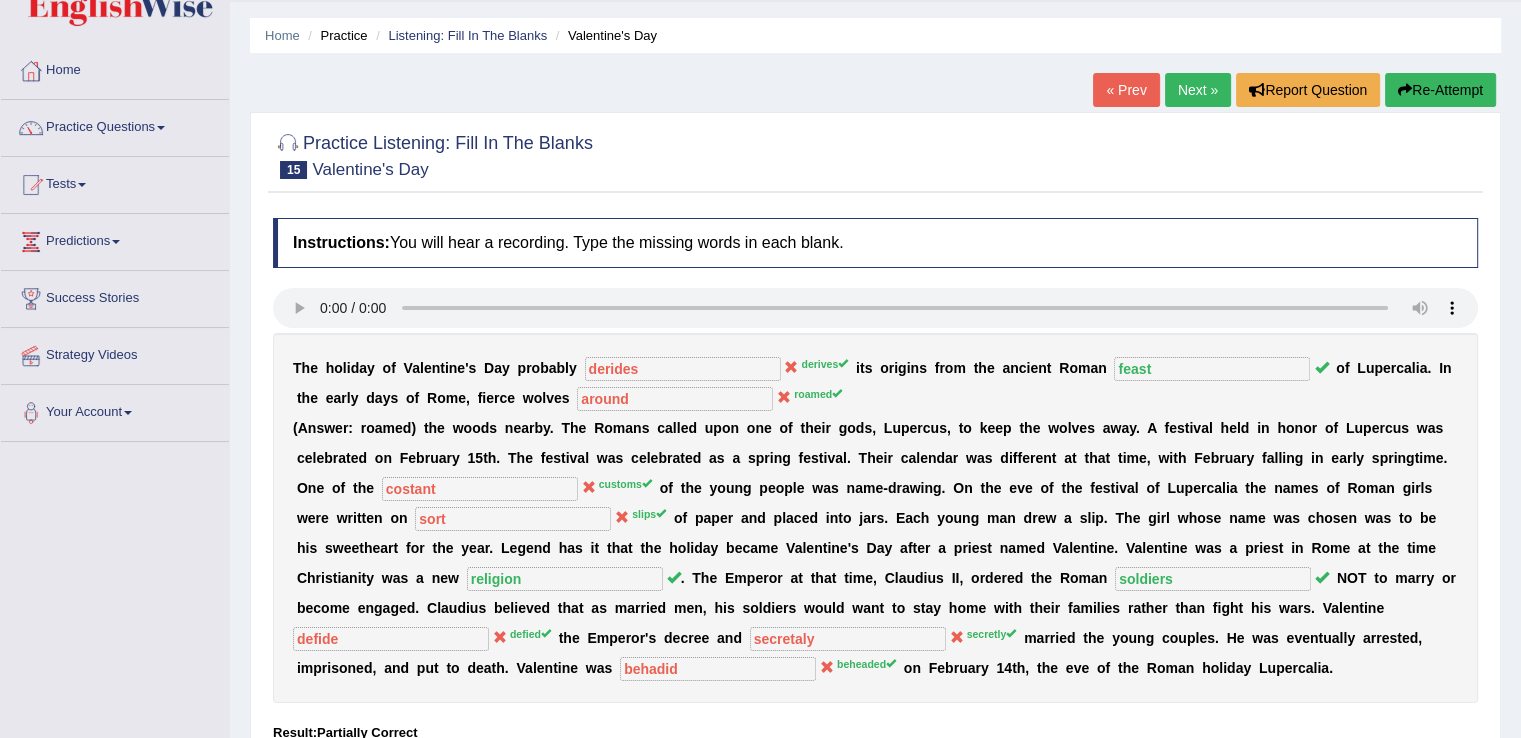 click on "Next »" at bounding box center (1198, 90) 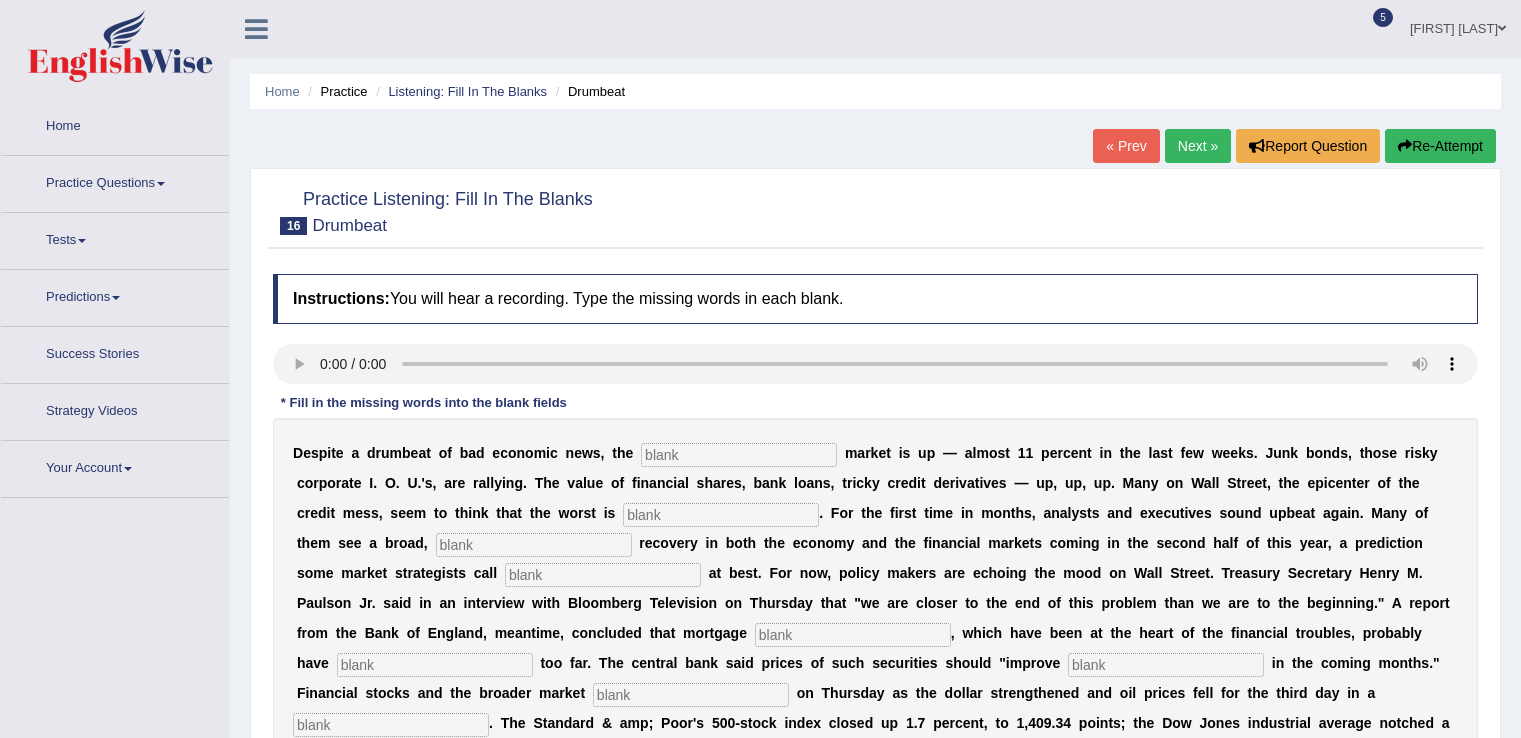 scroll, scrollTop: 0, scrollLeft: 0, axis: both 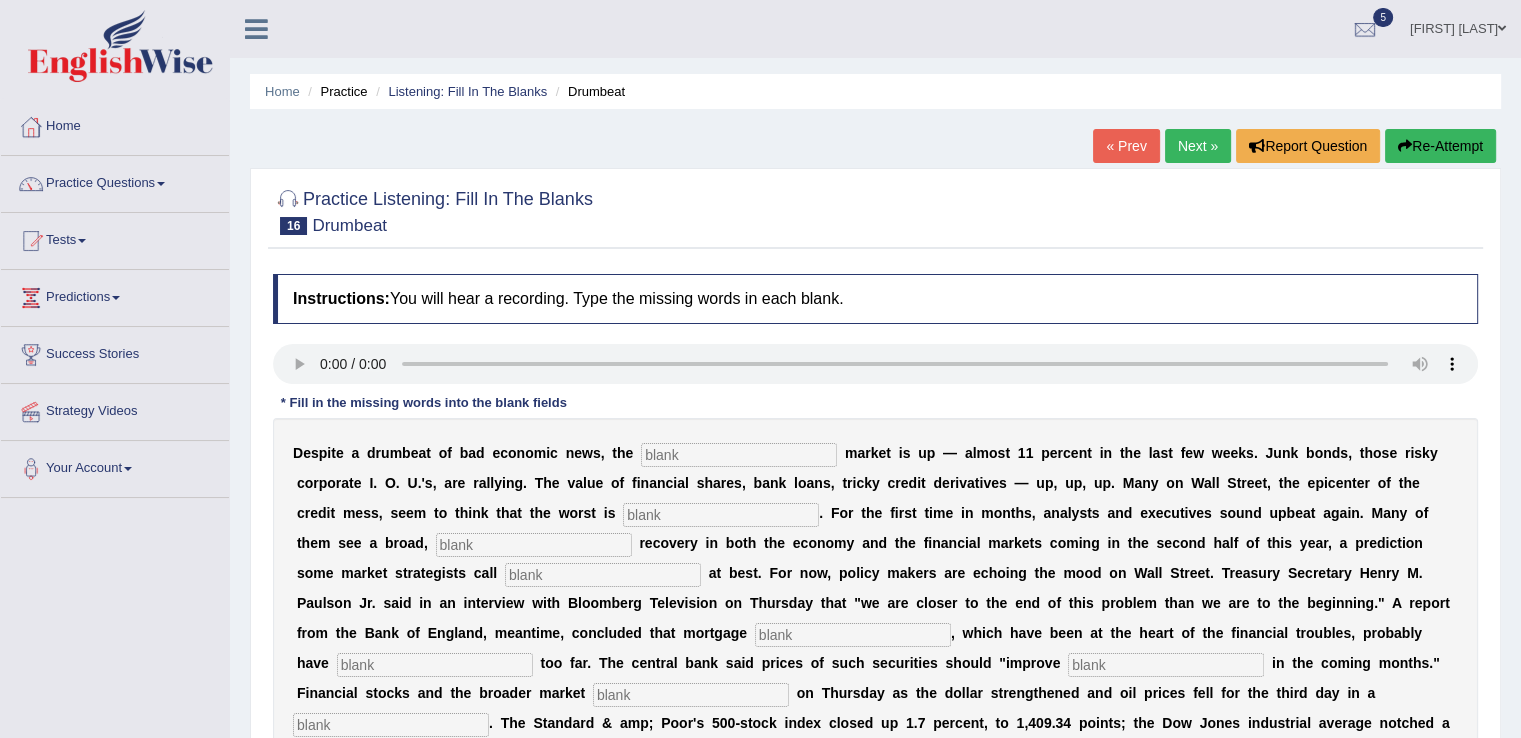 click at bounding box center [739, 455] 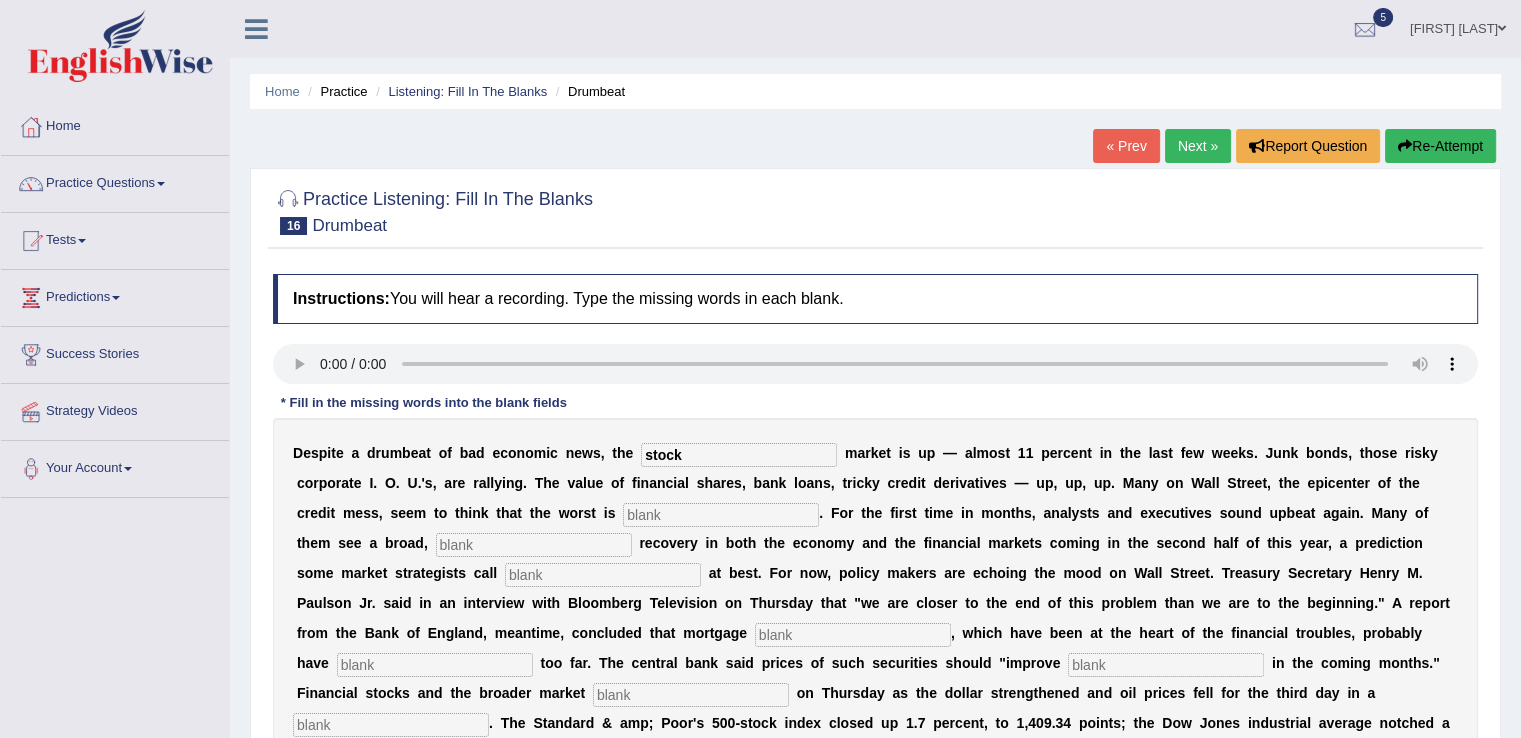 type on "stock" 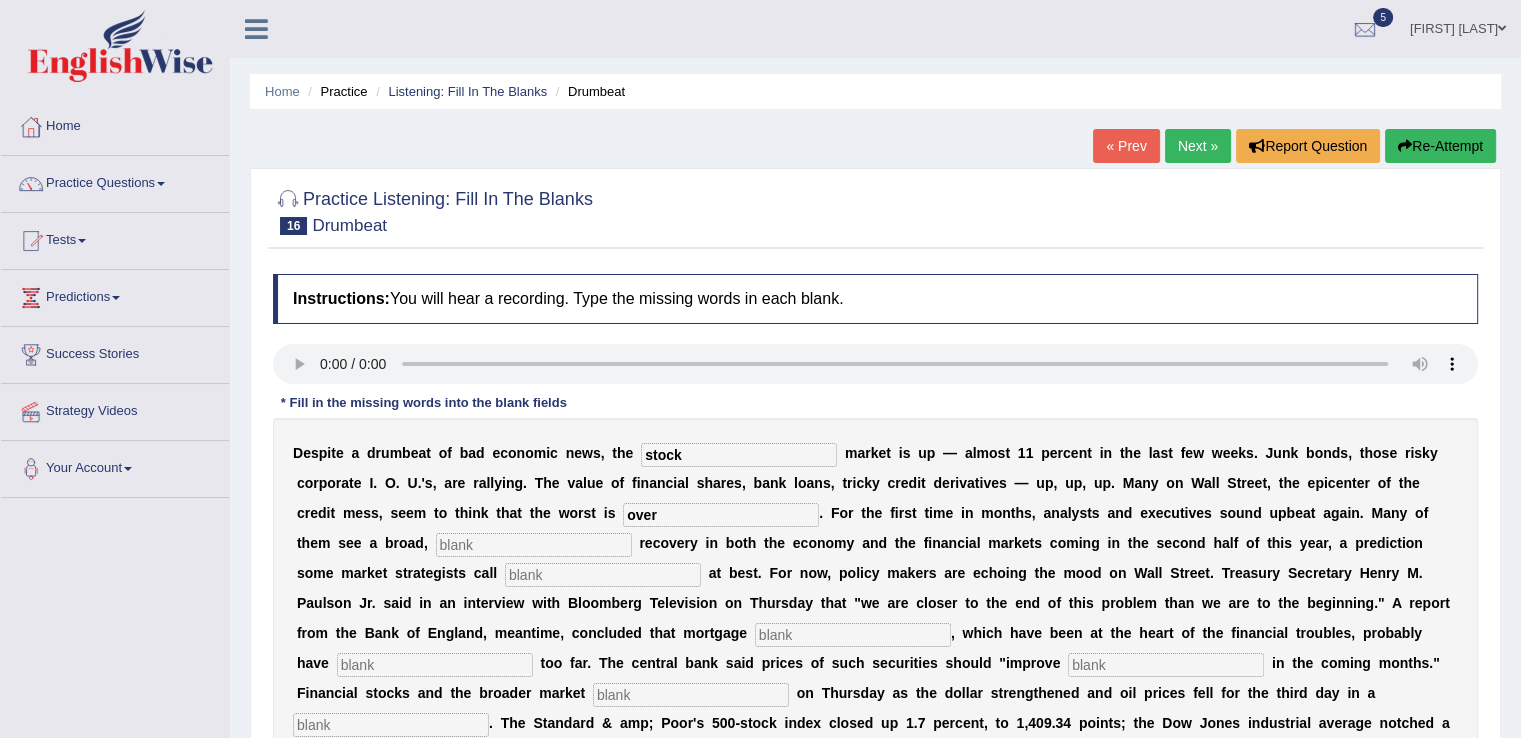 type on "over" 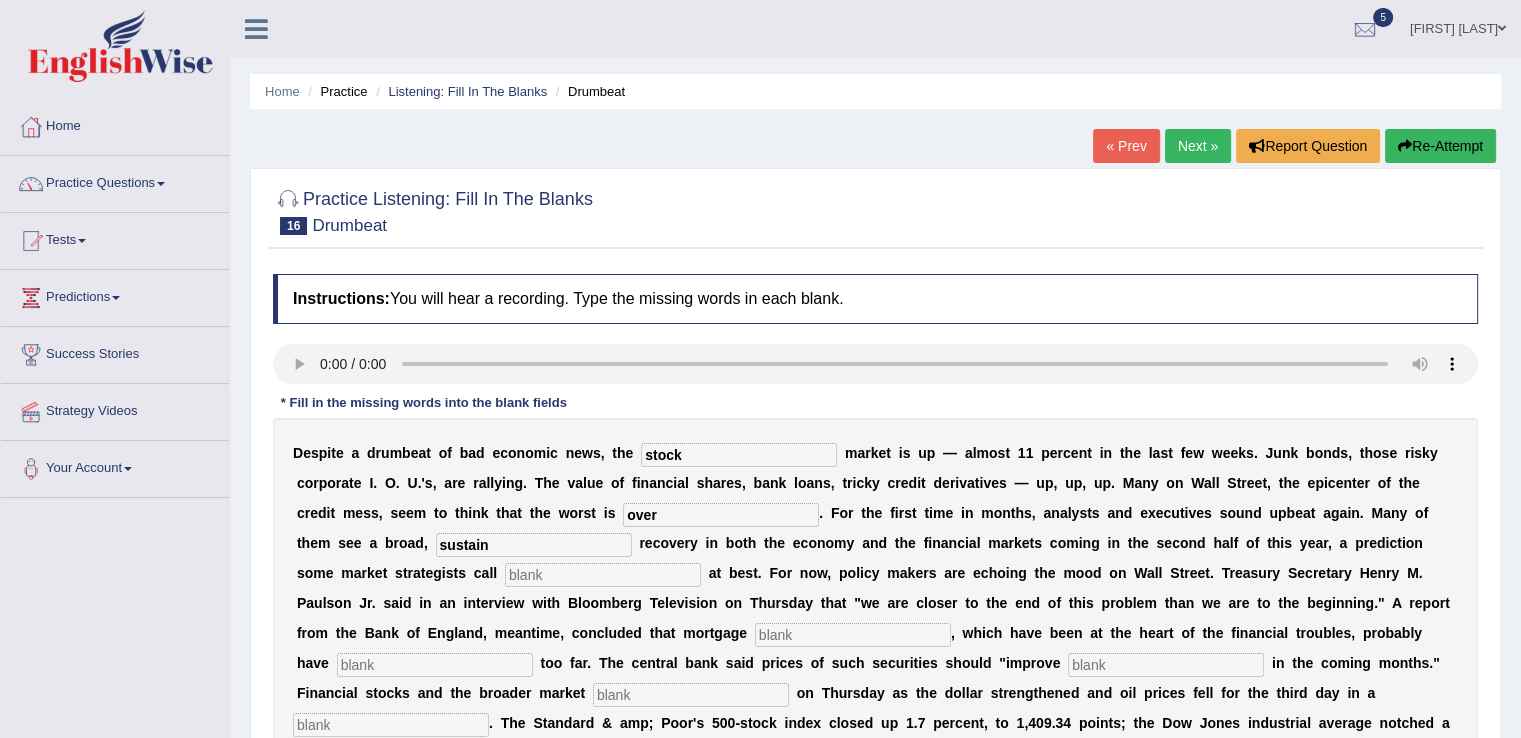 type on "sustain" 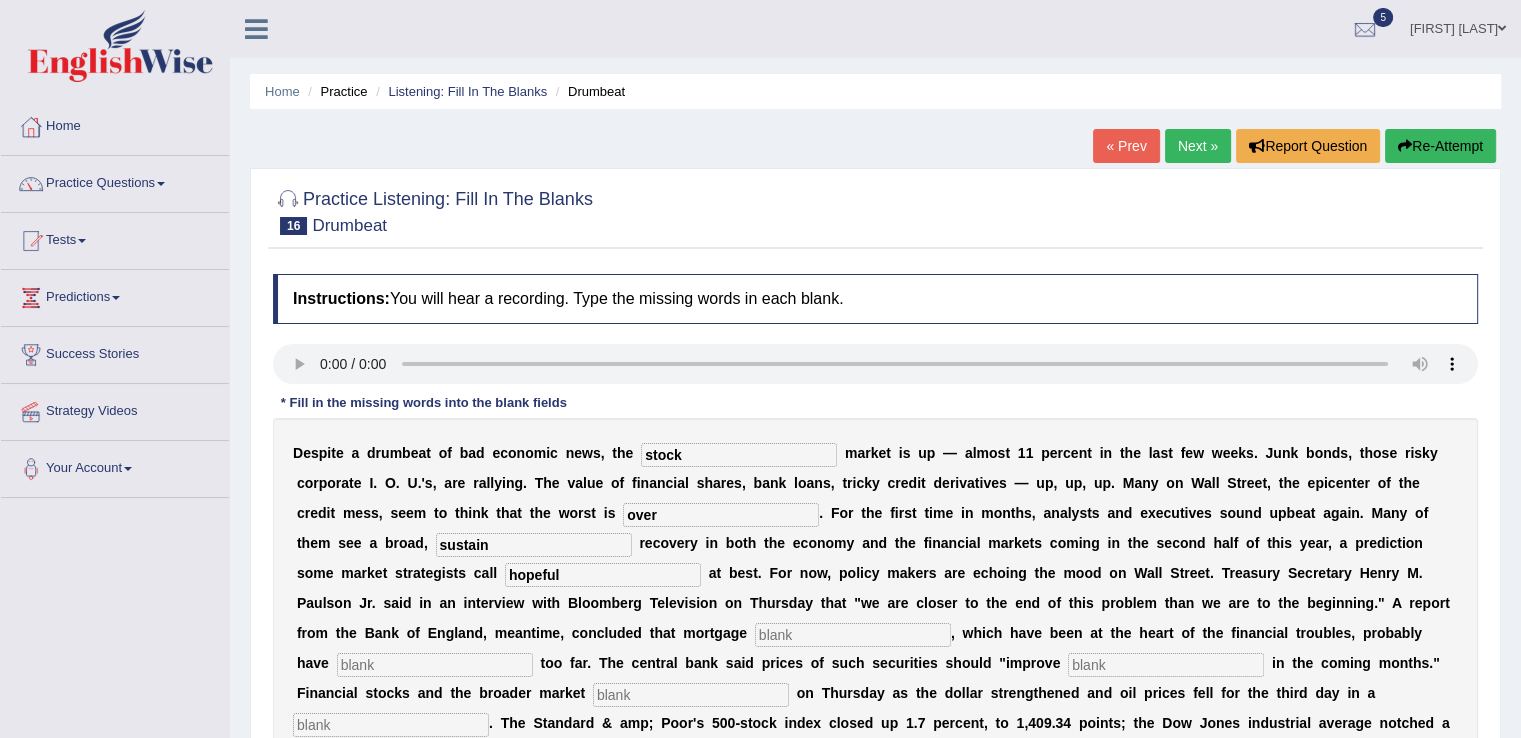 type on "hopeful" 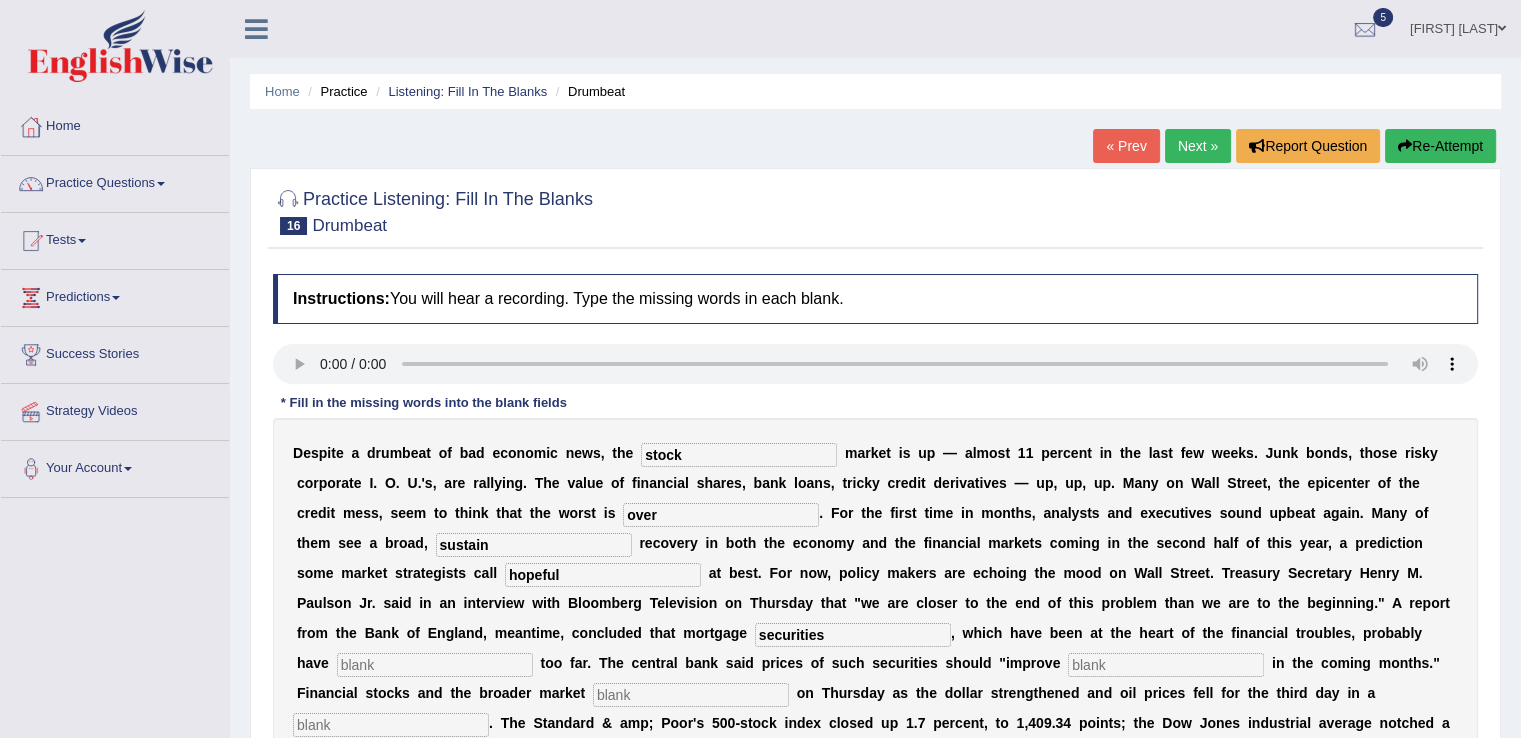 type on "securities" 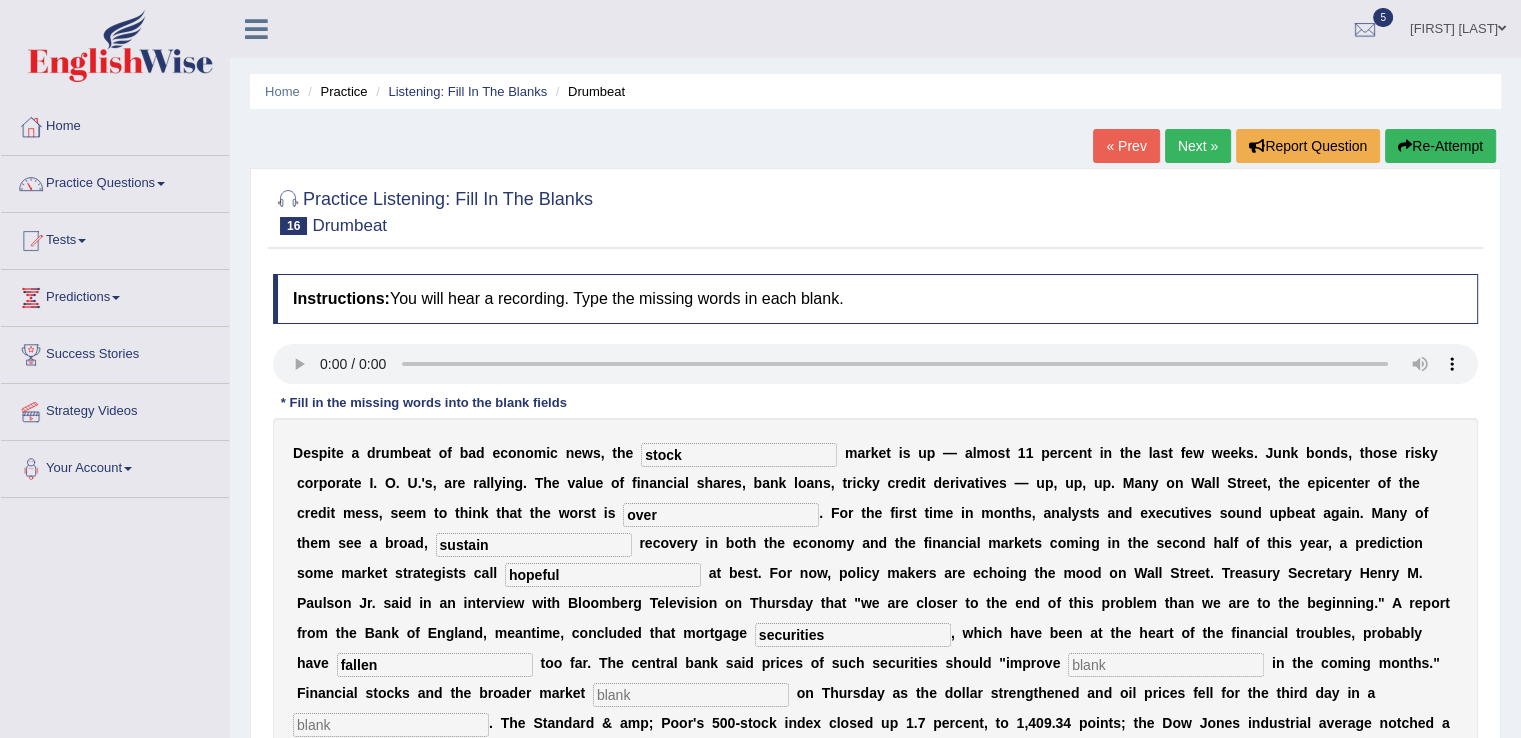 type on "fallen" 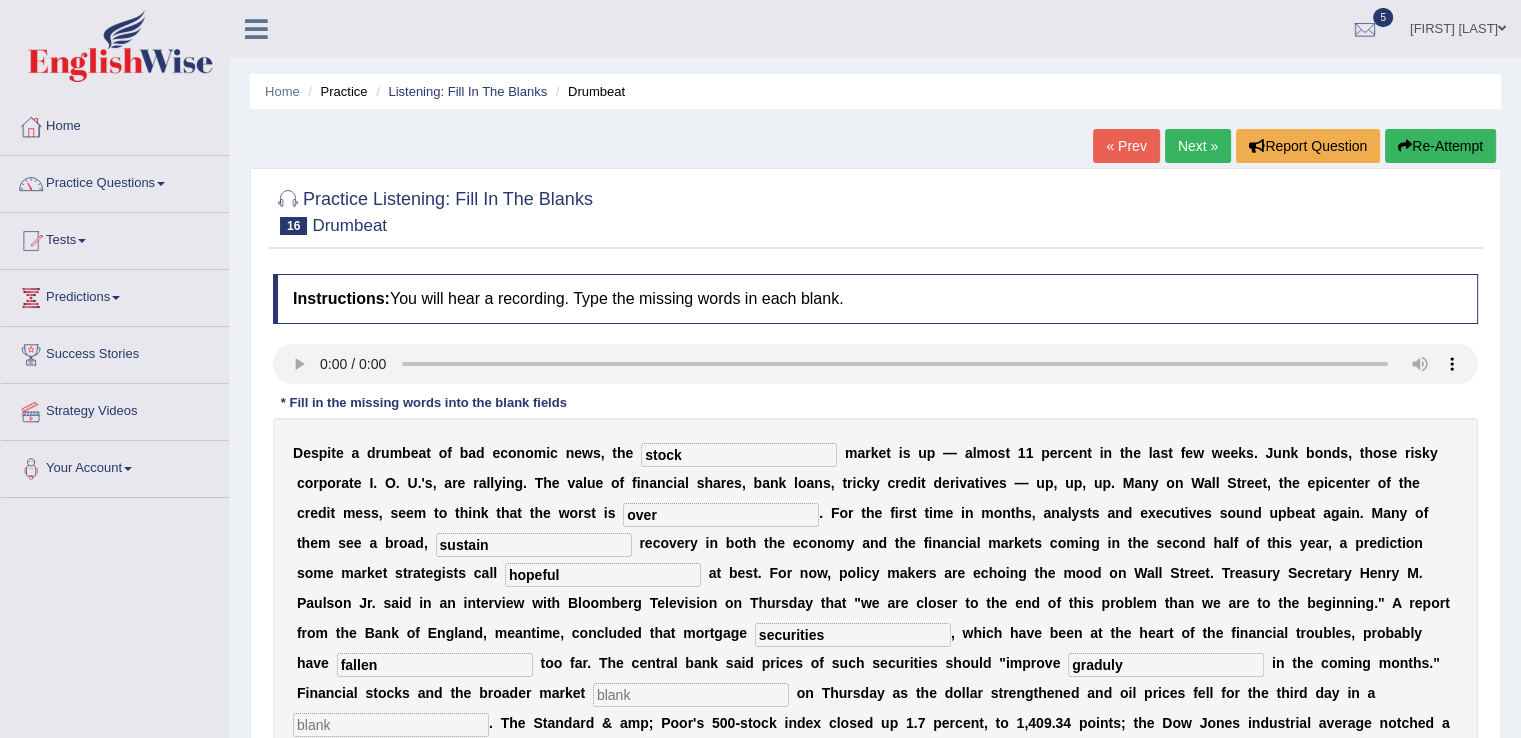 type on "graduly" 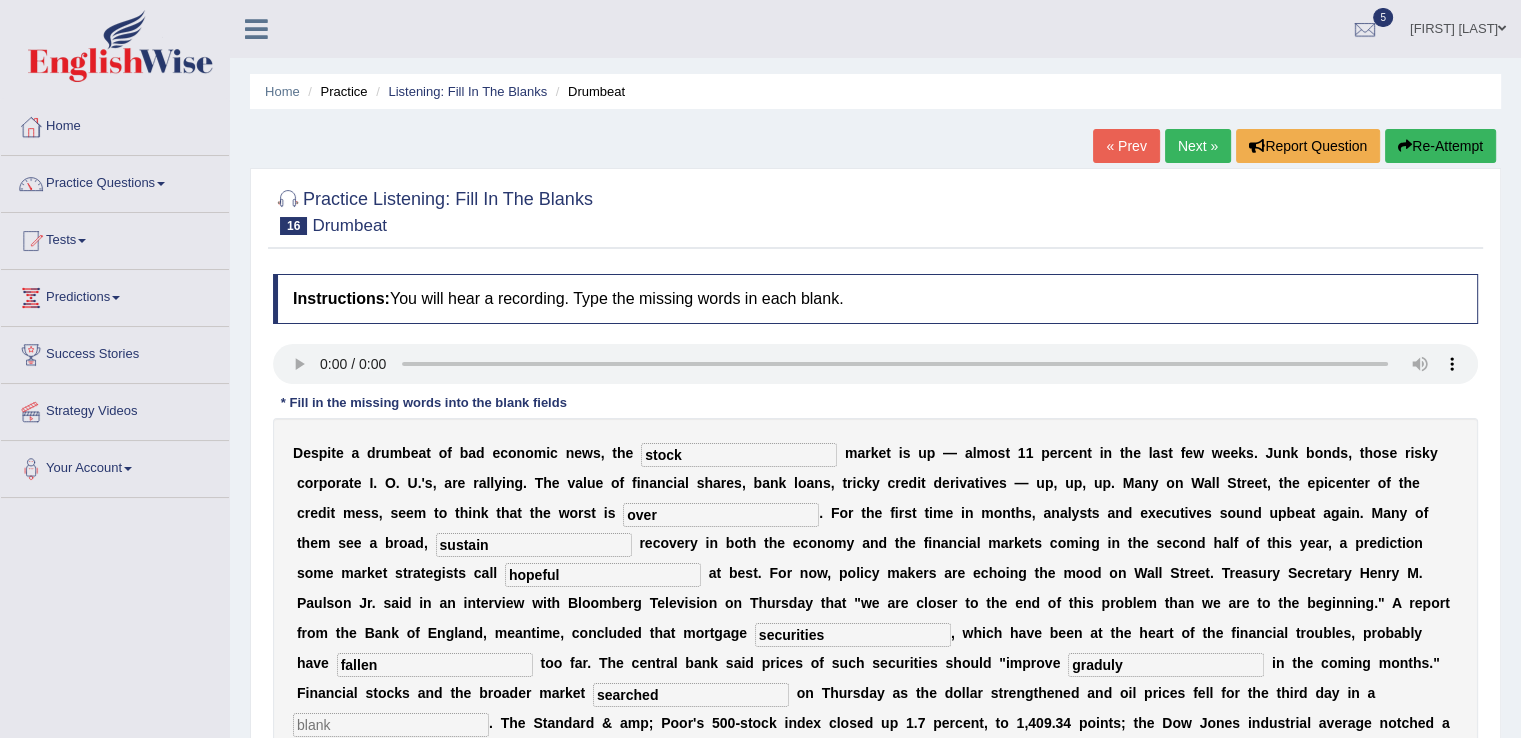 type on "searched" 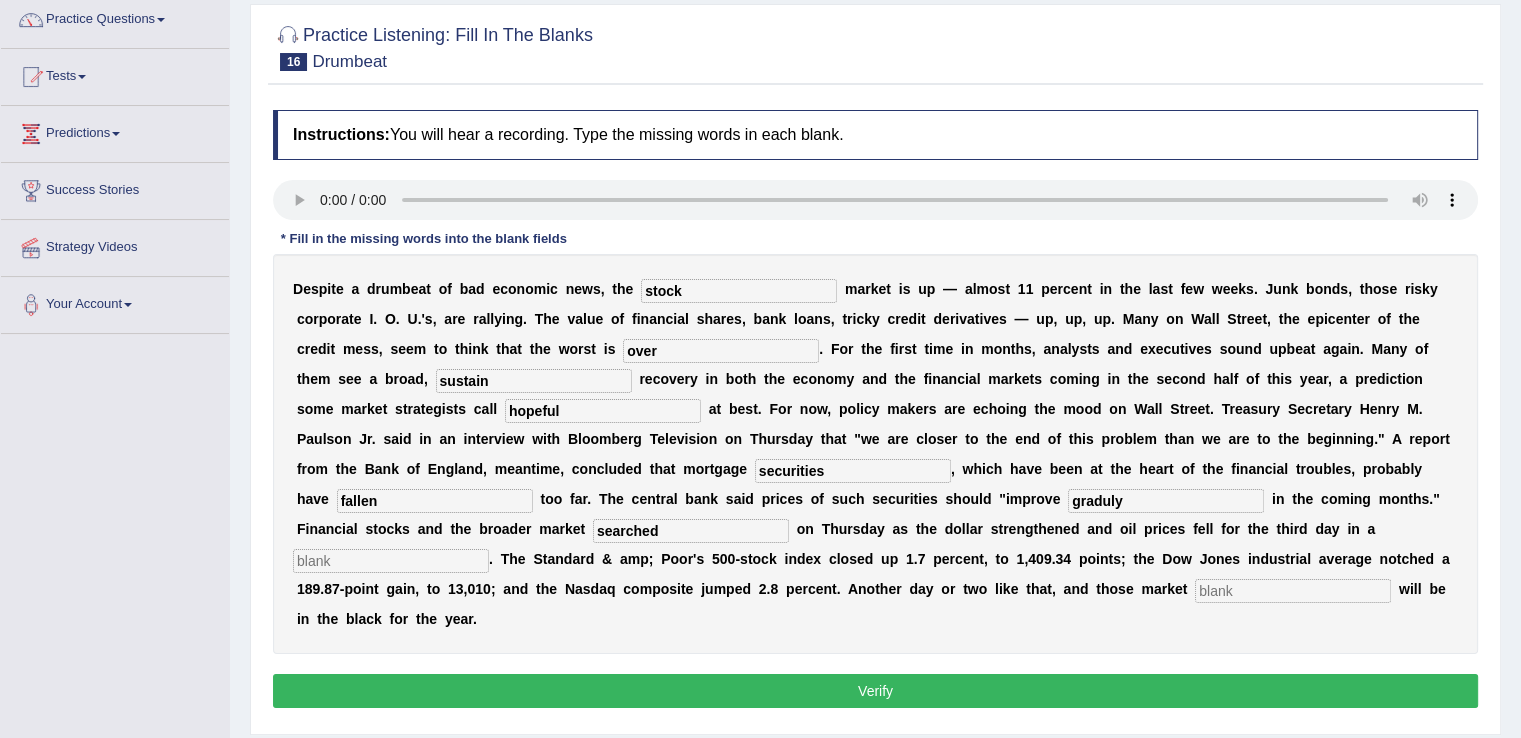 scroll, scrollTop: 171, scrollLeft: 0, axis: vertical 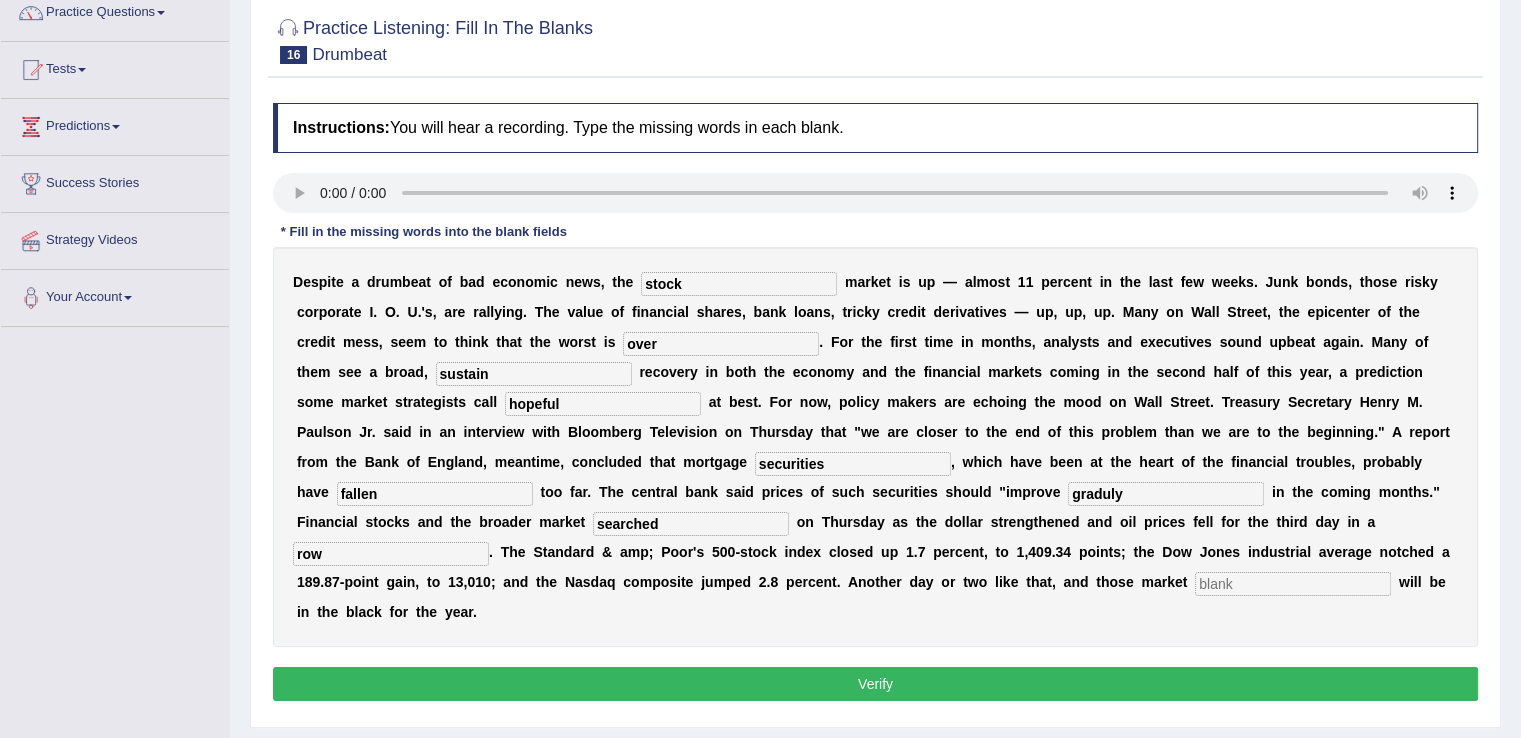 type on "row" 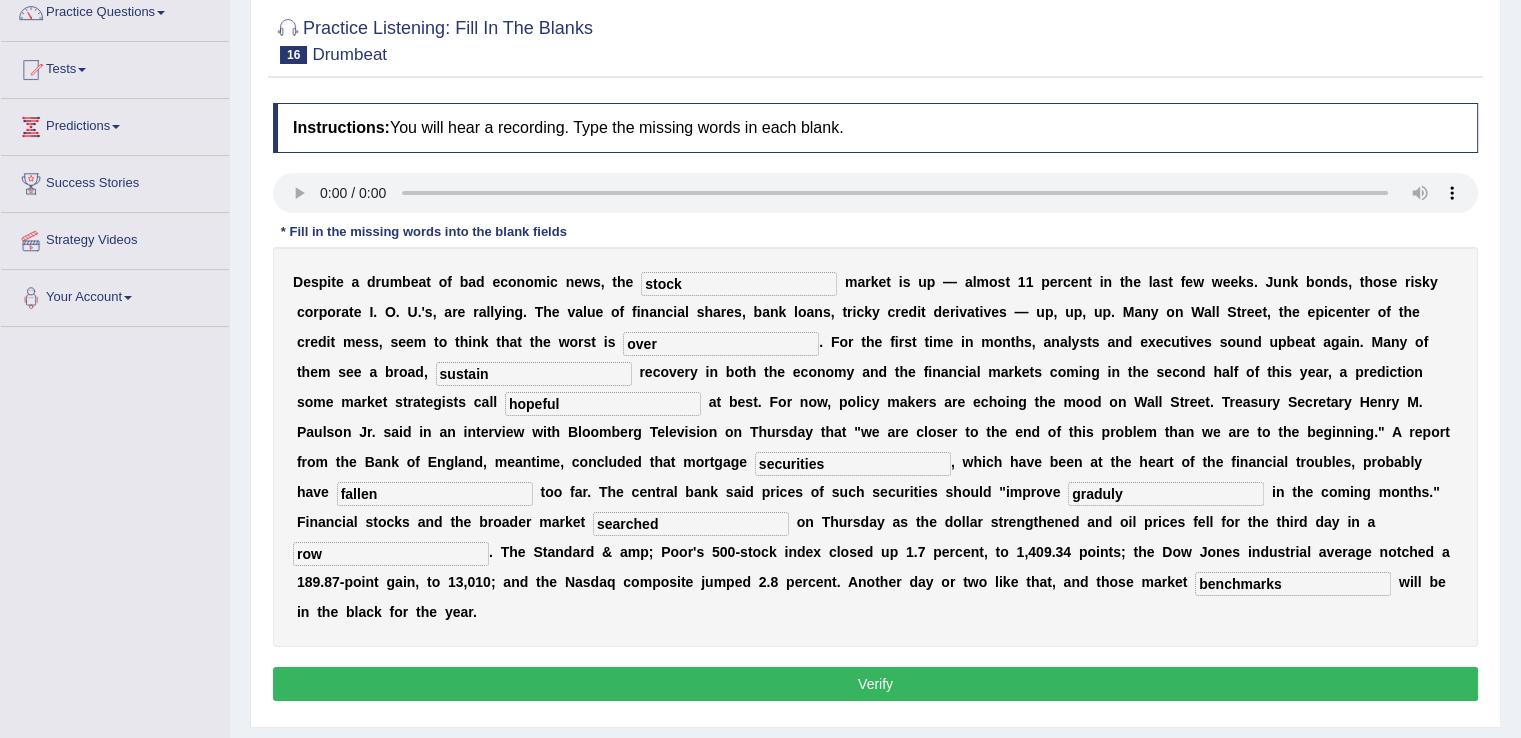type on "benchmarks" 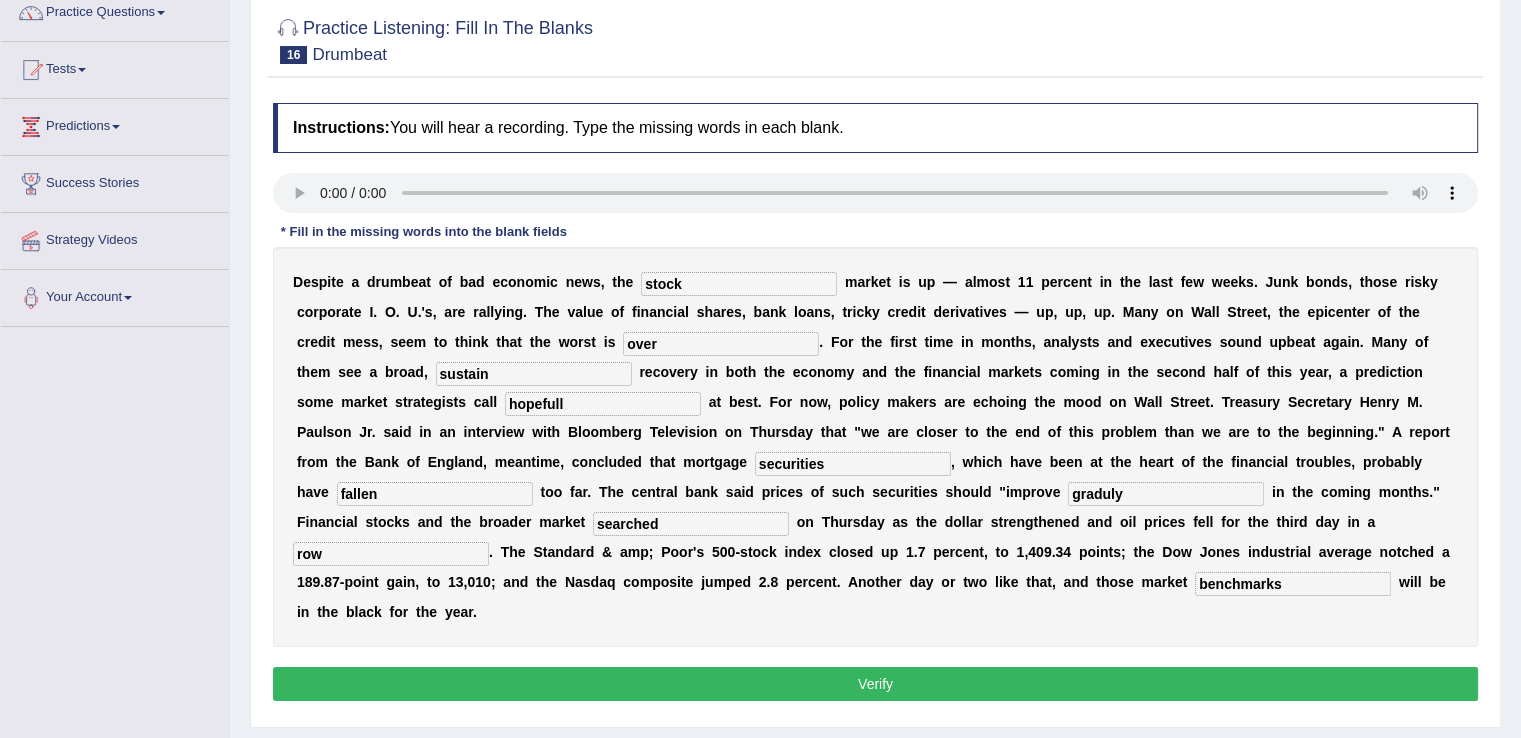 type on "hopeful" 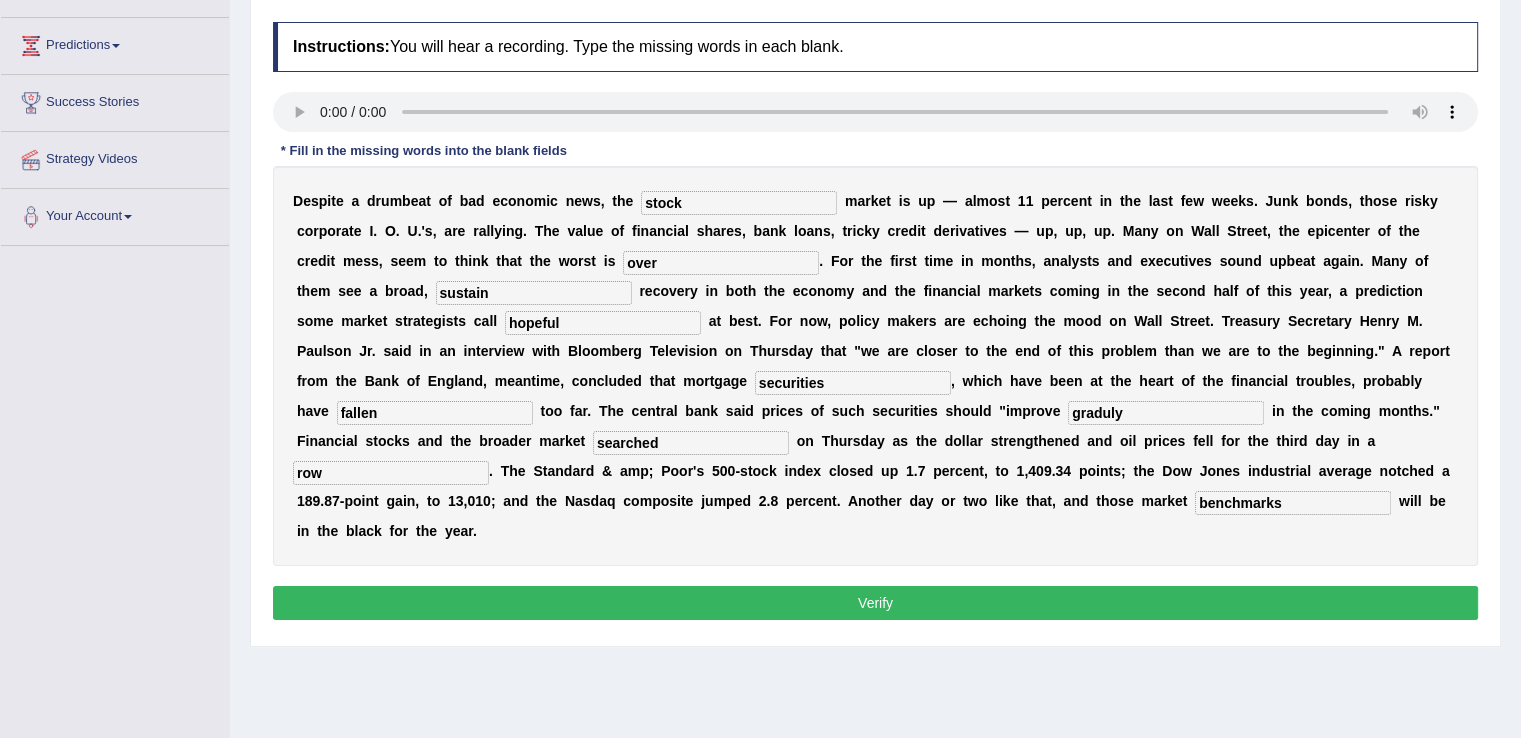 scroll, scrollTop: 312, scrollLeft: 0, axis: vertical 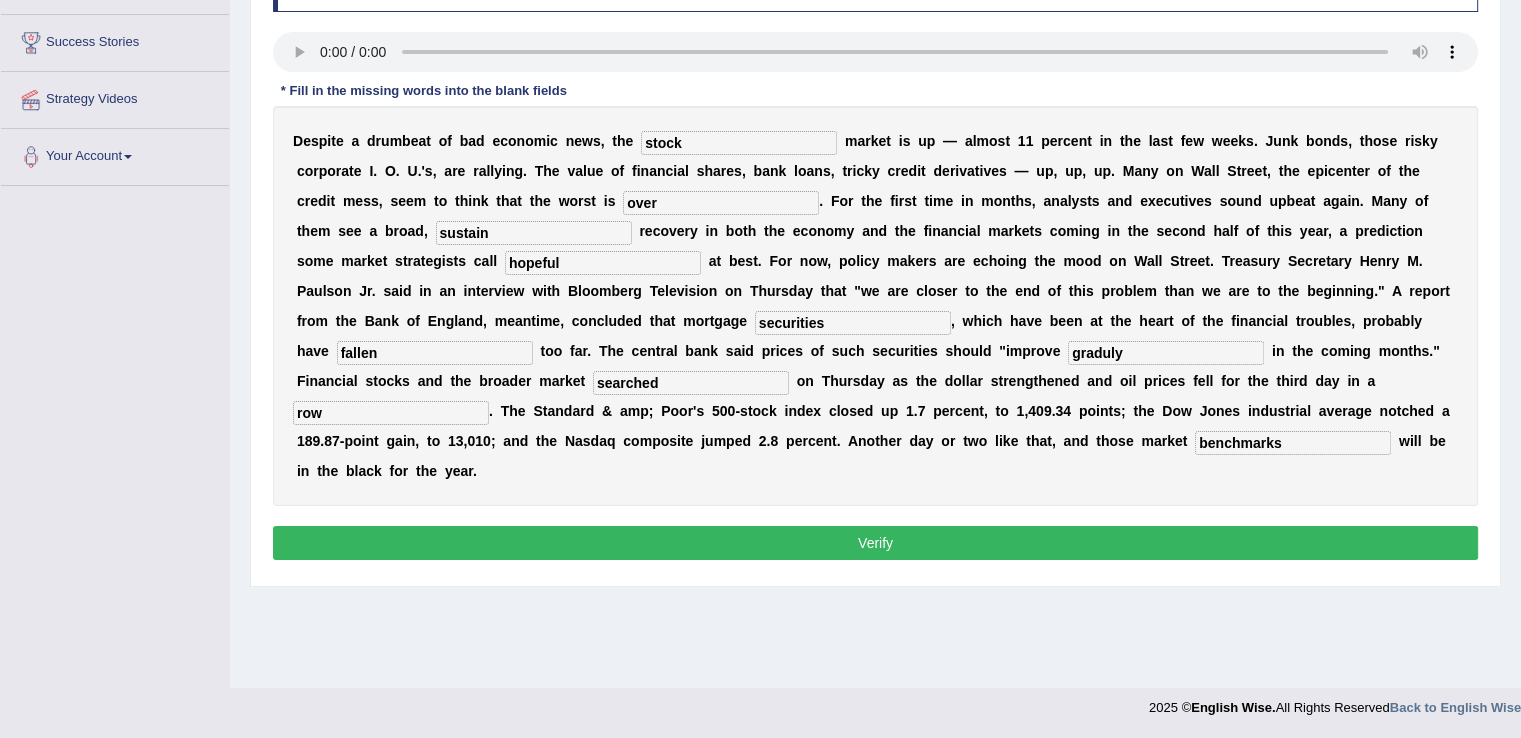 click on "Verify" at bounding box center (875, 543) 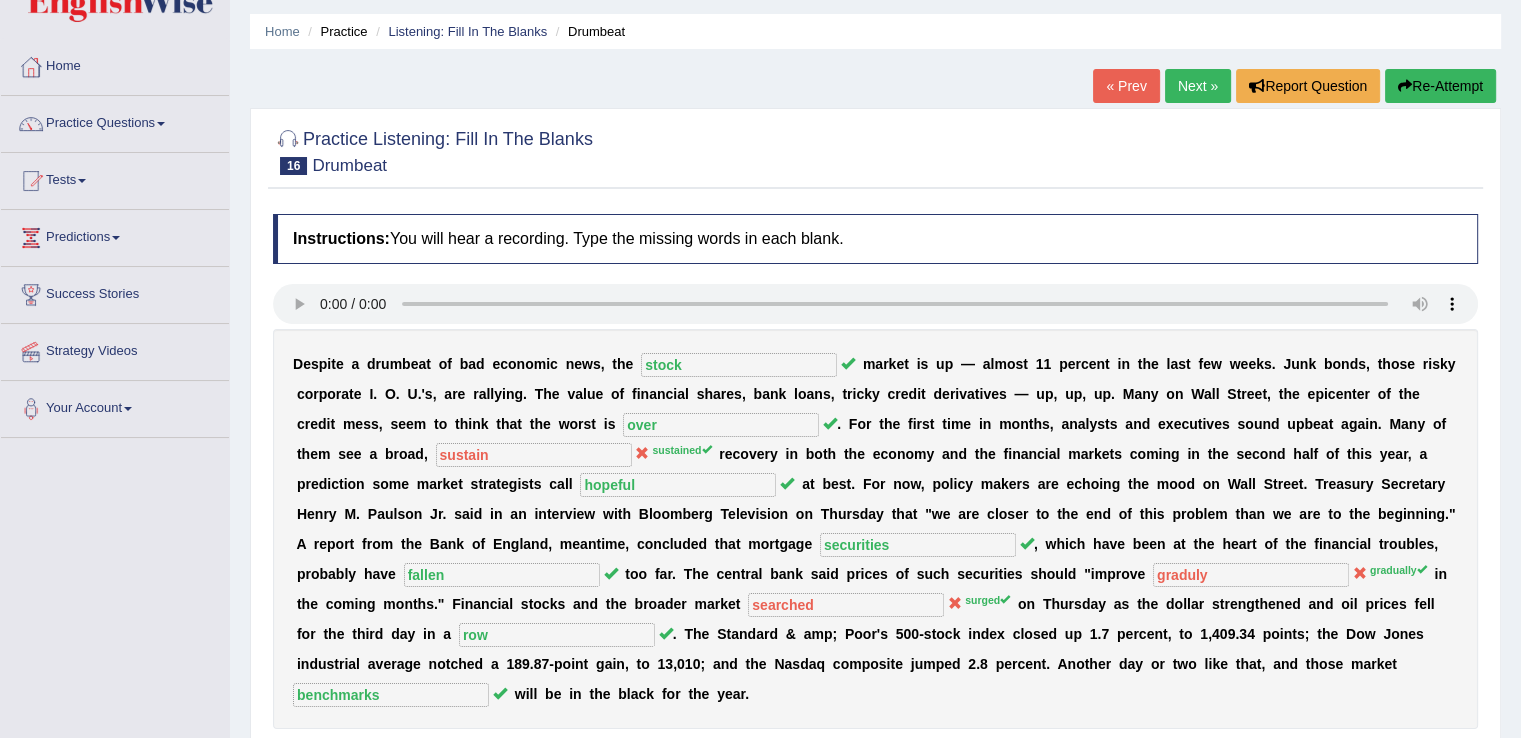 scroll, scrollTop: 0, scrollLeft: 0, axis: both 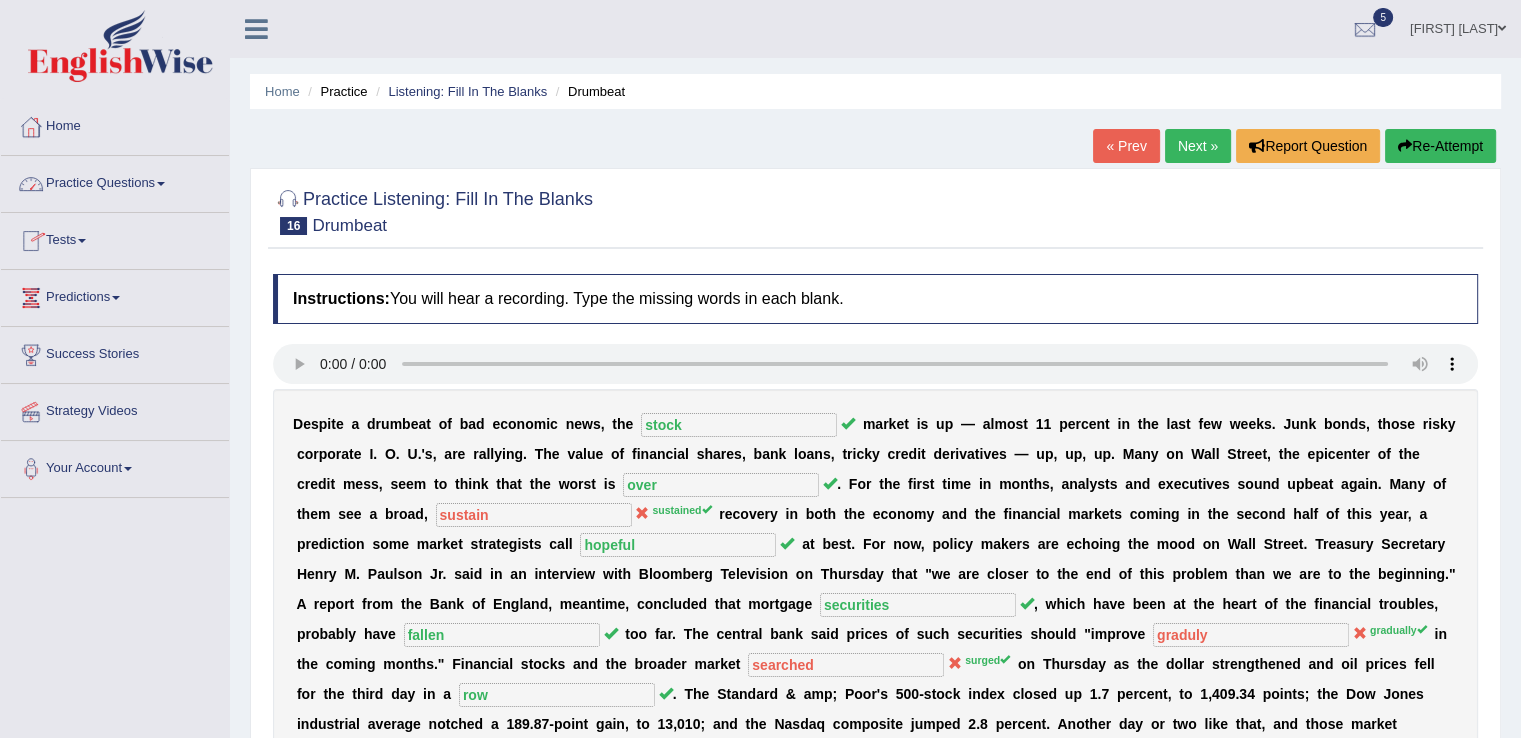 click on "Practice Questions" at bounding box center (115, 181) 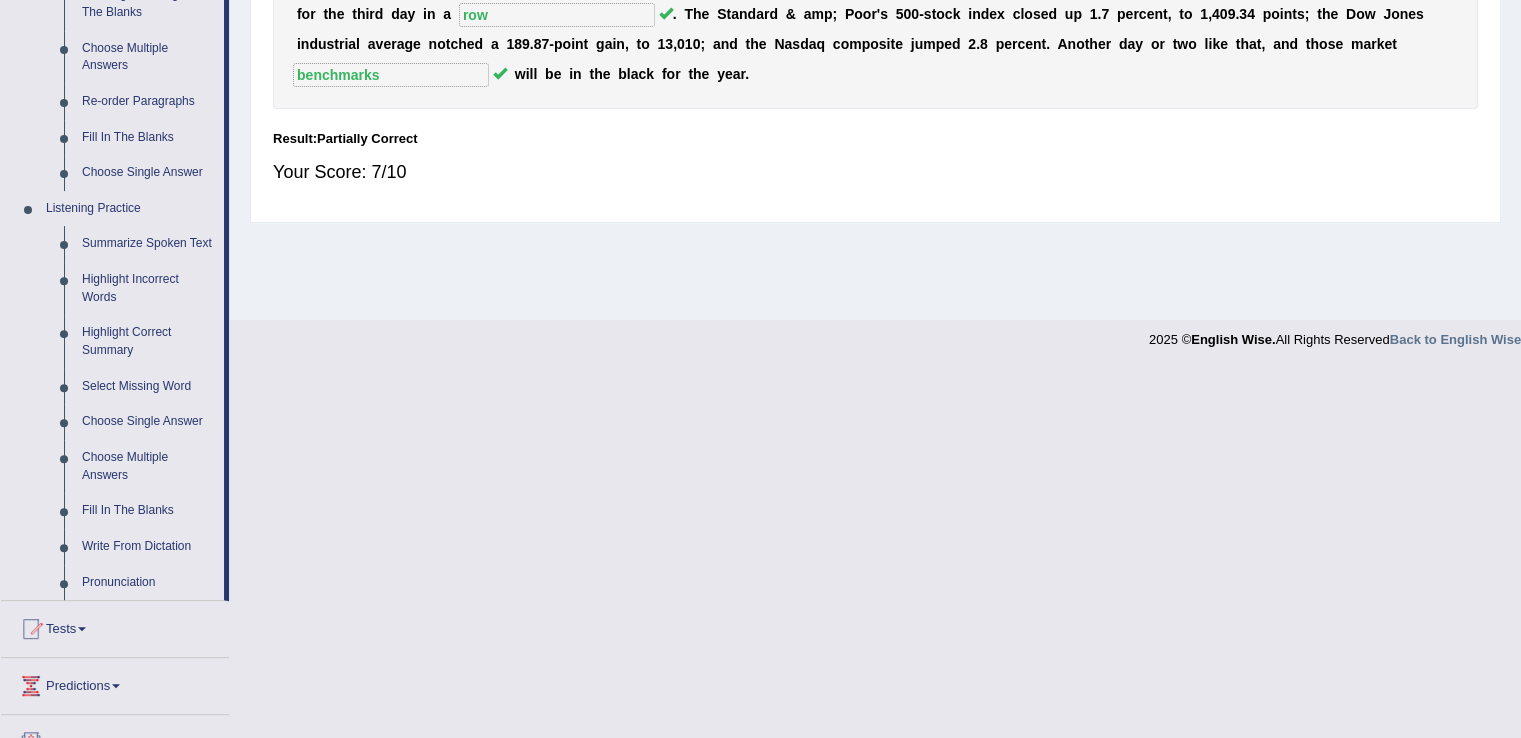 scroll, scrollTop: 684, scrollLeft: 0, axis: vertical 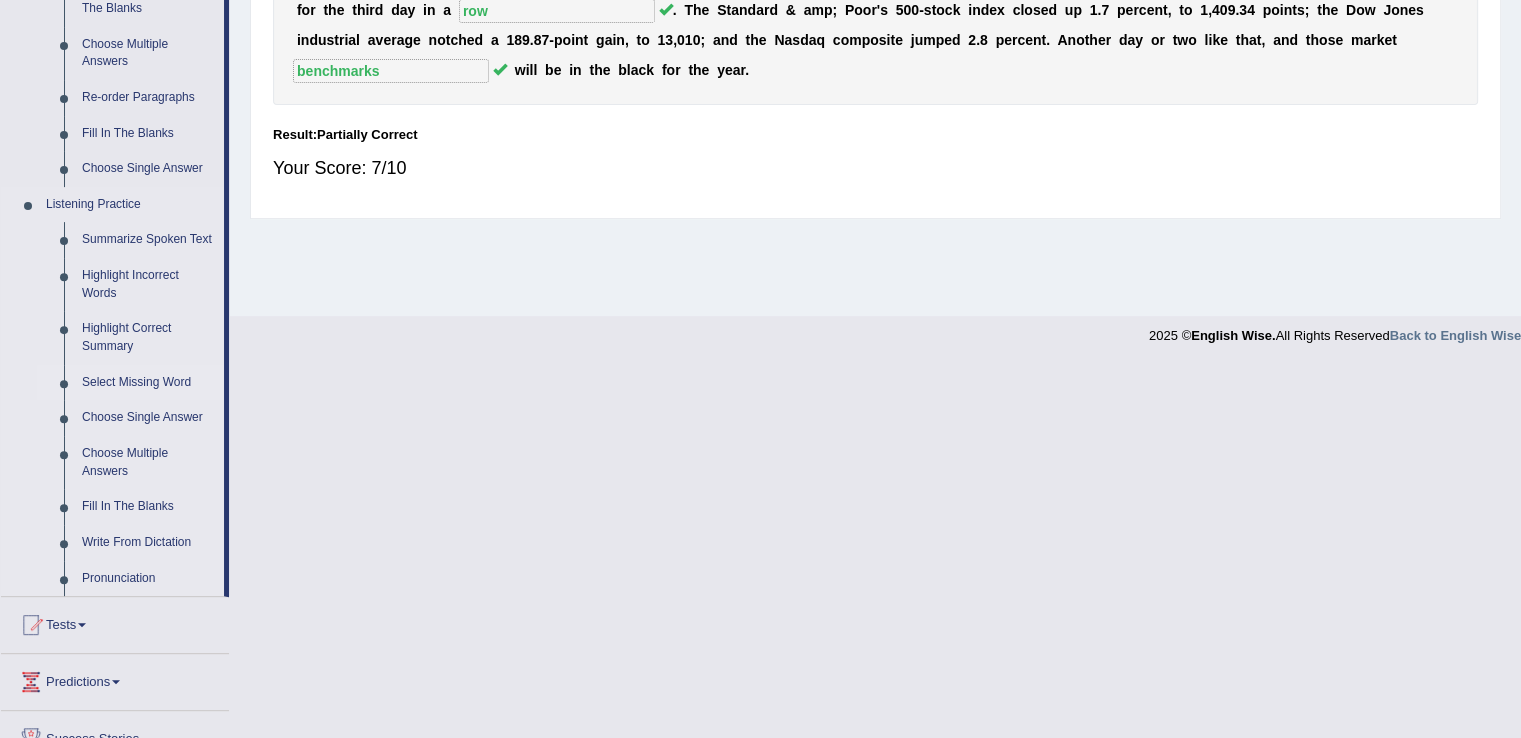 click on "Select Missing Word" at bounding box center [148, 383] 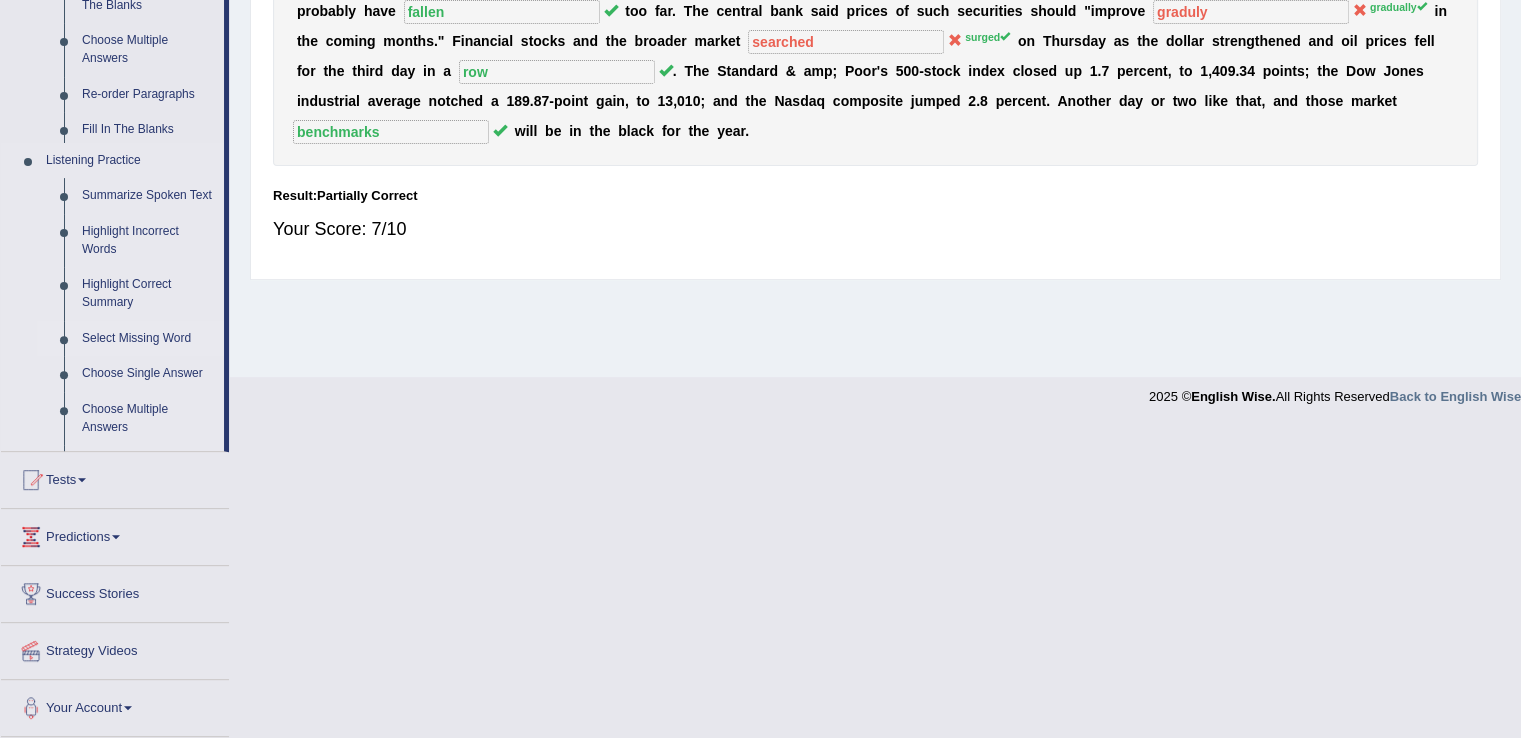 scroll, scrollTop: 312, scrollLeft: 0, axis: vertical 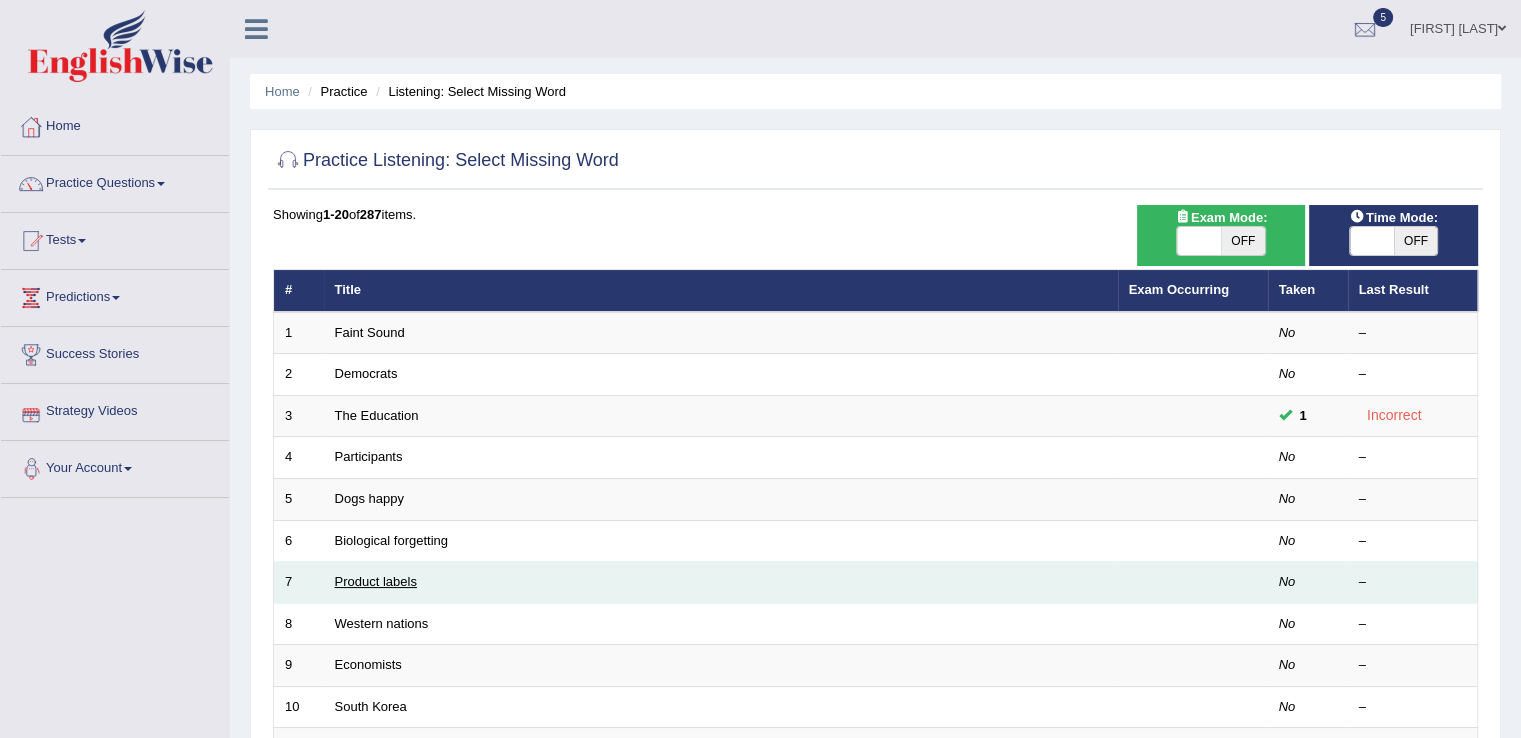 click on "Product labels" at bounding box center [376, 581] 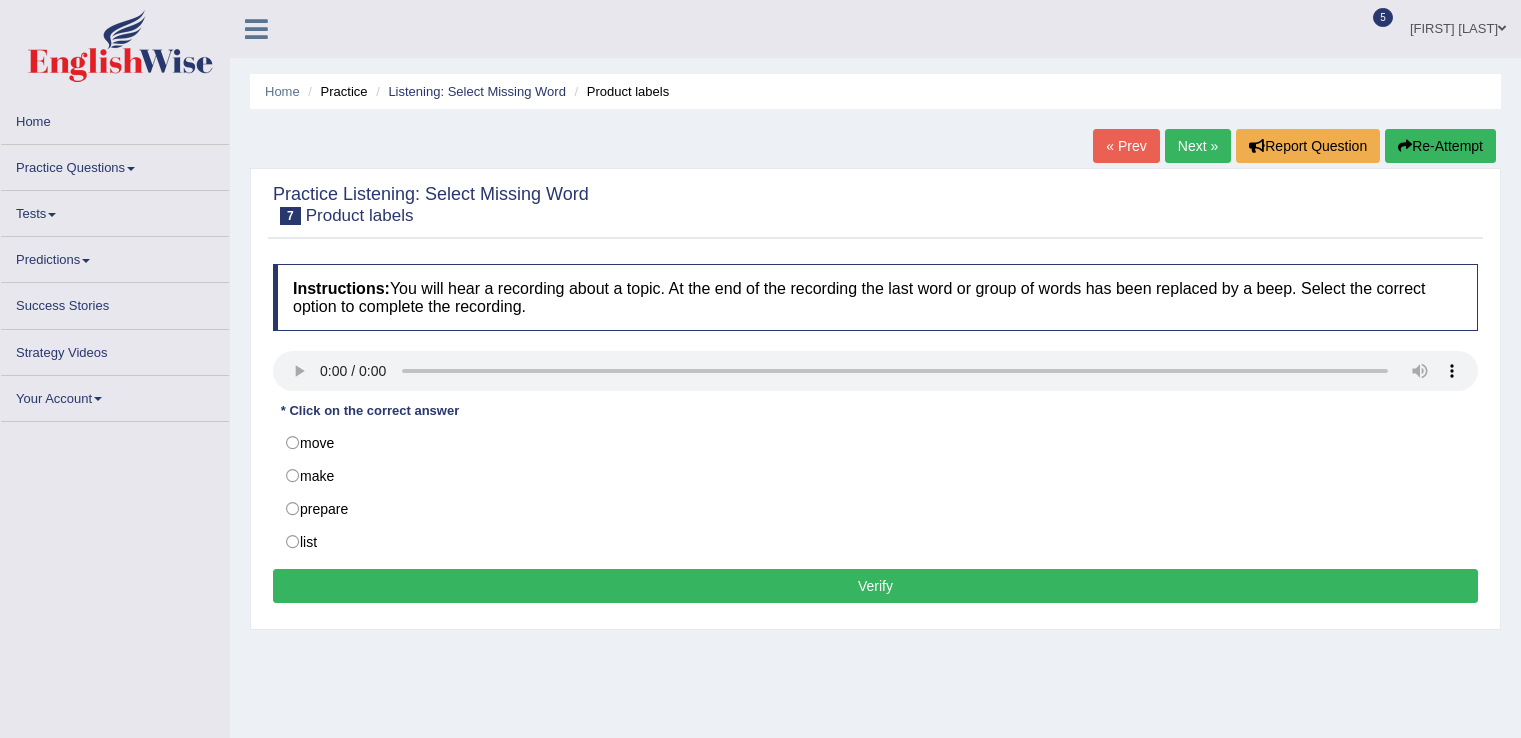scroll, scrollTop: 0, scrollLeft: 0, axis: both 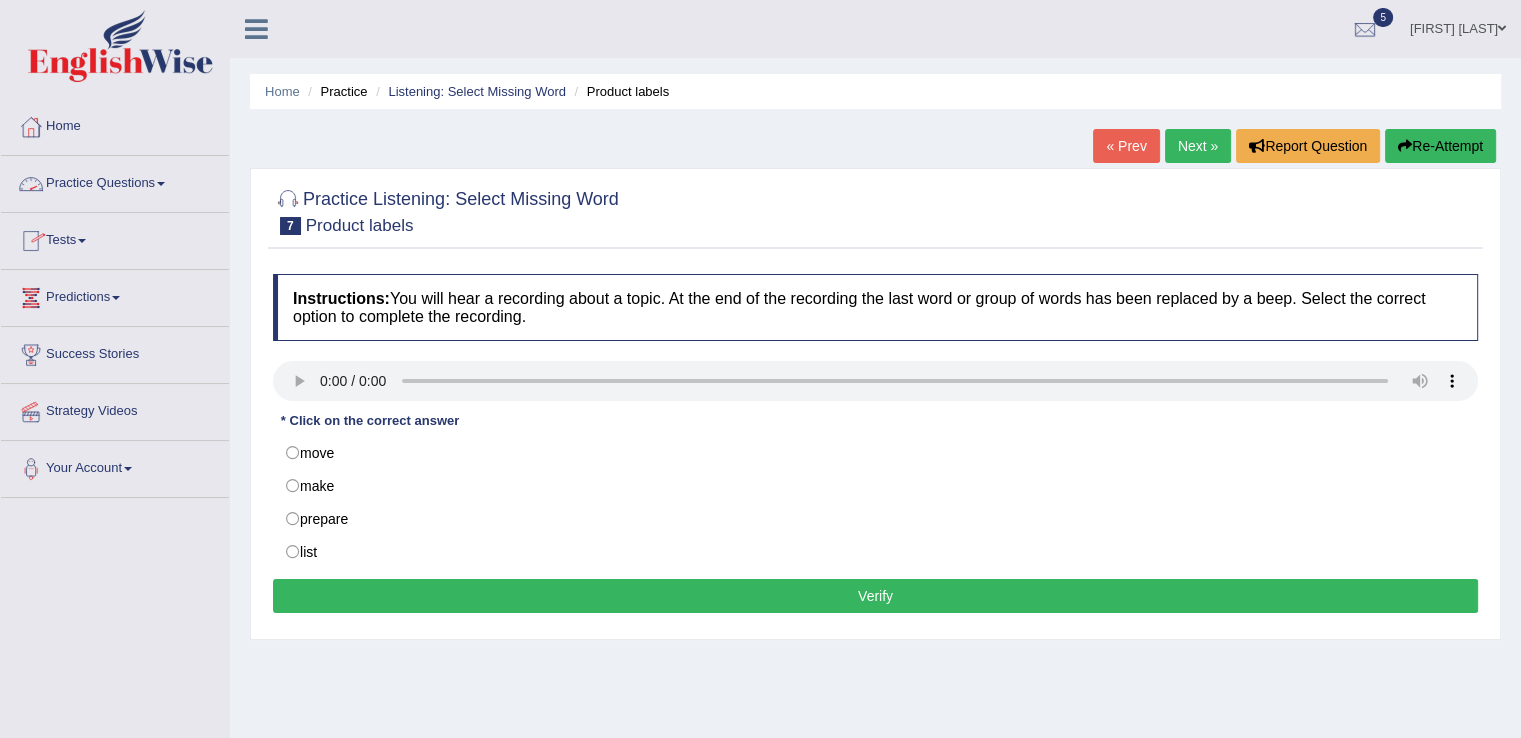 click on "Practice Questions" at bounding box center [115, 181] 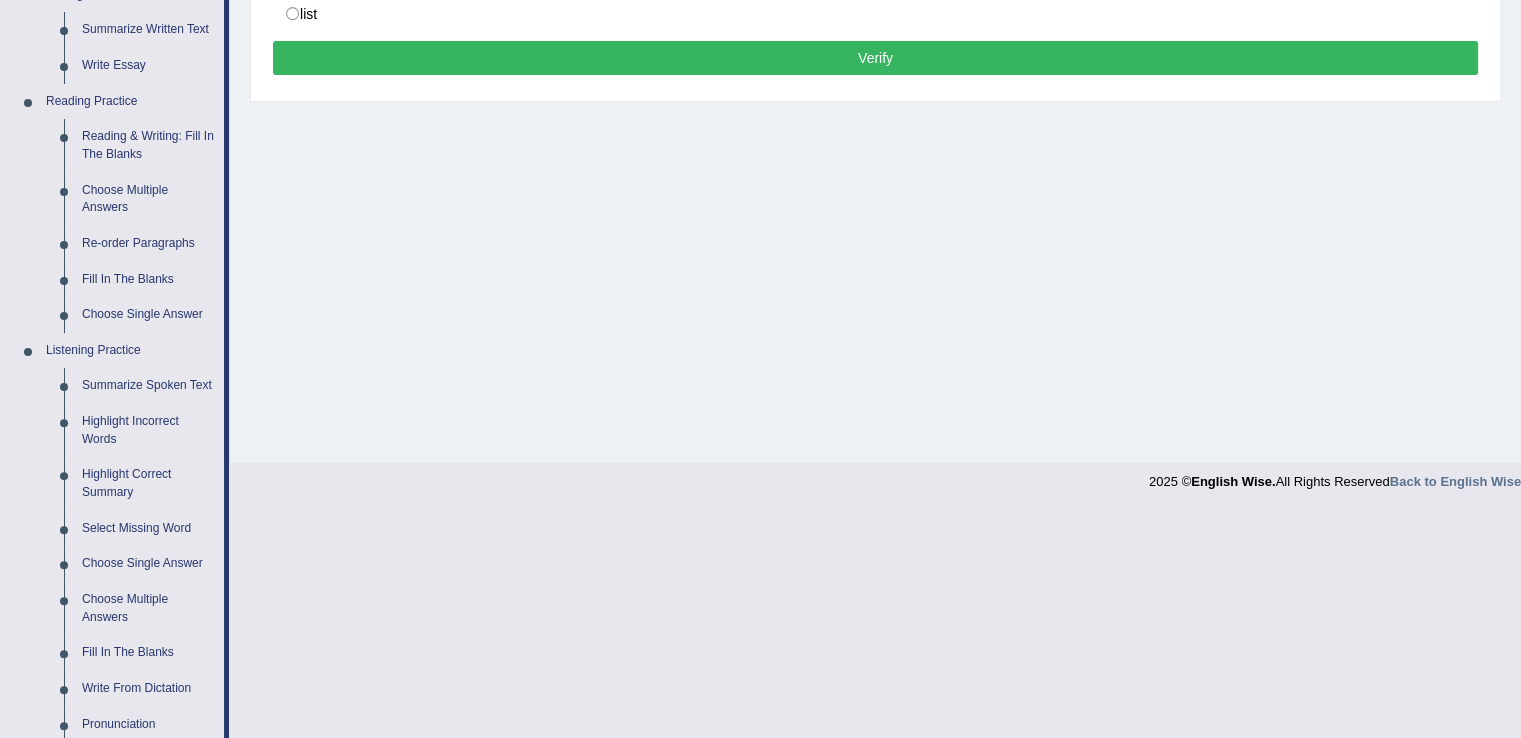 scroll, scrollTop: 546, scrollLeft: 0, axis: vertical 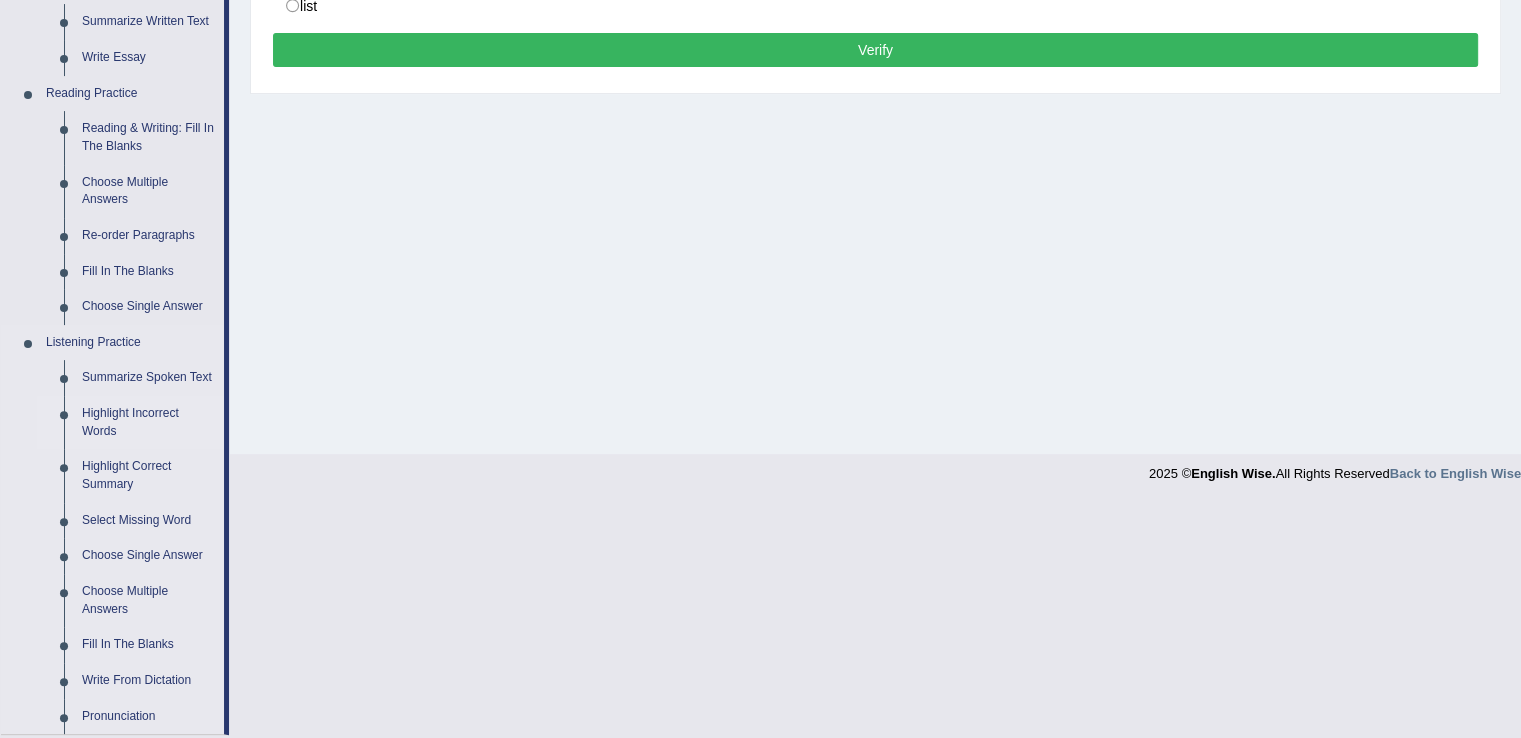 click on "Highlight Incorrect Words" at bounding box center [148, 422] 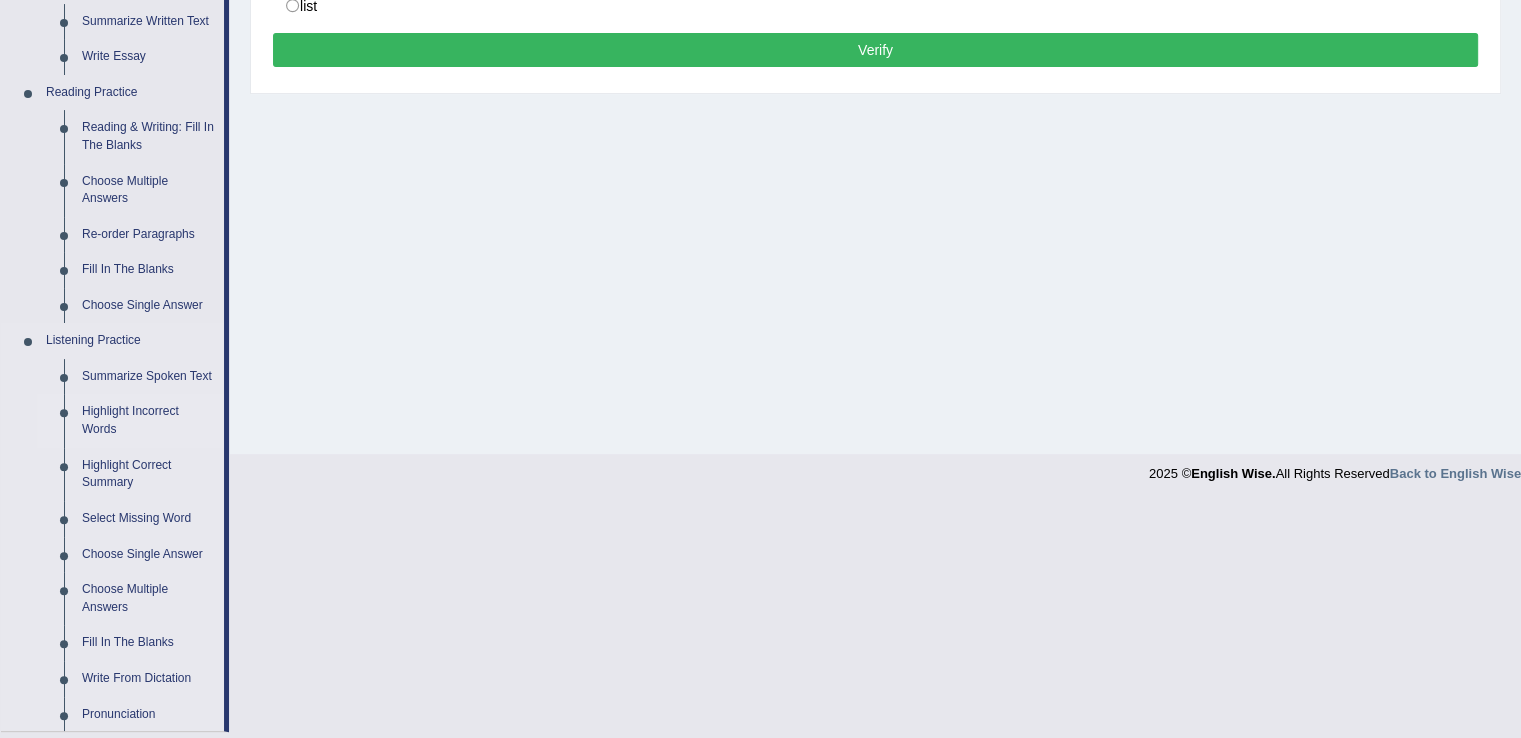 scroll, scrollTop: 312, scrollLeft: 0, axis: vertical 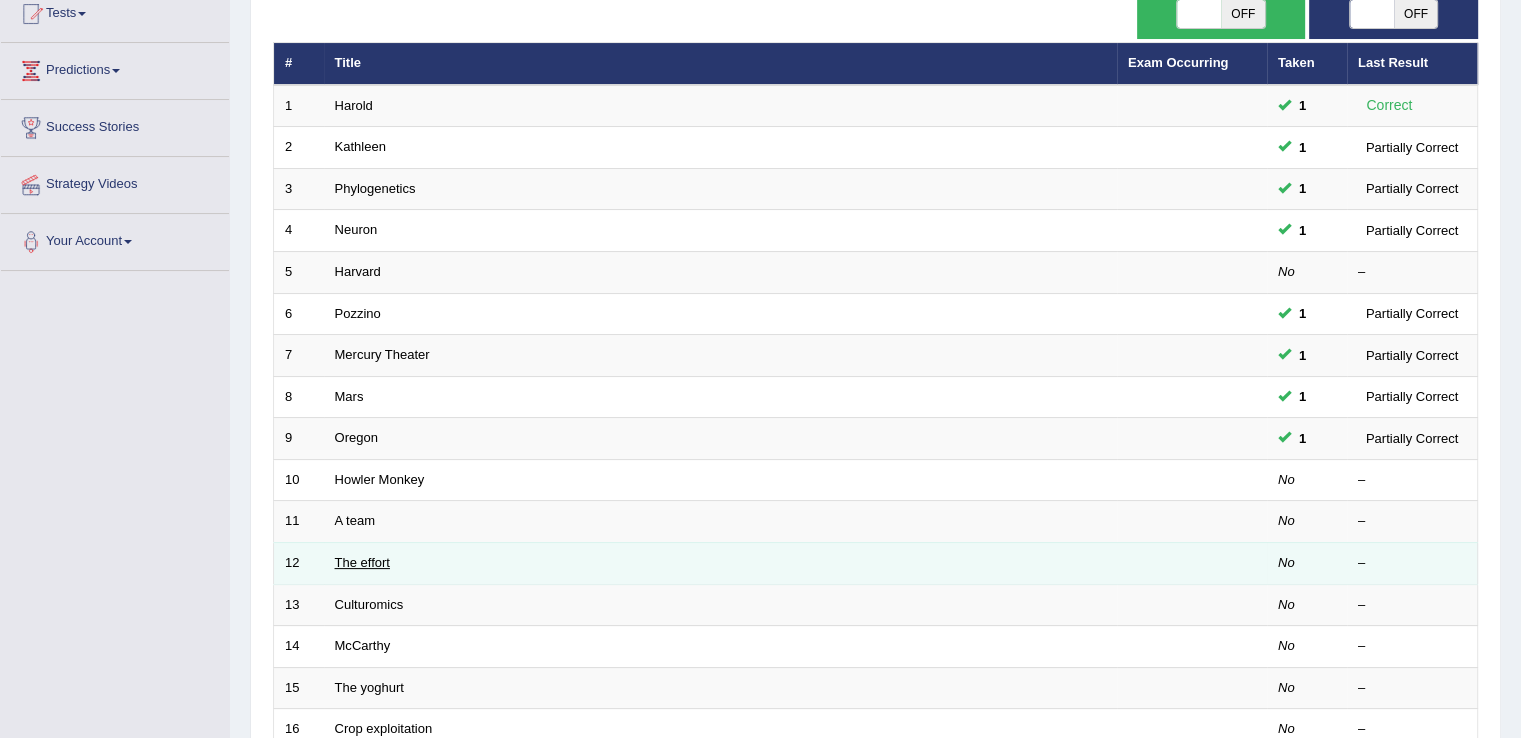 click on "The effort" at bounding box center (362, 562) 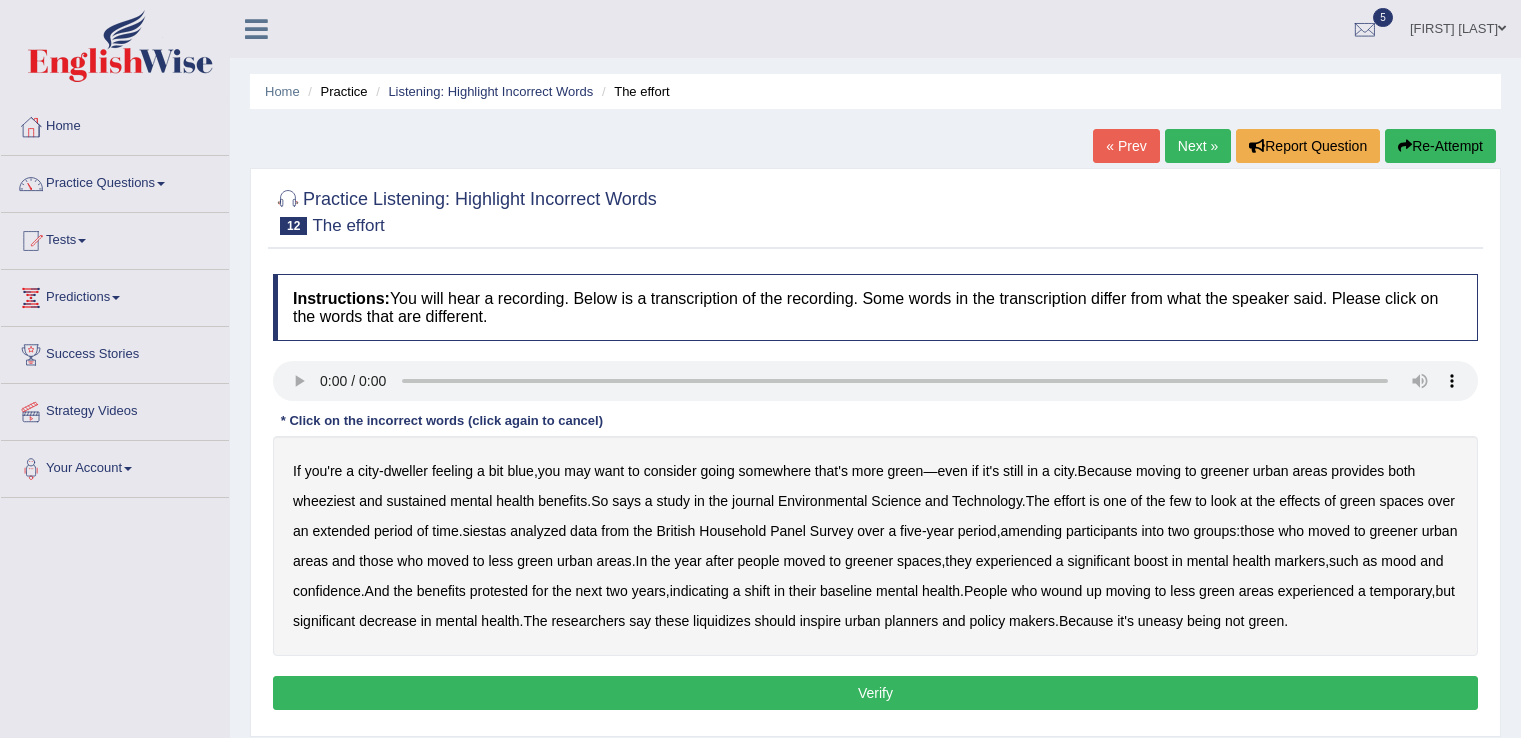 scroll, scrollTop: 0, scrollLeft: 0, axis: both 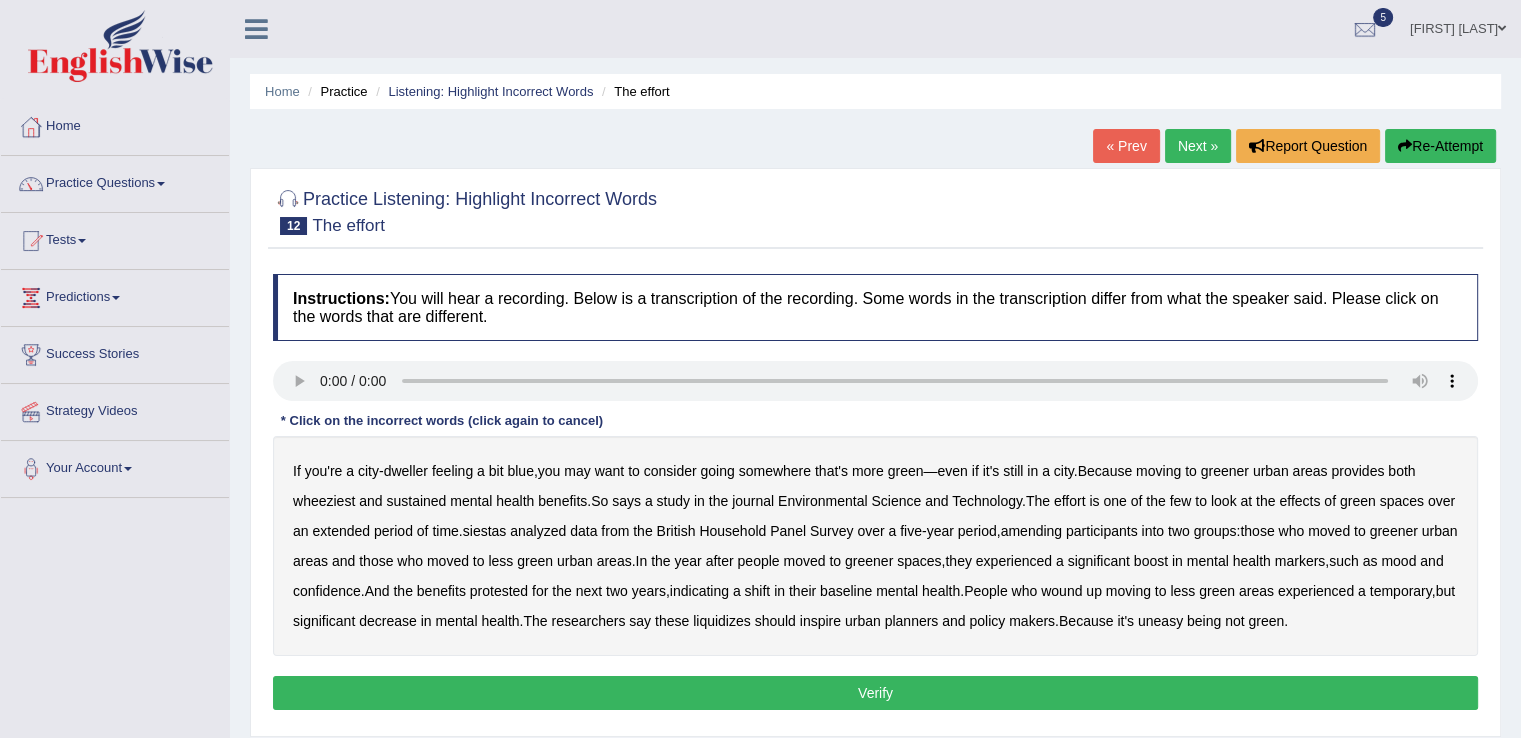 click on "wheeziest" at bounding box center [324, 501] 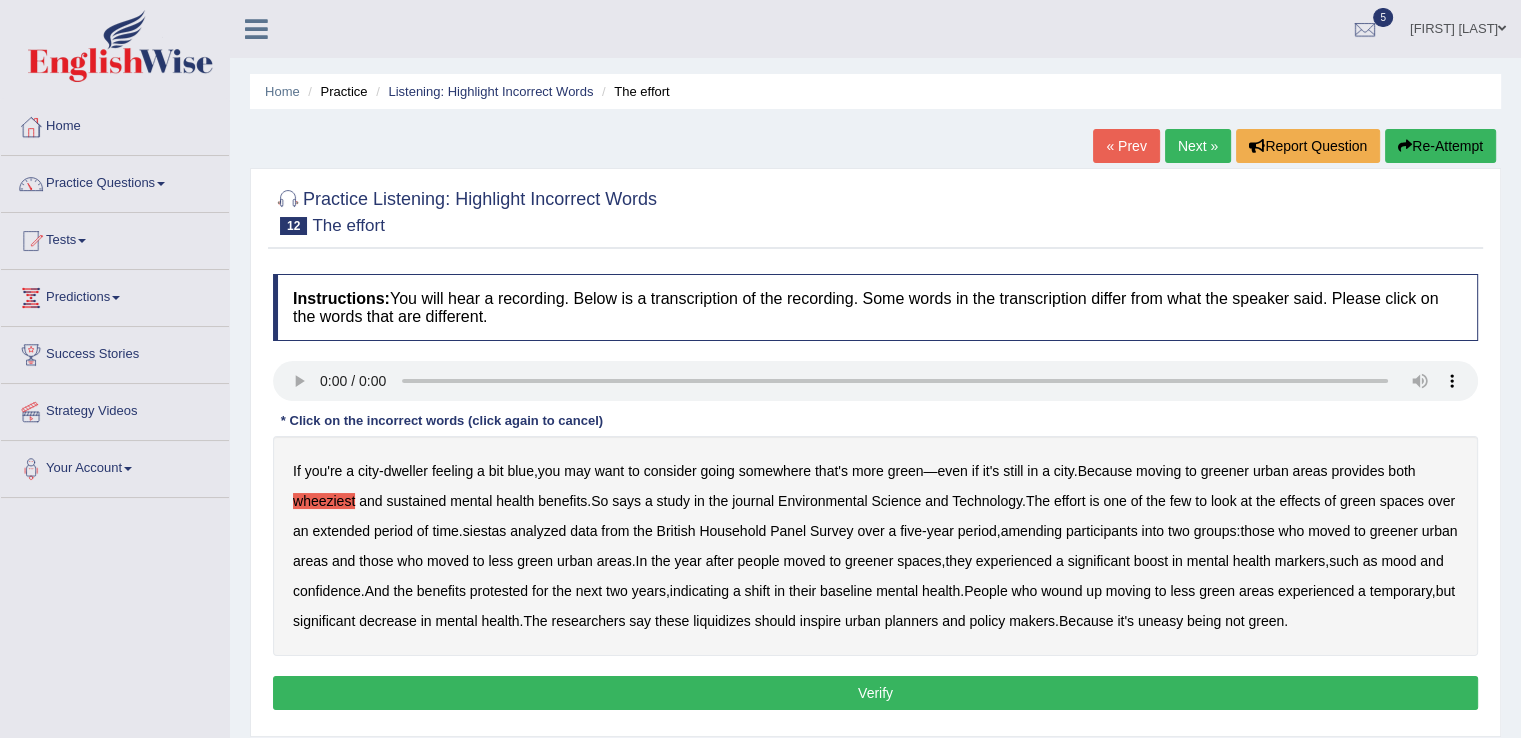 click on "If   you're   a   city - dweller   feeling   a   bit   blue ,  you   may   want   to   consider   going   somewhere   that's   more   green — even   if   it's   still   in   a   city .  Because   moving   to   greener   urban   areas   provides   both   wheeziest   and   sustained   mental   health   benefits .  So   says   a   study   in   the   journal   Environmental   Science   and   Technology .  The   effort   is   one   of   the   few   to   look   at   the   effects   of   green   spaces   over   an   extended   period   of   time .  siestas   analyzed   data   from   the   British   Household   Panel   Survey   over   a   five - year   period ,  amending   participants   into   two   groups :  those   who   moved   to   greener   urban   areas   and   those   who   moved   to   less   green   urban   areas .  In   the   year   after   people   moved   to   greener   spaces ,  they   experienced   a   significant   boost   in   mental   health   markers ,  such   as   mood   and   confidence .  And" at bounding box center (875, 546) 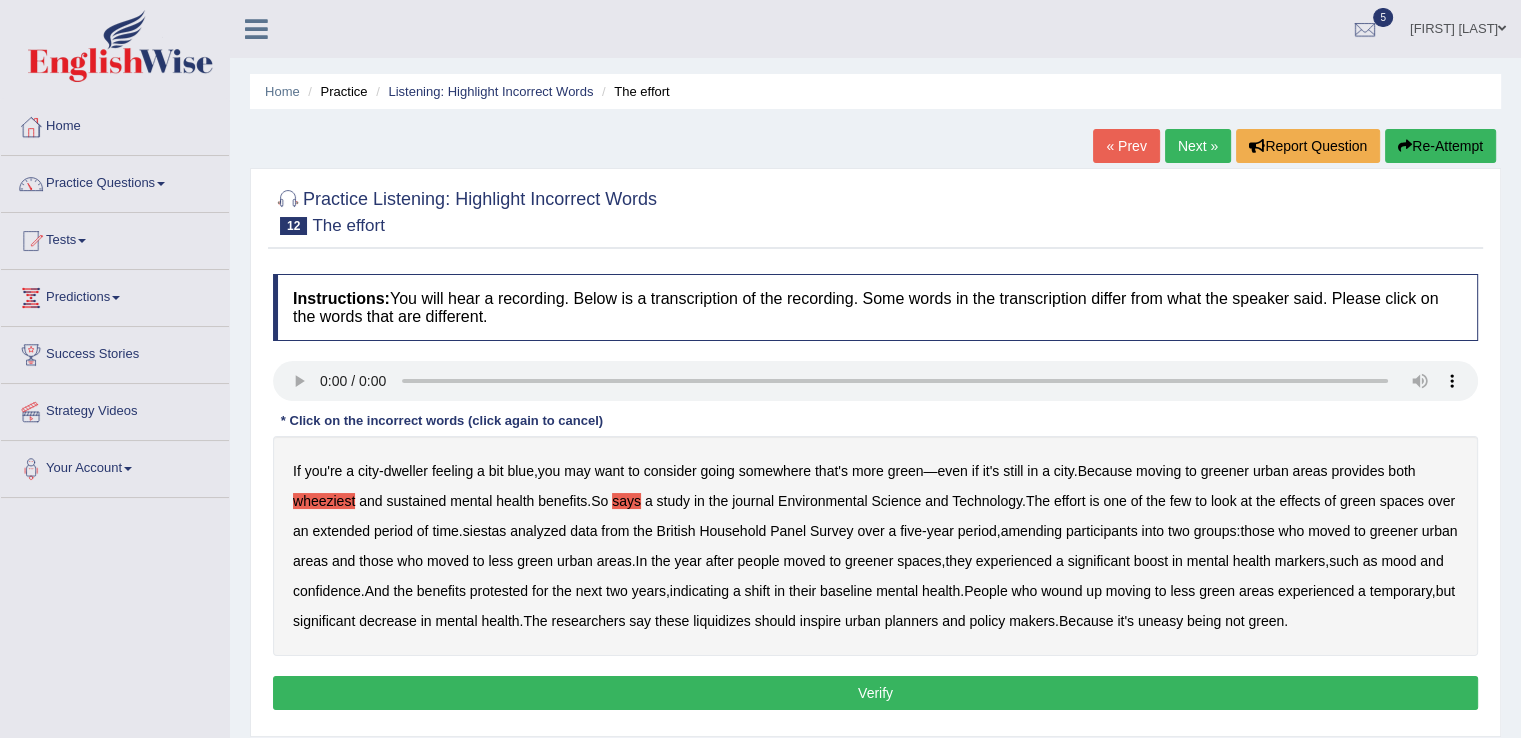 click on "Science" at bounding box center [896, 501] 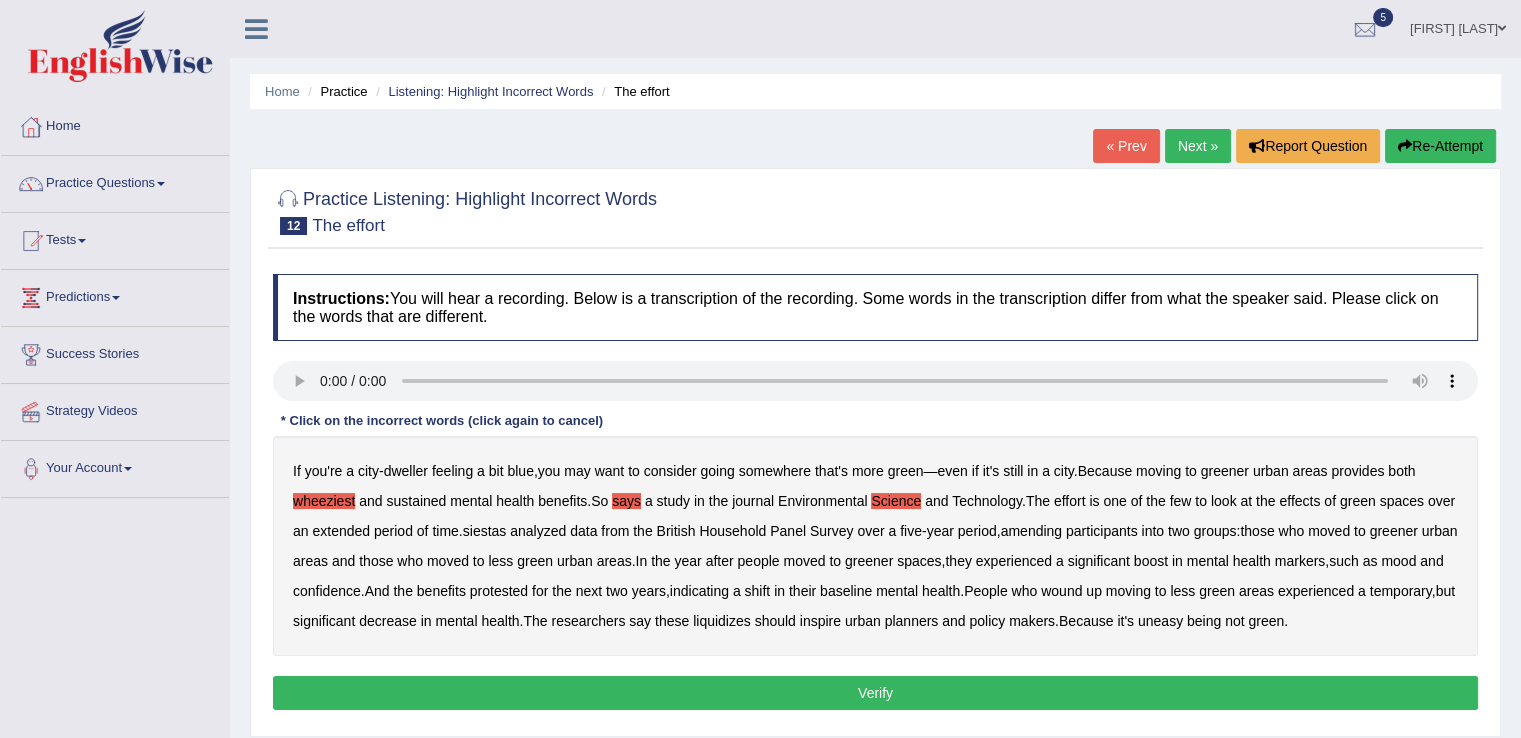 click on "siestas" at bounding box center (485, 531) 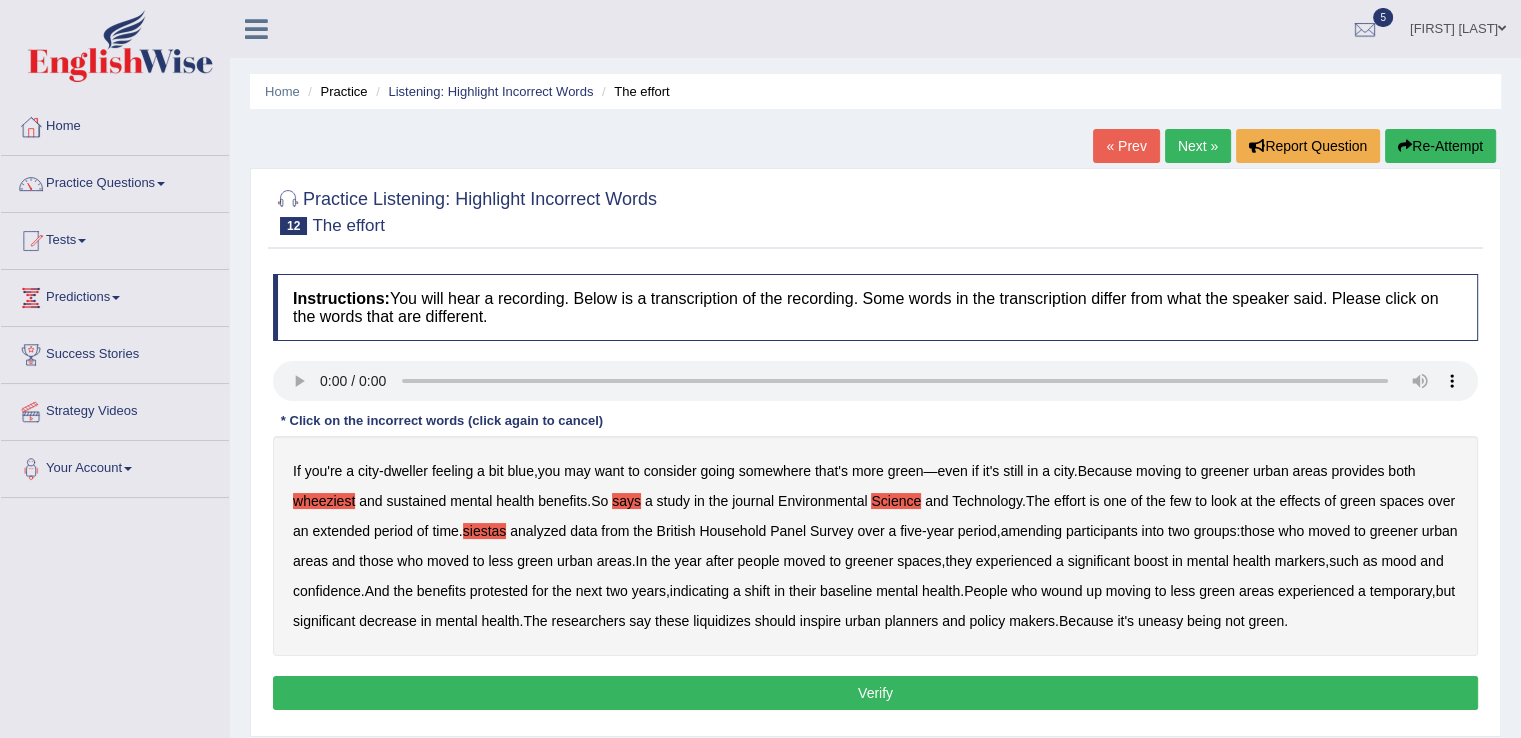 click on "amending" at bounding box center (1032, 531) 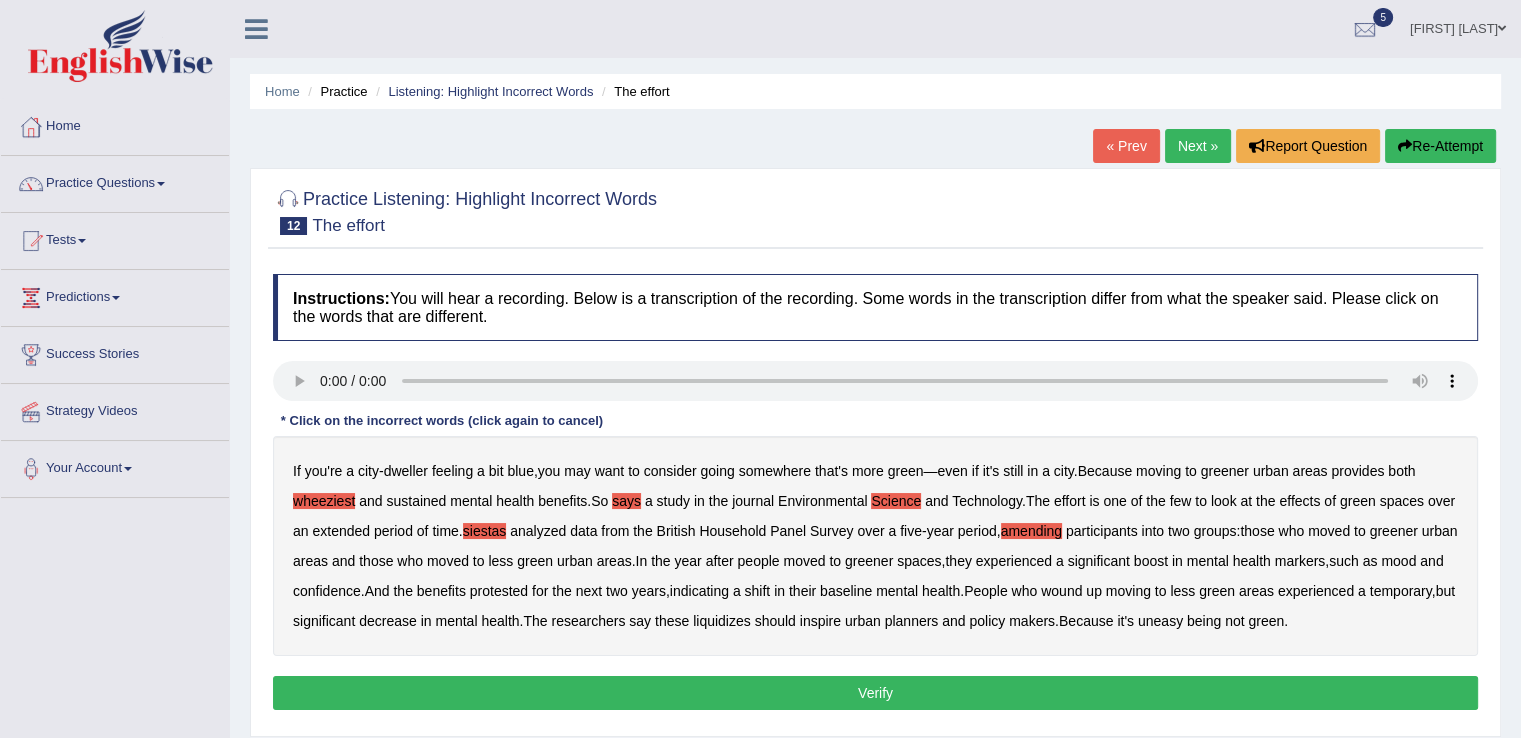 click on "protested" at bounding box center (499, 591) 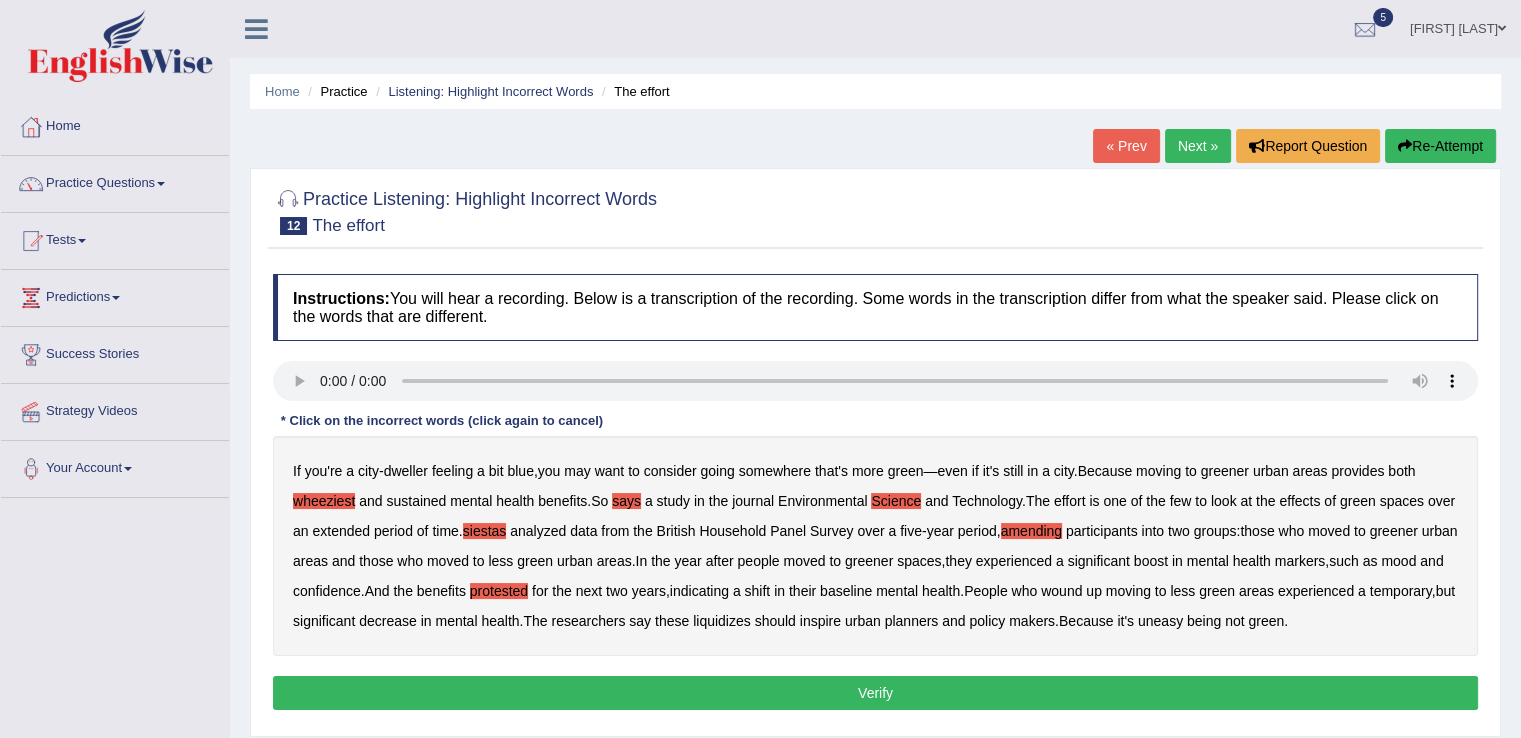 click on "baseline" at bounding box center (846, 591) 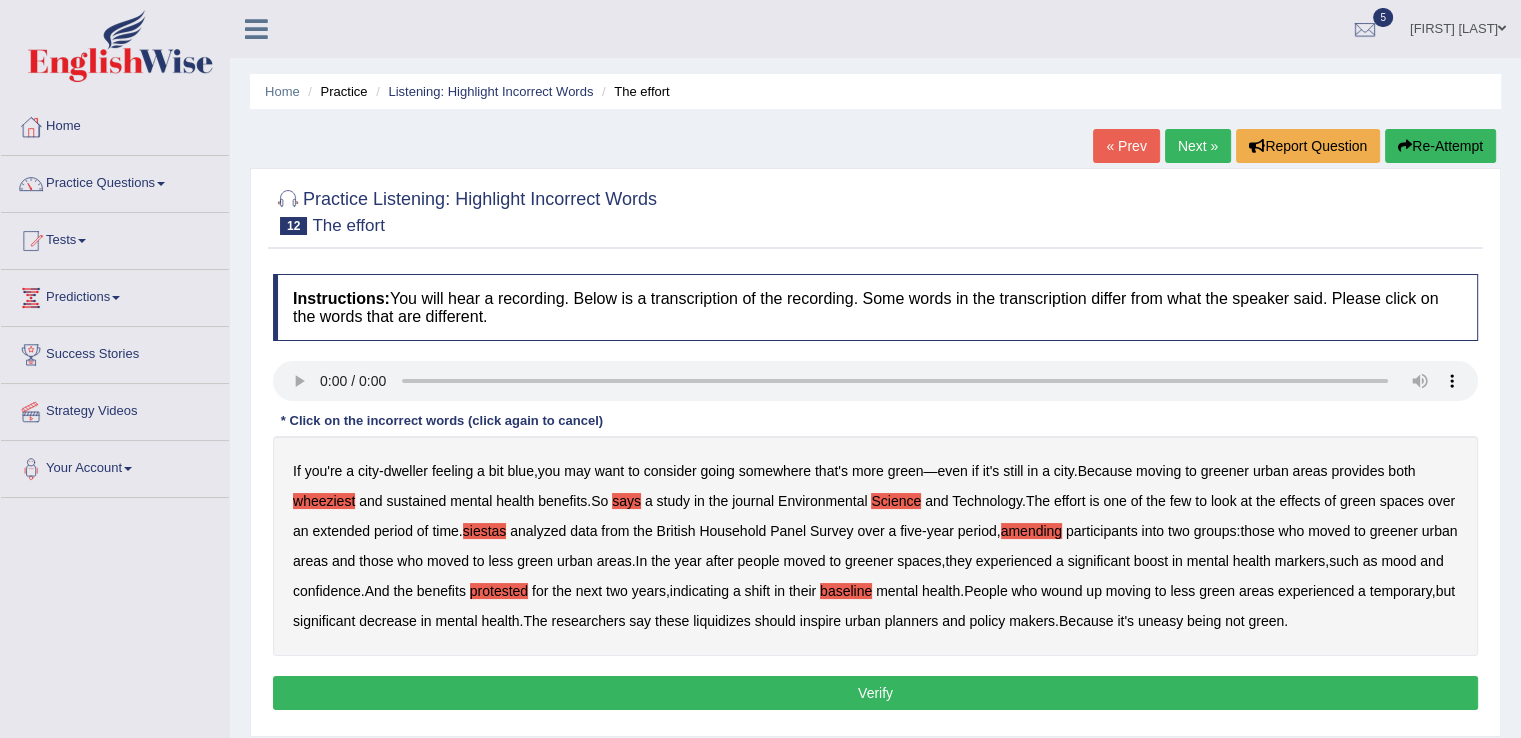 click on "liquidizes" at bounding box center (722, 621) 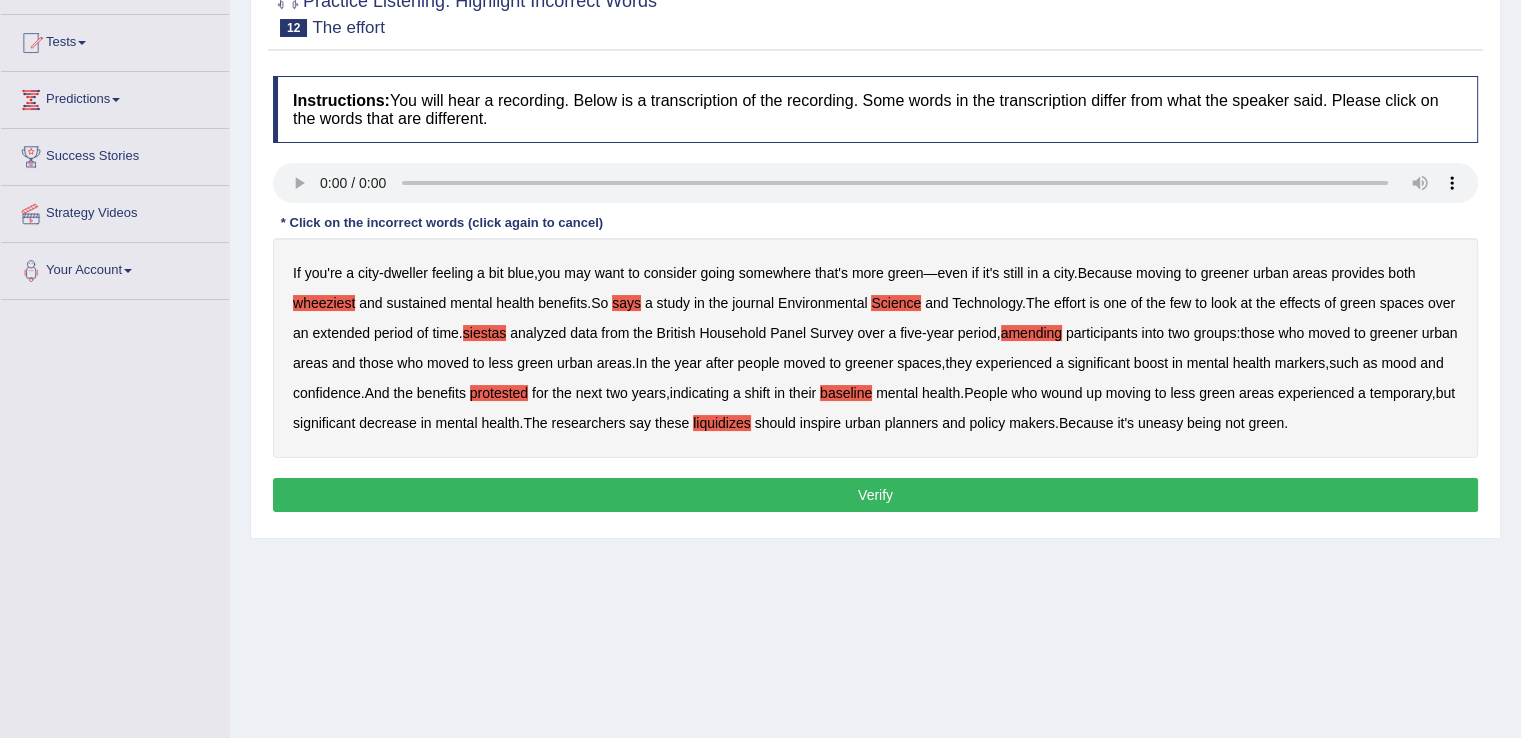 scroll, scrollTop: 199, scrollLeft: 0, axis: vertical 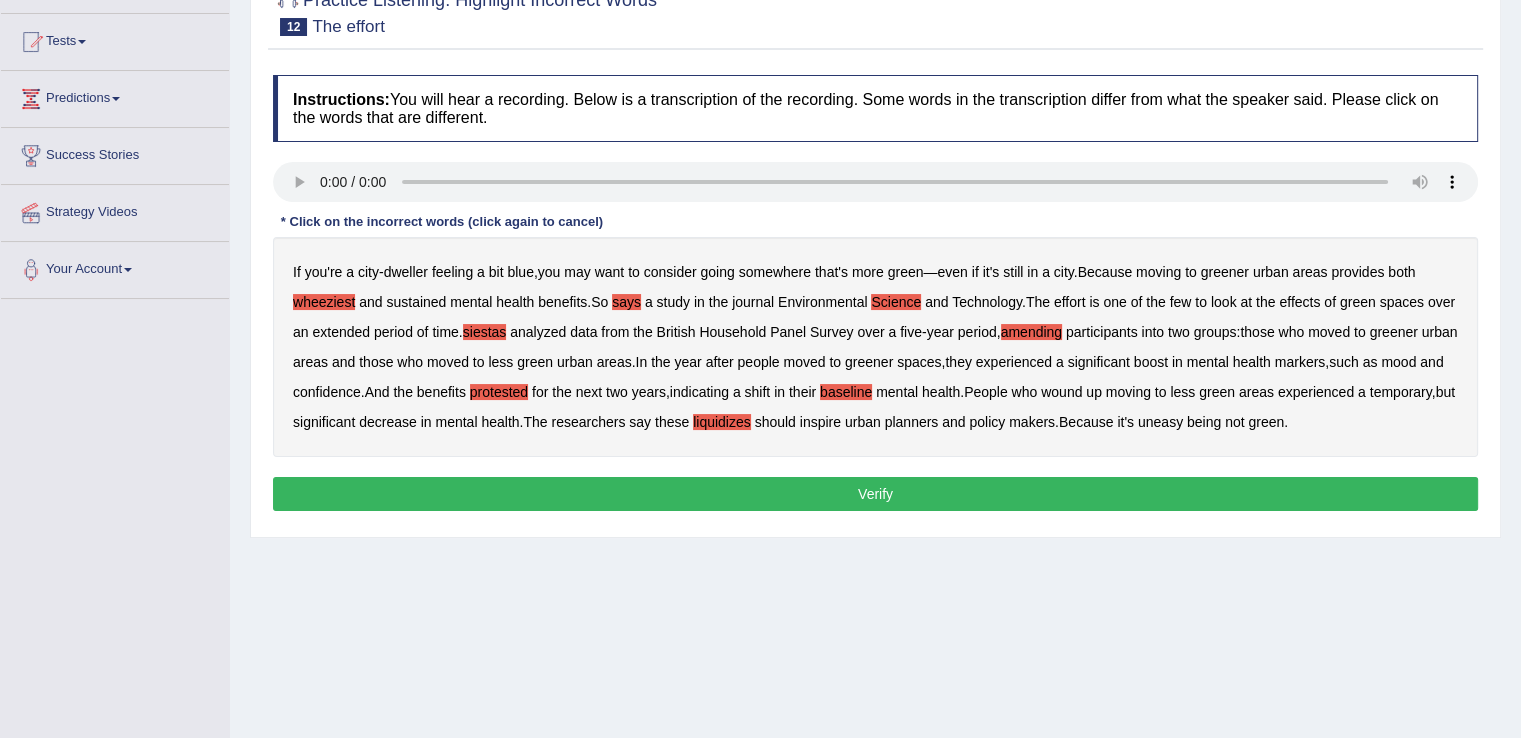 click on "Verify" at bounding box center [875, 494] 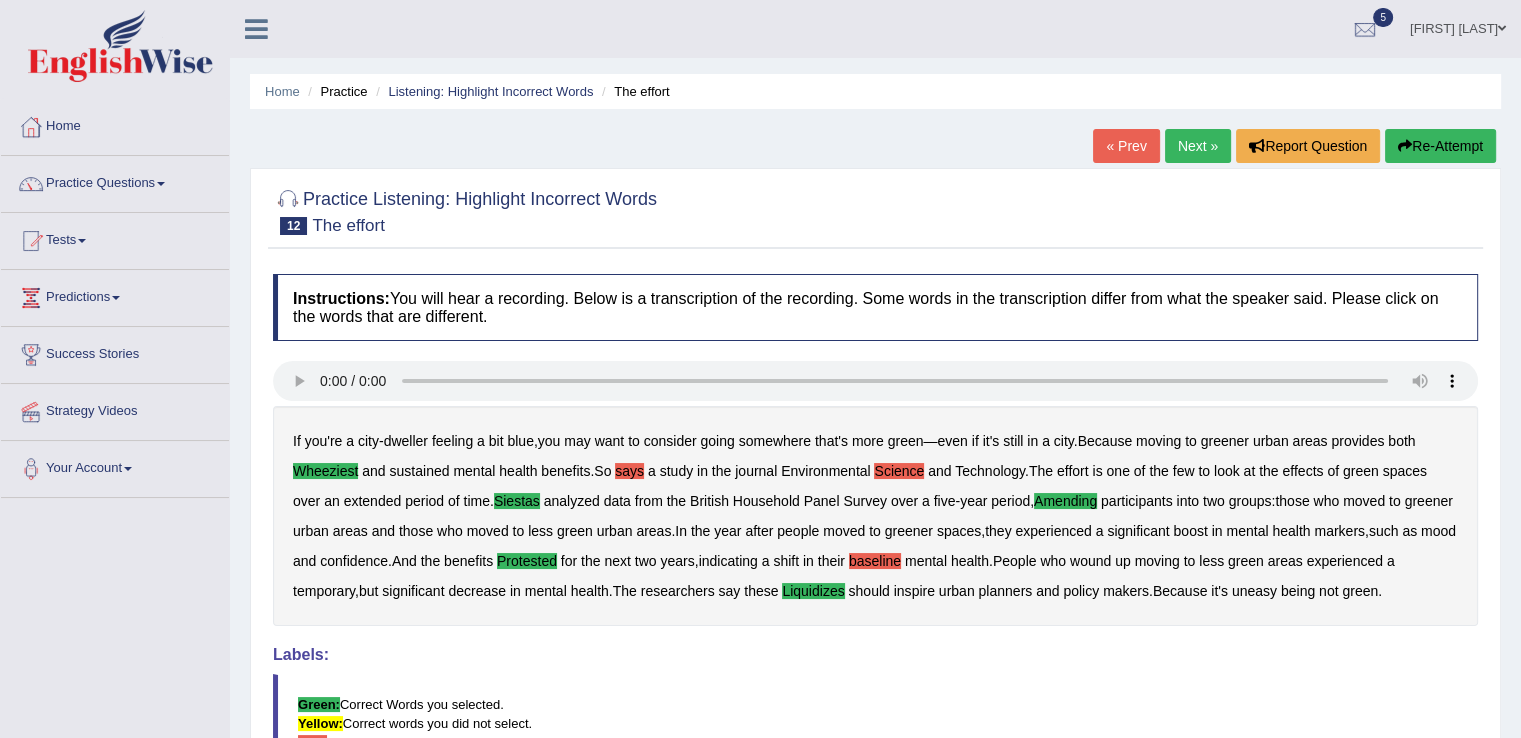 scroll, scrollTop: 0, scrollLeft: 0, axis: both 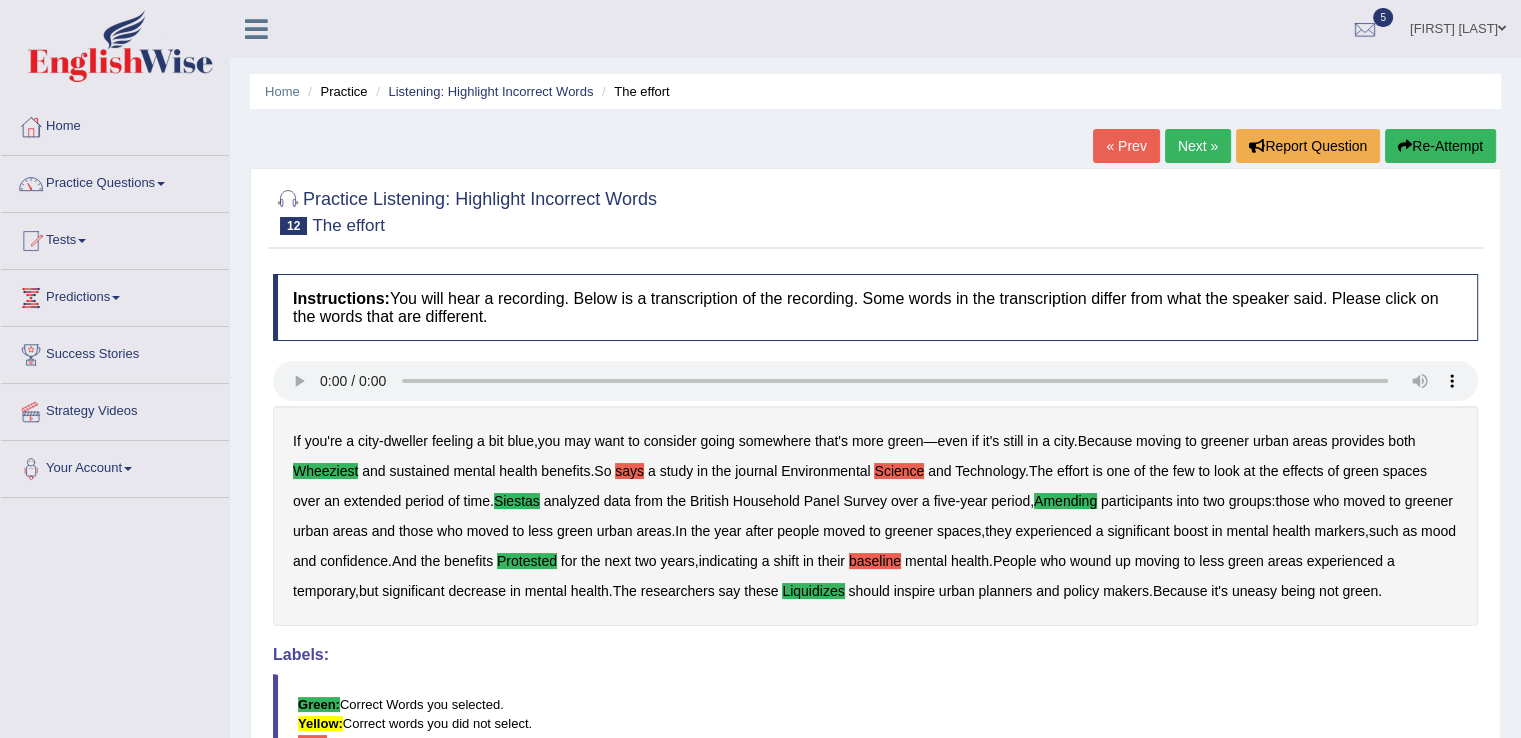 click on "Next »" at bounding box center (1198, 146) 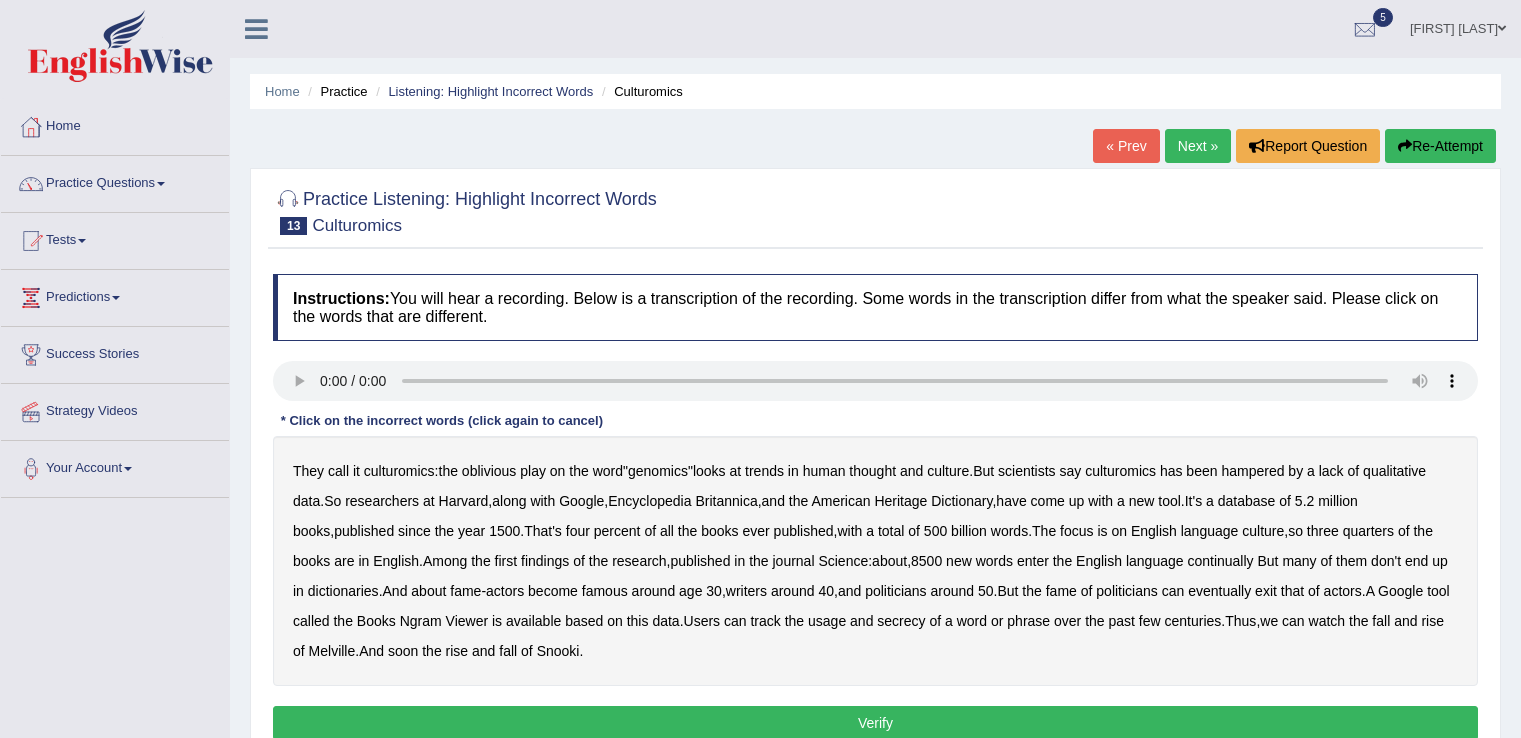 scroll, scrollTop: 0, scrollLeft: 0, axis: both 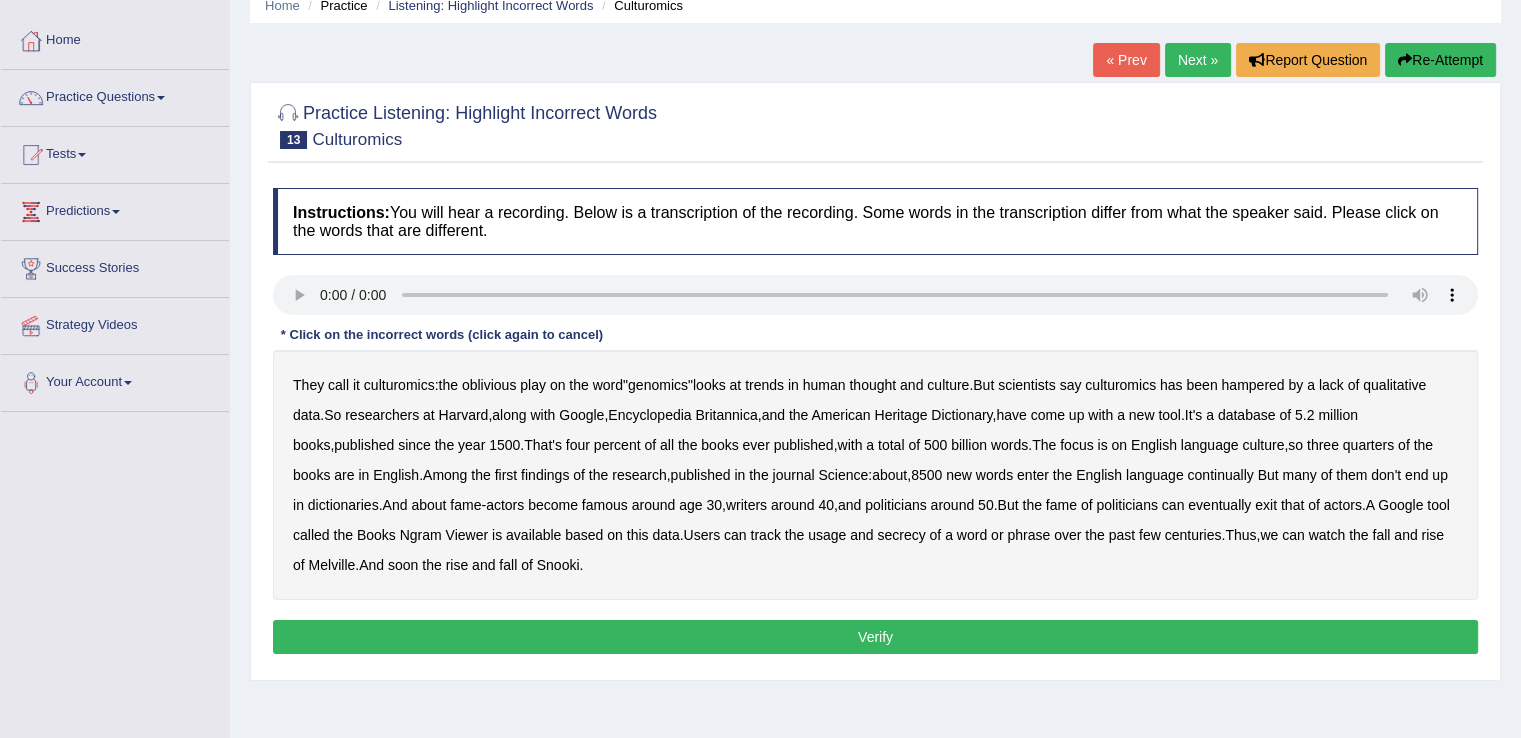 click on "hampered" at bounding box center [1252, 385] 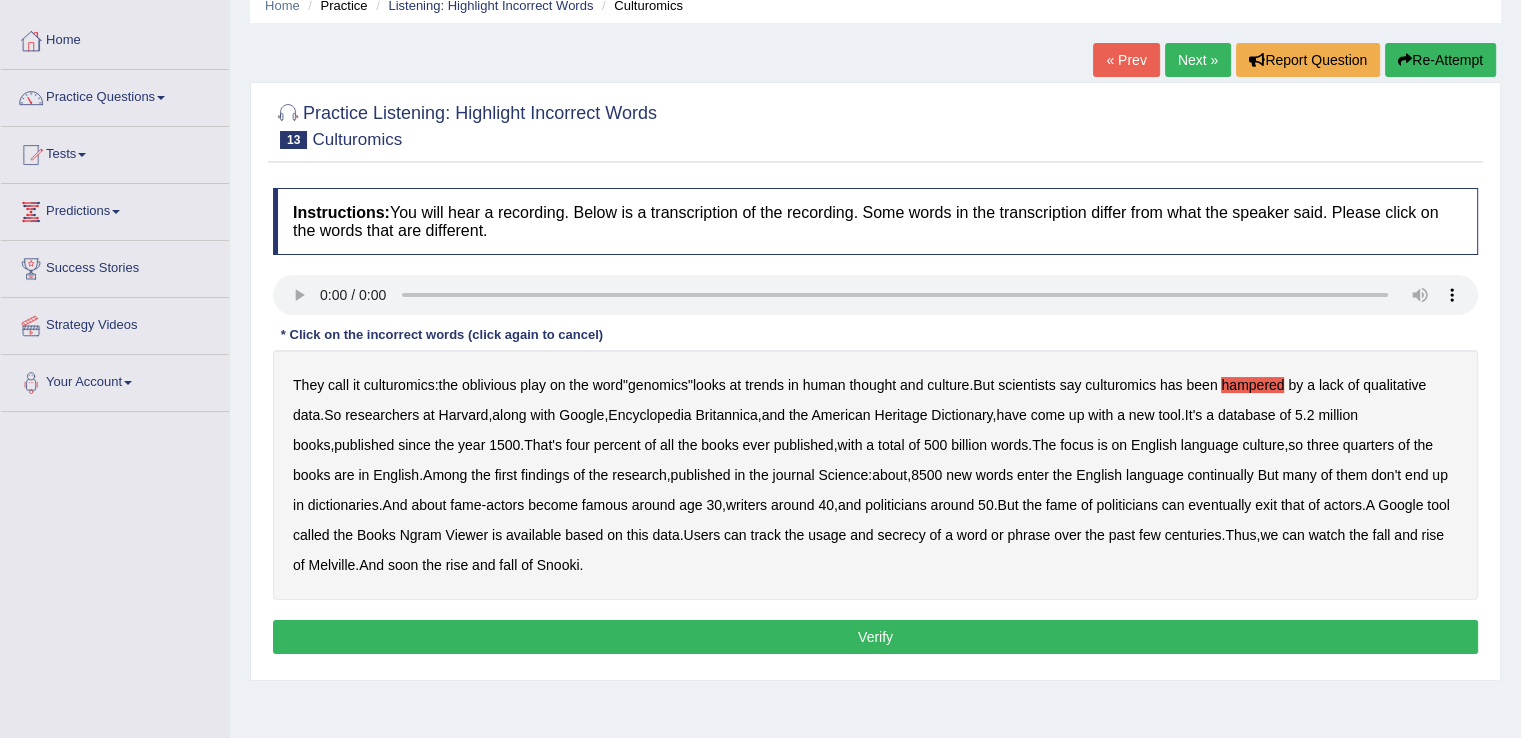 click on "hampered" at bounding box center (1252, 385) 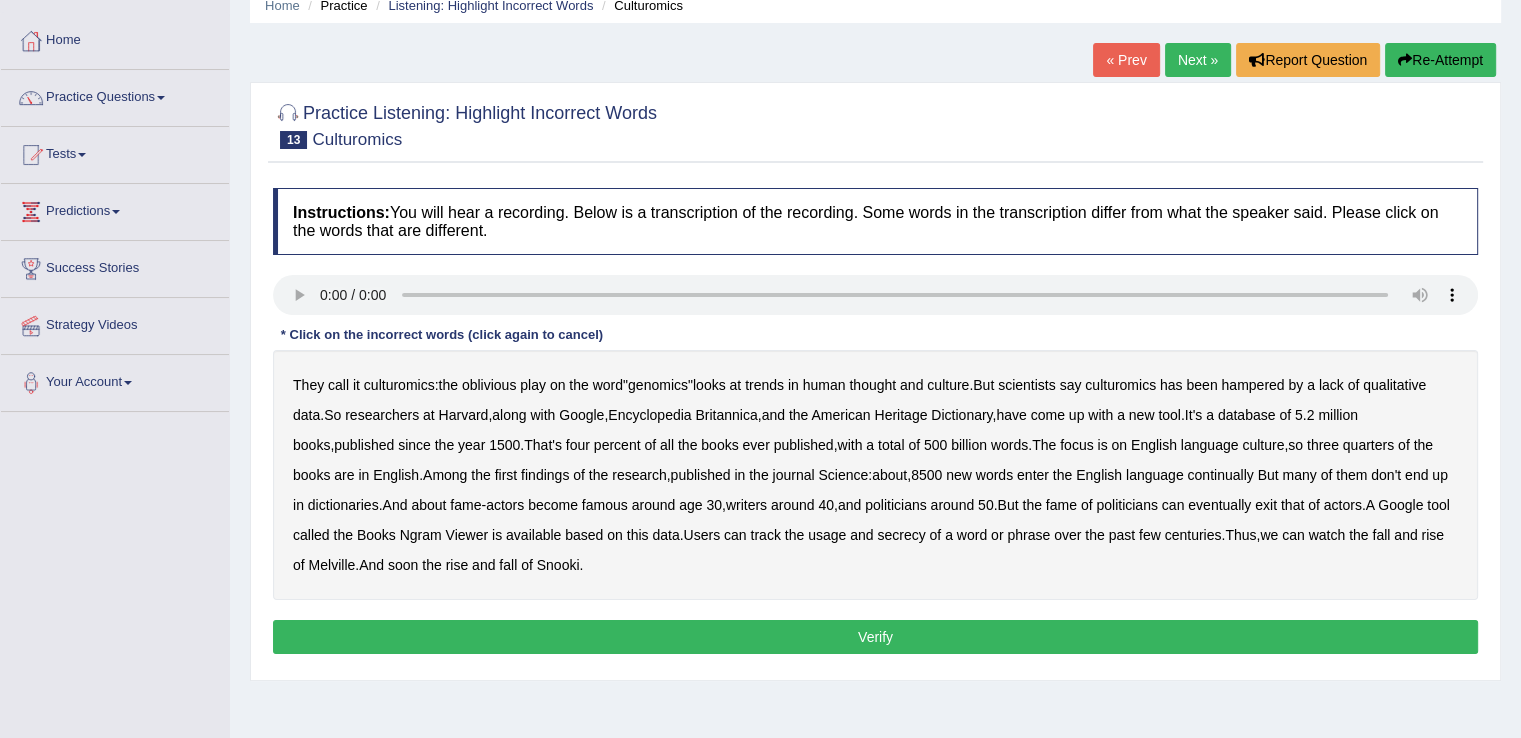 click on "They   call   it   culturomics :  the   oblivious   play   on   the   word  " genomics "  looks   at   trends   in   human   thought   and   culture .  But   scientists   say   culturomics   has   been   hampered   by   a   lack   of   qualitative   data .  So   researchers   at   Harvard ,  along   with   Google ,  Encyclopedia   Britannica ,  and   the   American   Heritage   Dictionary ,  have   come   up   with   a   new   tool .  It's   a   database   of   5 . 2   million   books ,  published   since   the   year   1500 .  That's   four   percent   of   all   the   books   ever   published ,  with   a   total   of   500   billion   words .  The   focus   is   on   English   language   culture ,  so   three   quarters   of   the   books   are   in   English .  Among   the   first   findings   of   the   research ,  published   in   the   journal   Science  :  about ,  8500   new   words   enter   the   English   language   continually   But   many   of   them   don't   end   up   in   dictionaries .  And" at bounding box center [875, 475] 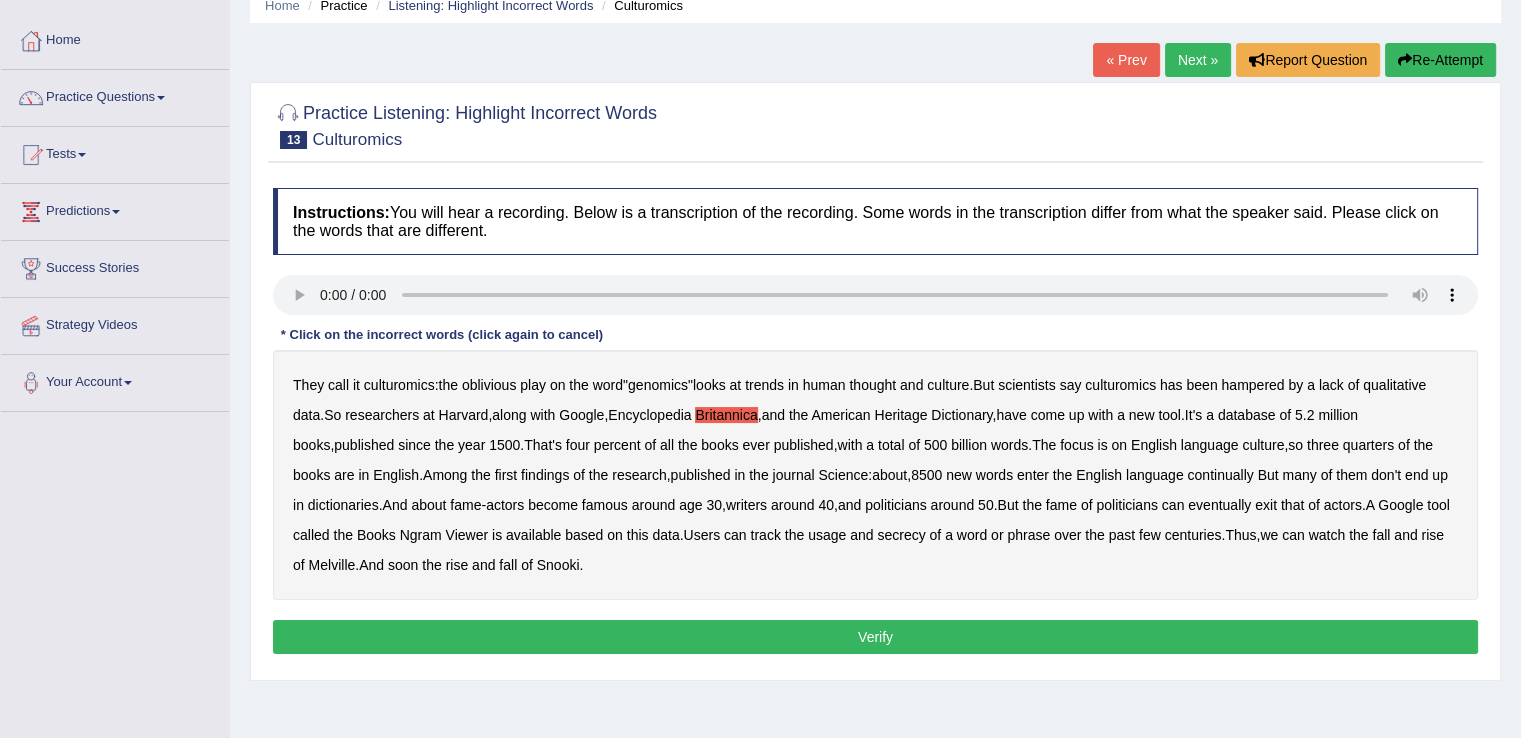 click on "continually" at bounding box center [1220, 475] 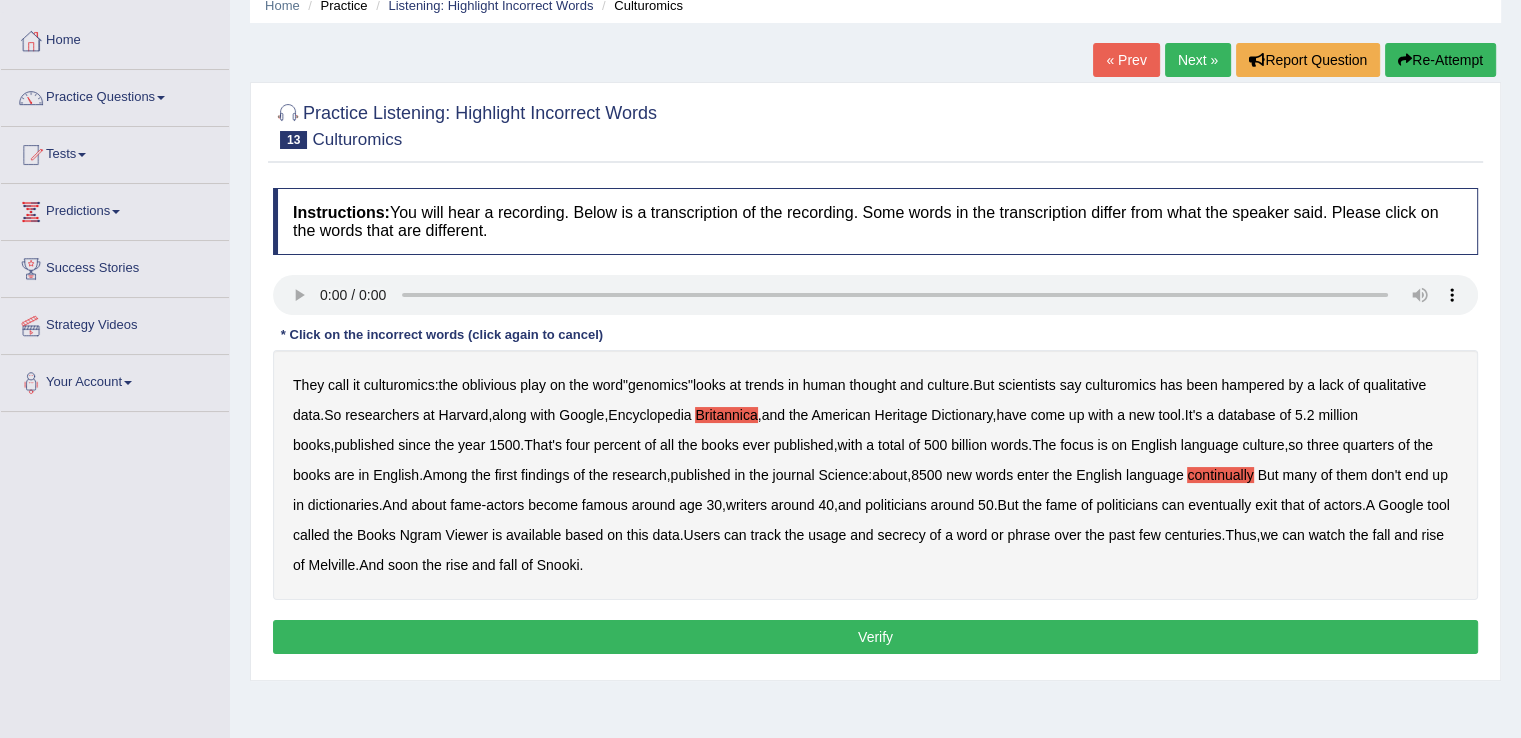 click on "exit" at bounding box center [1266, 505] 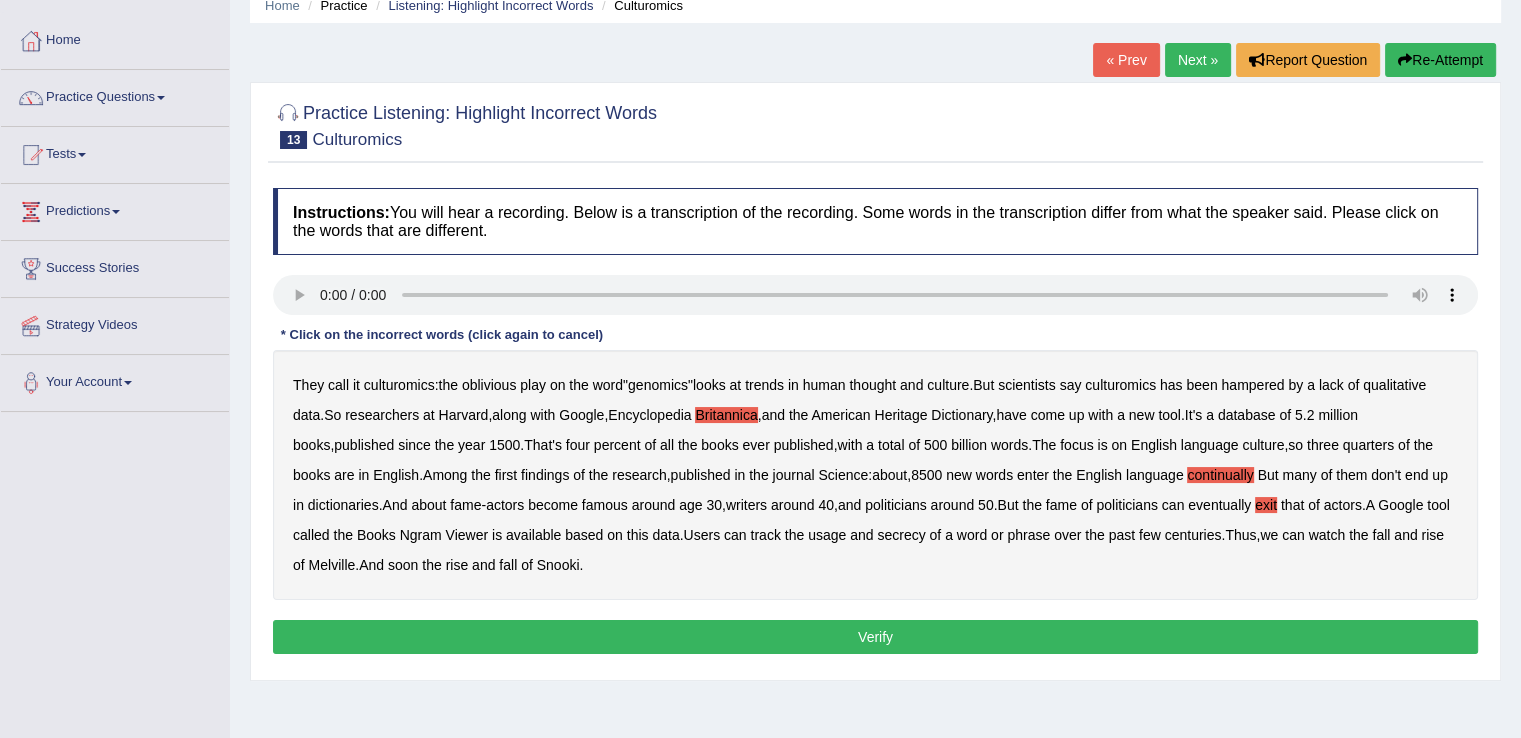 click on "secrecy" at bounding box center (901, 535) 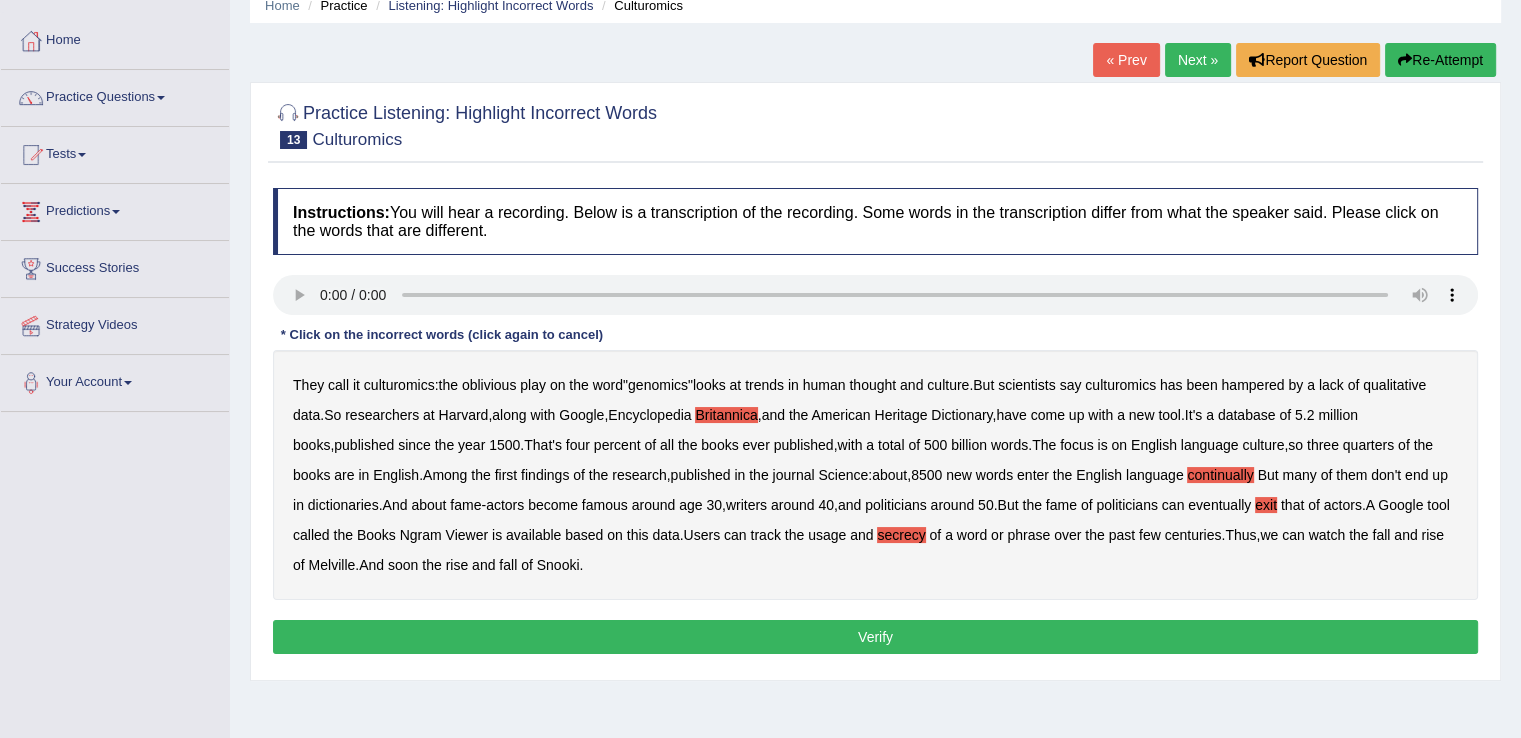 click on "Verify" at bounding box center (875, 637) 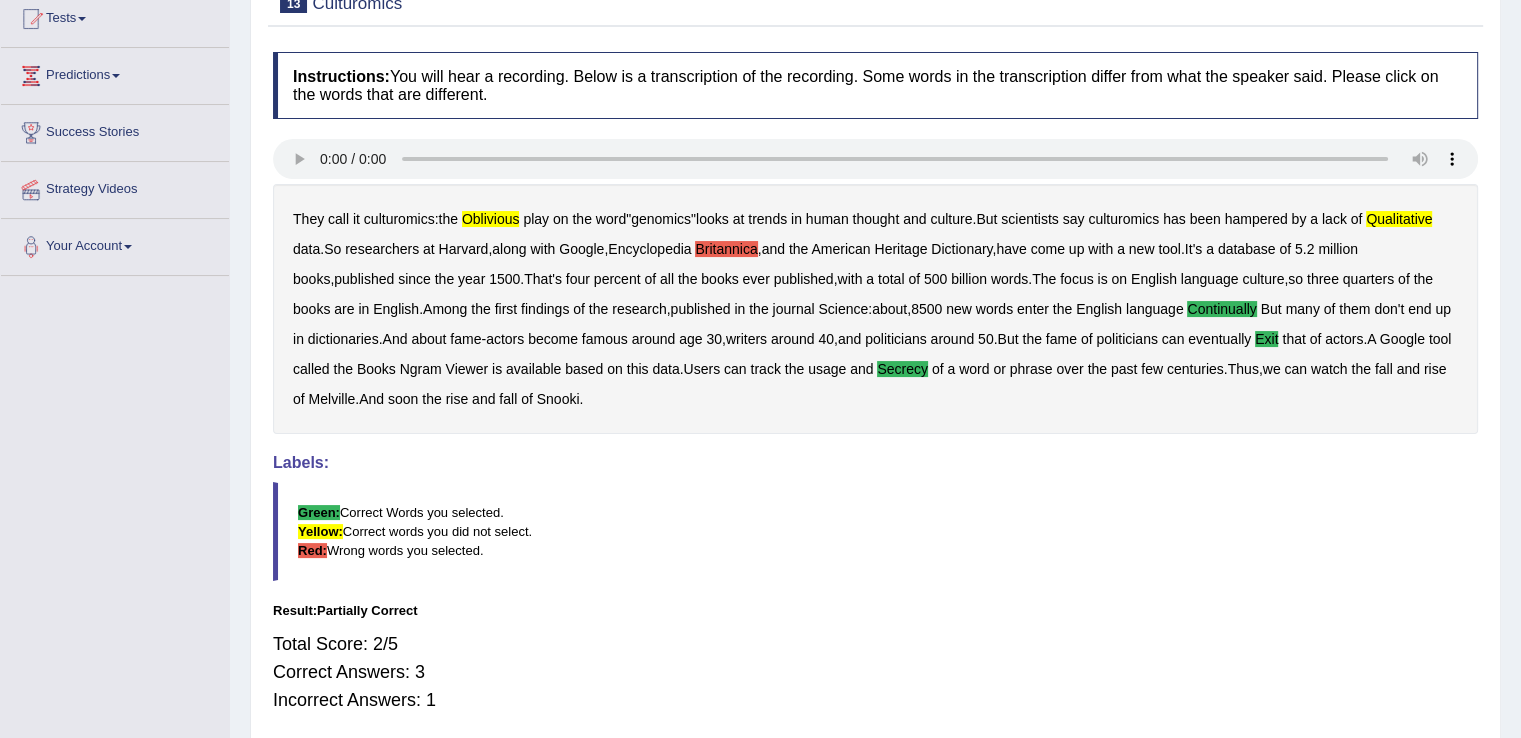 scroll, scrollTop: 224, scrollLeft: 0, axis: vertical 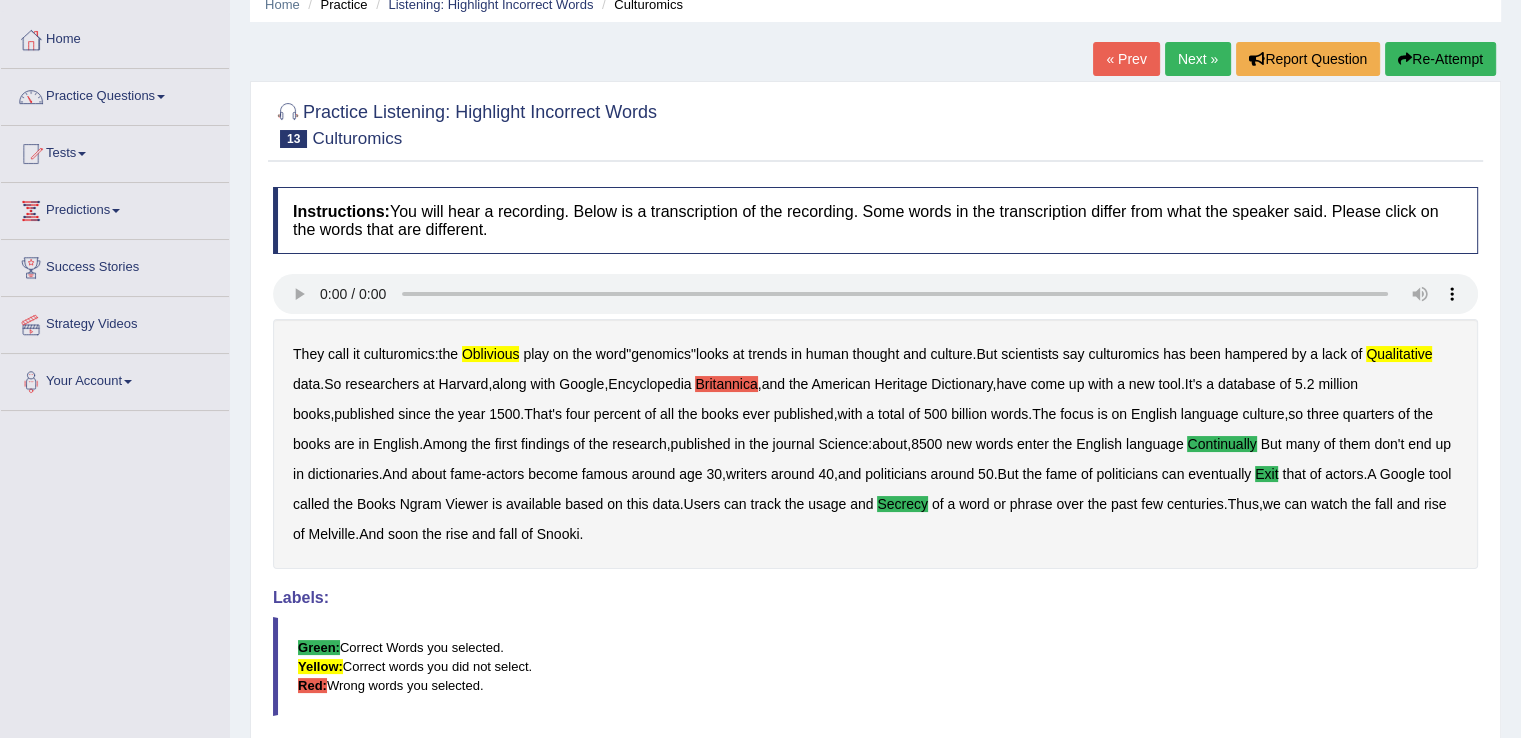 click on "Next »" at bounding box center (1198, 59) 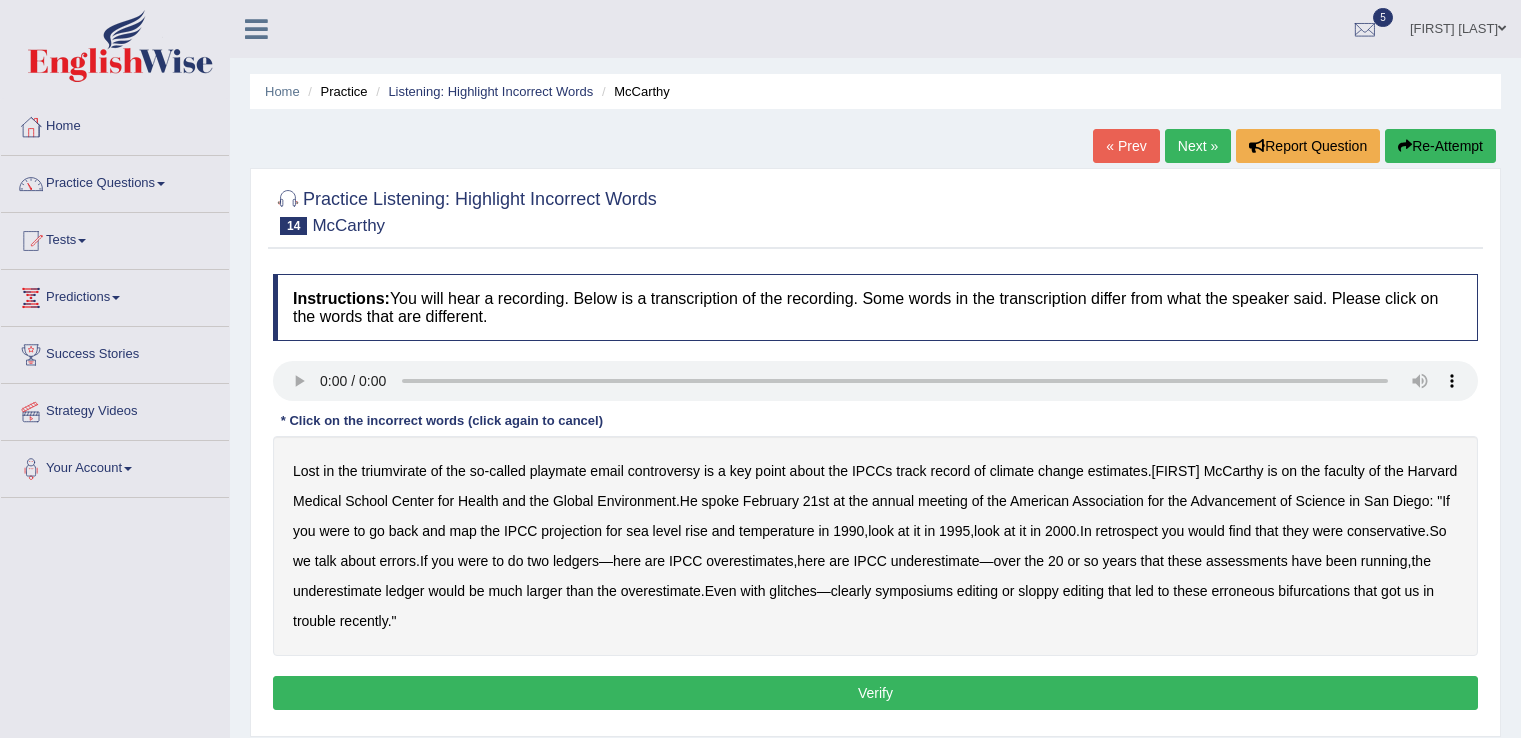 scroll, scrollTop: 0, scrollLeft: 0, axis: both 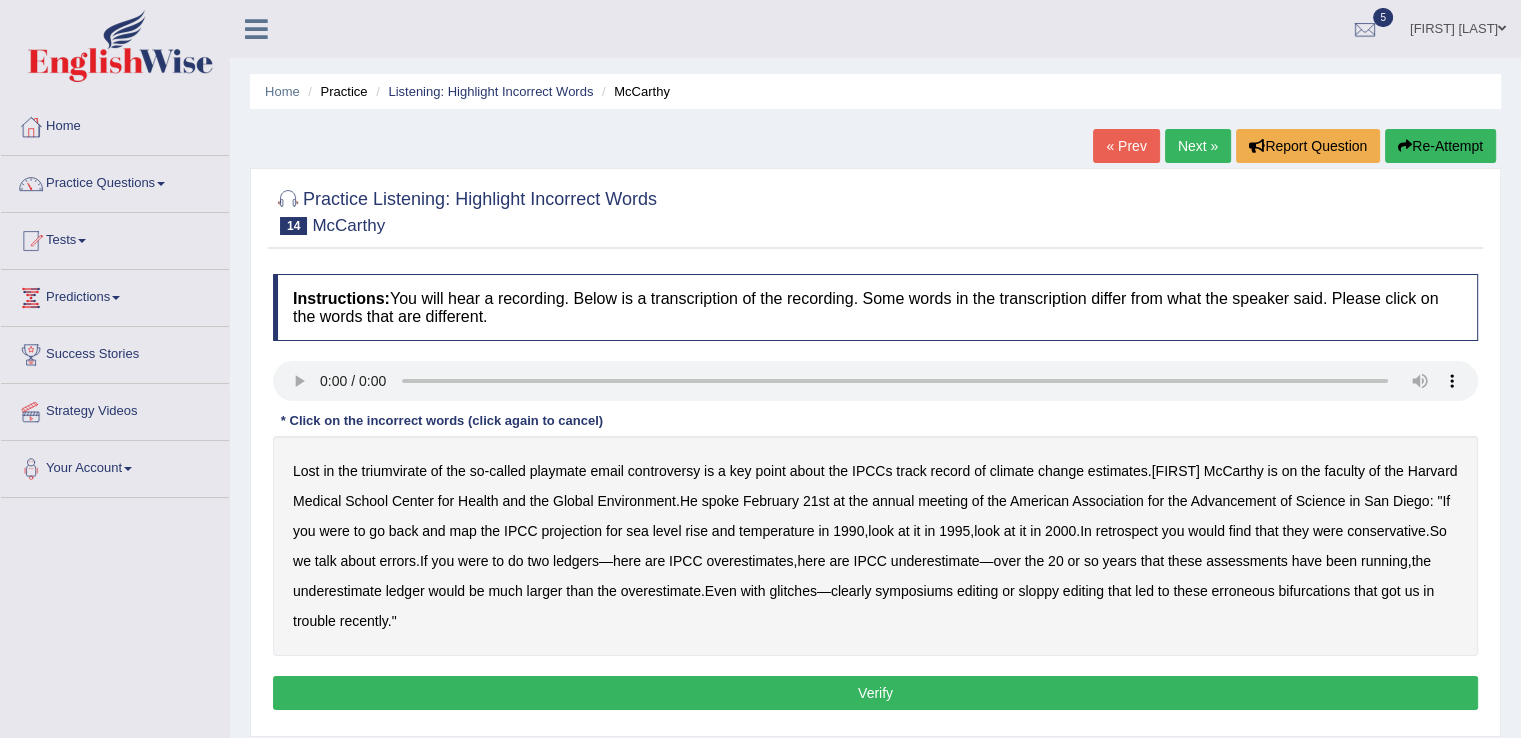click on "symposiums" at bounding box center (914, 591) 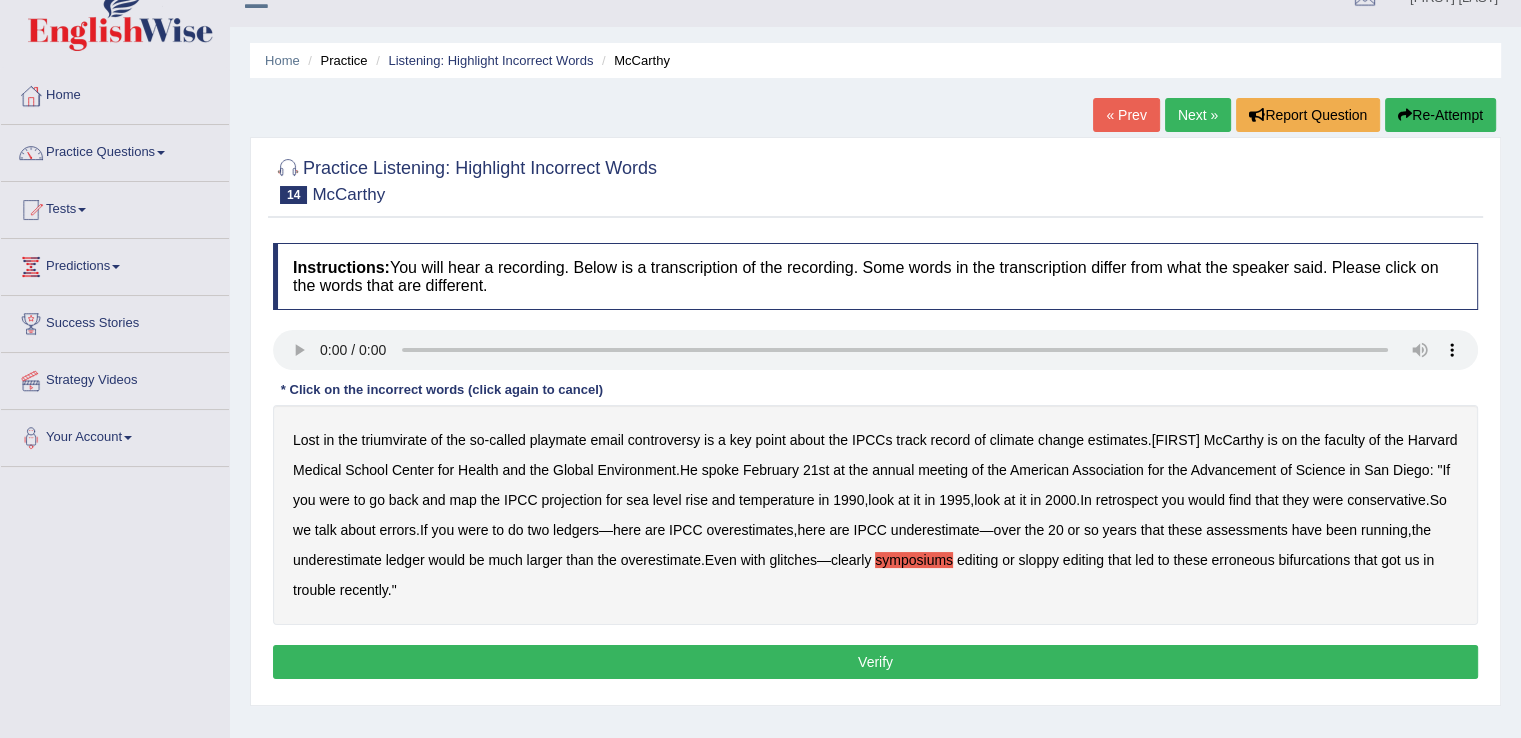 scroll, scrollTop: 32, scrollLeft: 0, axis: vertical 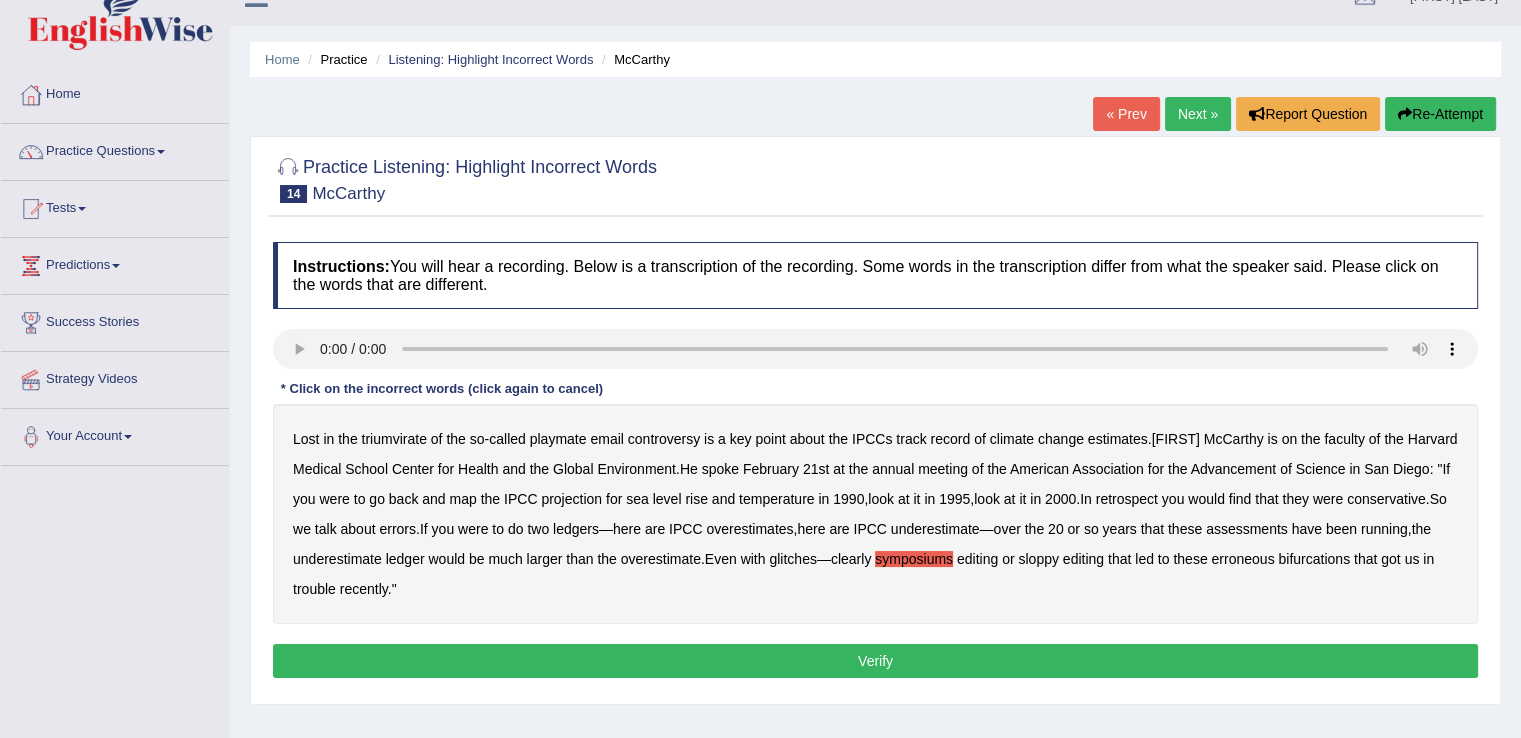 click on "Verify" at bounding box center [875, 661] 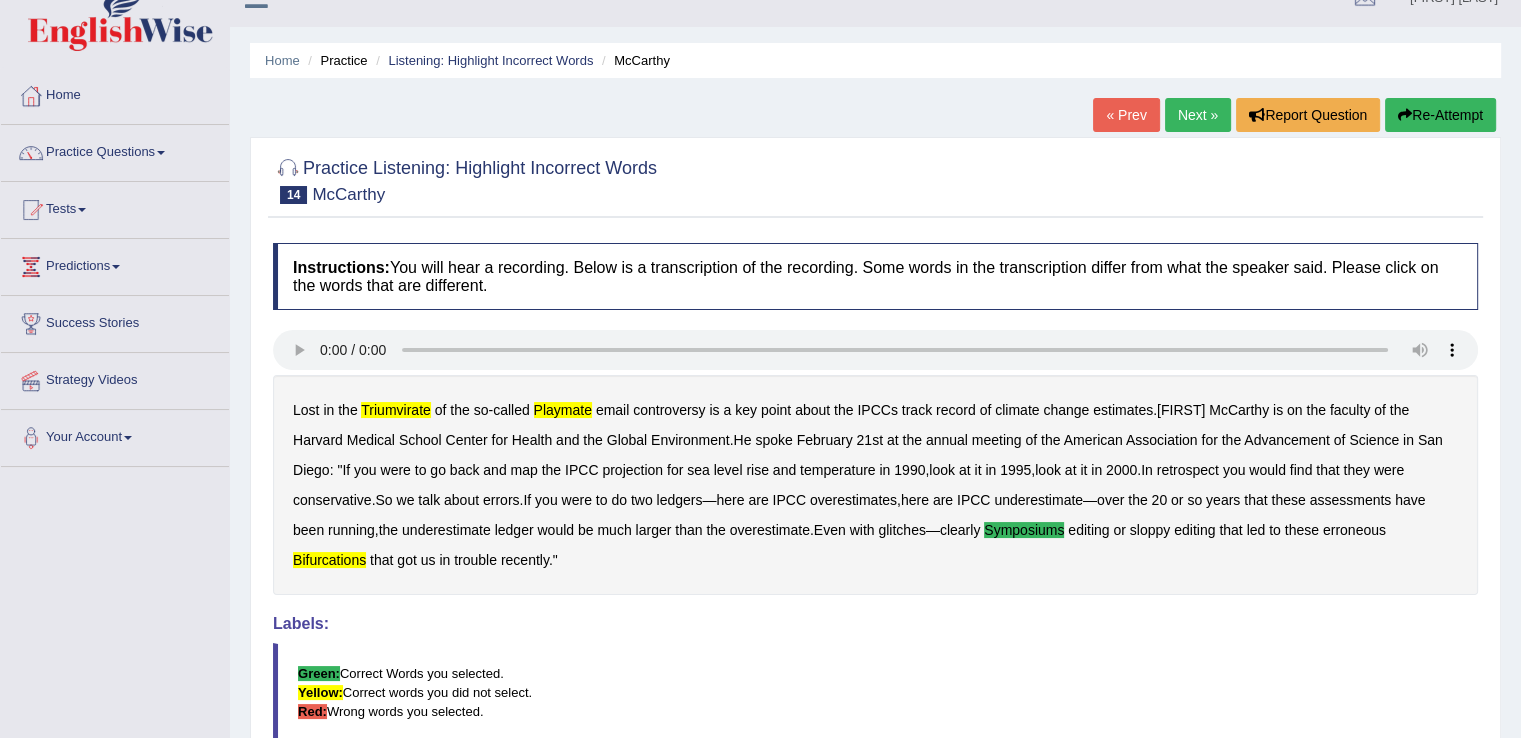 scroll, scrollTop: 0, scrollLeft: 0, axis: both 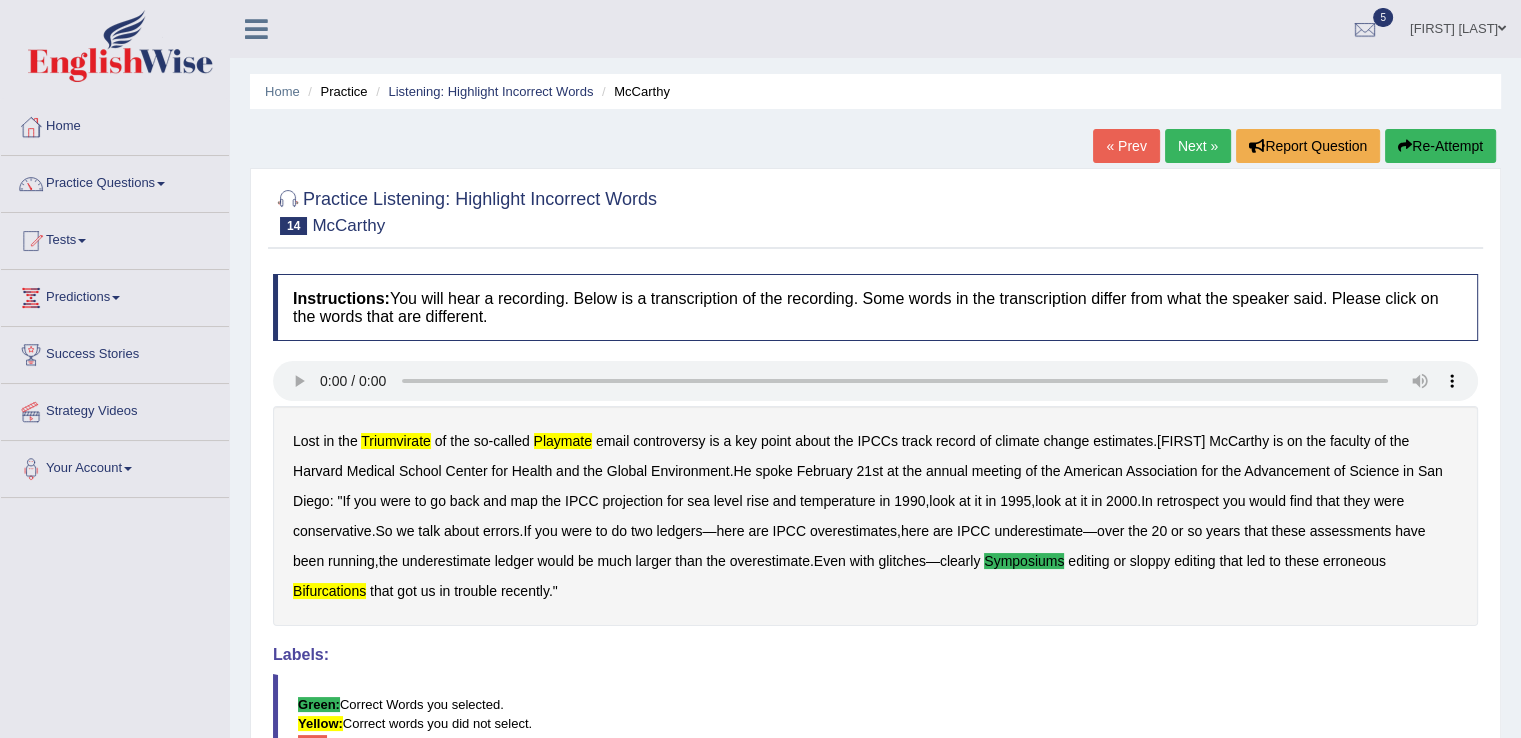 click on "Next »" at bounding box center (1198, 146) 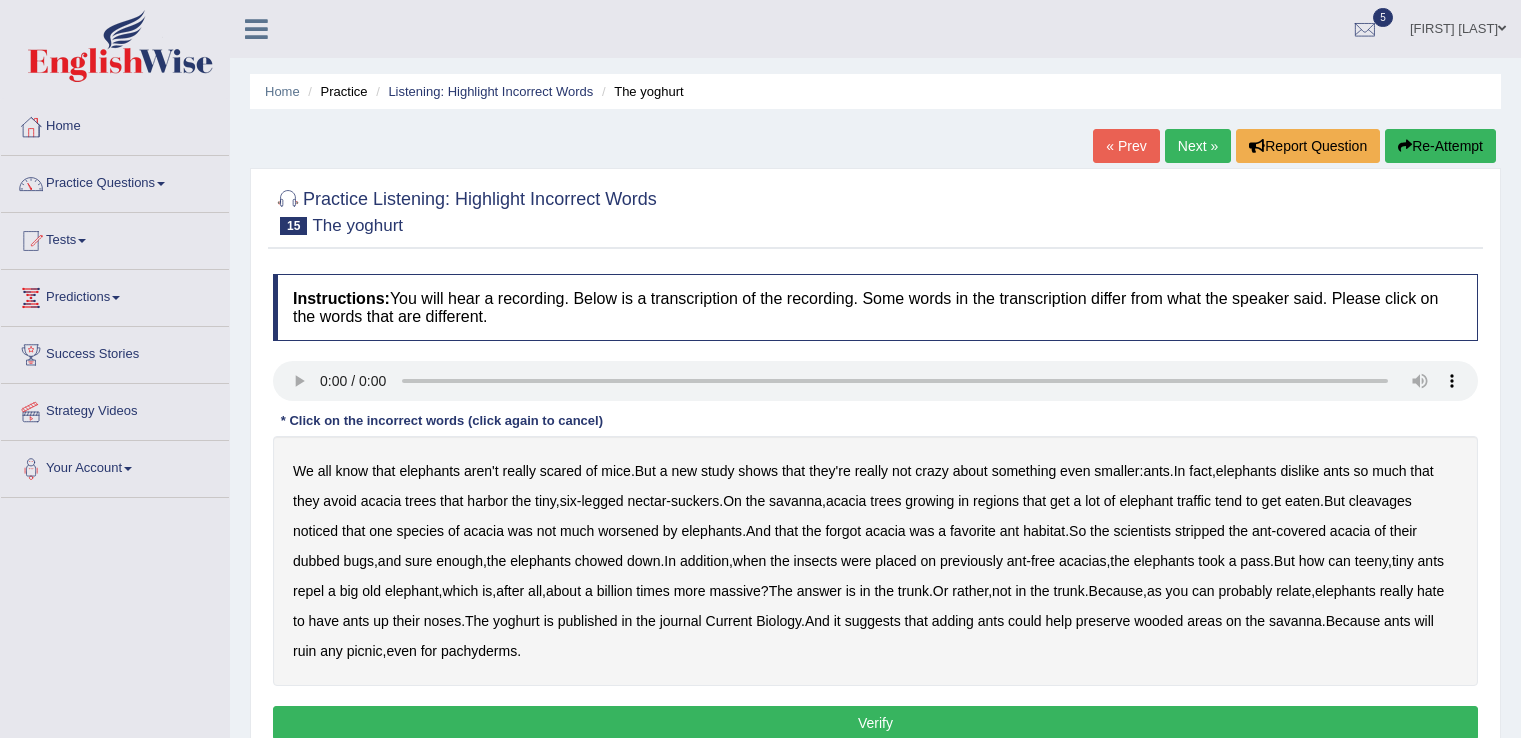 scroll, scrollTop: 0, scrollLeft: 0, axis: both 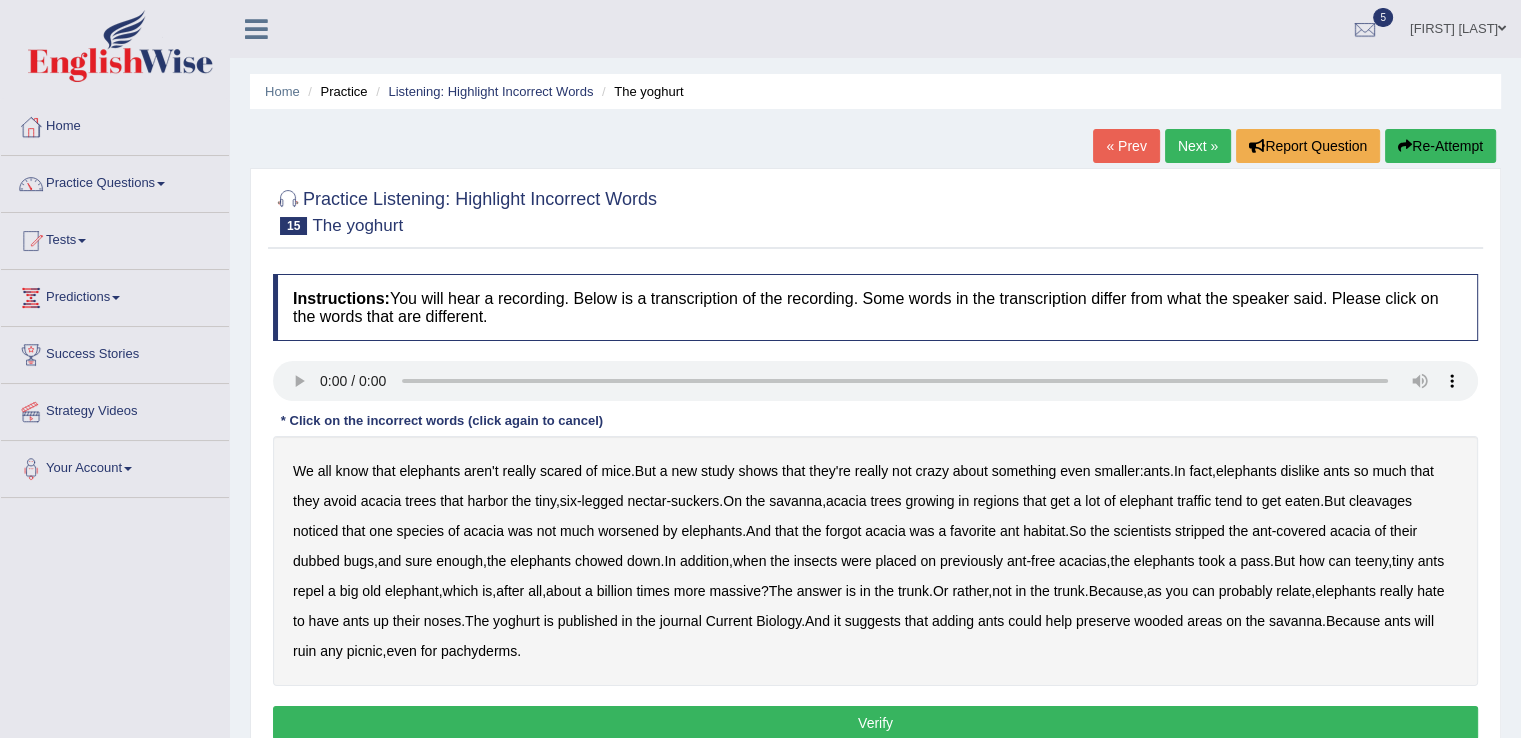 click on "cleavages" at bounding box center (1380, 501) 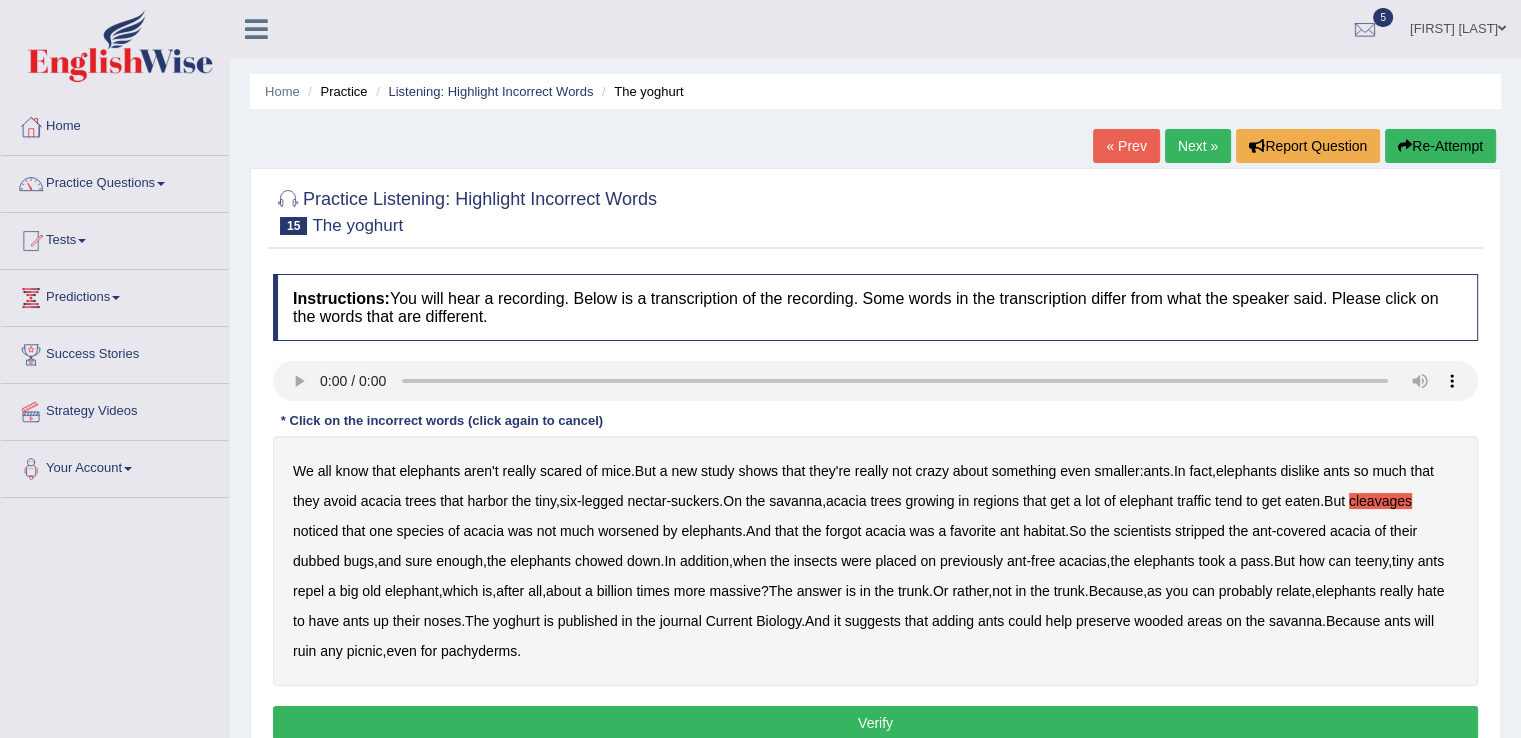 click on "worsened" at bounding box center (628, 531) 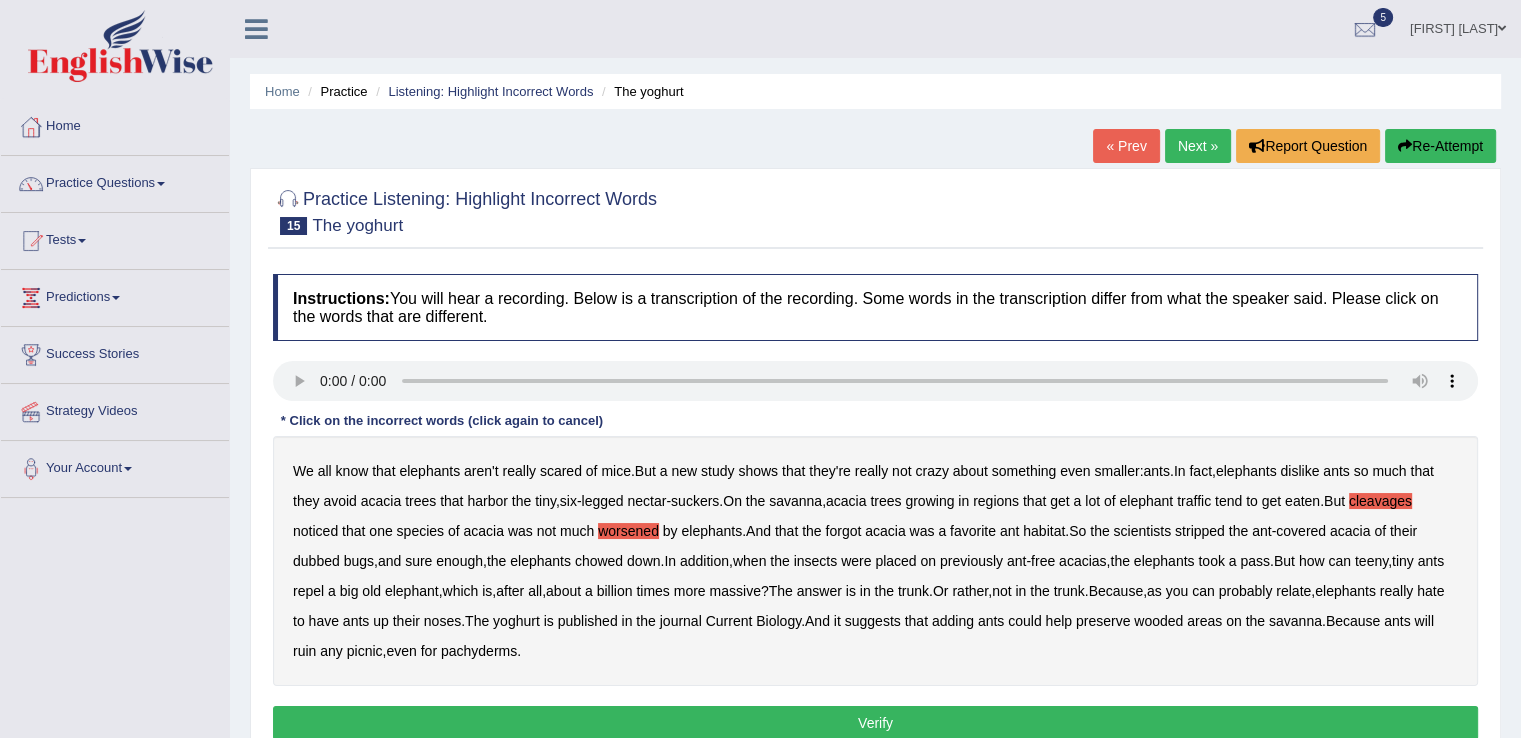 click on "dubbed" at bounding box center [316, 561] 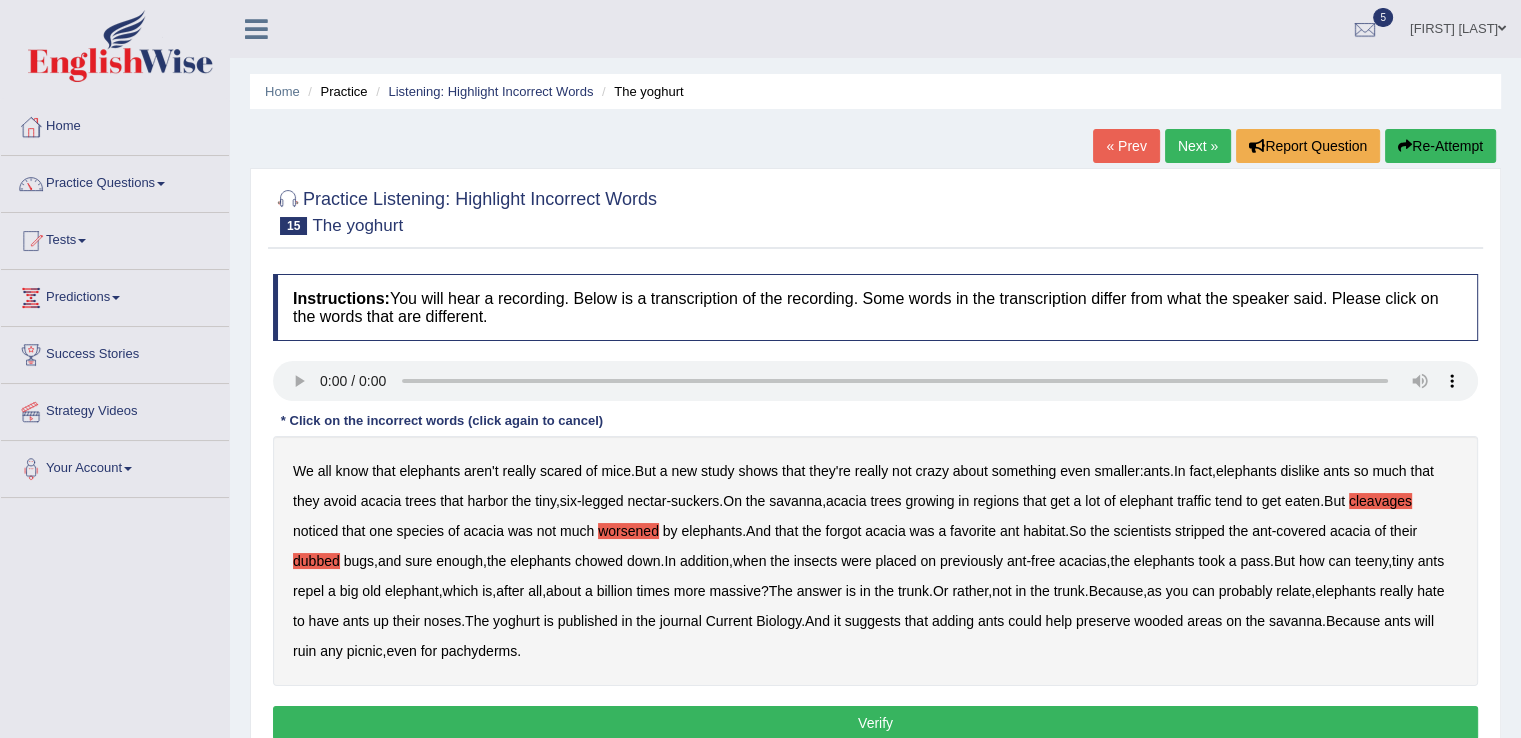 click on "yoghurt" at bounding box center (516, 621) 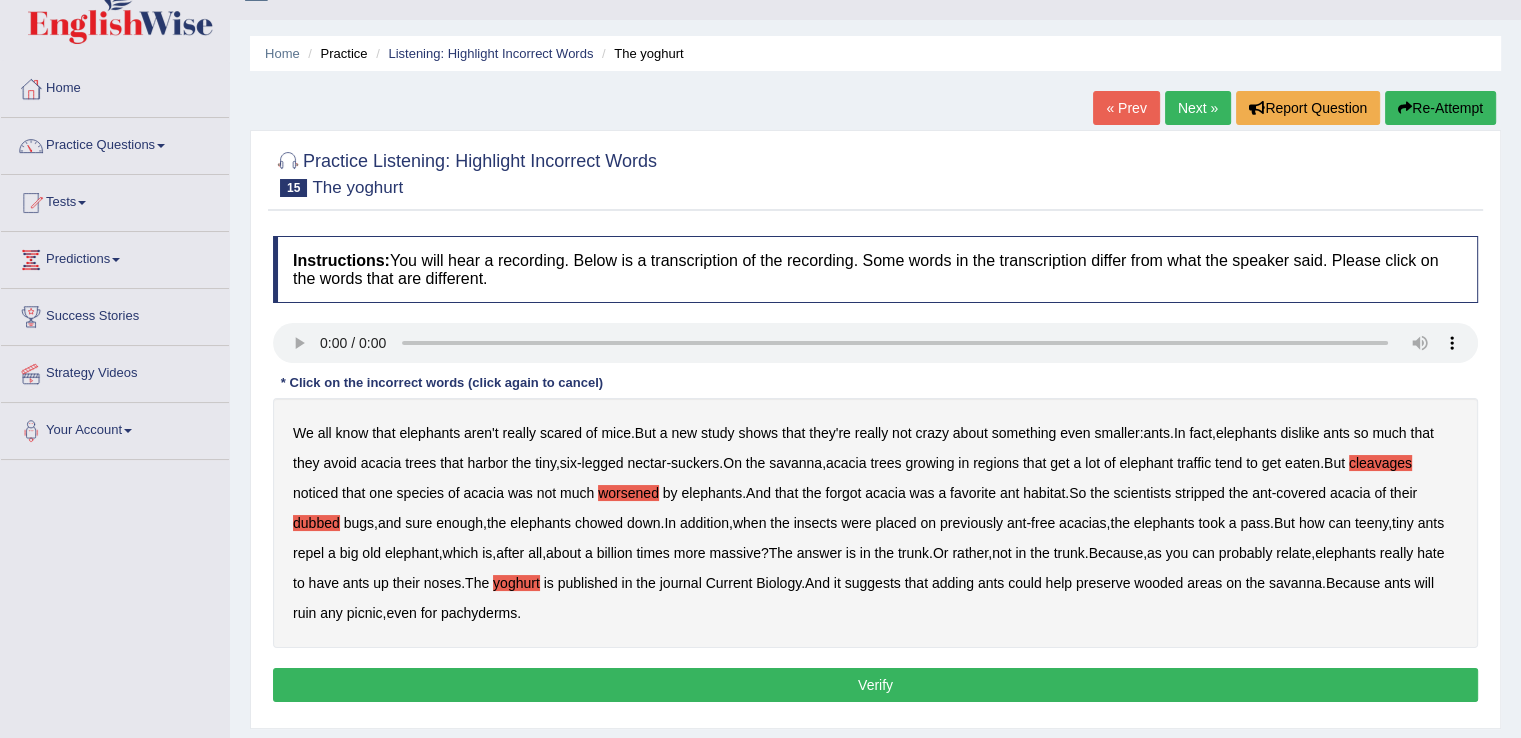 scroll, scrollTop: 40, scrollLeft: 0, axis: vertical 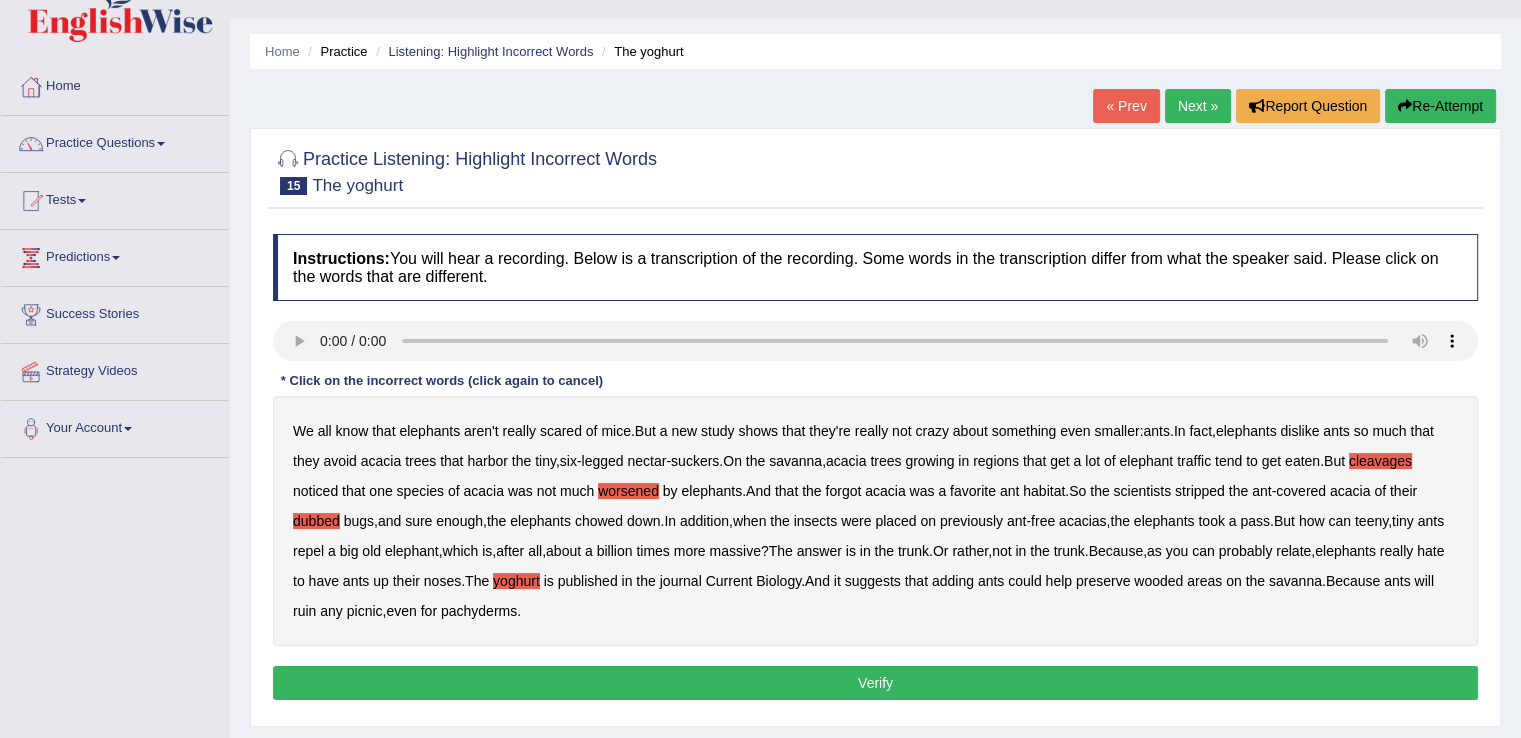 click on "Verify" at bounding box center (875, 683) 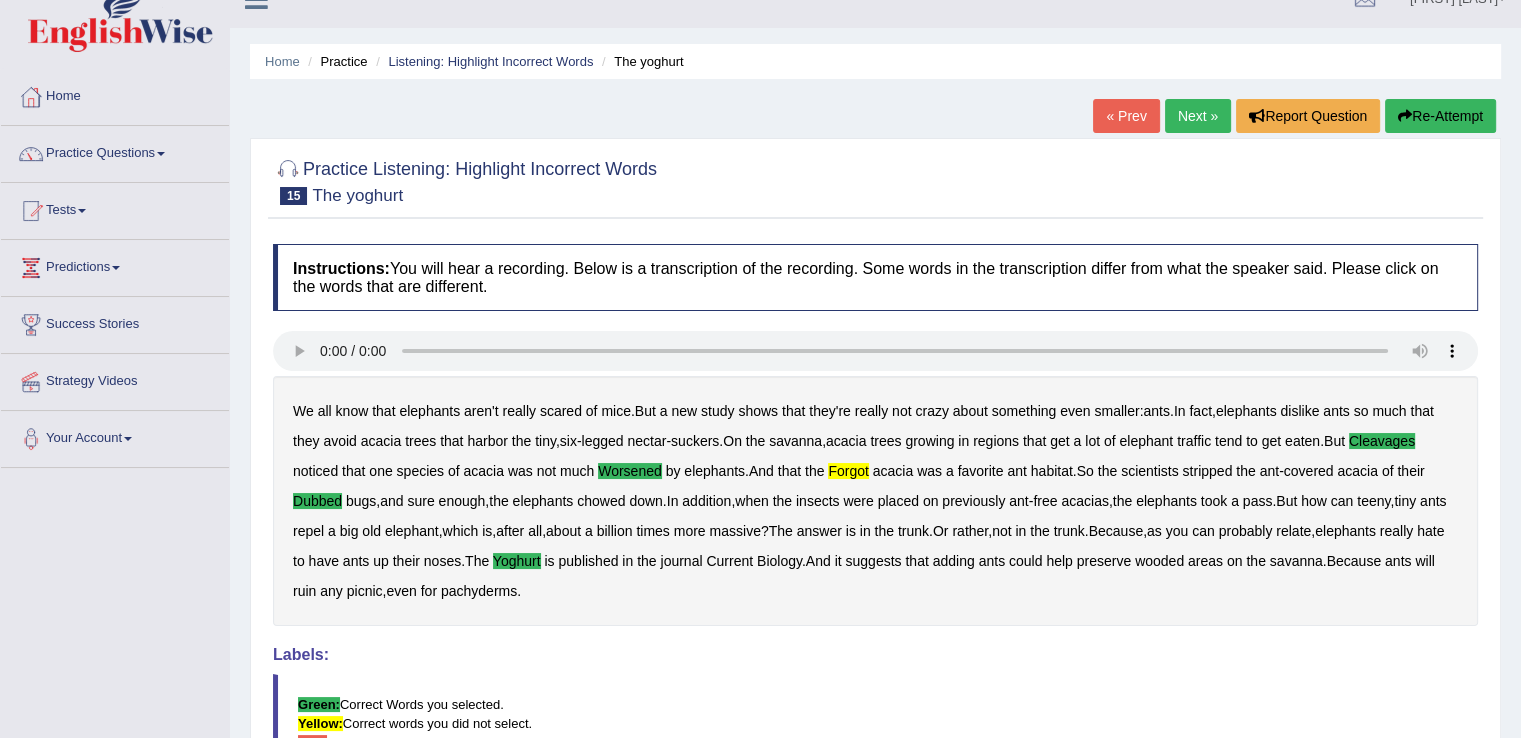 scroll, scrollTop: 0, scrollLeft: 0, axis: both 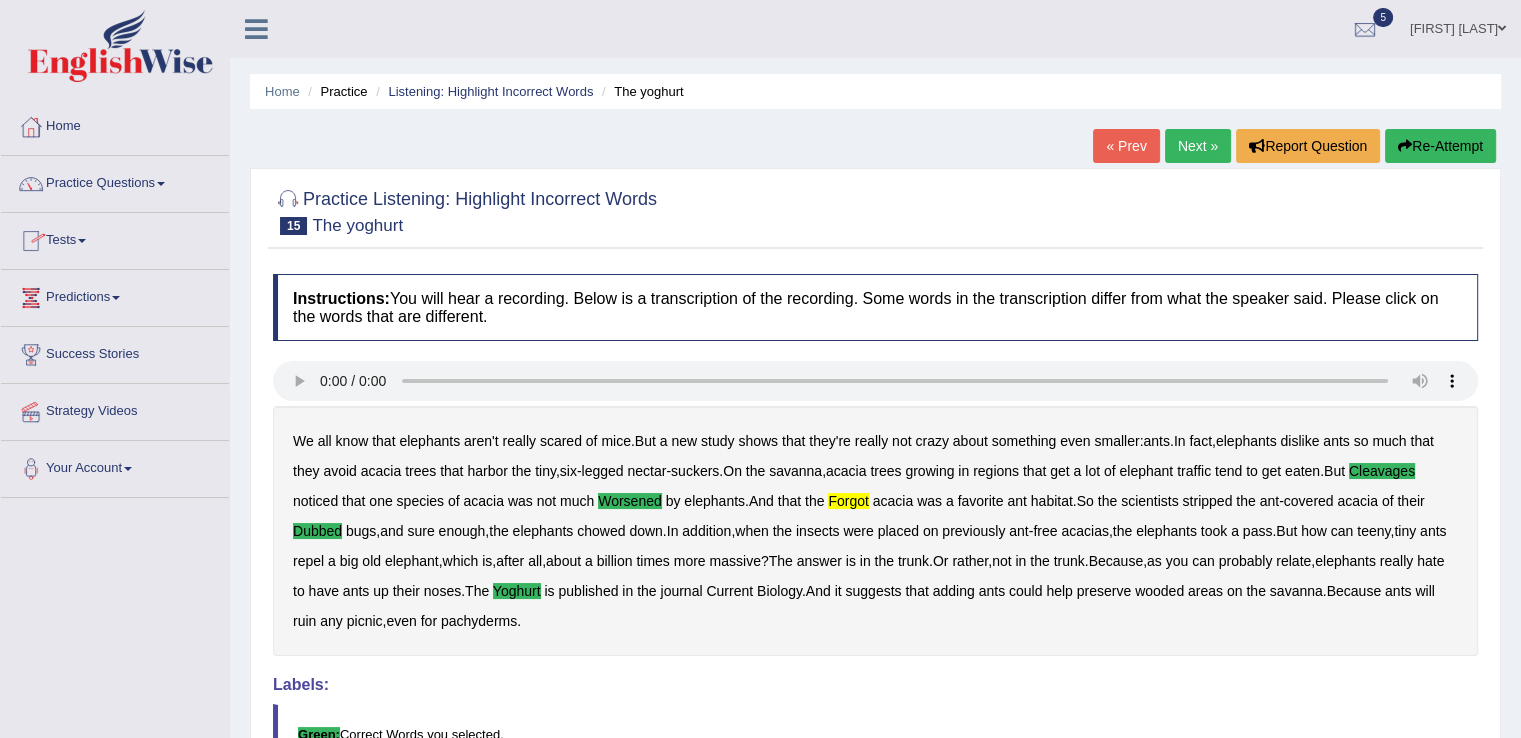 click on "Tests" at bounding box center (115, 238) 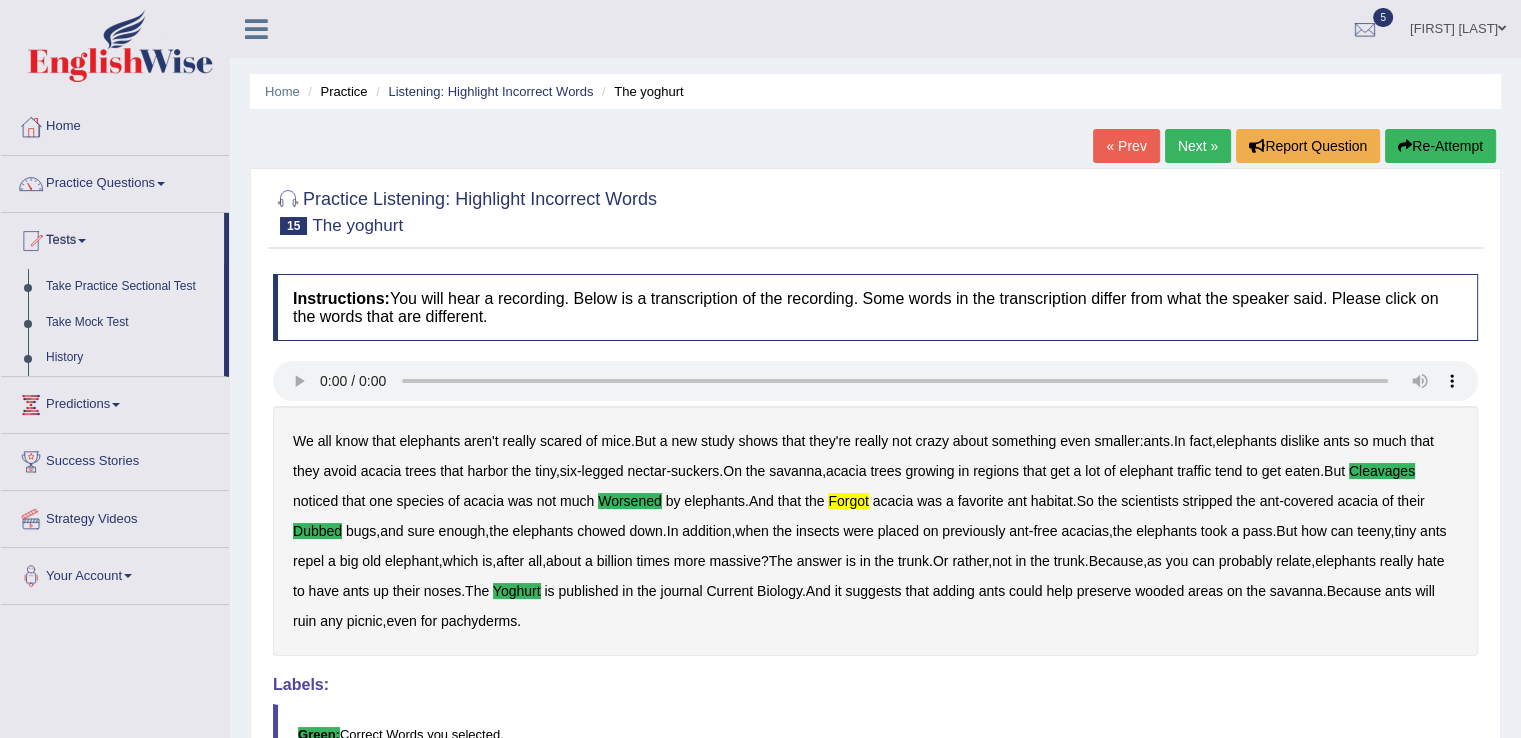 click on "Take Practice Sectional Test" at bounding box center [130, 287] 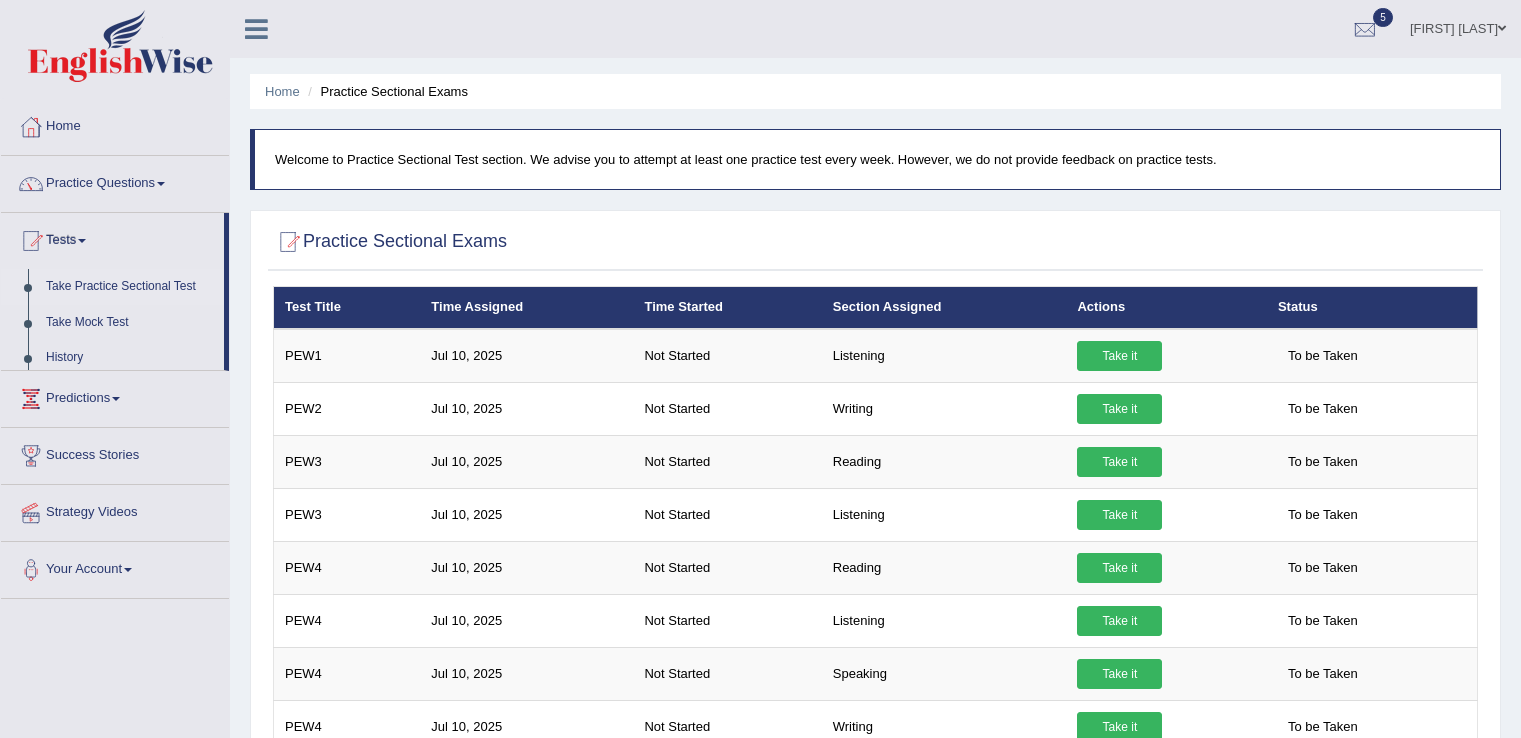 scroll, scrollTop: 0, scrollLeft: 0, axis: both 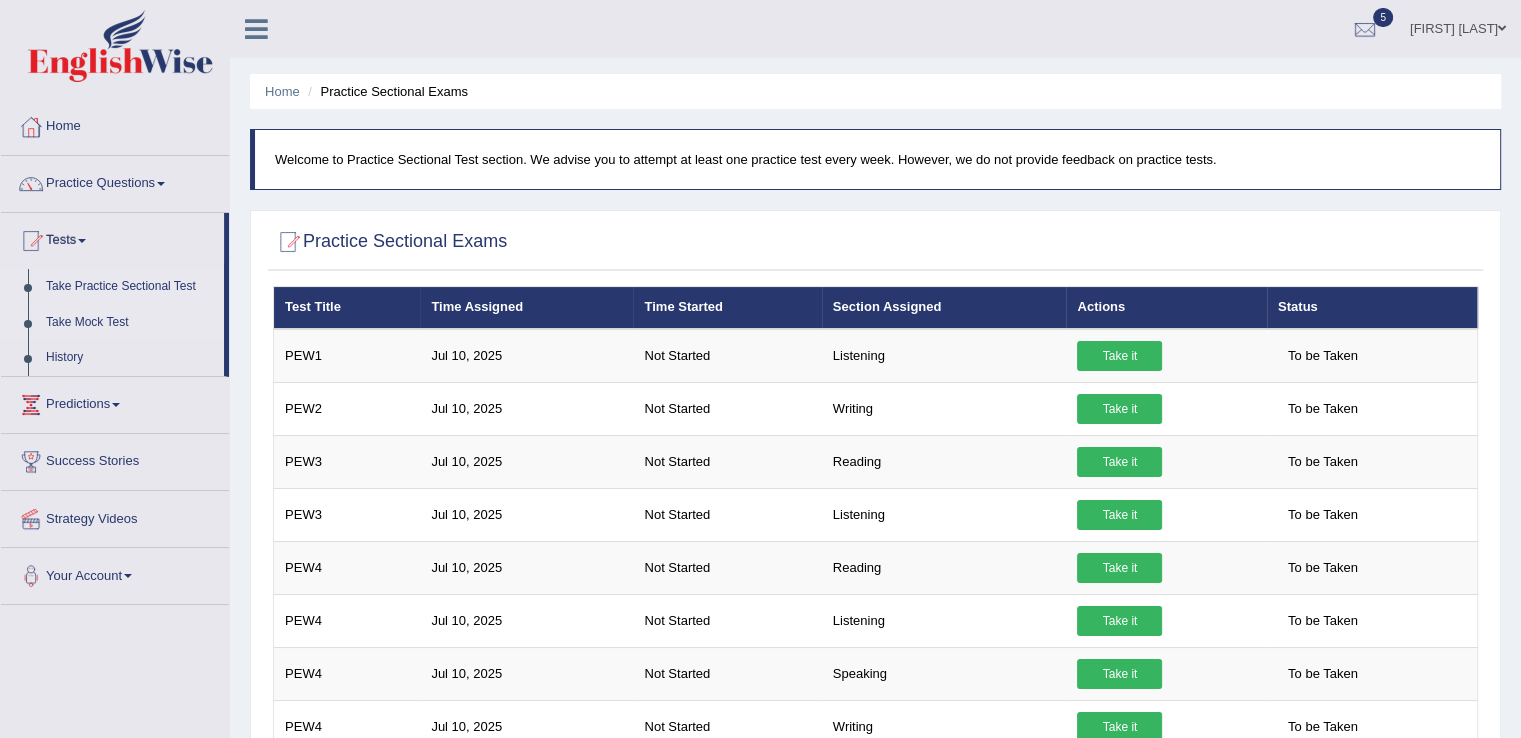 click on "Take Mock Test" at bounding box center (130, 323) 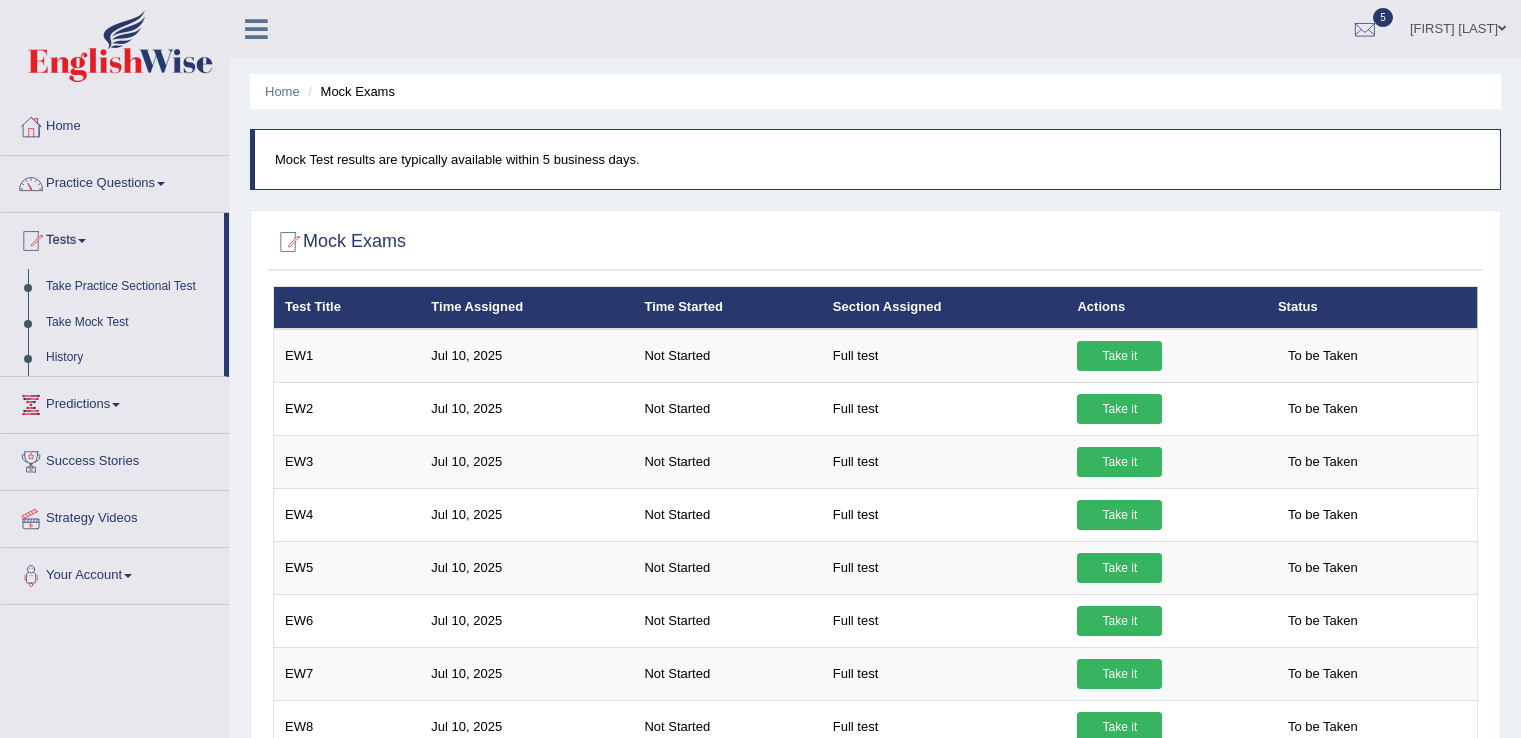 scroll, scrollTop: 0, scrollLeft: 0, axis: both 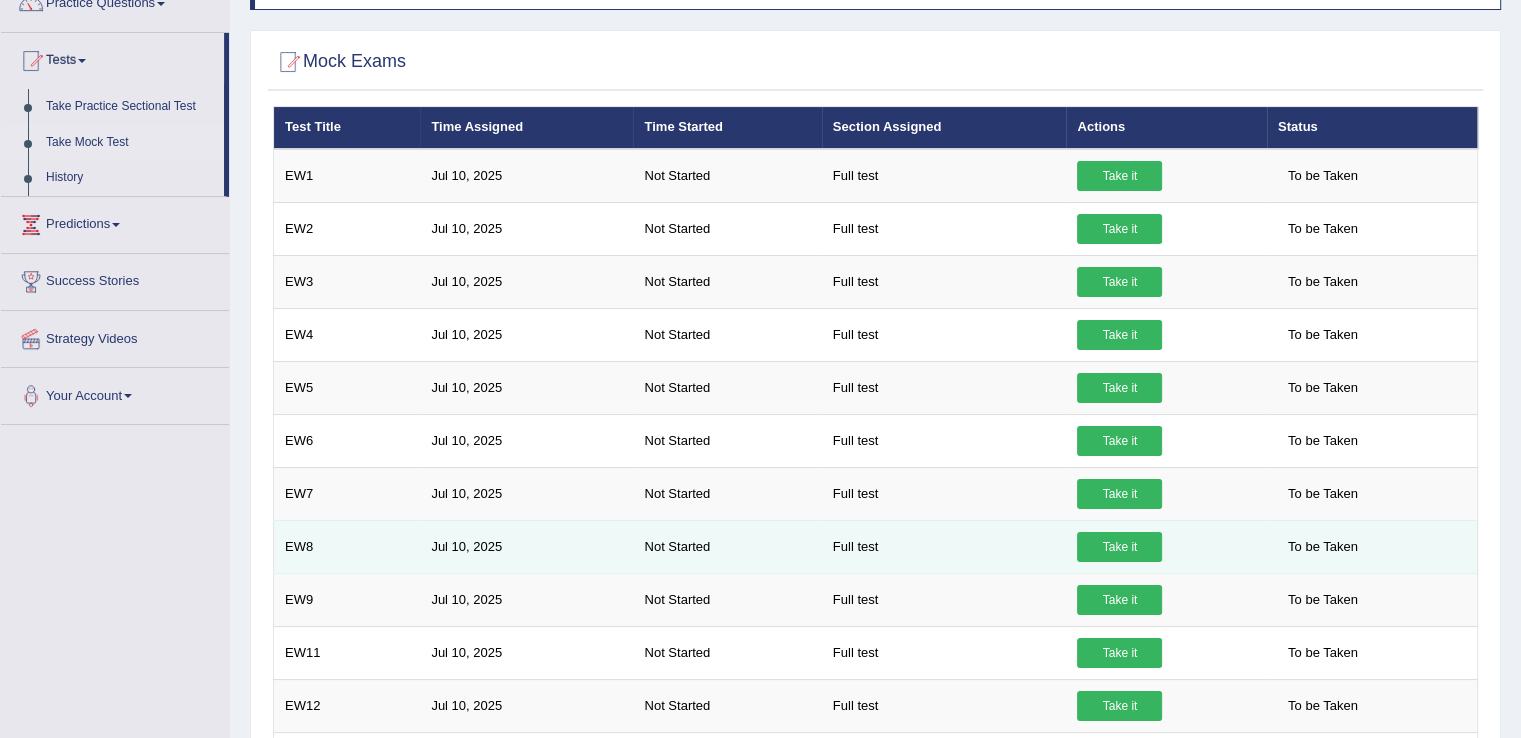 click on "Take it" at bounding box center [1119, 547] 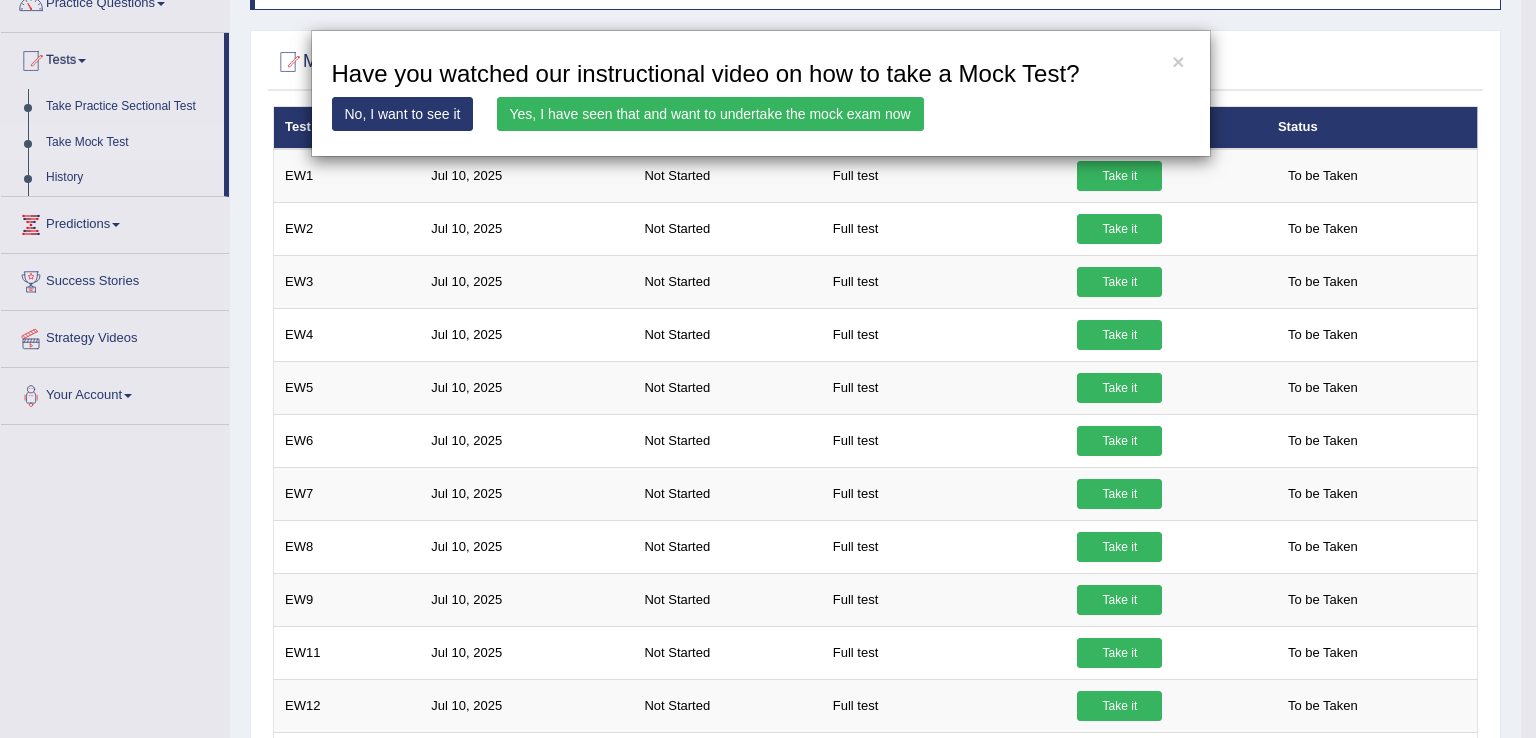 click on "Yes, I have seen that and want to undertake the mock exam now" at bounding box center [710, 114] 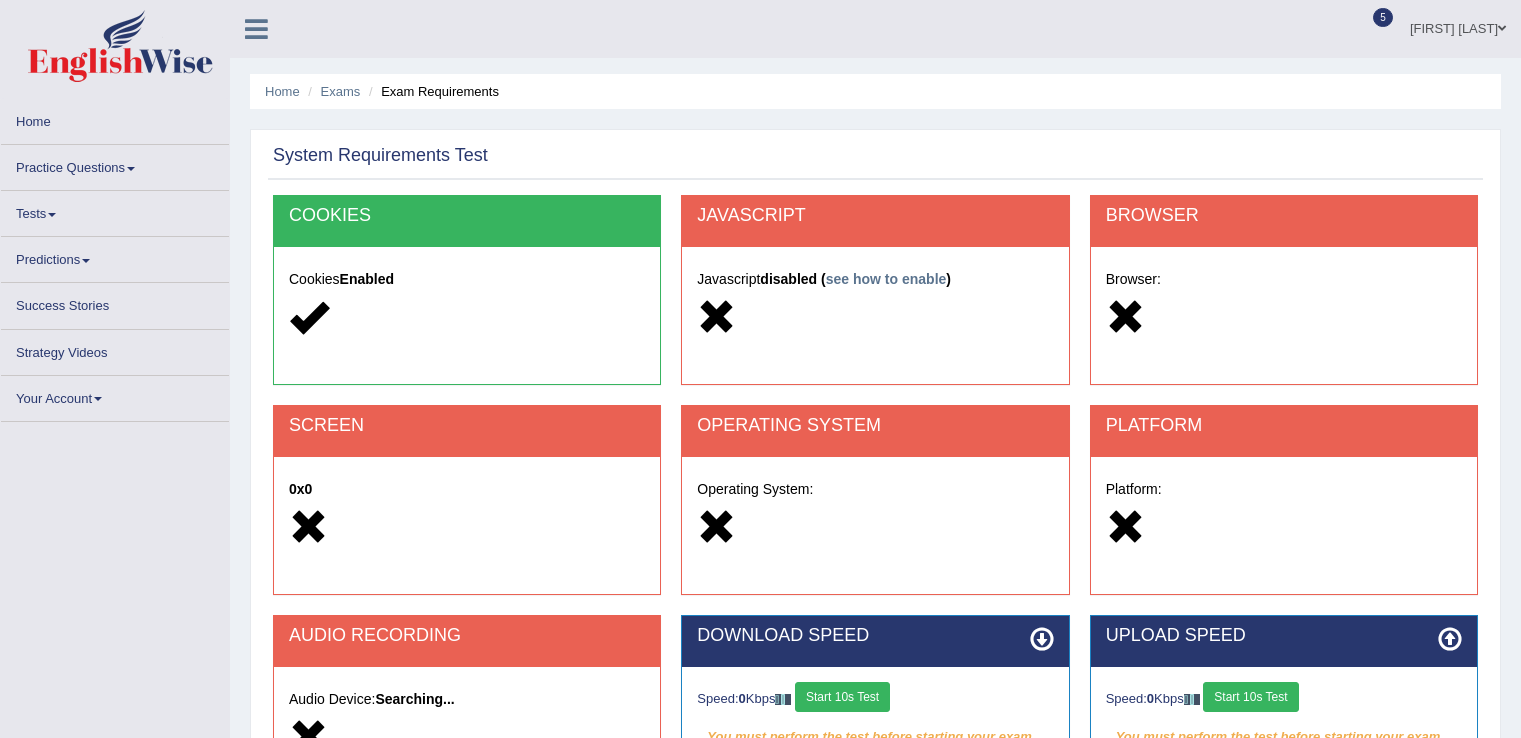 scroll, scrollTop: 0, scrollLeft: 0, axis: both 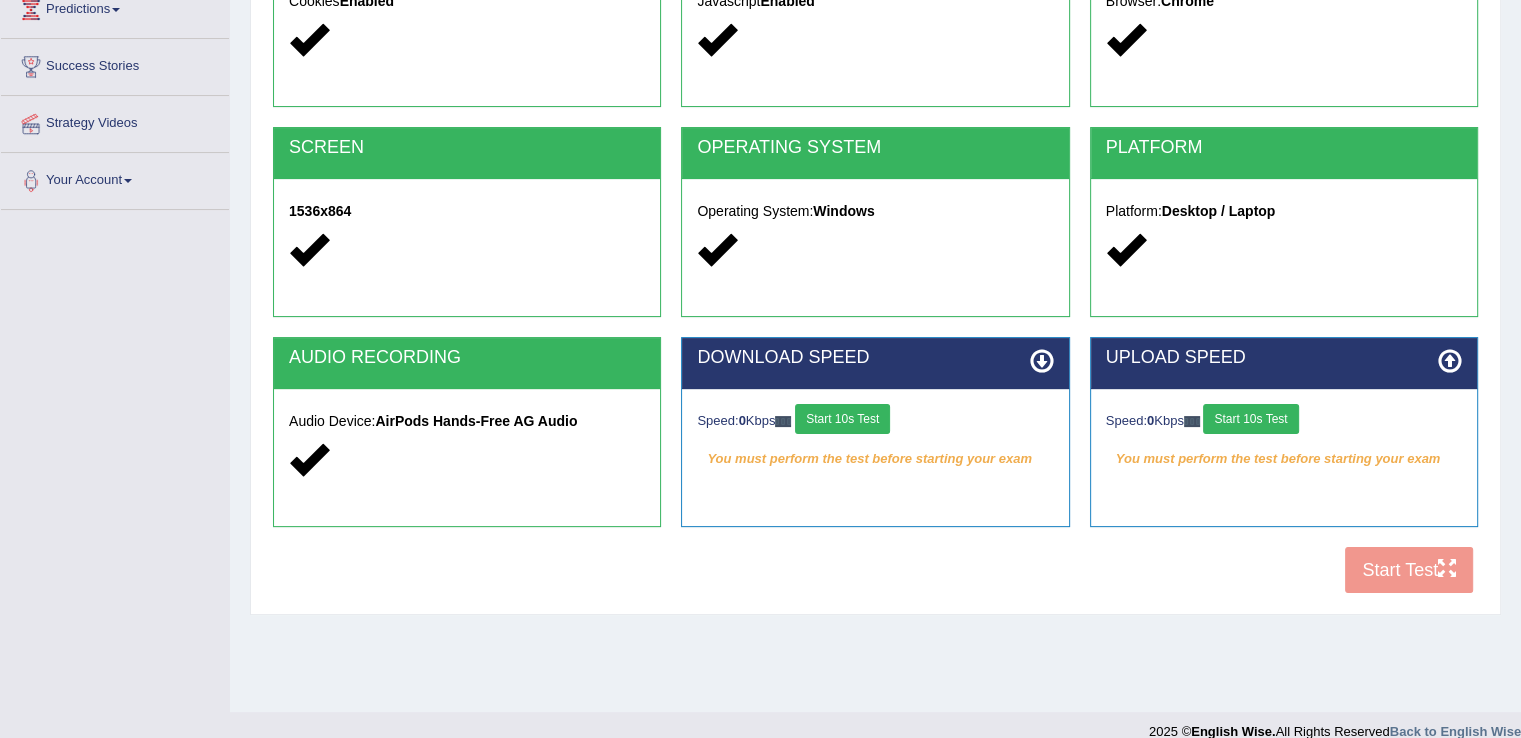 click on "Start 10s Test" at bounding box center [842, 419] 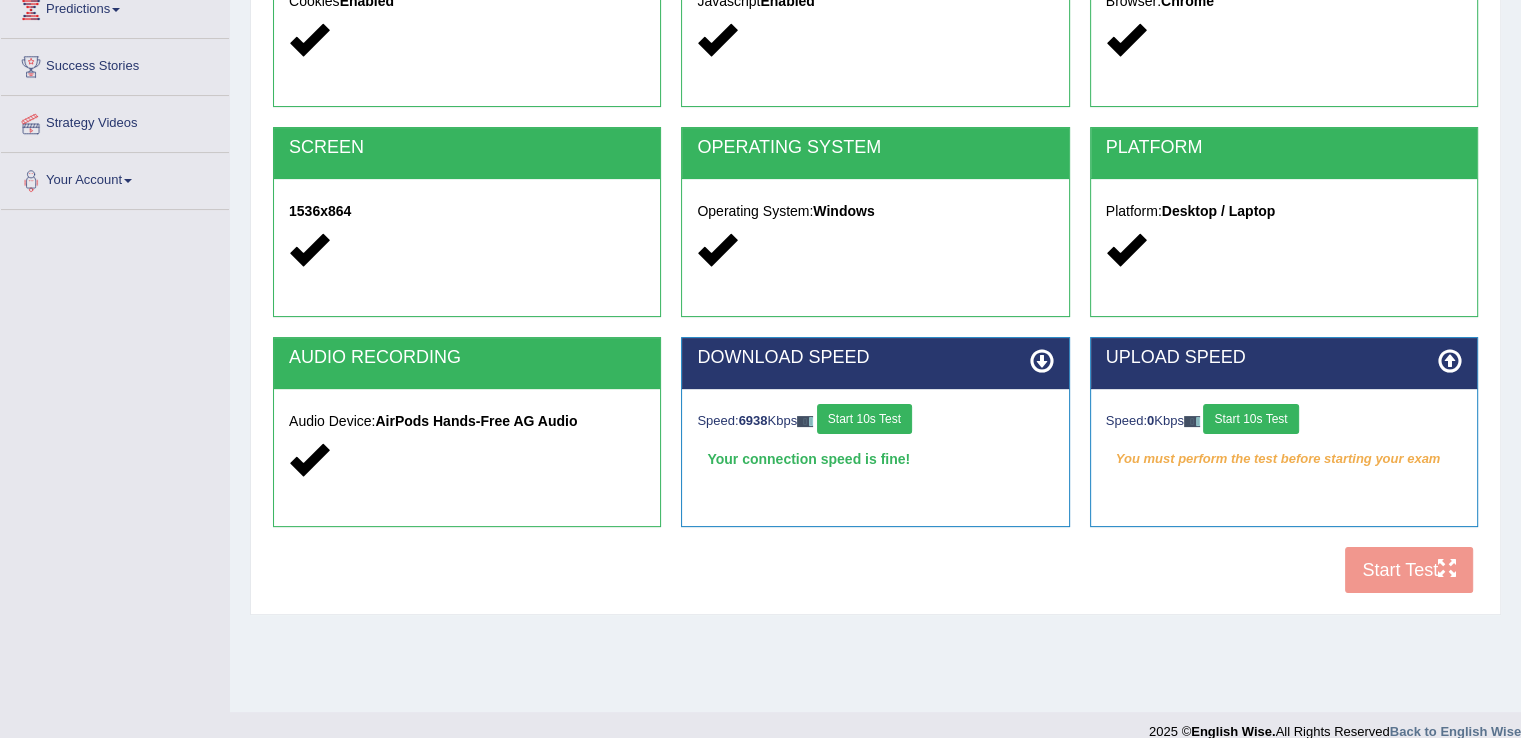 click on "Start 10s Test" at bounding box center (1250, 419) 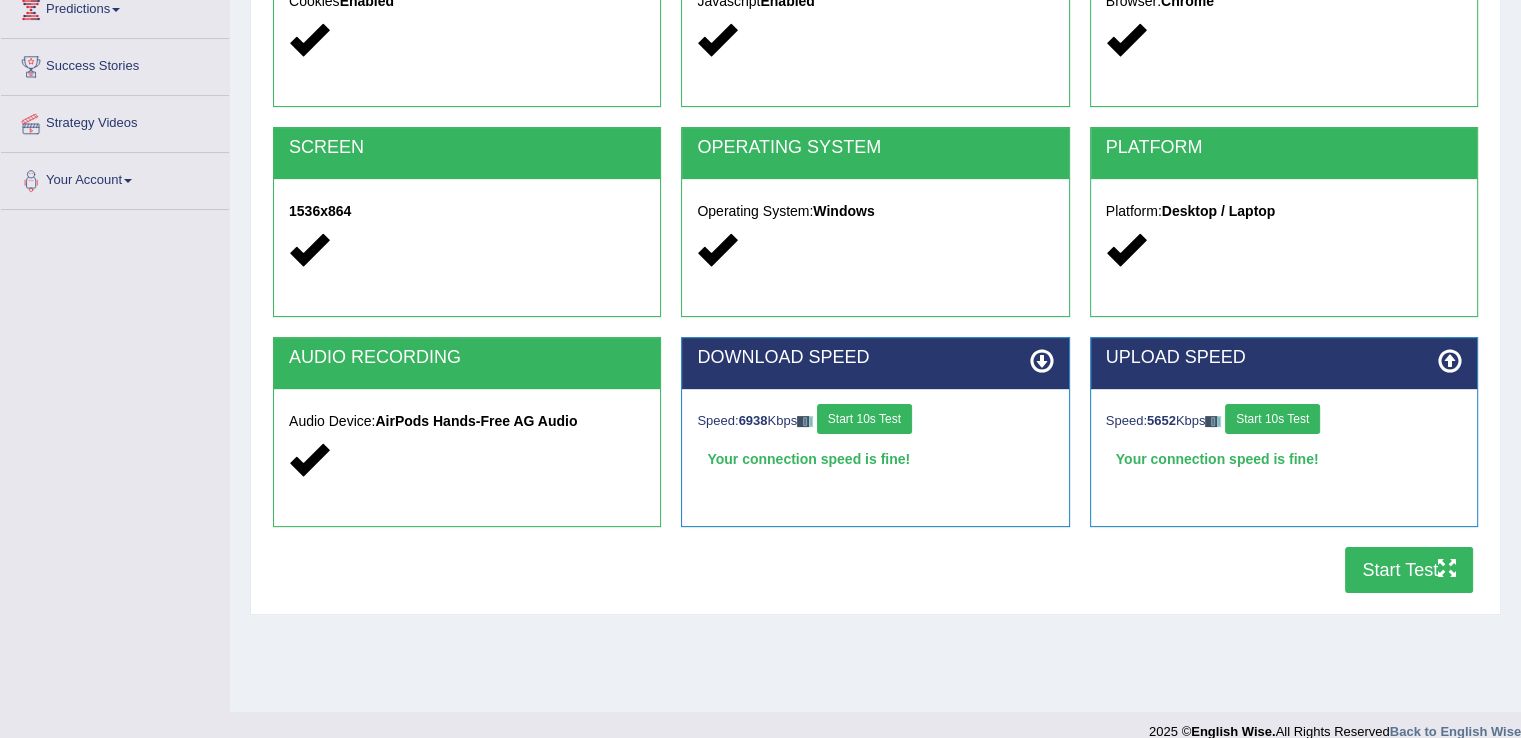 click on "Start Test" at bounding box center (1409, 570) 